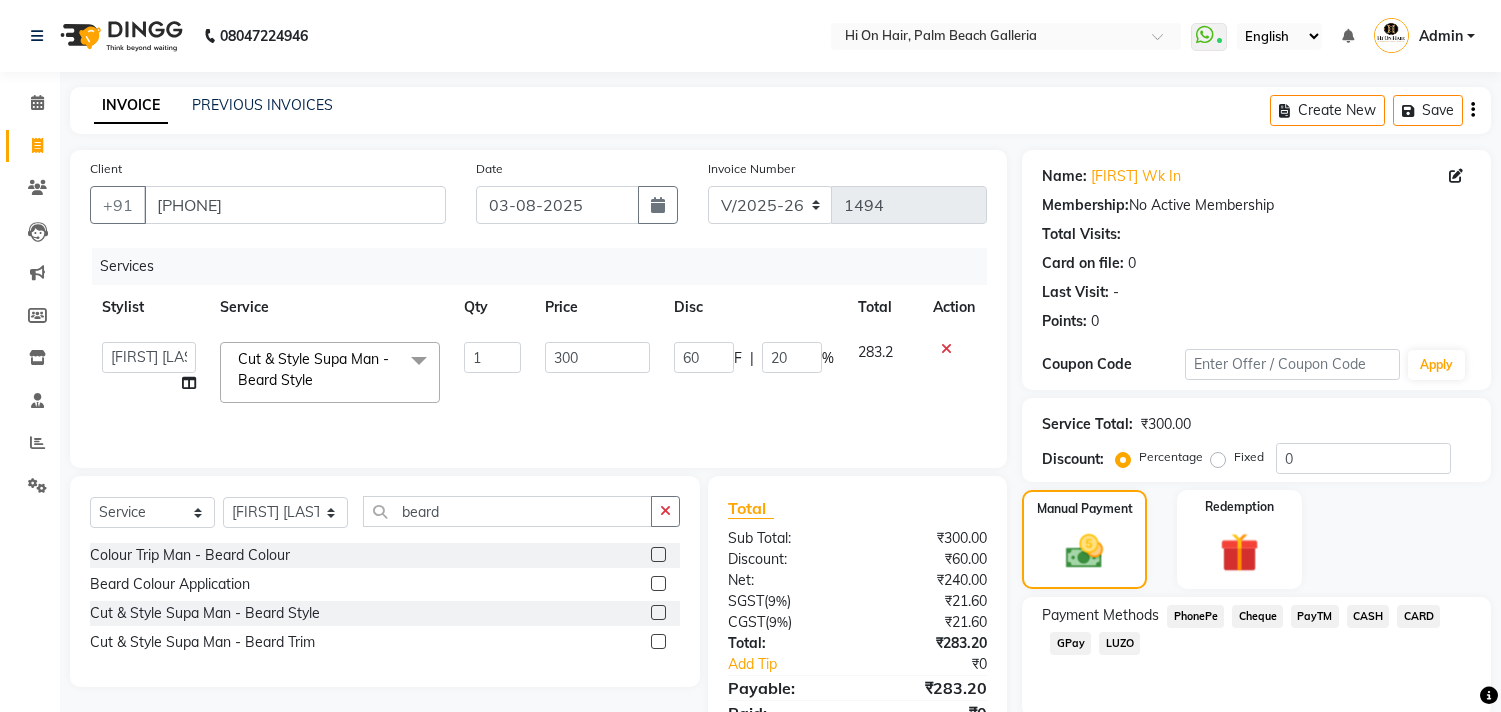 select on "535" 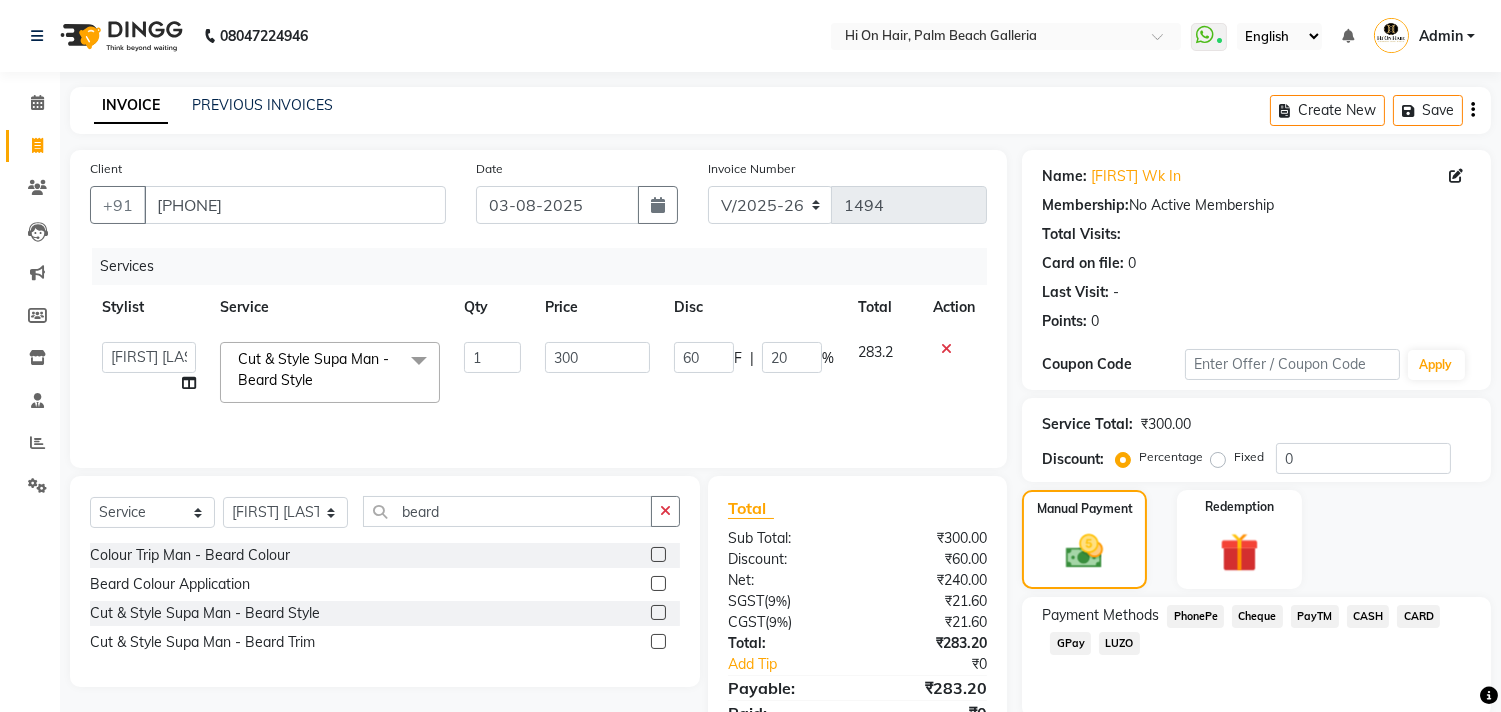 scroll, scrollTop: 0, scrollLeft: 0, axis: both 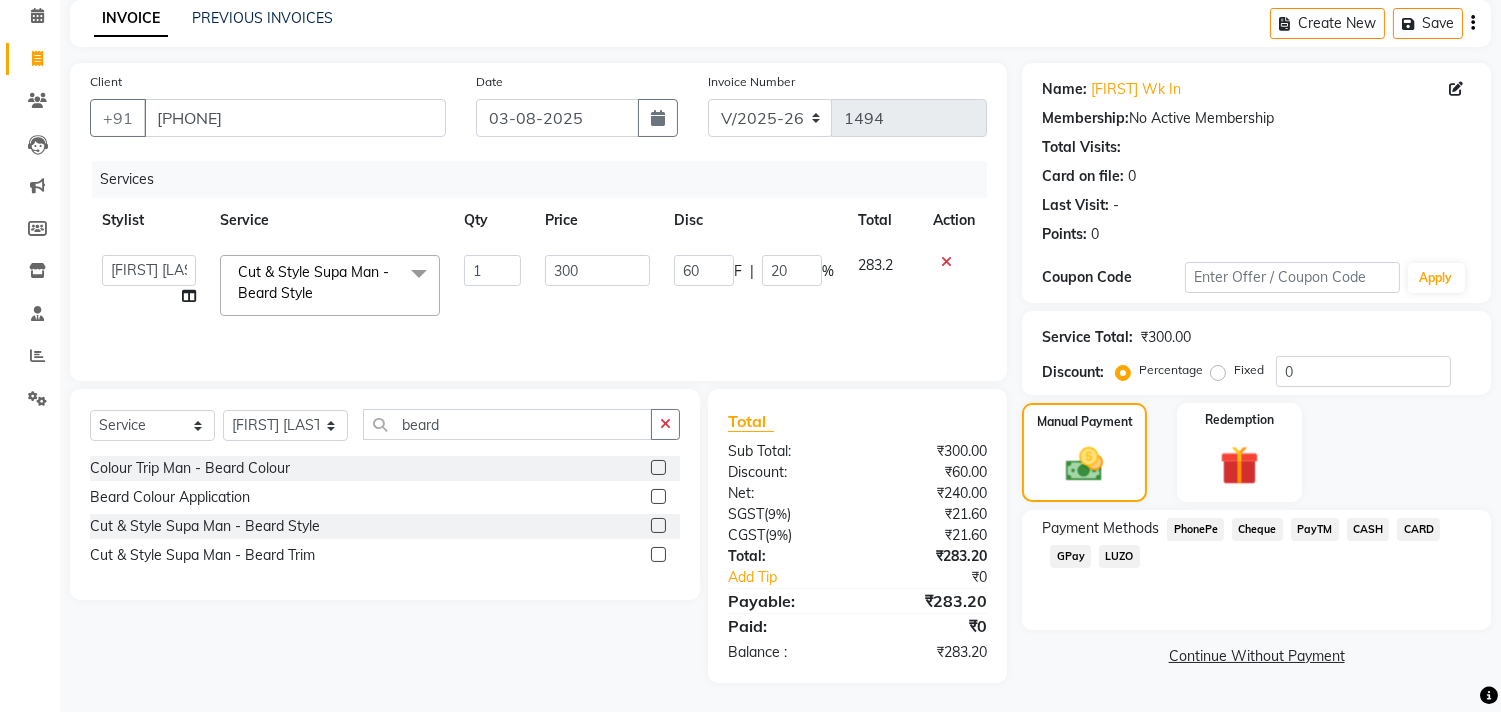 click on "GPay" 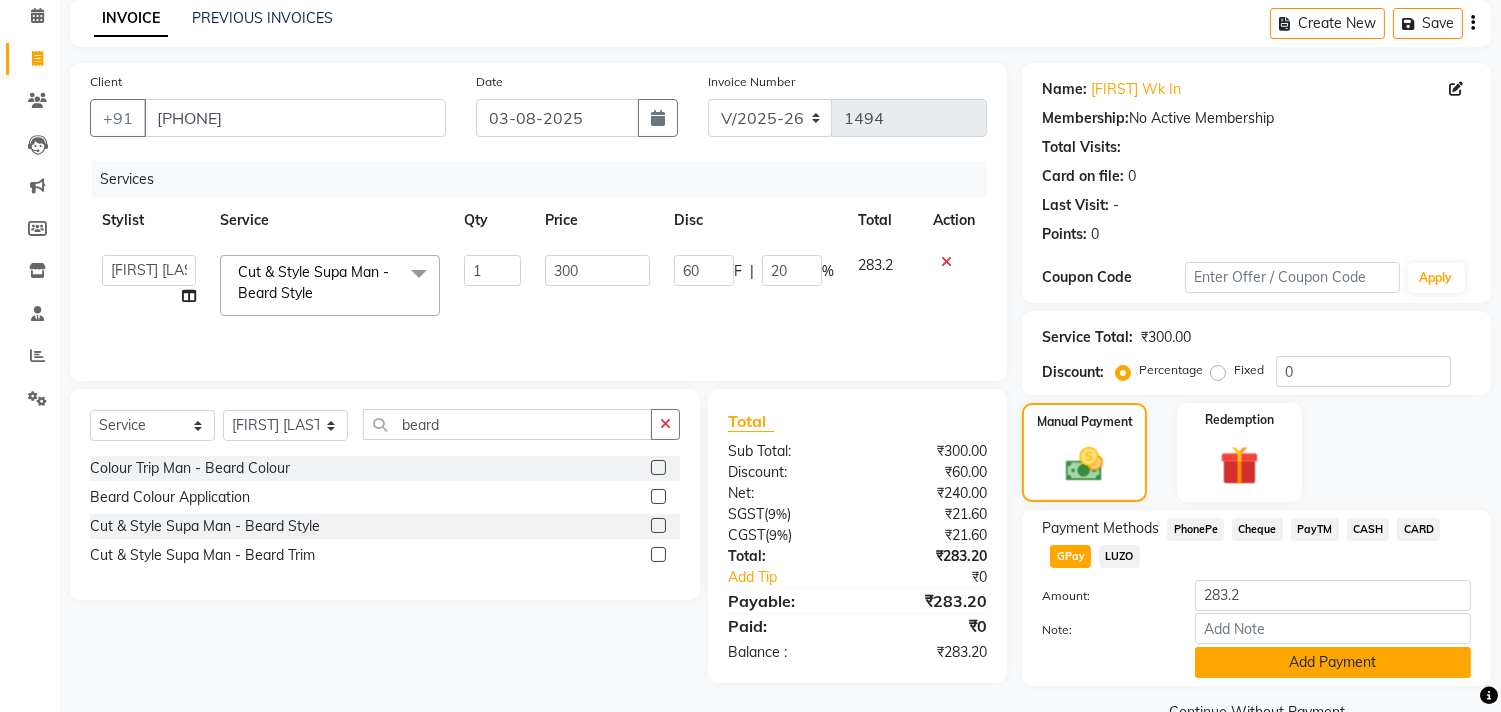 click on "Add Payment" 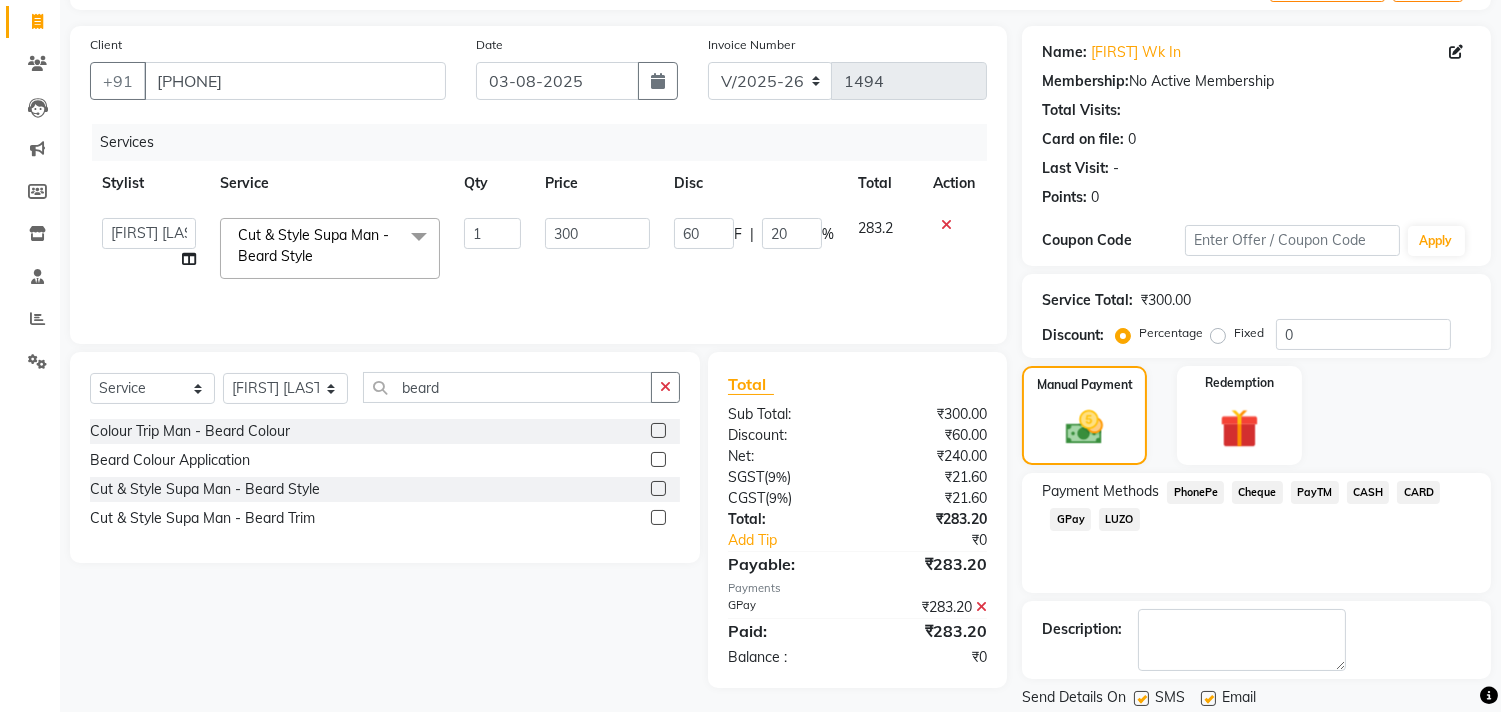 scroll, scrollTop: 187, scrollLeft: 0, axis: vertical 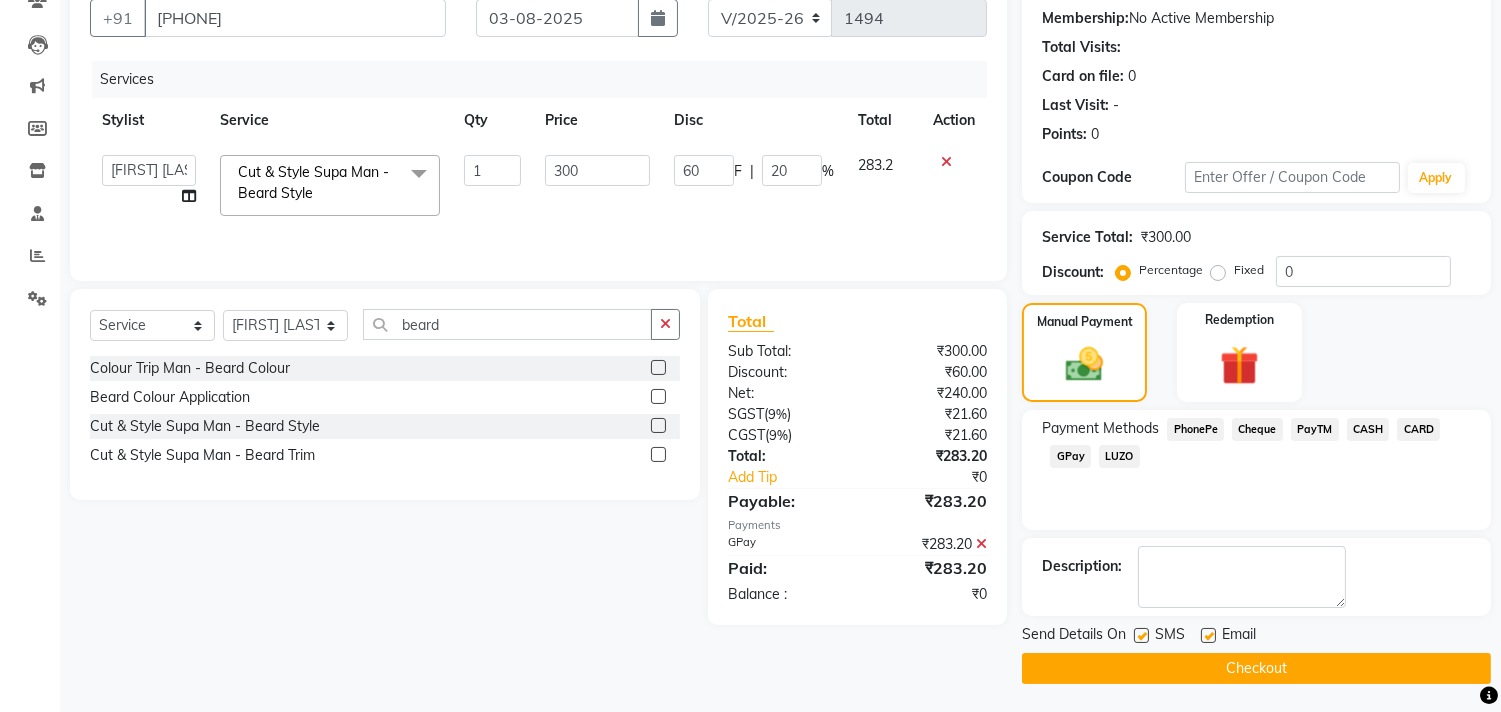 click 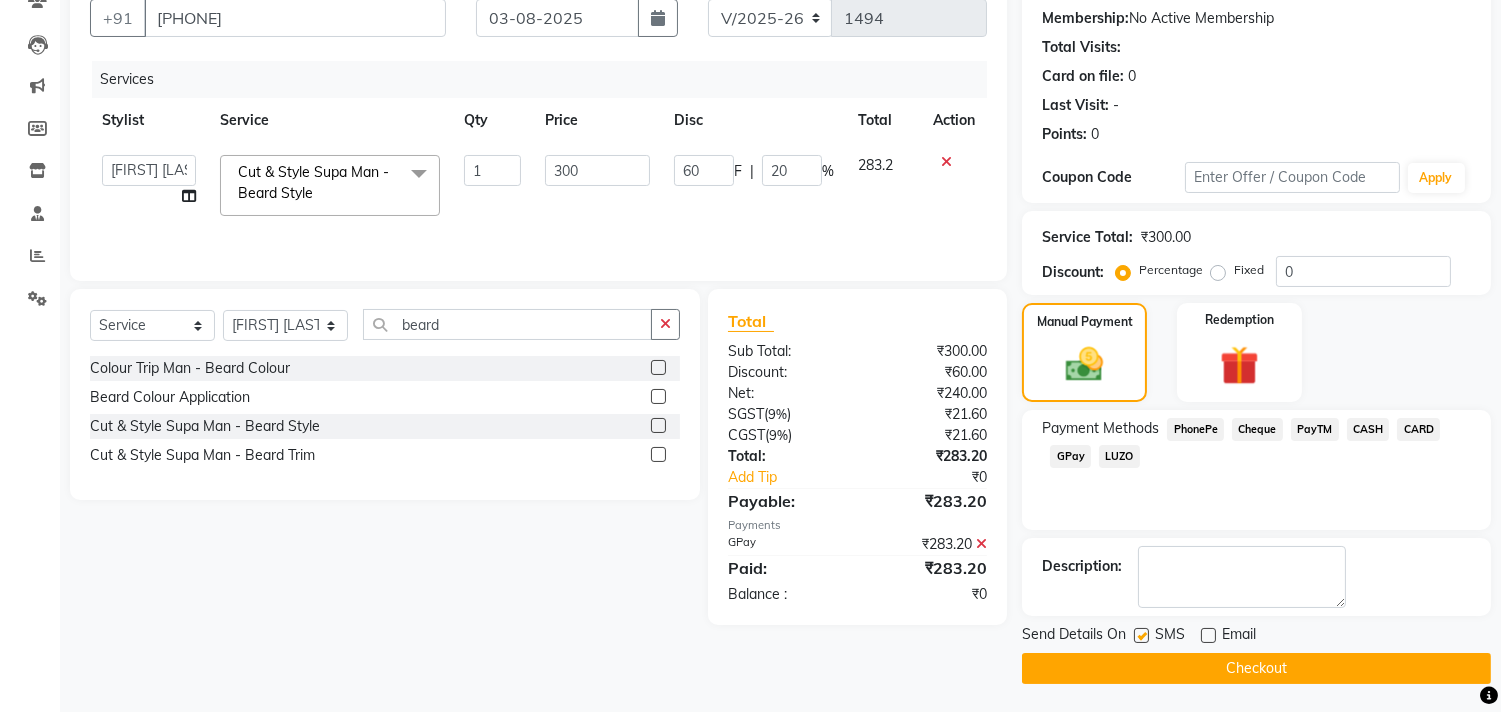 click on "Checkout" 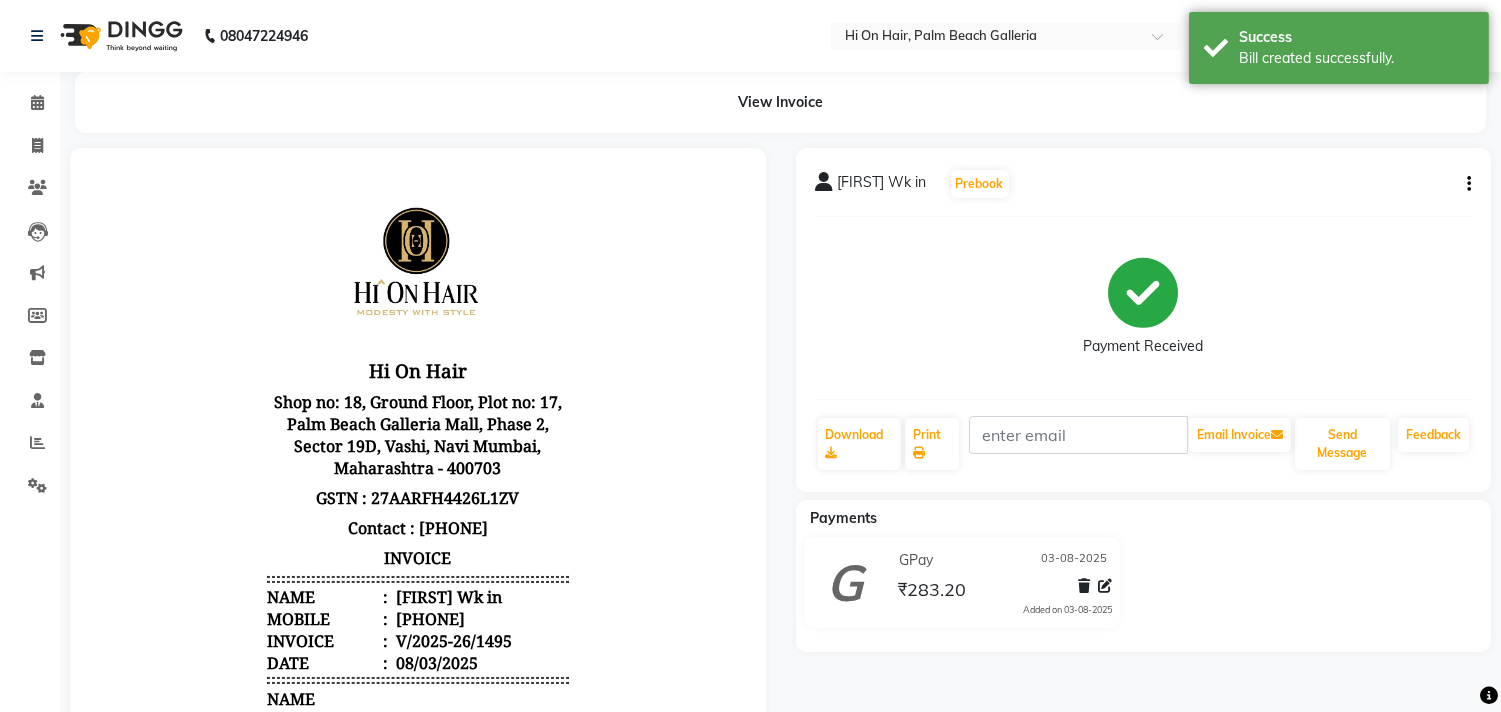 scroll, scrollTop: 0, scrollLeft: 0, axis: both 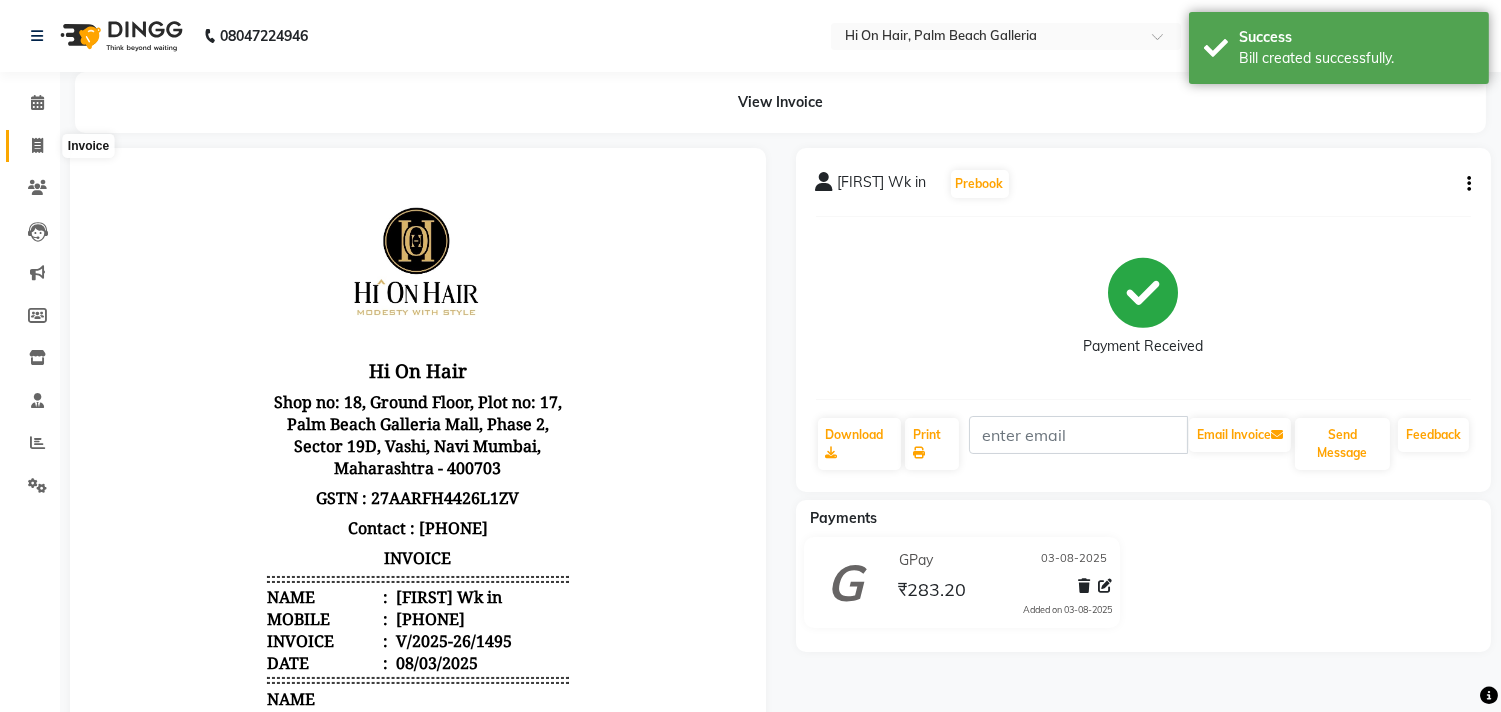 click 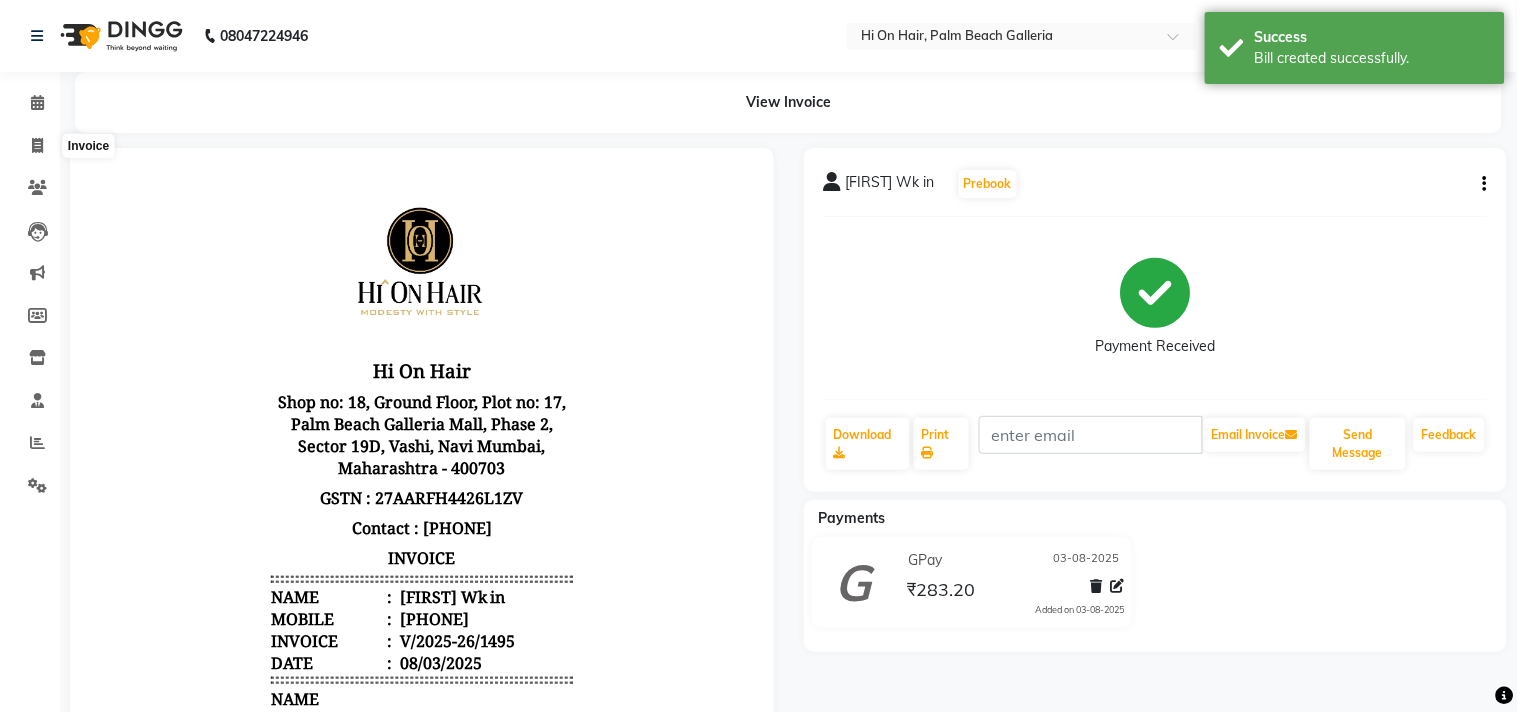 select on "535" 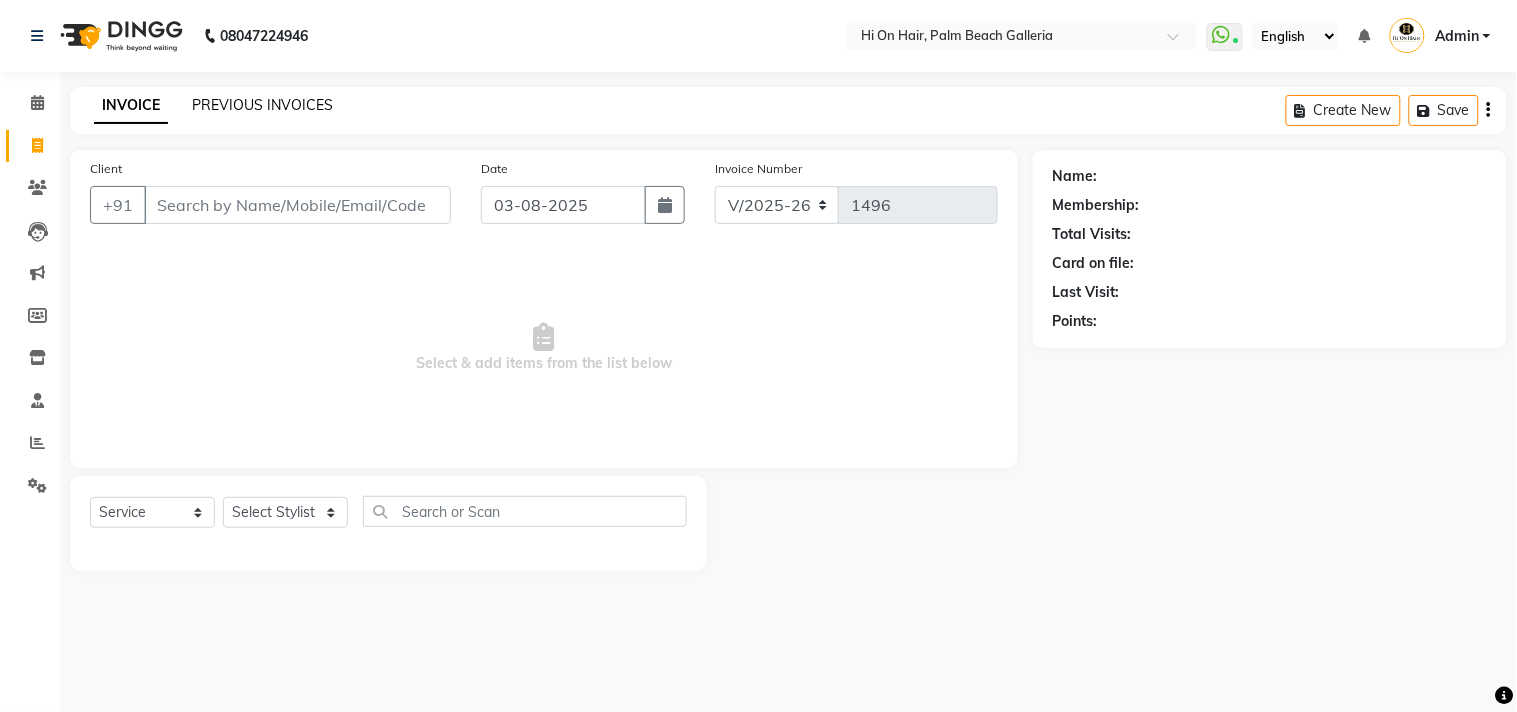 click on "PREVIOUS INVOICES" 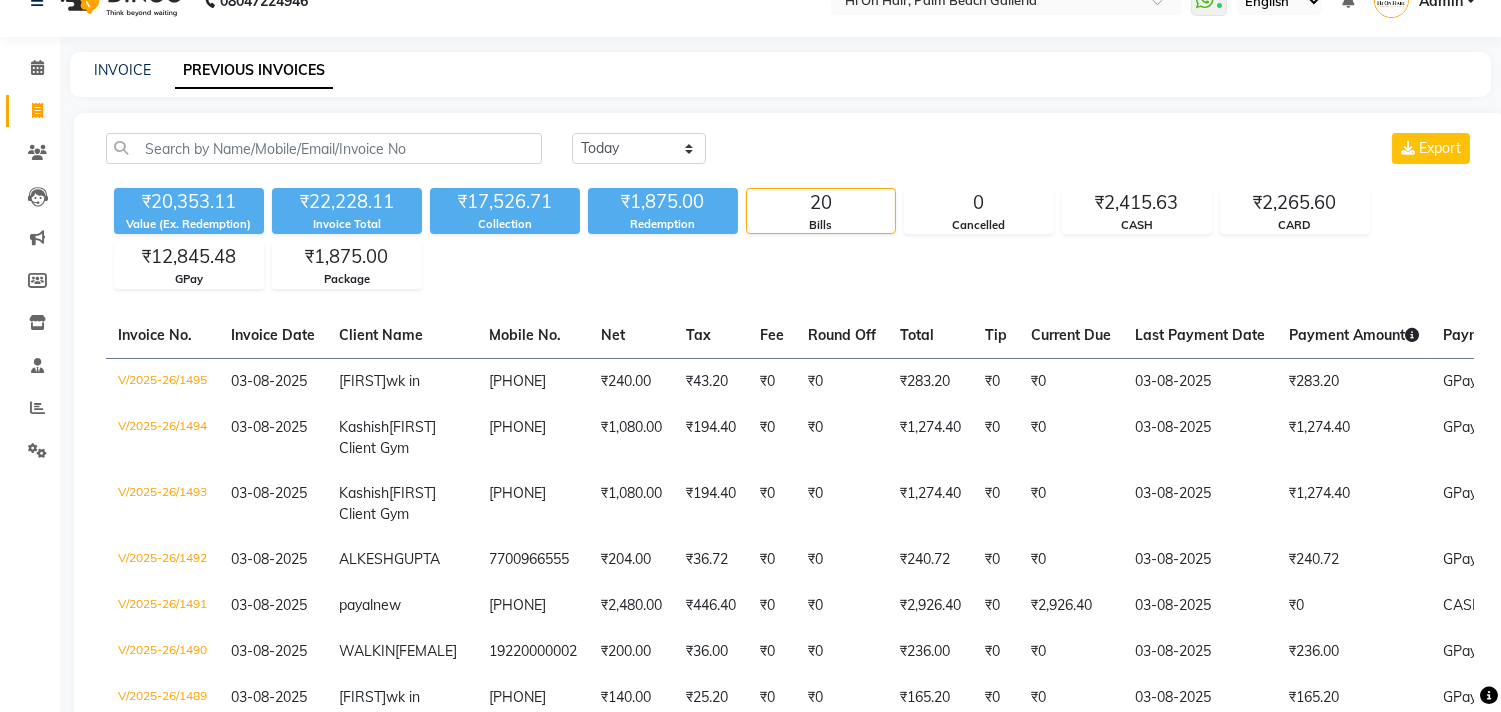 scroll, scrollTop: 0, scrollLeft: 0, axis: both 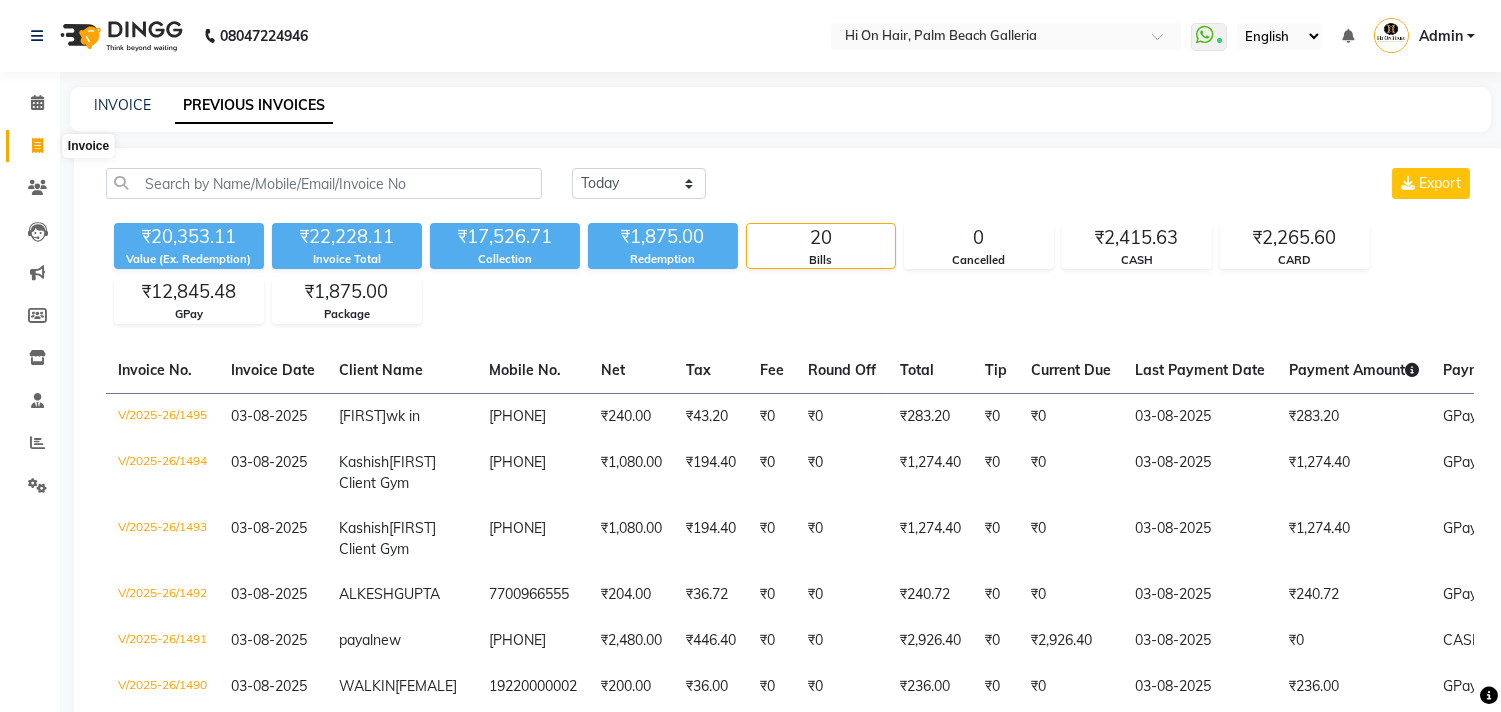 click 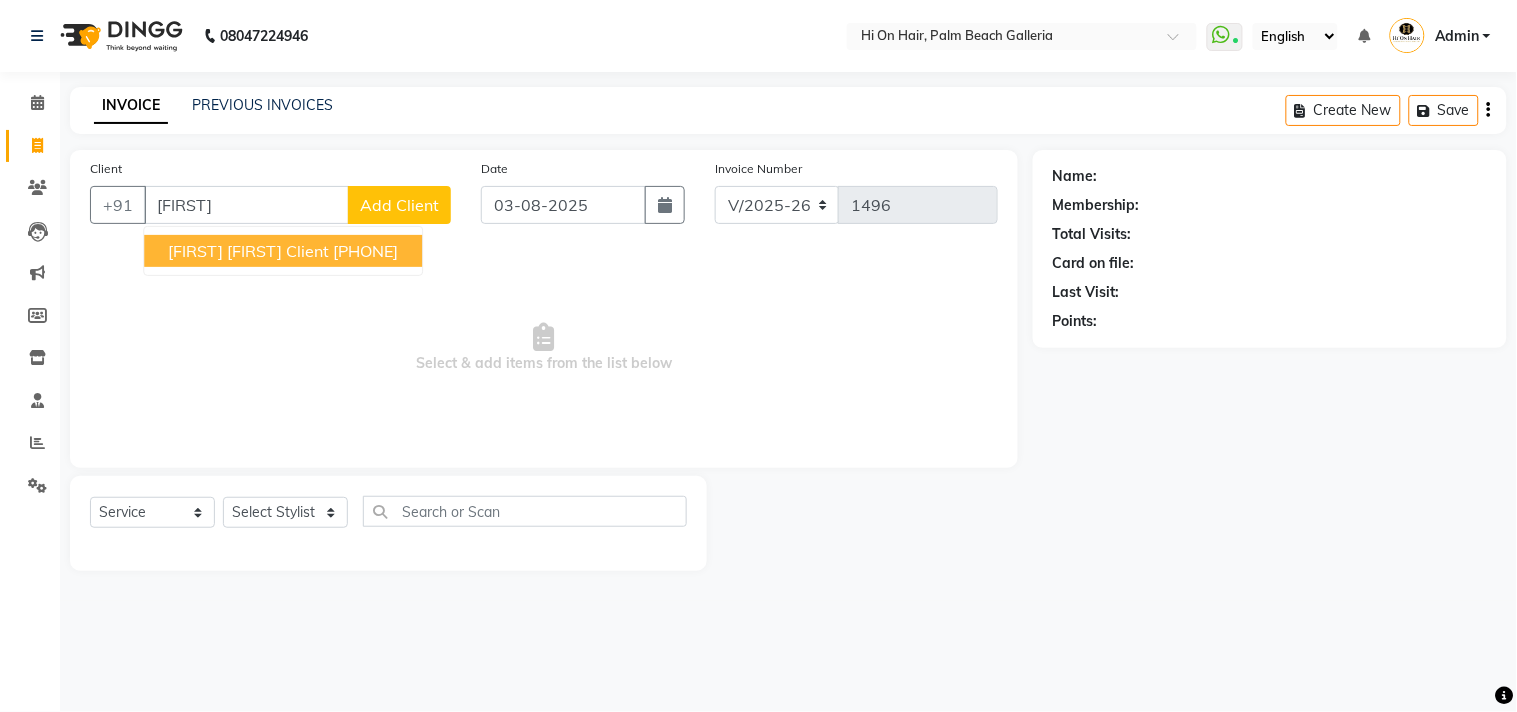 drag, startPoint x: 401, startPoint y: 194, endPoint x: 374, endPoint y: 232, distance: 46.615448 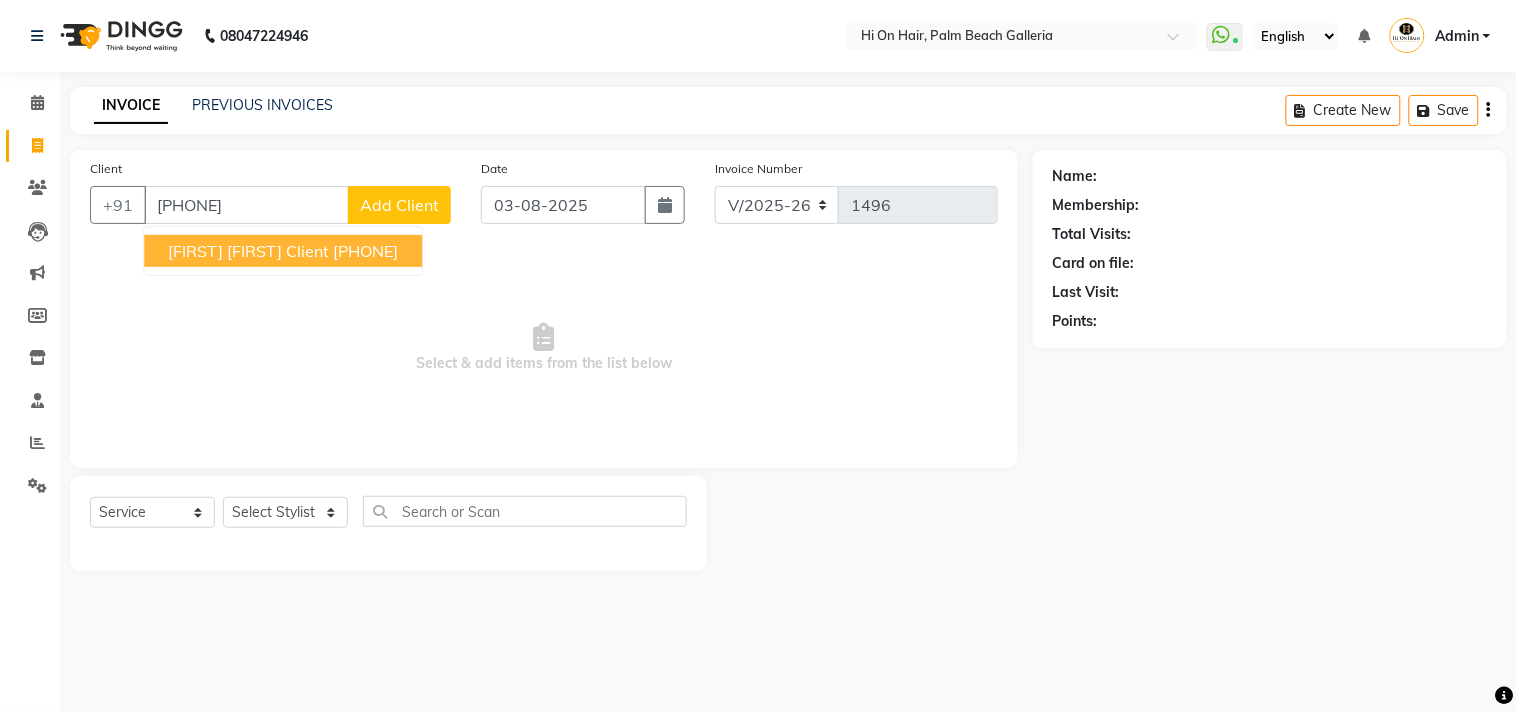 type on "[PHONE]" 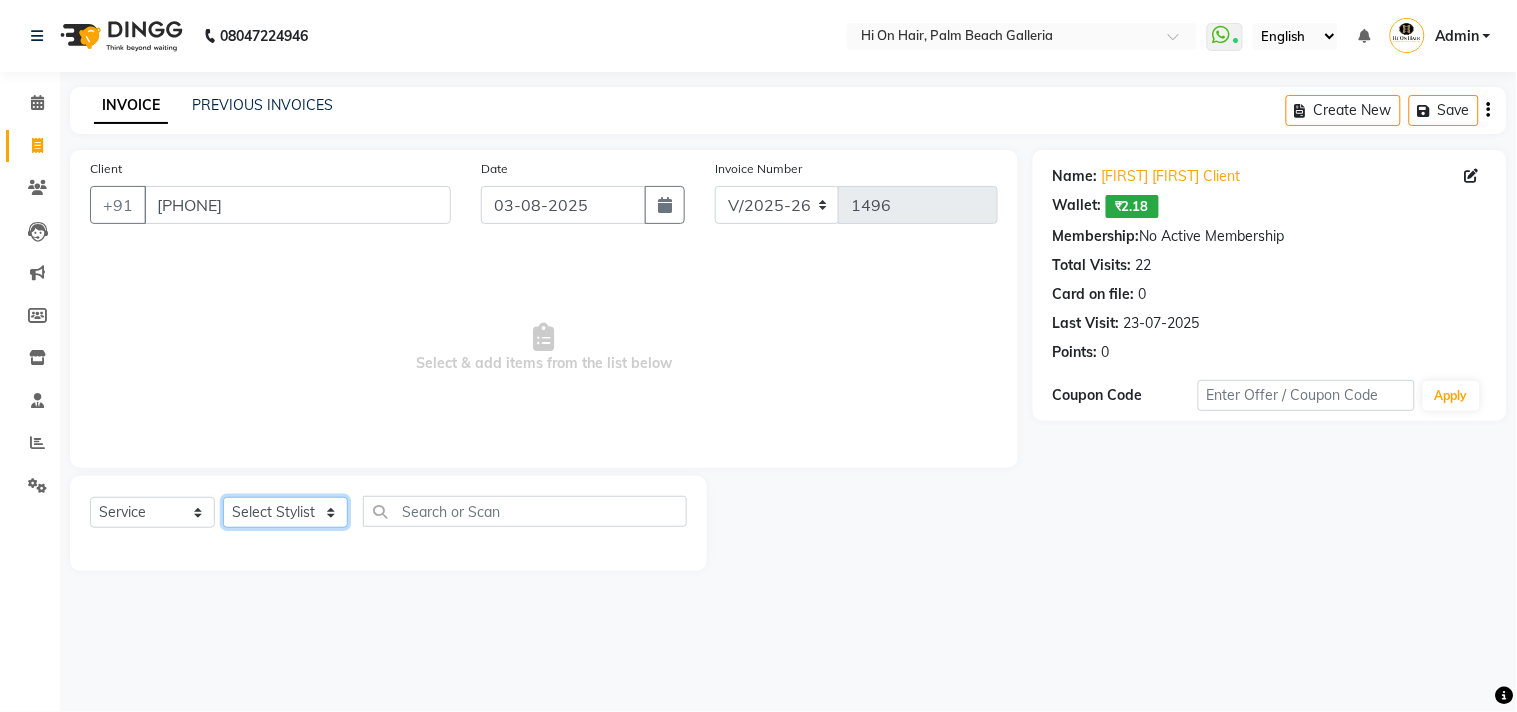 click on "Select Stylist Alim Kaldane Anwar Laskar Hi On Hair MAKYOPHI Pankaj Thakur Poonam Nalawade Raani Rasika  Shelar Rehan Salmani Saba Shaikh Sana Shaikh SOSEM Zeeshan Salmani" 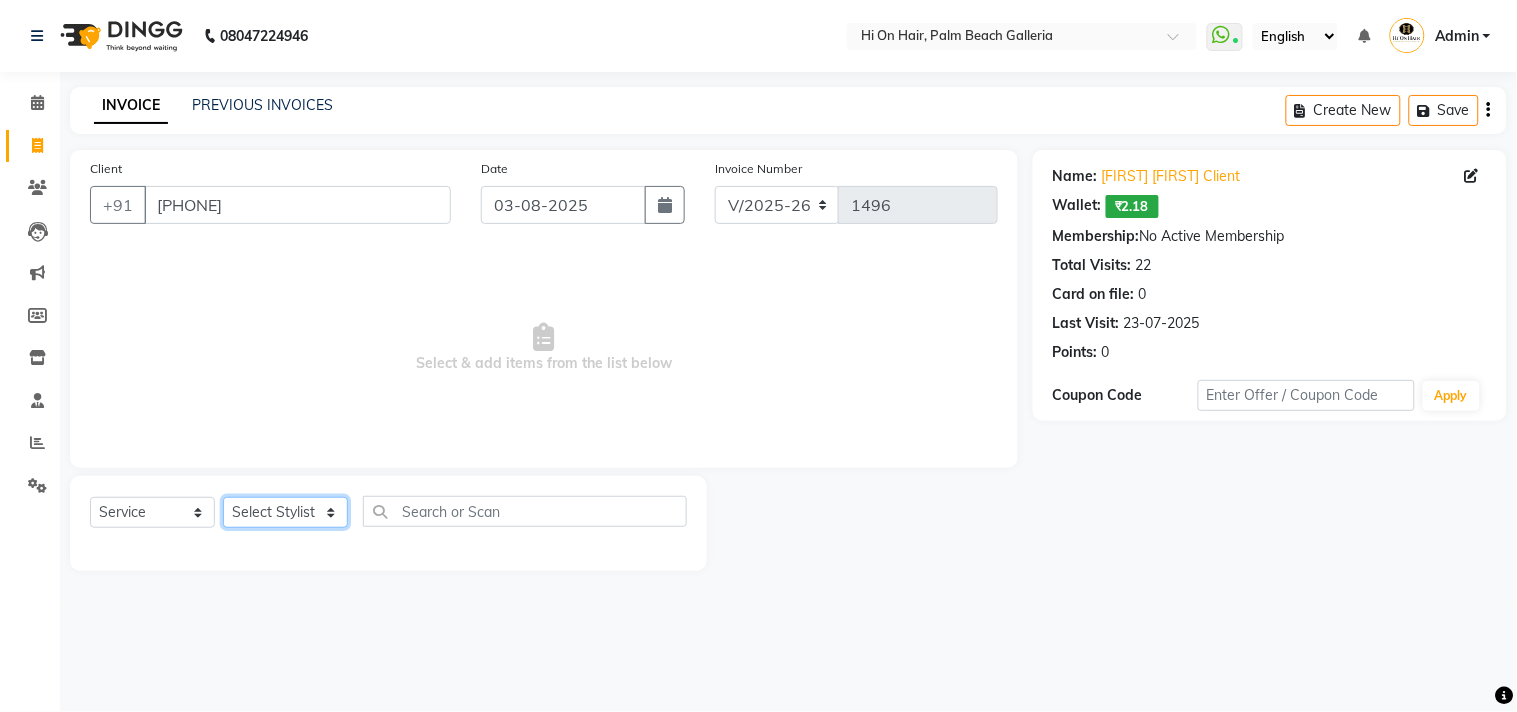 select on "26489" 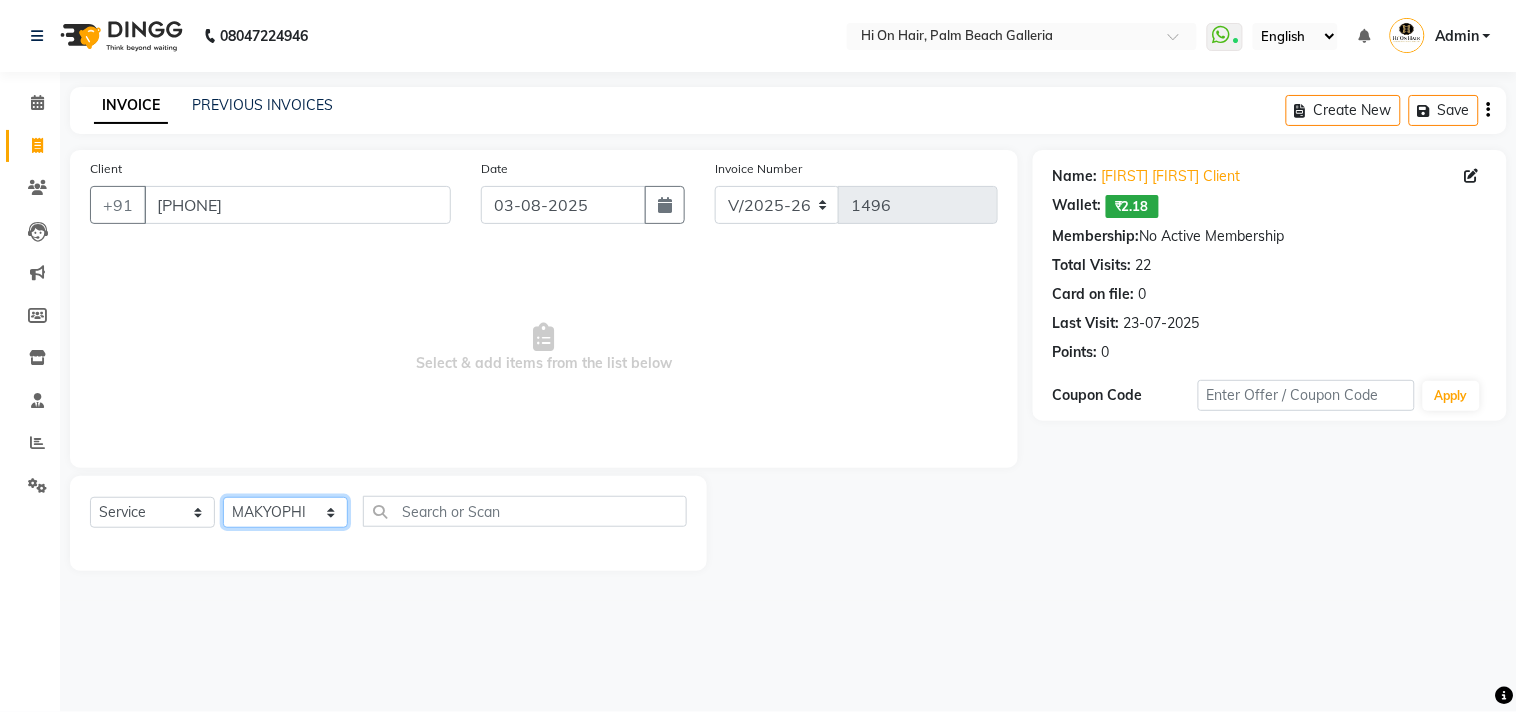 click on "Select Stylist Alim Kaldane Anwar Laskar Hi On Hair MAKYOPHI Pankaj Thakur Poonam Nalawade Raani Rasika  Shelar Rehan Salmani Saba Shaikh Sana Shaikh SOSEM Zeeshan Salmani" 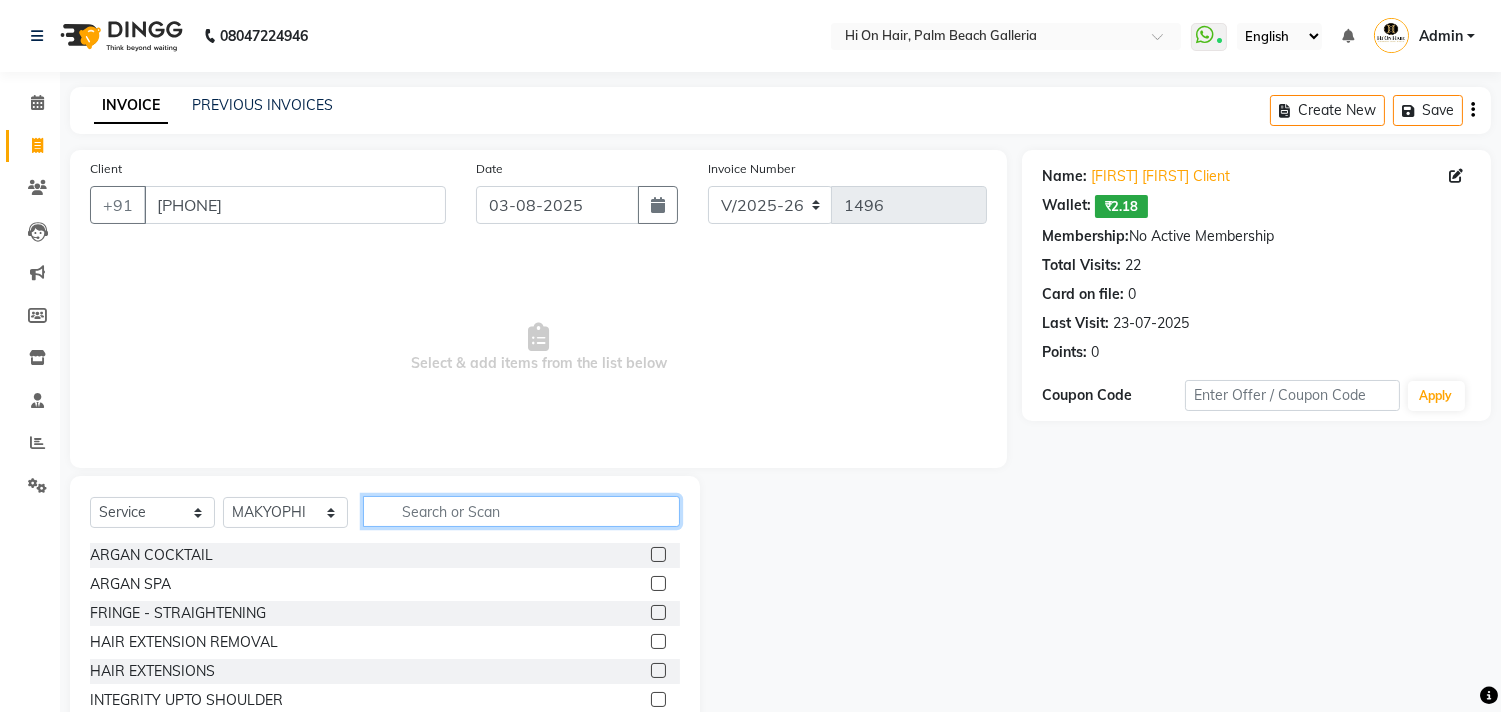 click 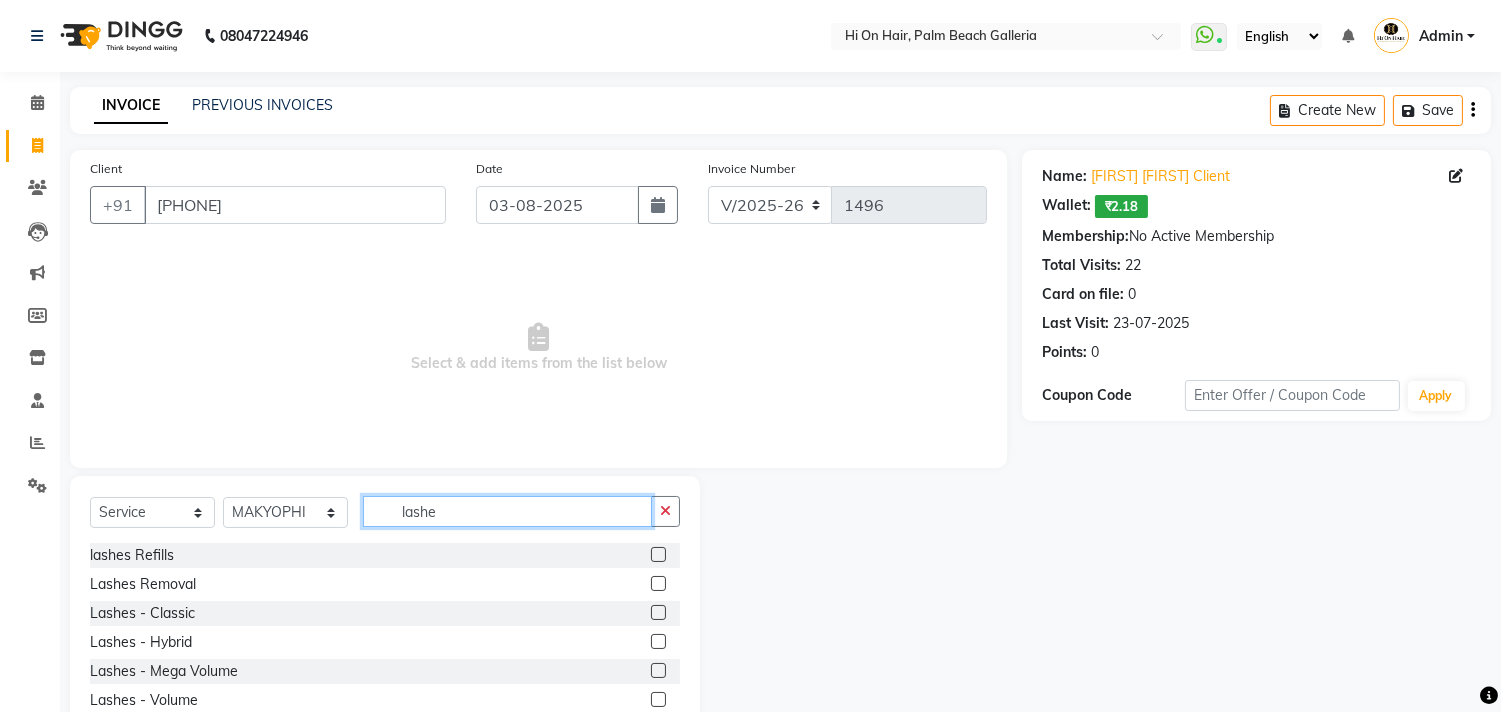 type on "lashe" 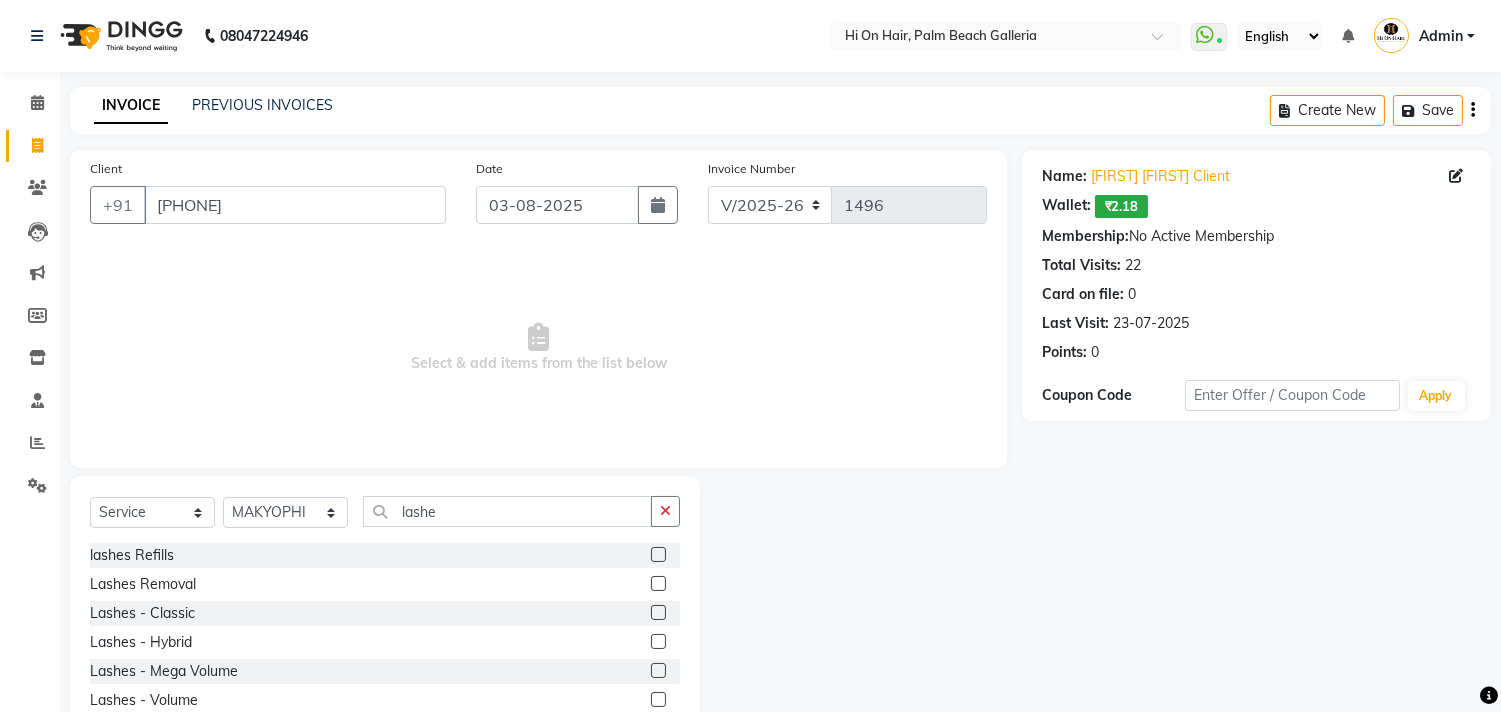 click 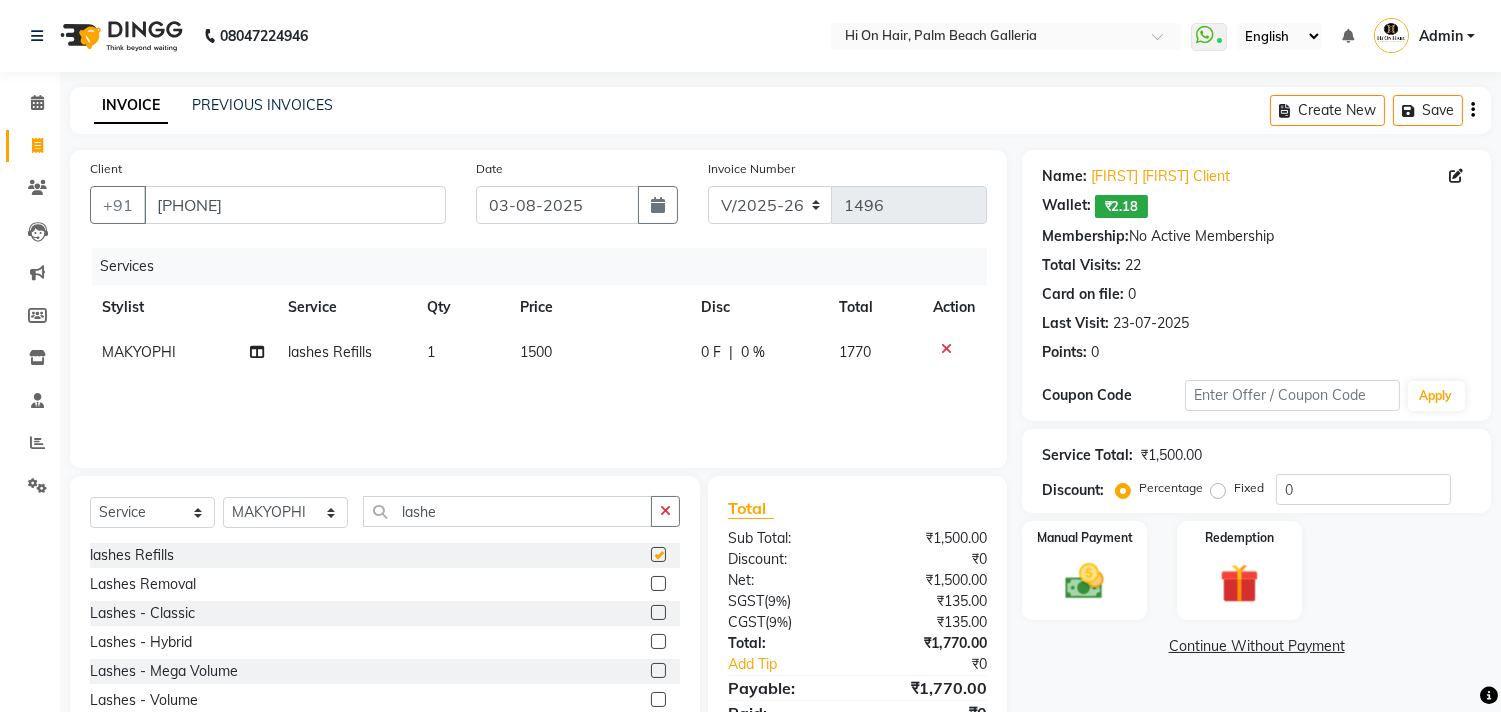 checkbox on "false" 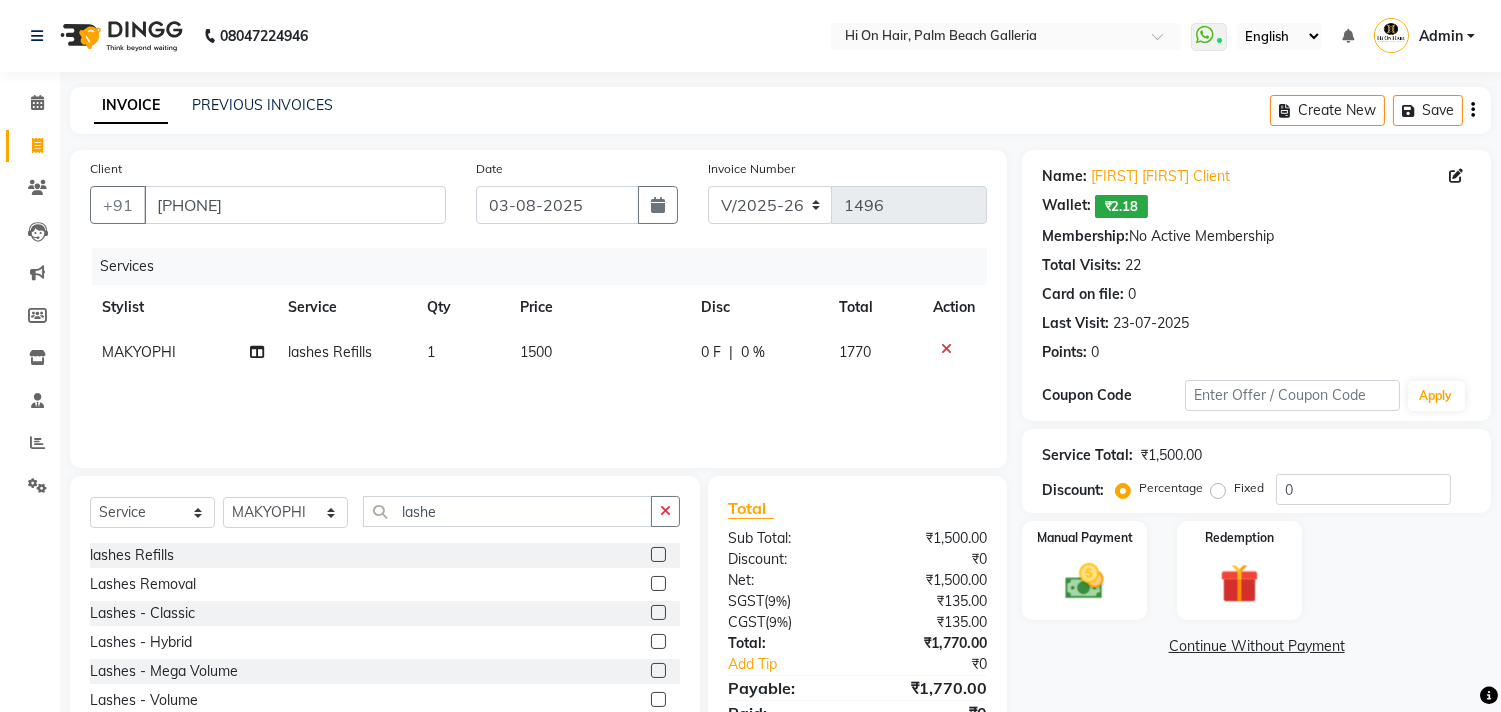 click on "Services Stylist Service Qty Price Disc Total Action MAKYOPHI lashes Refills 1 1500 0 F | 0 % 1770" 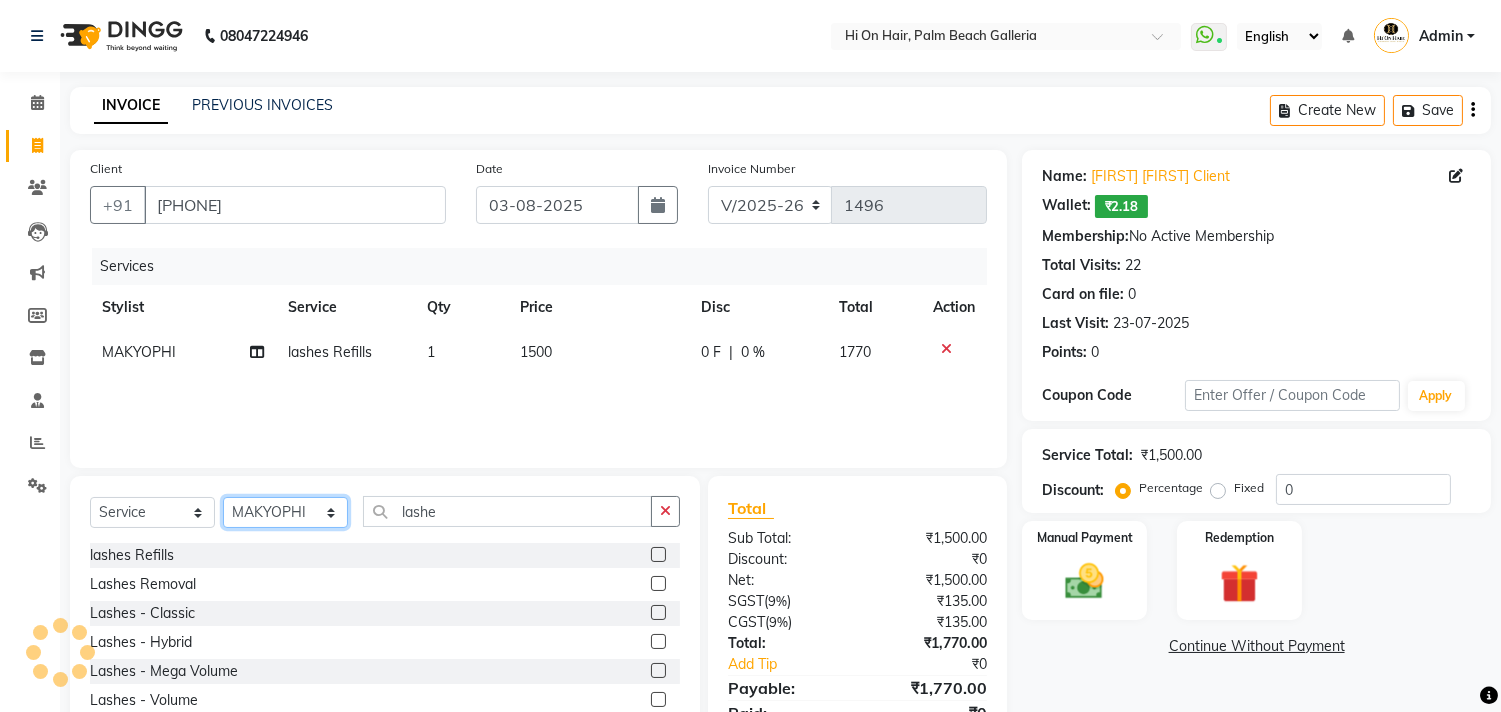 click on "Select Stylist Alim Kaldane Anwar Laskar Hi On Hair MAKYOPHI Pankaj Thakur Poonam Nalawade Raani Rasika  Shelar Rehan Salmani Saba Shaikh Sana Shaikh SOSEM Zeeshan Salmani" 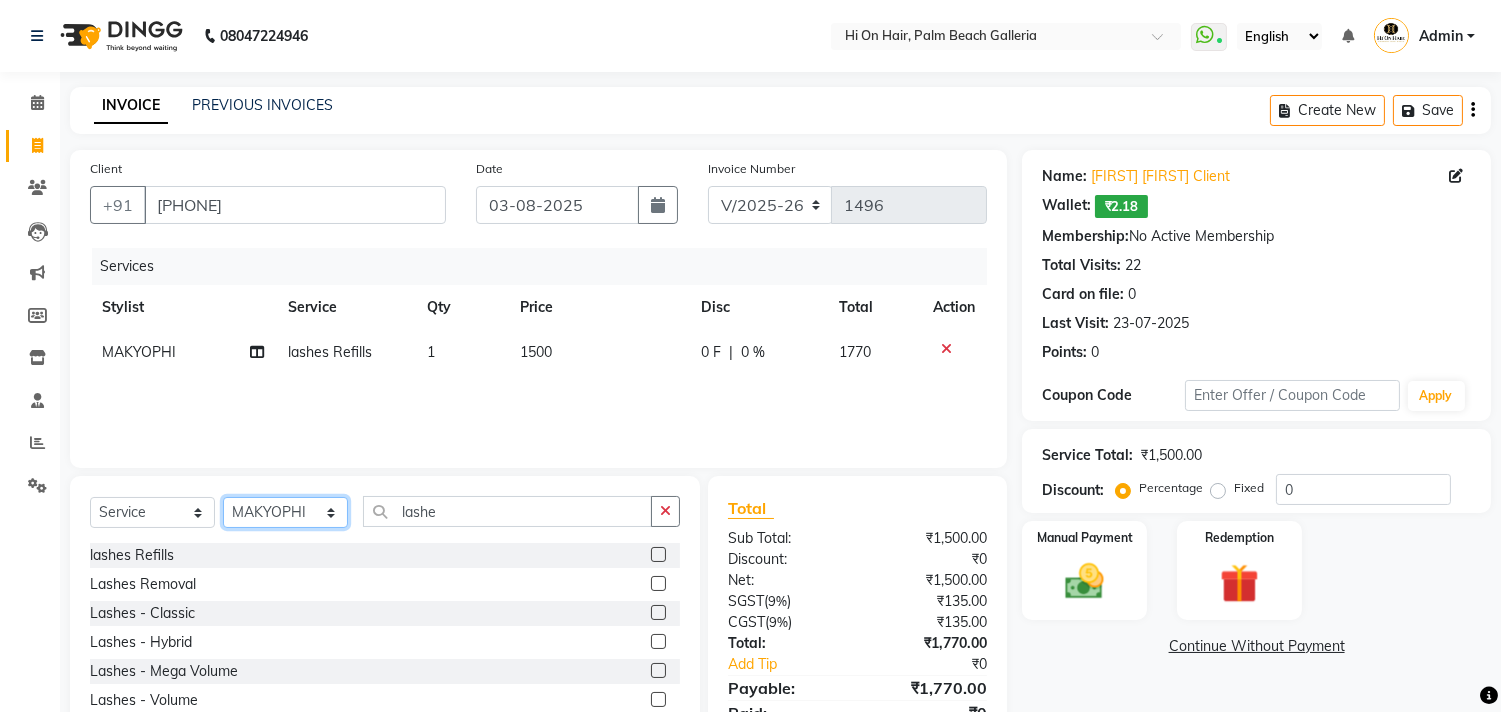 select on "6883" 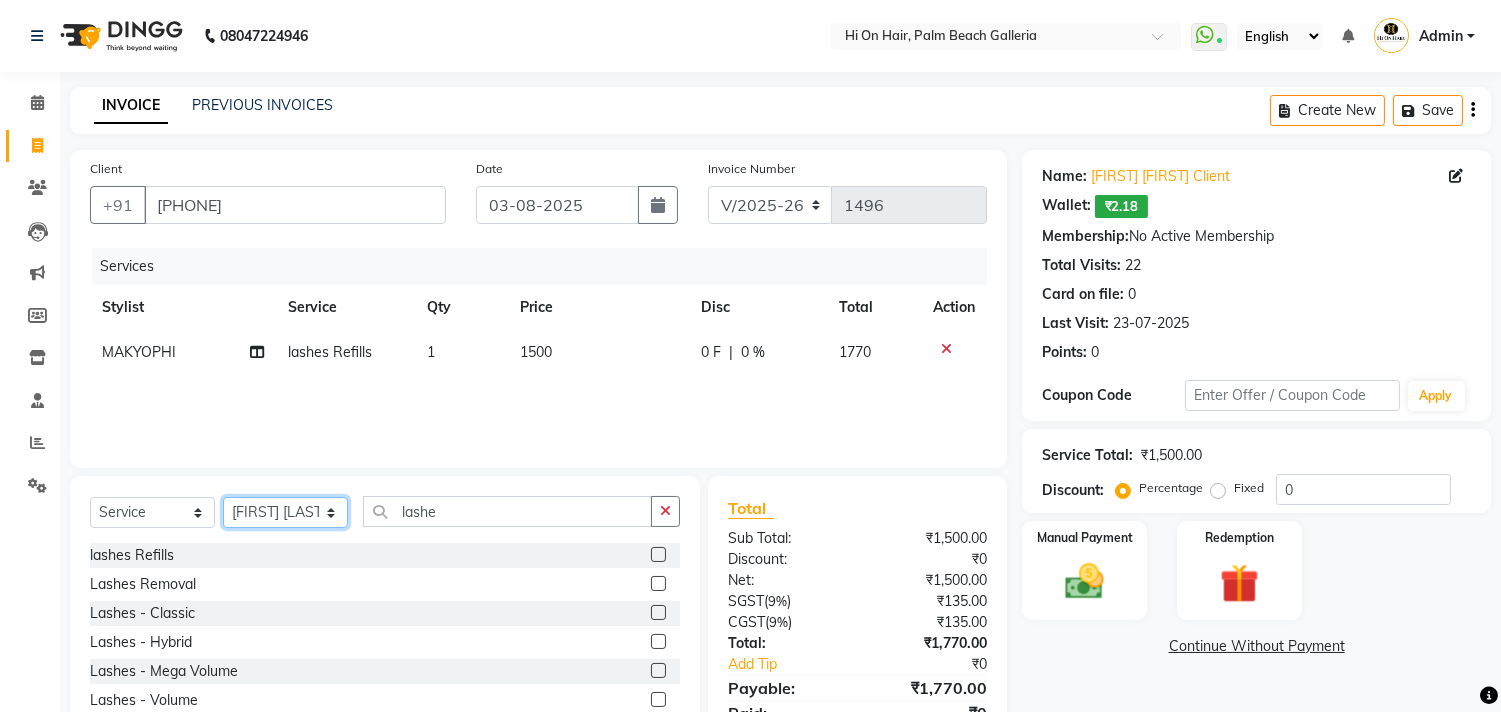 click on "Select Stylist Alim Kaldane Anwar Laskar Hi On Hair MAKYOPHI Pankaj Thakur Poonam Nalawade Raani Rasika  Shelar Rehan Salmani Saba Shaikh Sana Shaikh SOSEM Zeeshan Salmani" 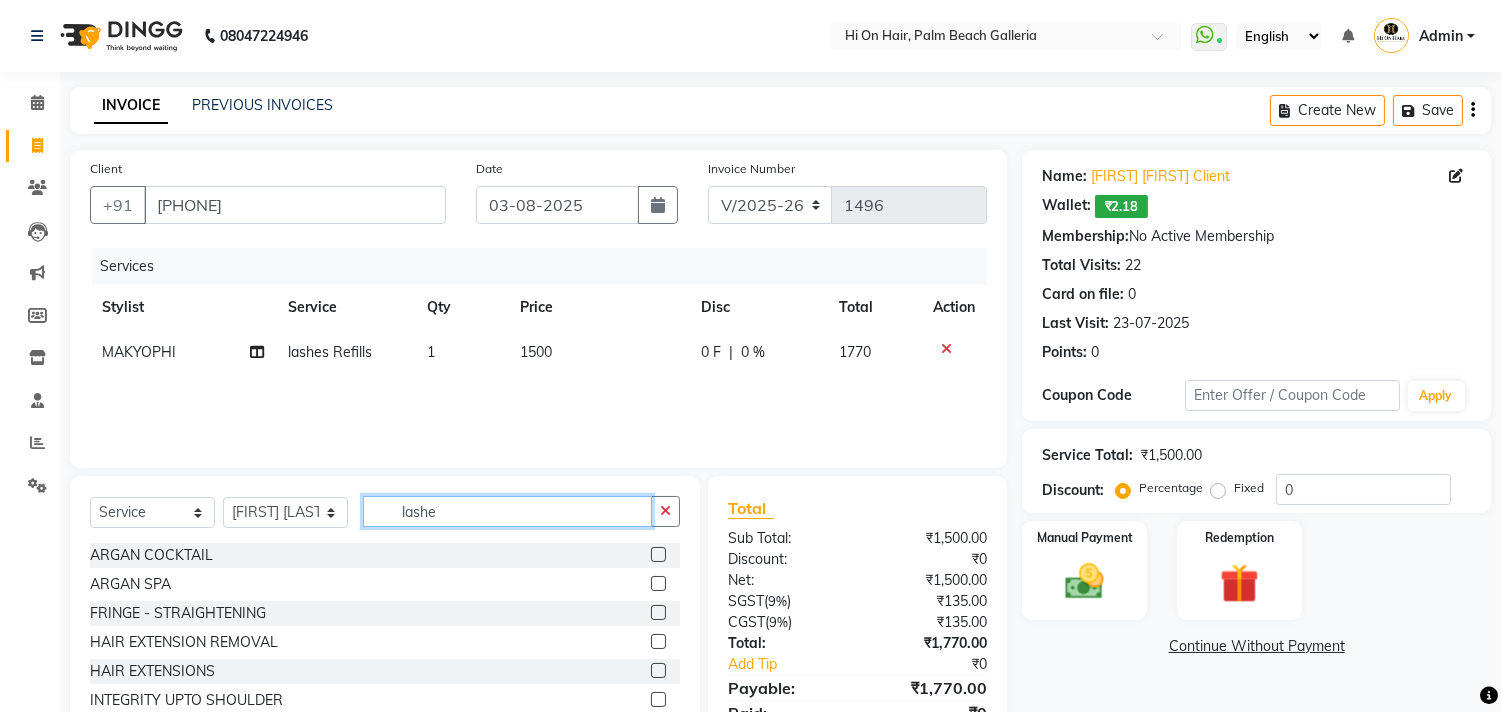 drag, startPoint x: 471, startPoint y: 516, endPoint x: 314, endPoint y: 528, distance: 157.45793 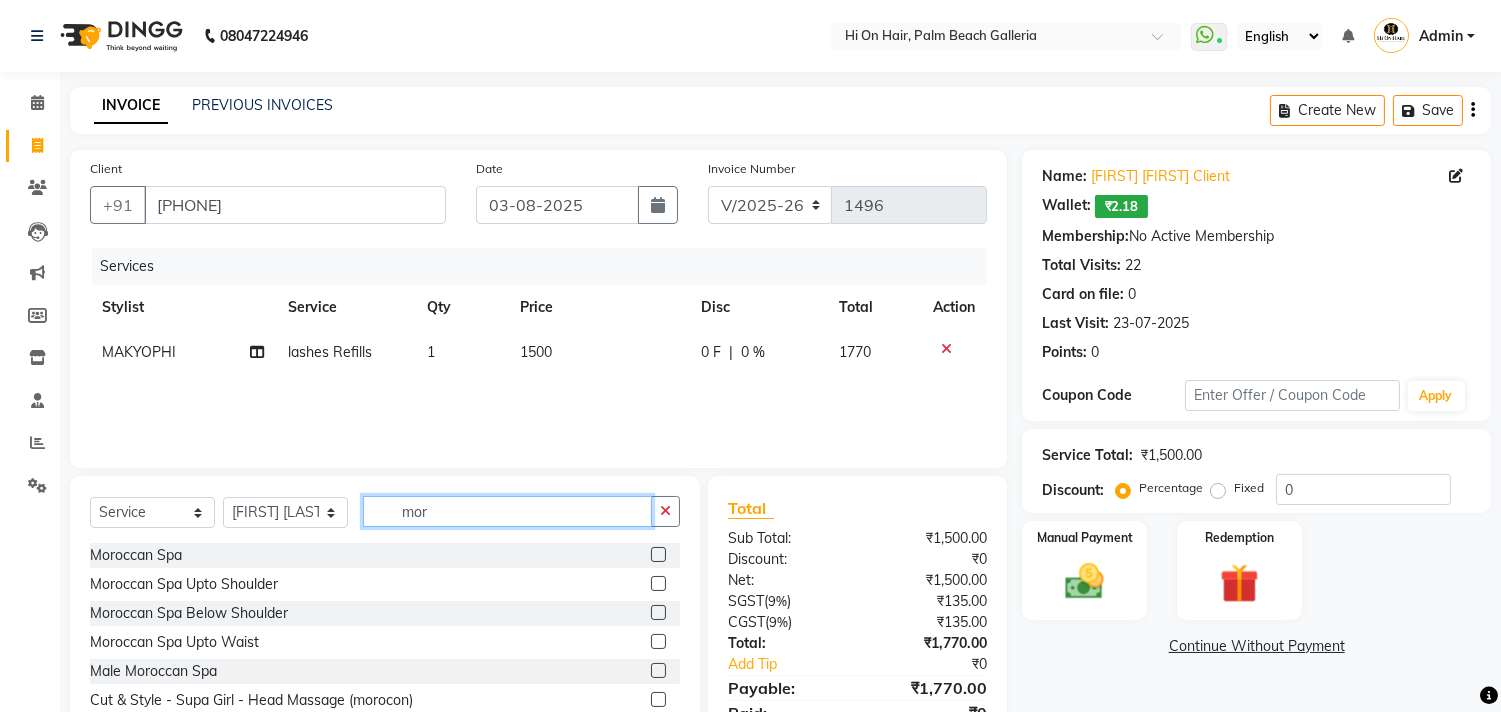 type on "mor" 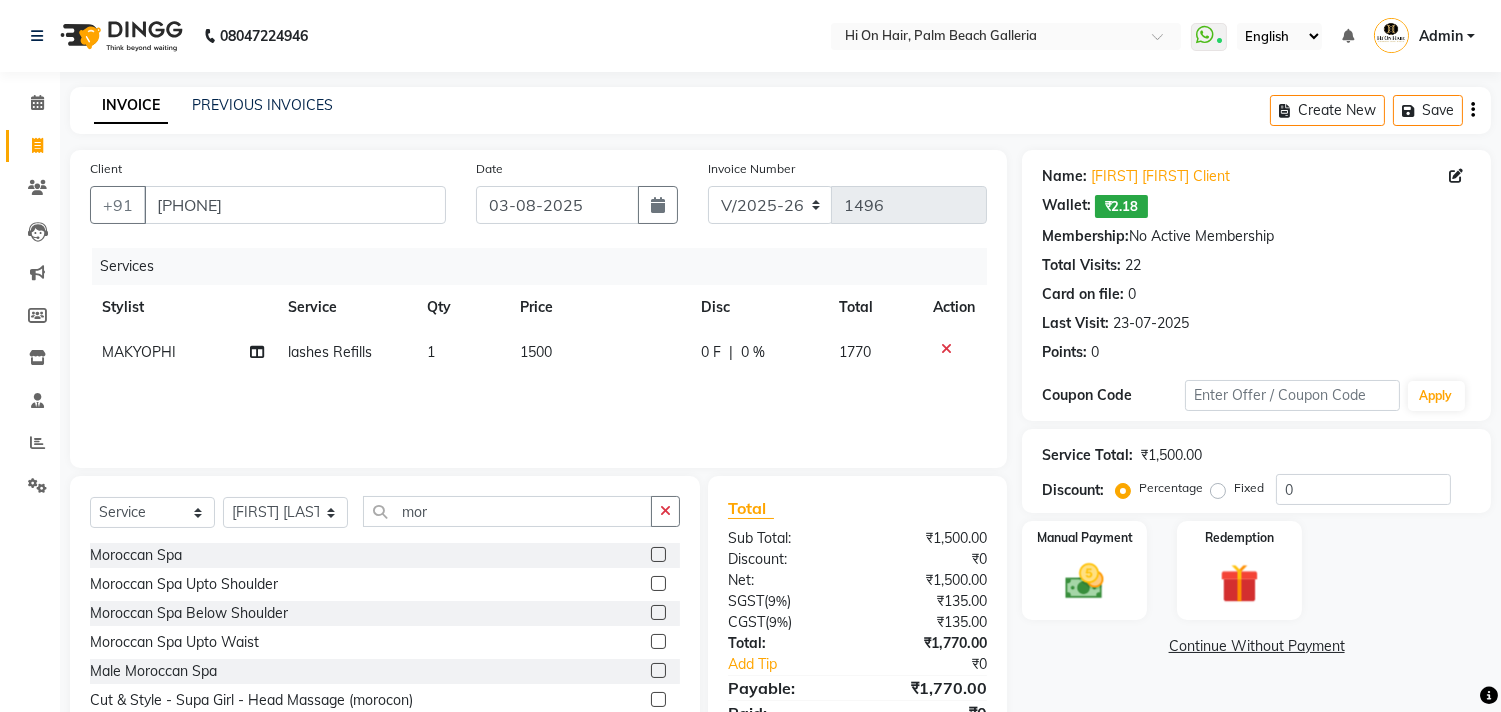 click 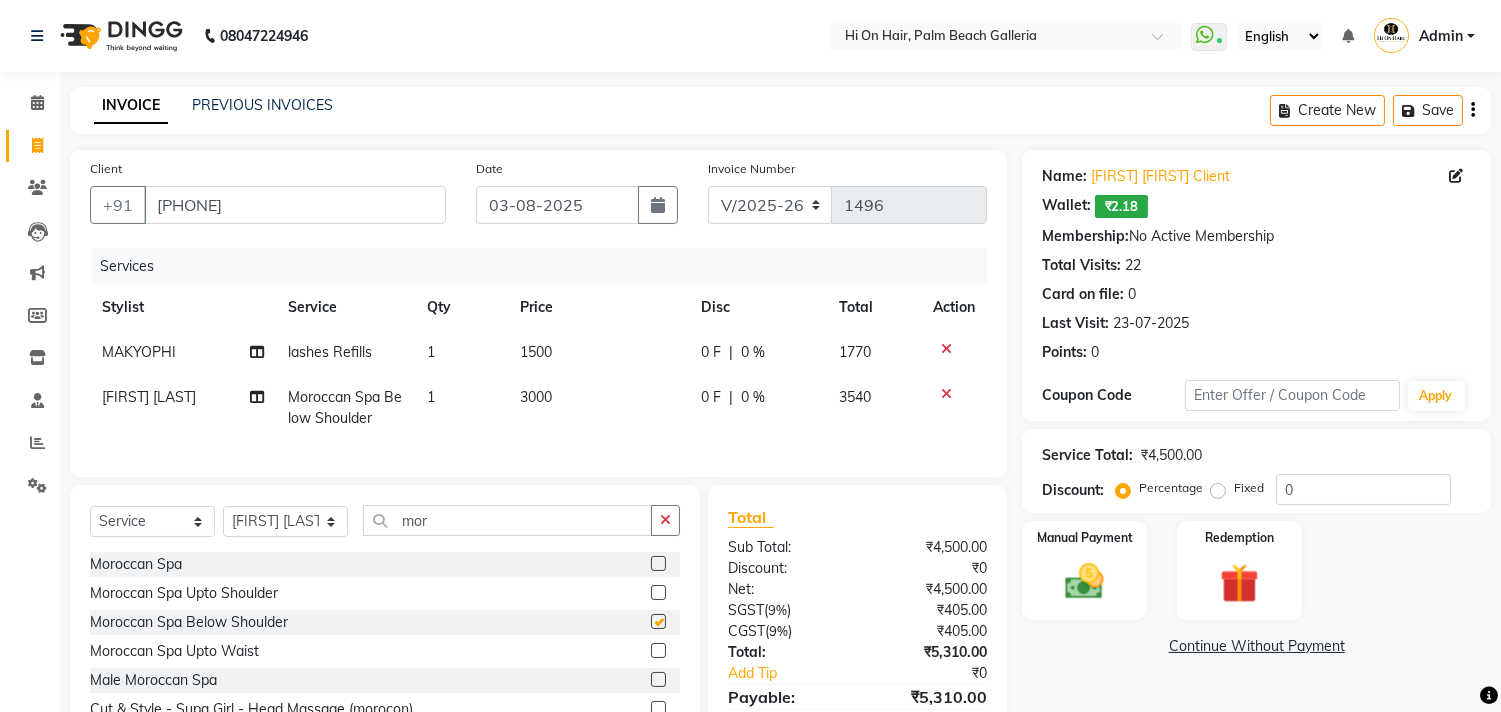 checkbox on "false" 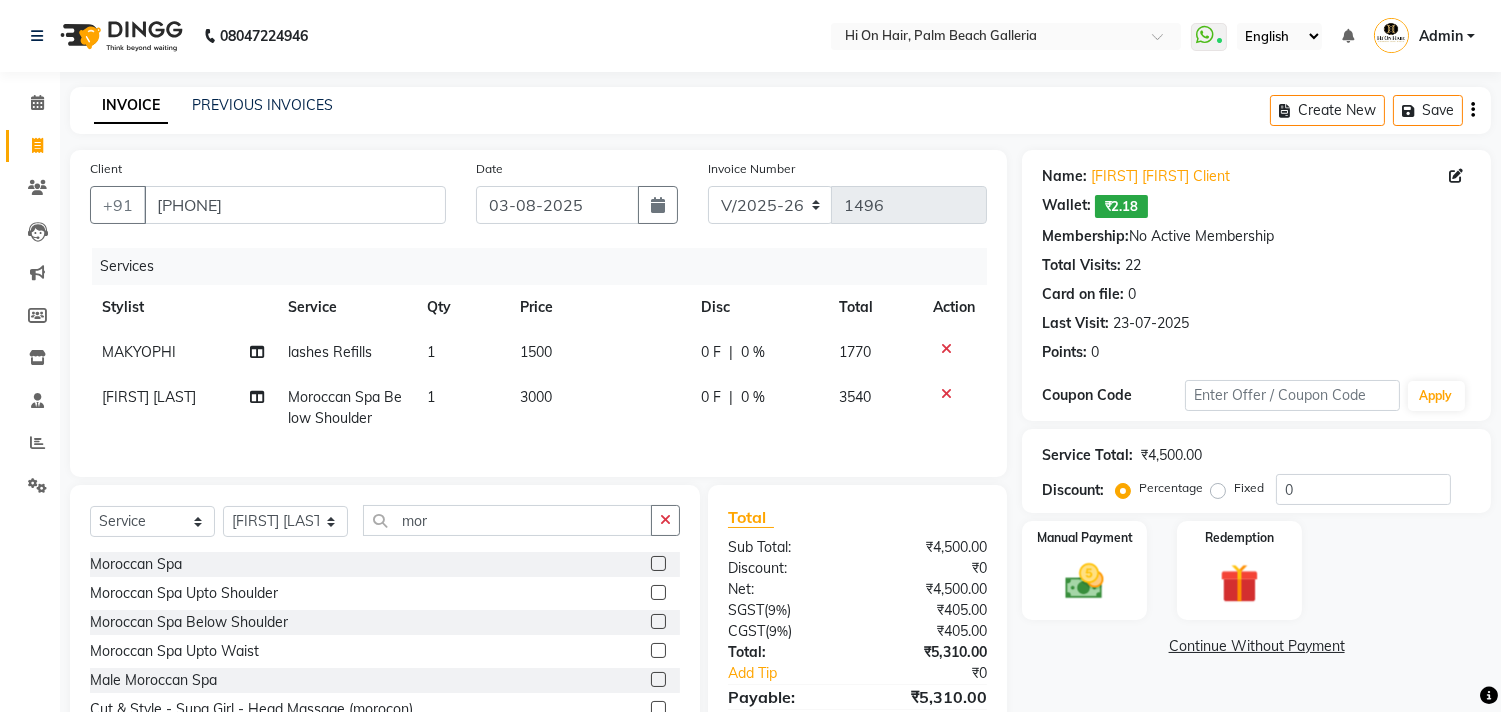 click on "0 %" 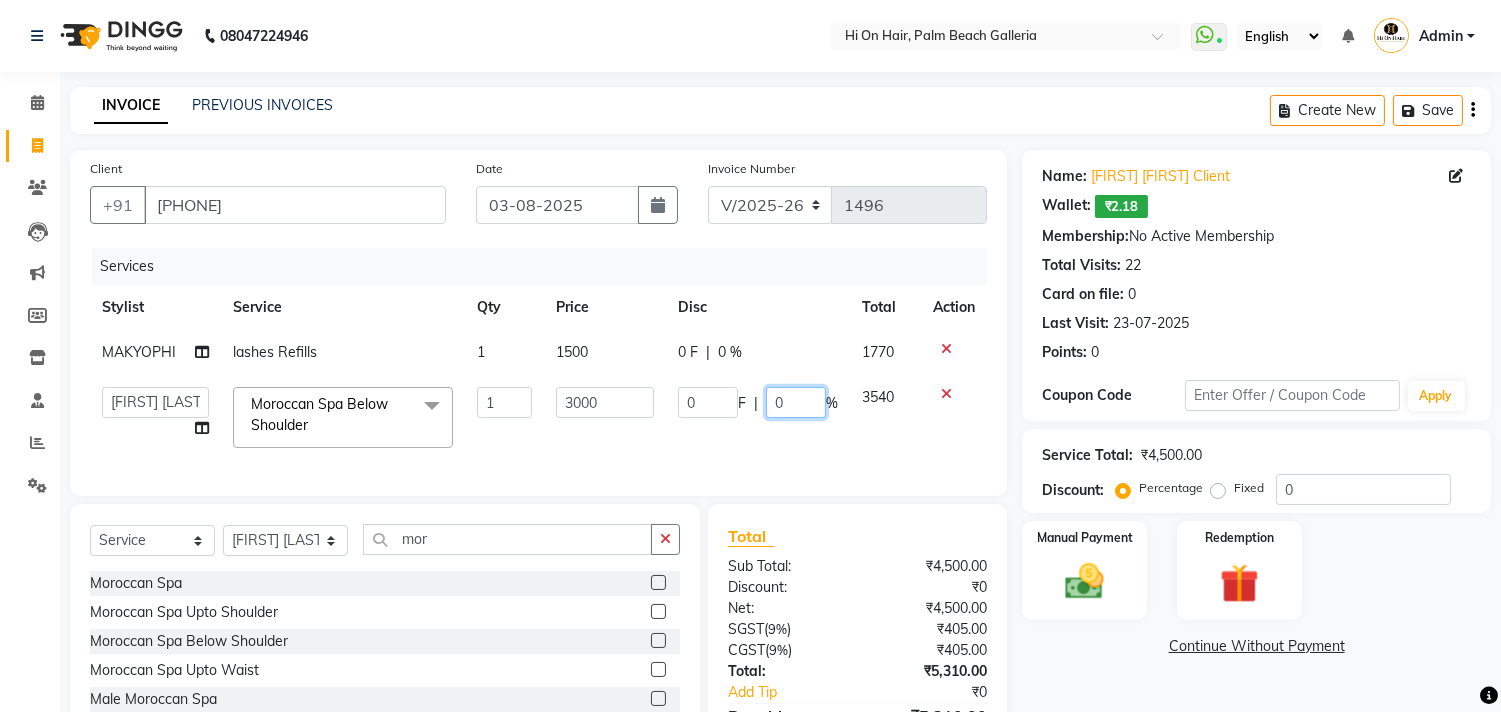 click on "0" 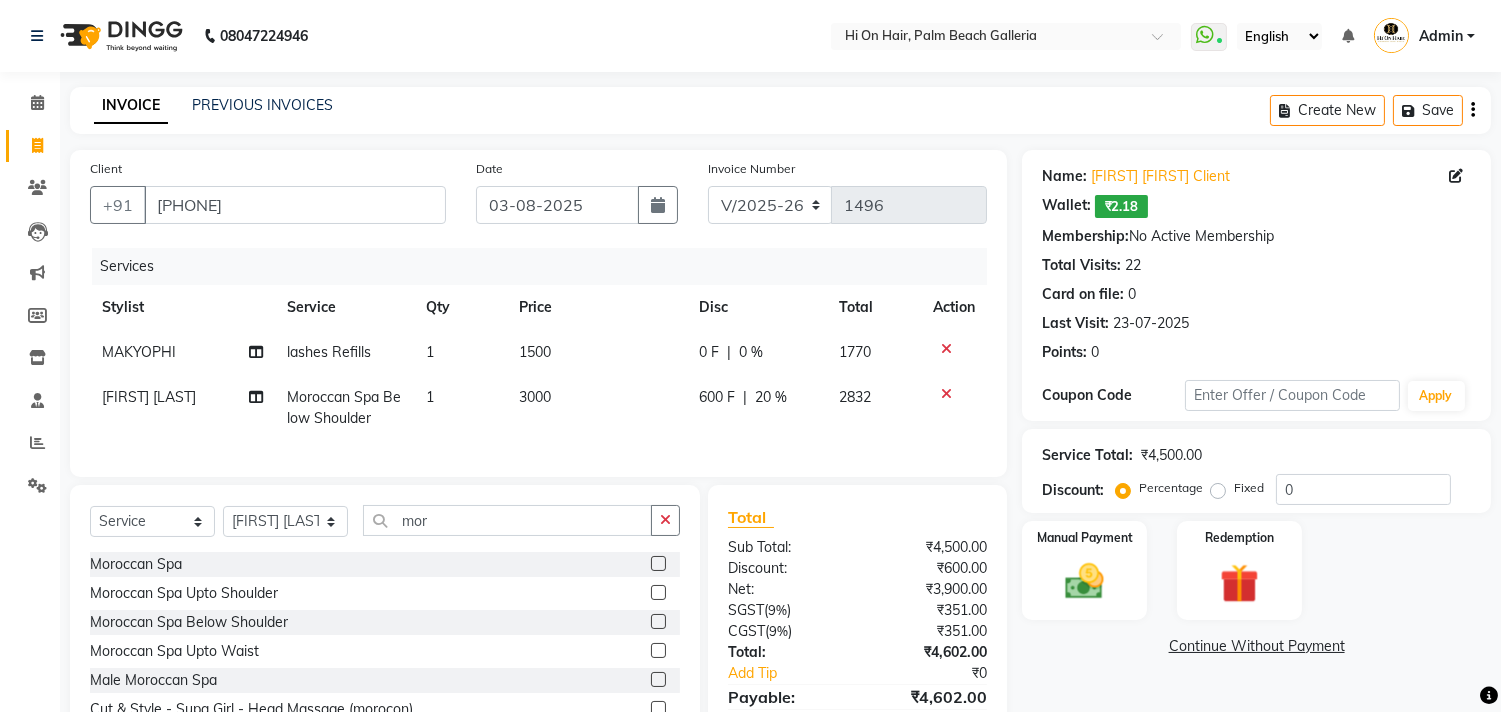 click on "600 F | 20 %" 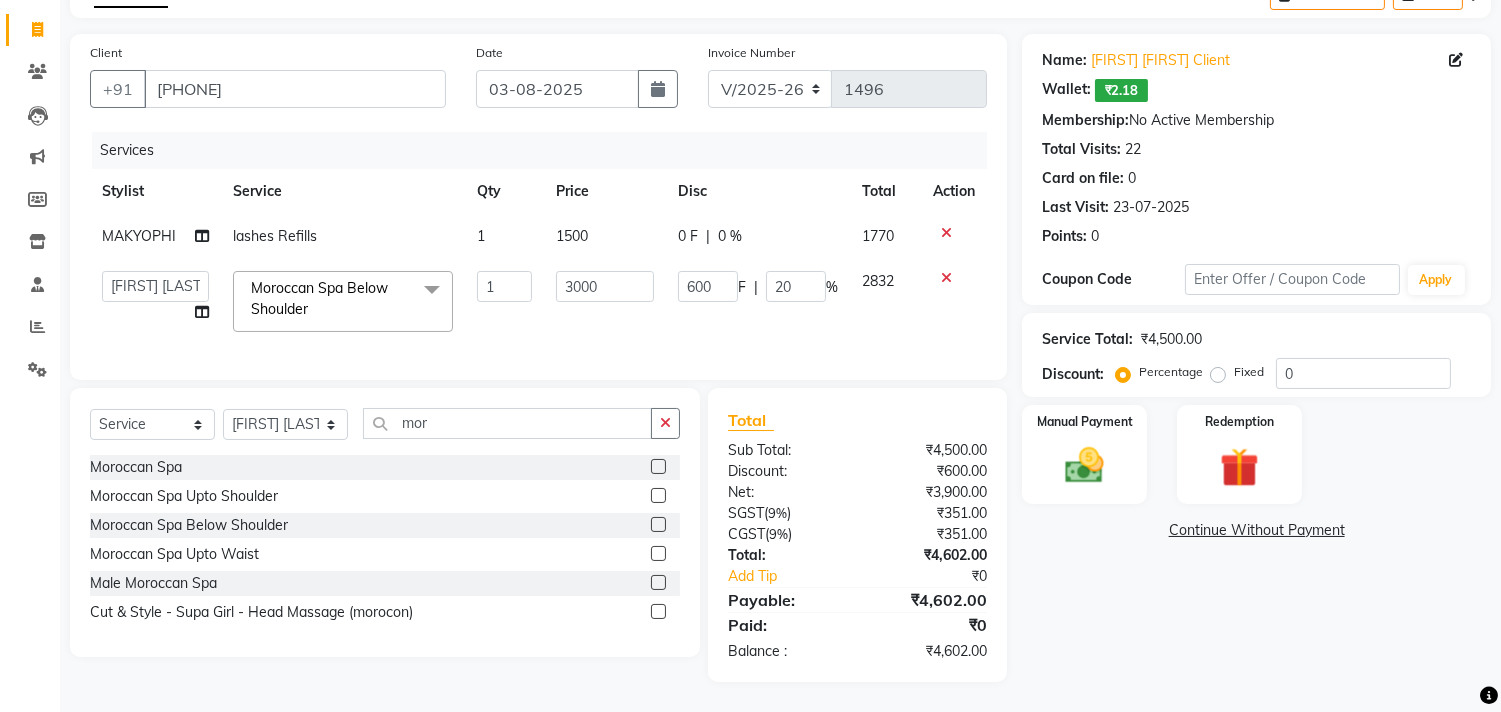 scroll, scrollTop: 132, scrollLeft: 0, axis: vertical 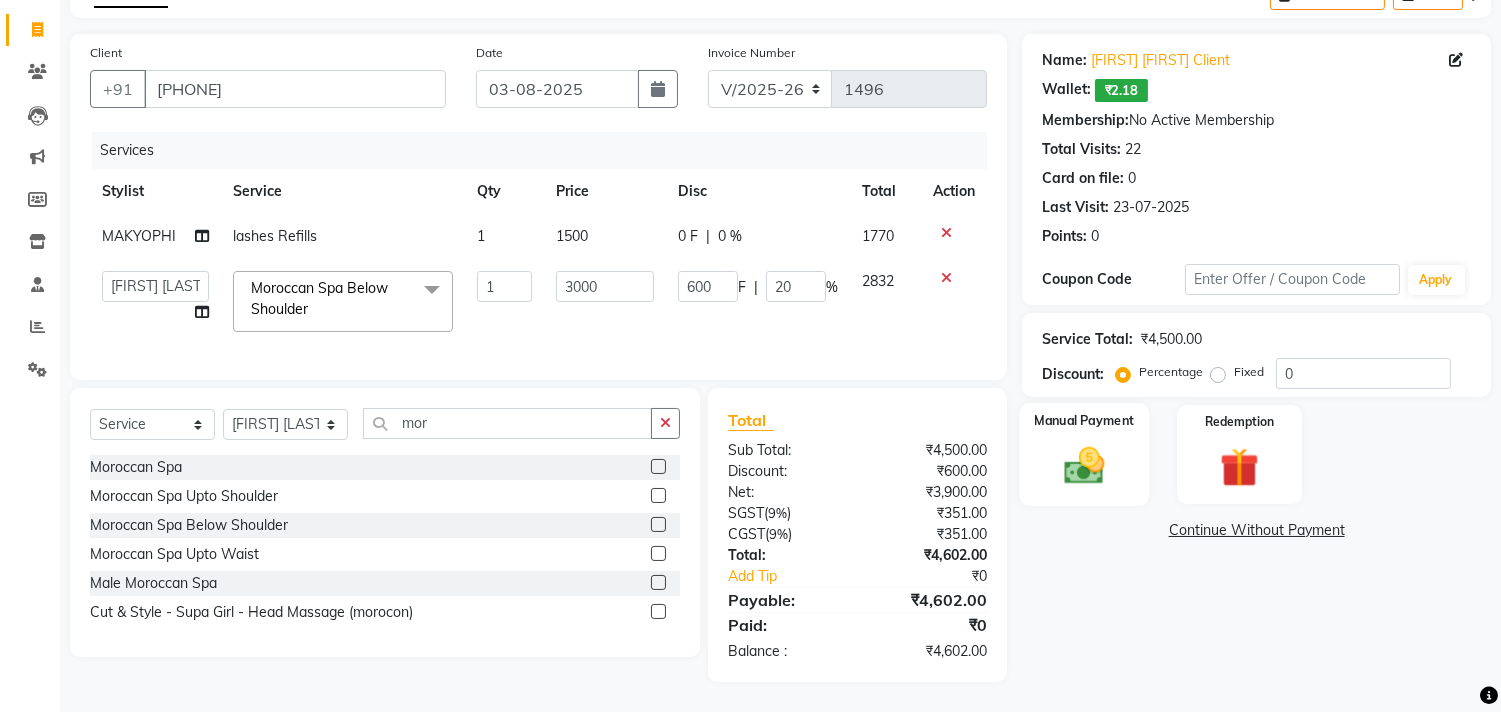 click 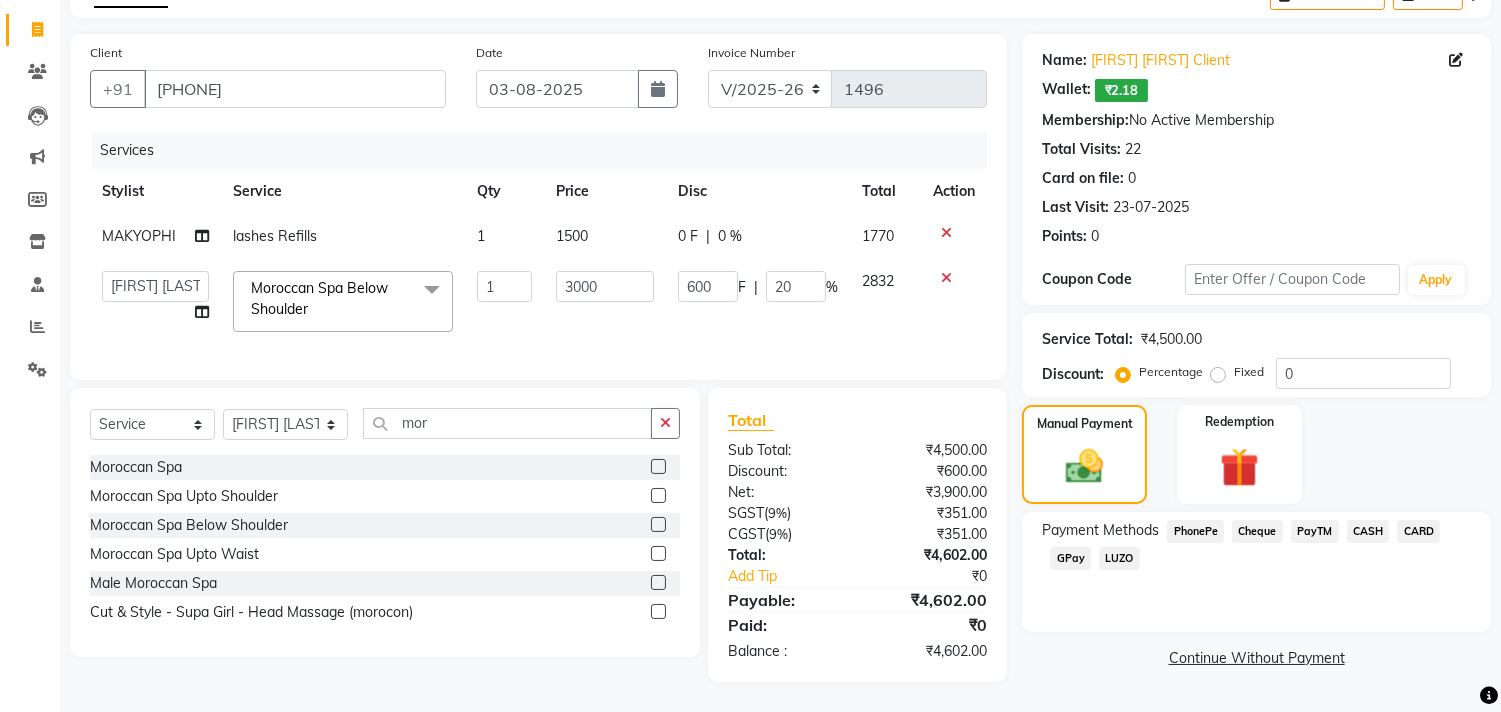 click on "GPay" 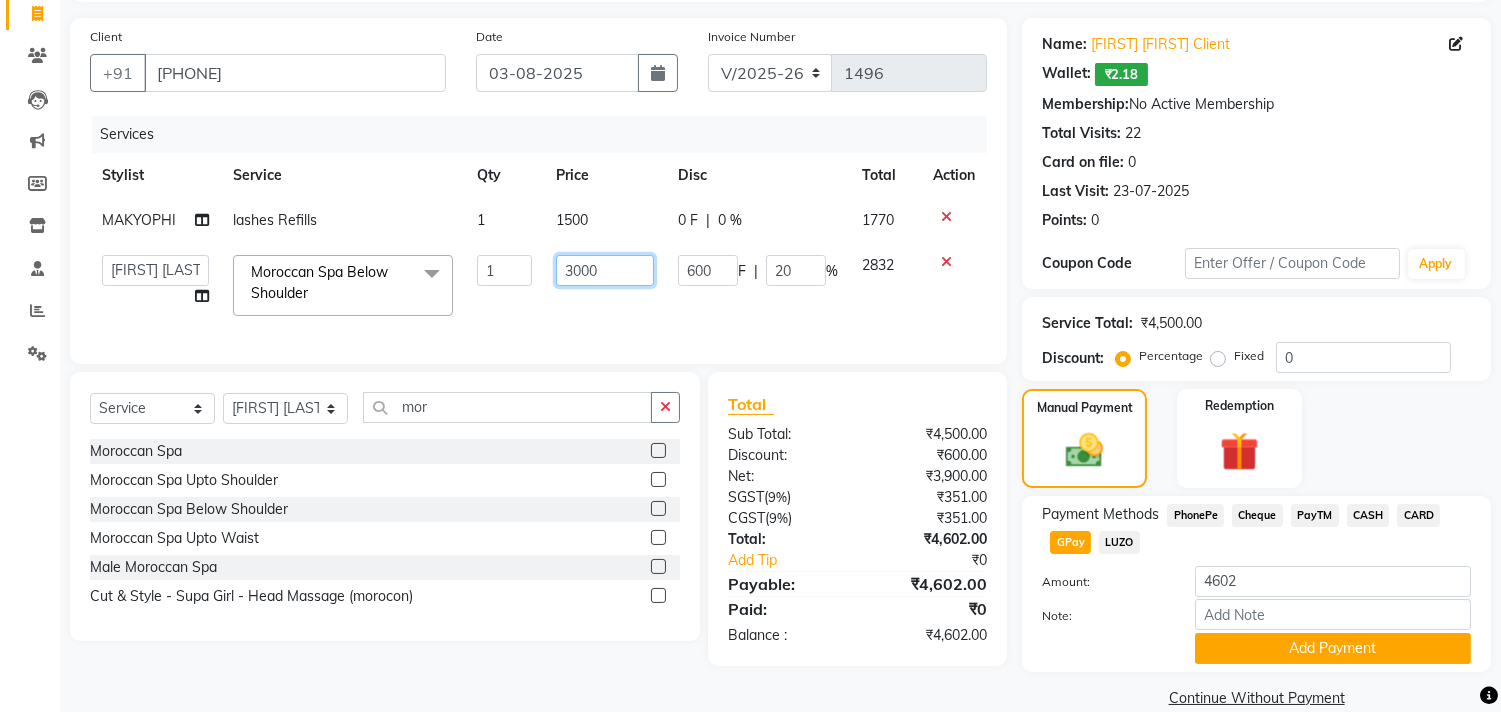 click on "3000" 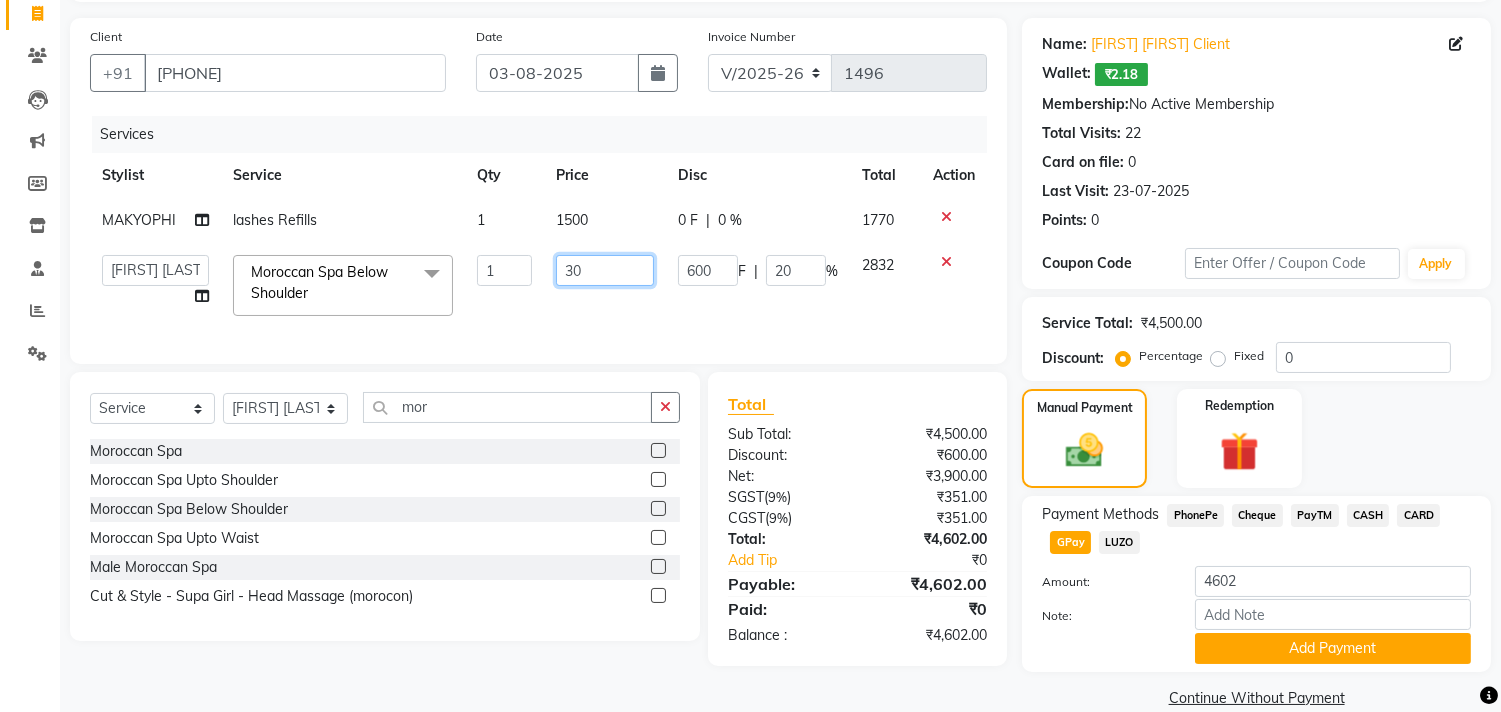 type on "3" 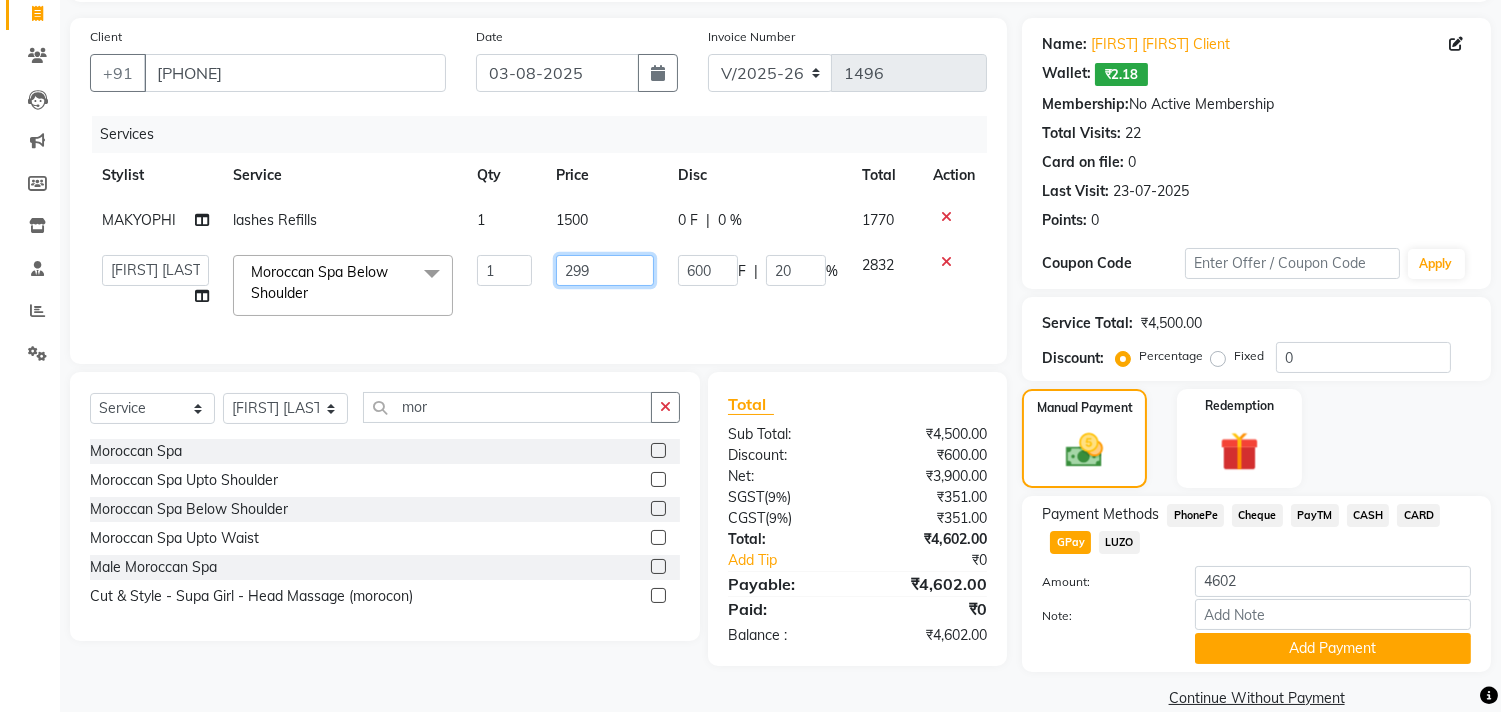 type on "2998" 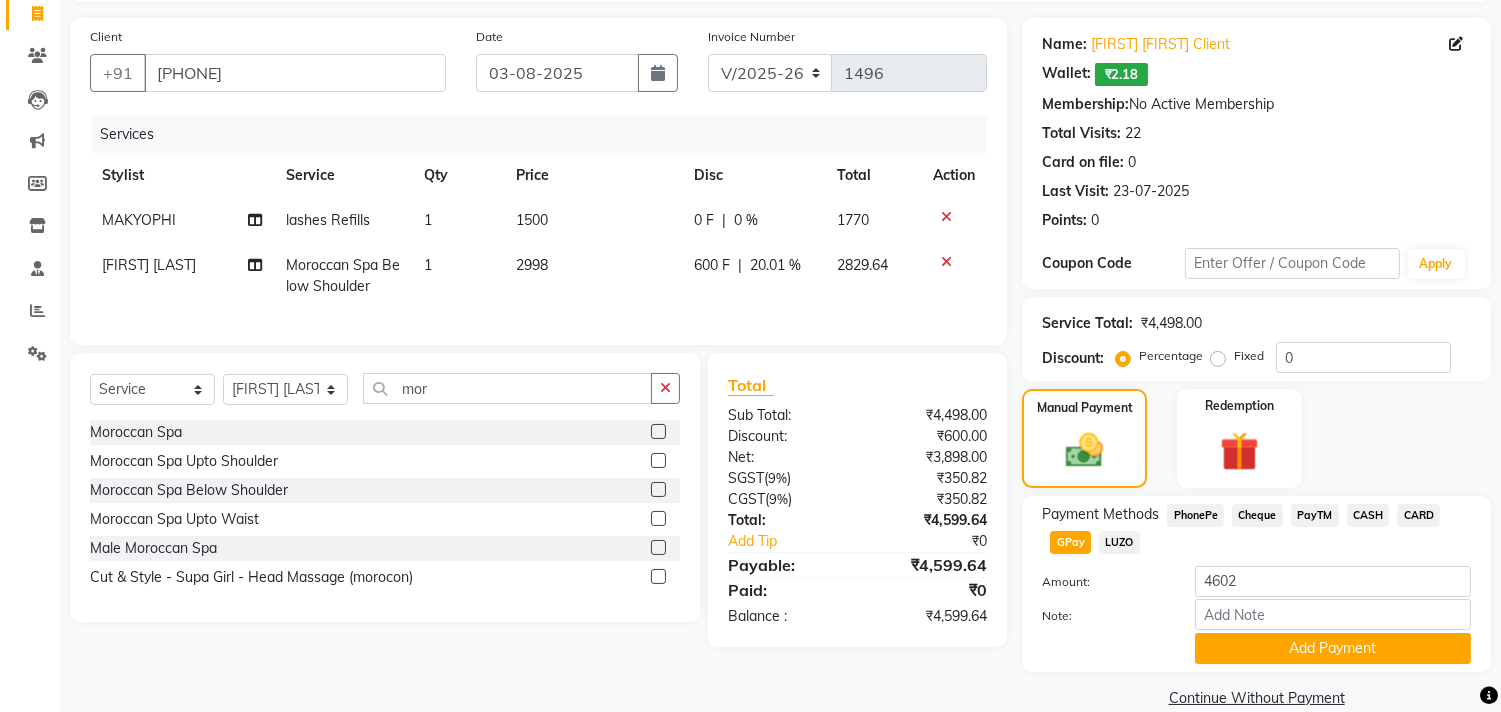 click on "2998" 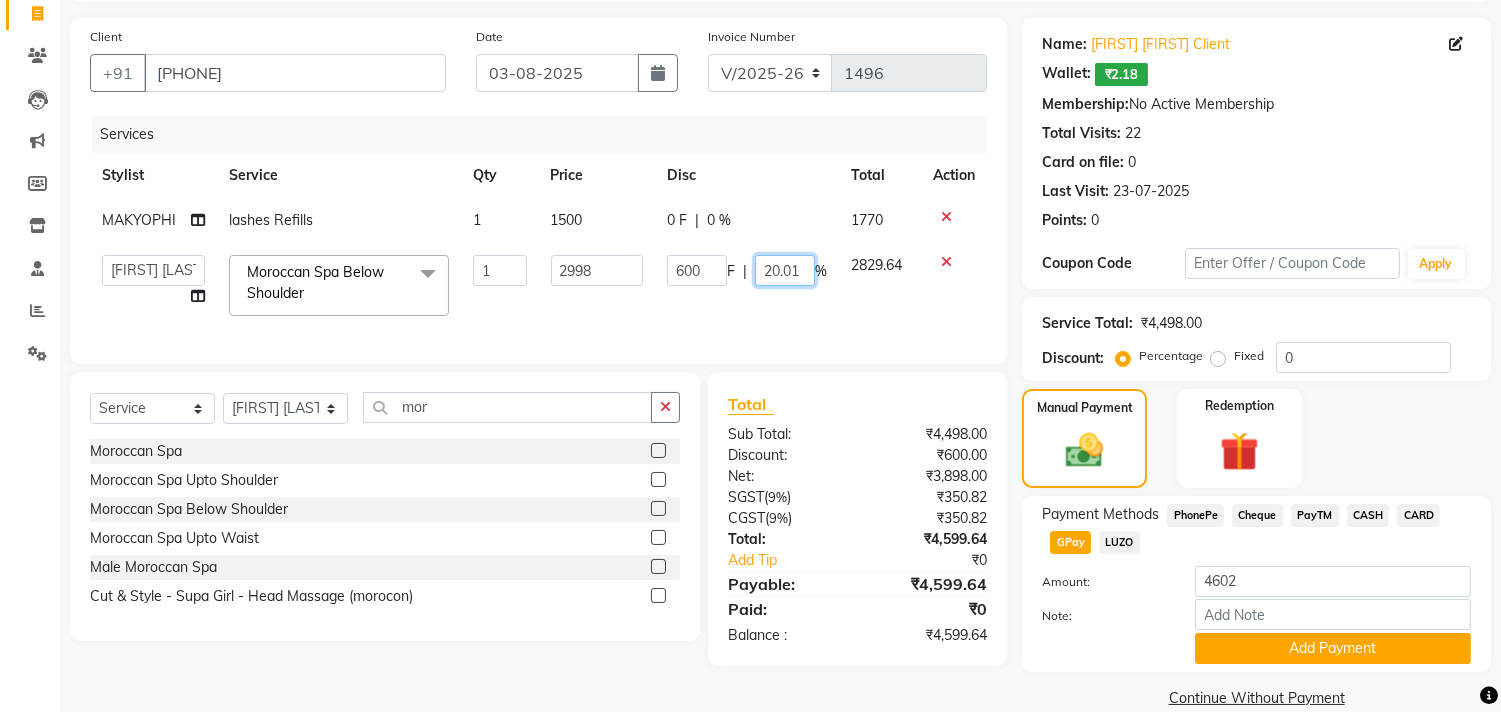 click on "20.01" 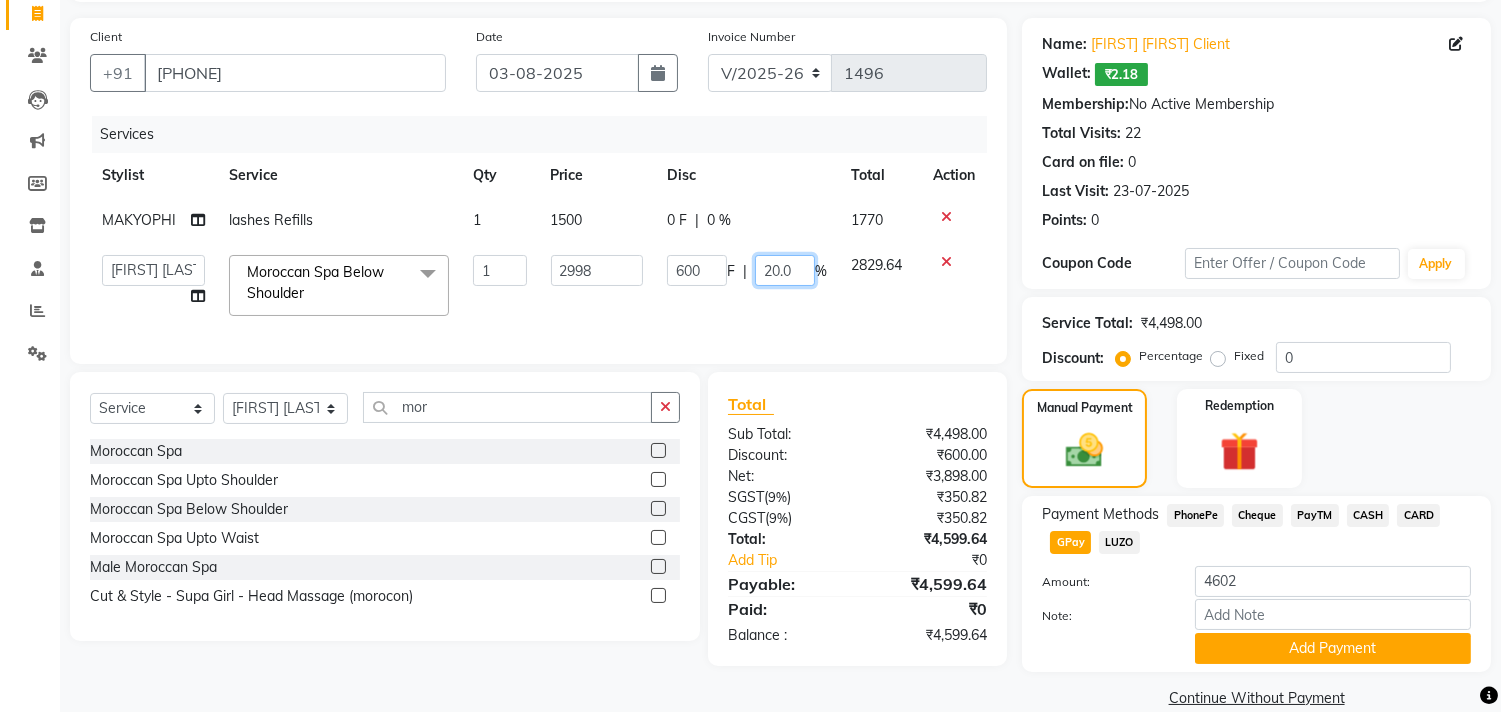 type on "20" 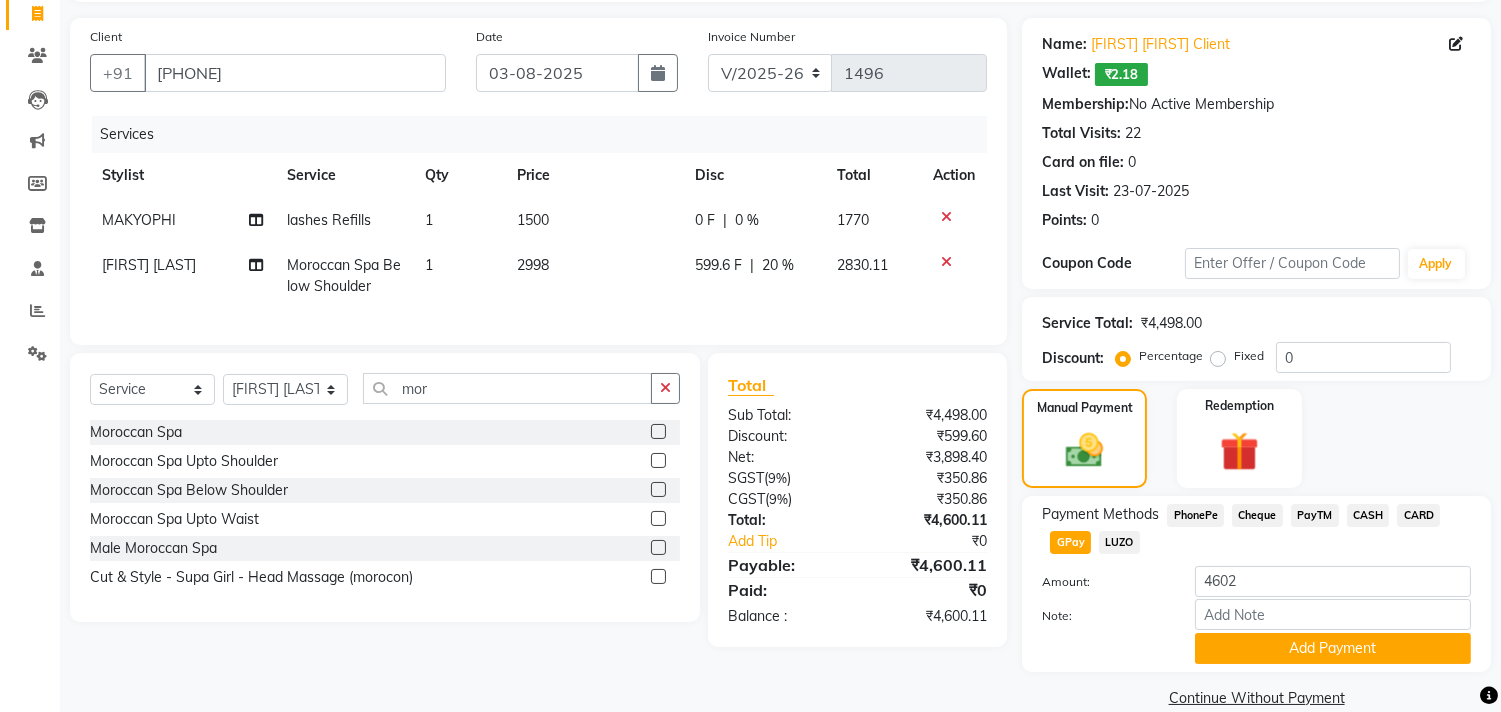 click on "2830.11" 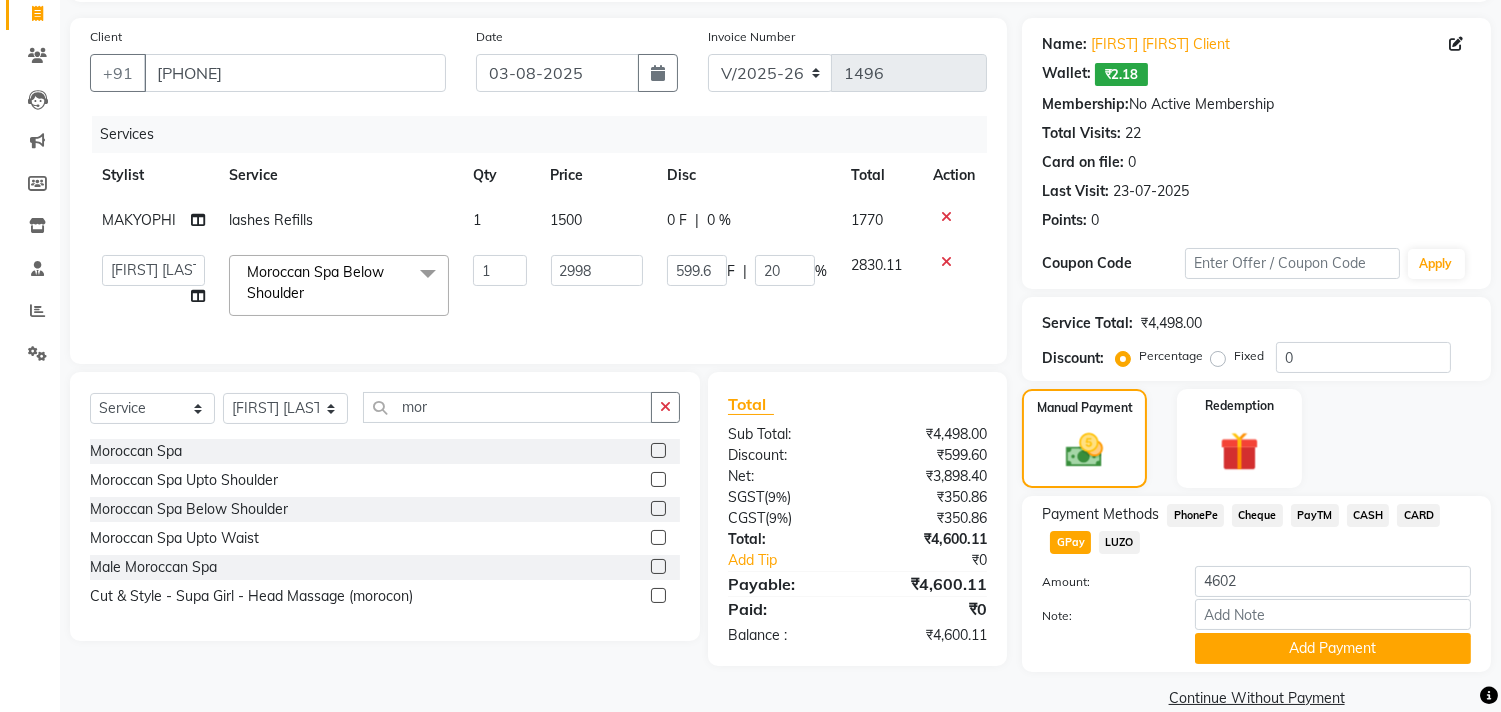click on "599.6 F | 20 %" 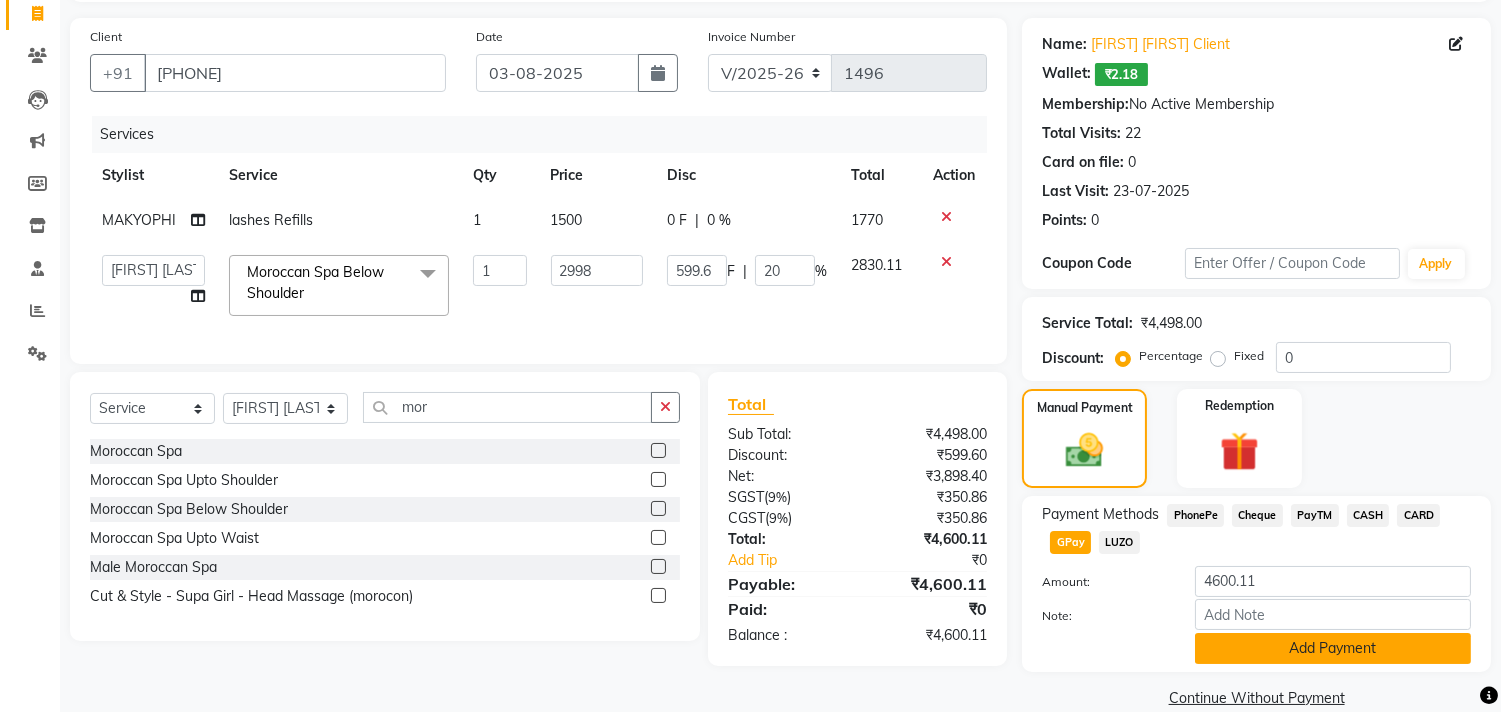 click on "Add Payment" 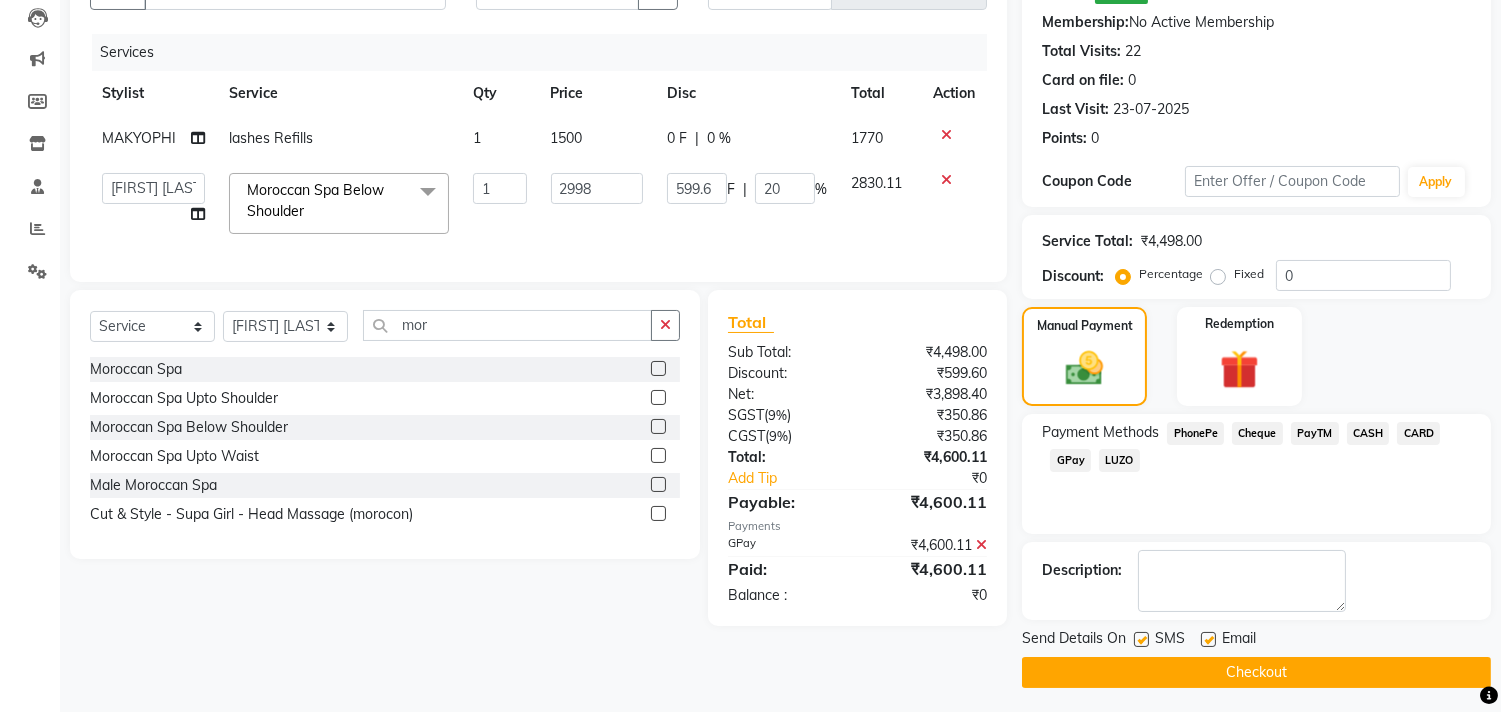 scroll, scrollTop: 218, scrollLeft: 0, axis: vertical 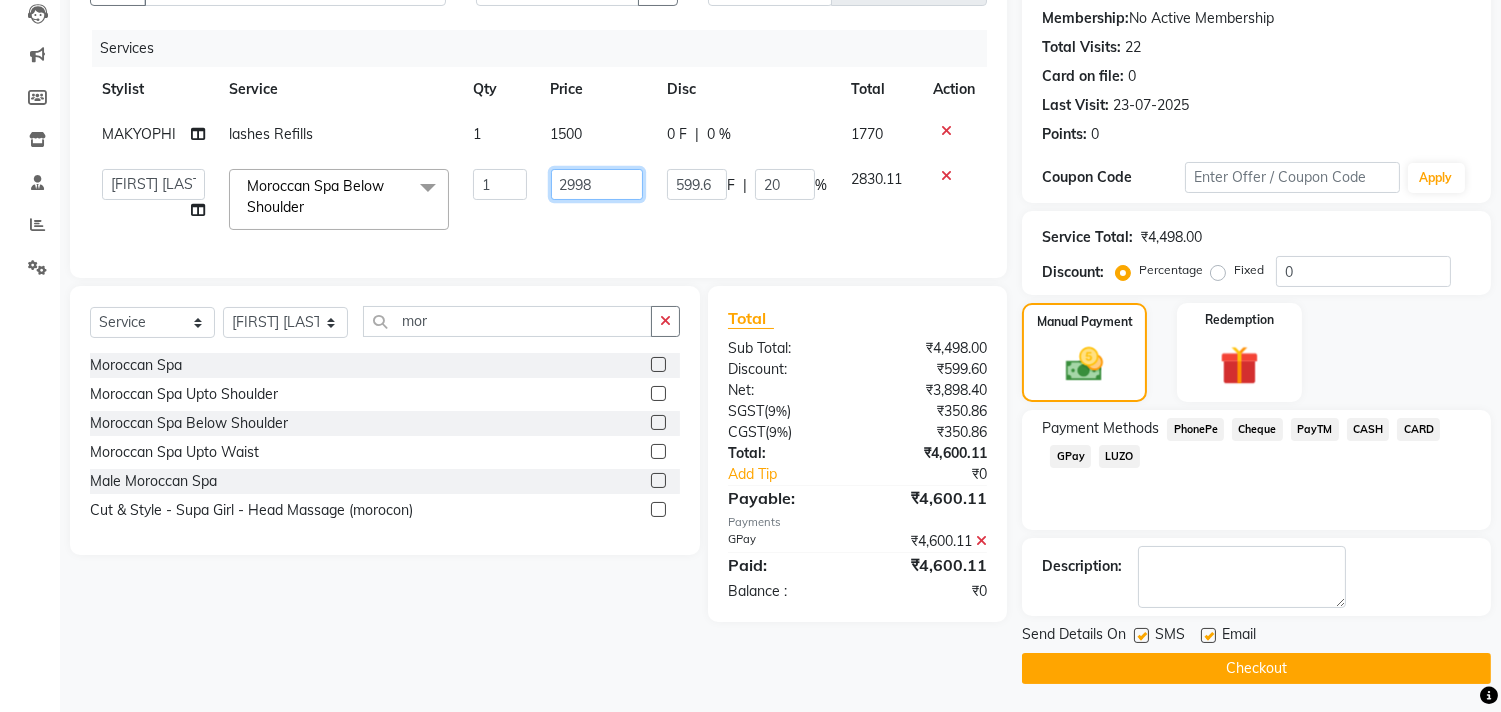click on "2998" 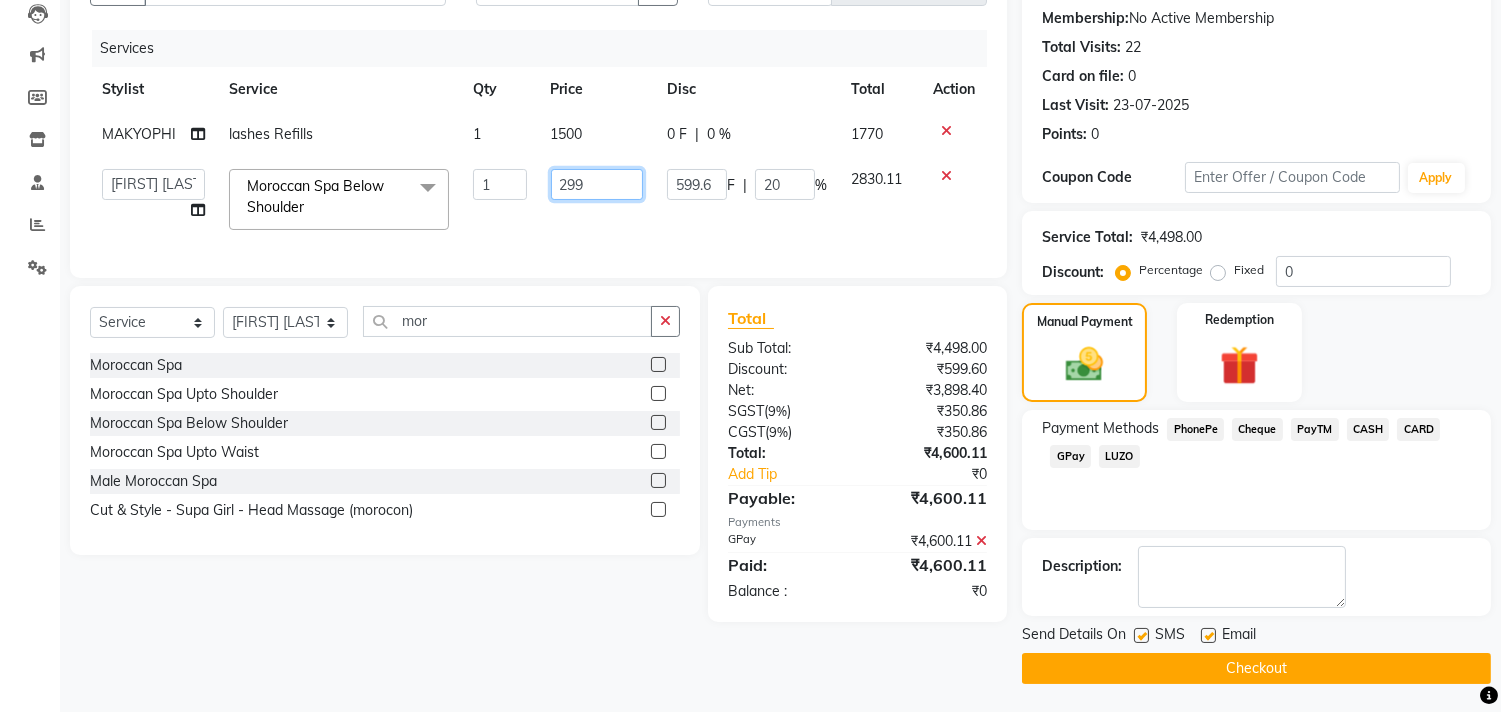 type on "2997" 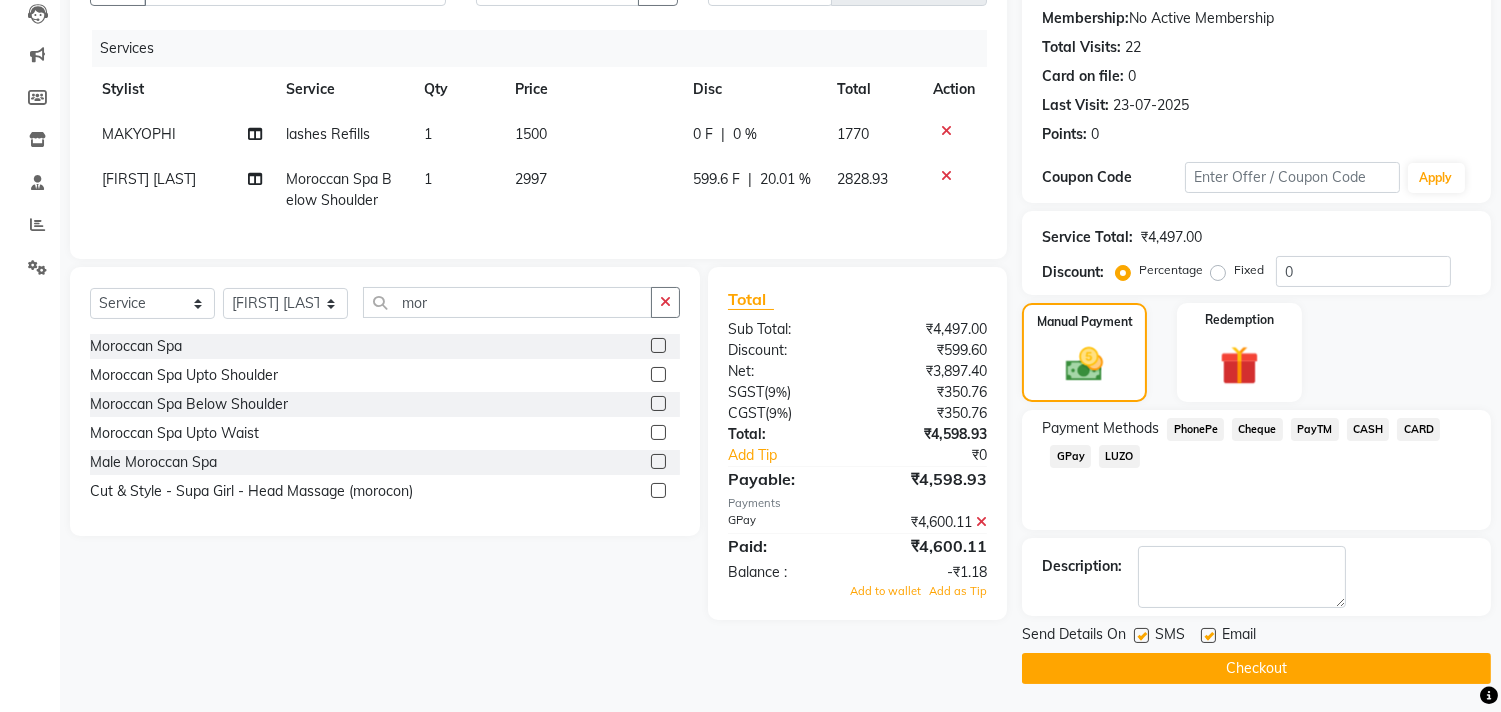 click on "2997" 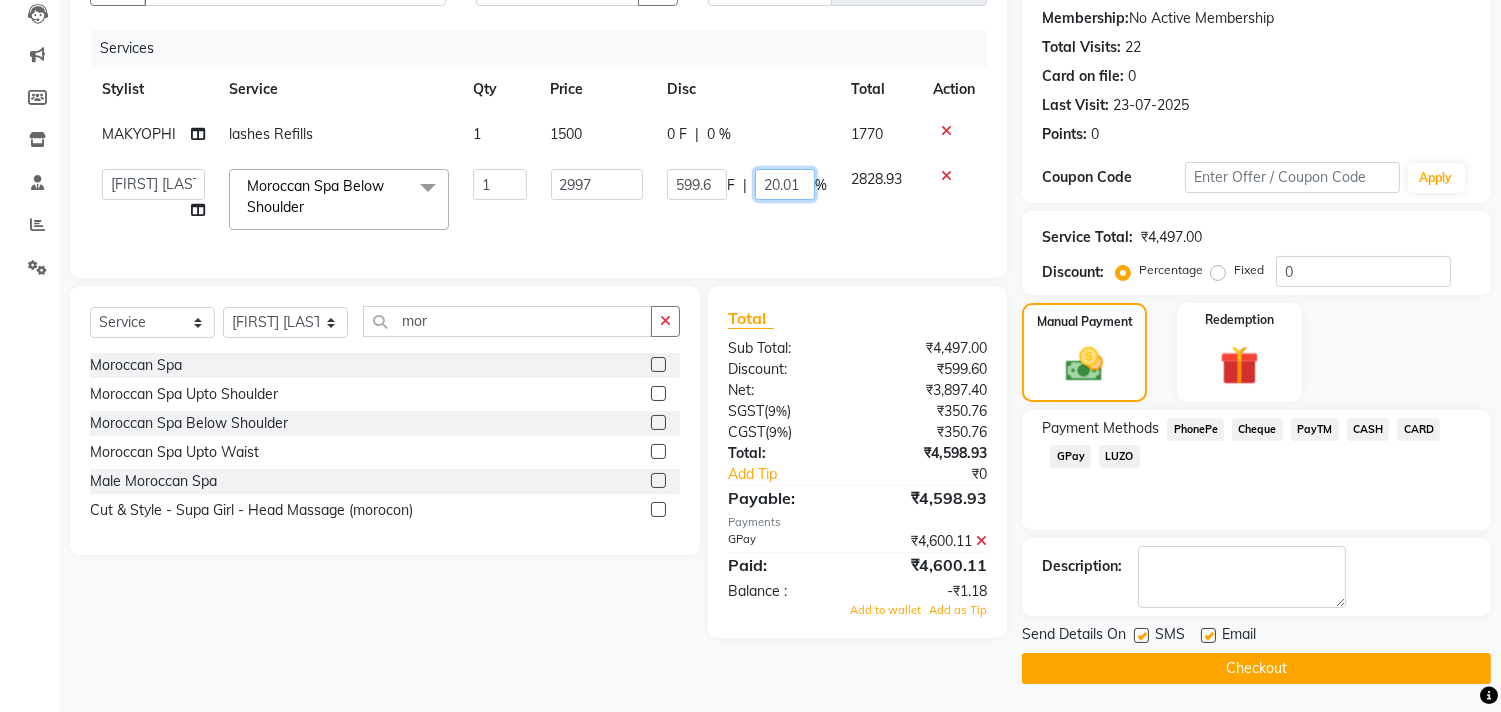 click on "20.01" 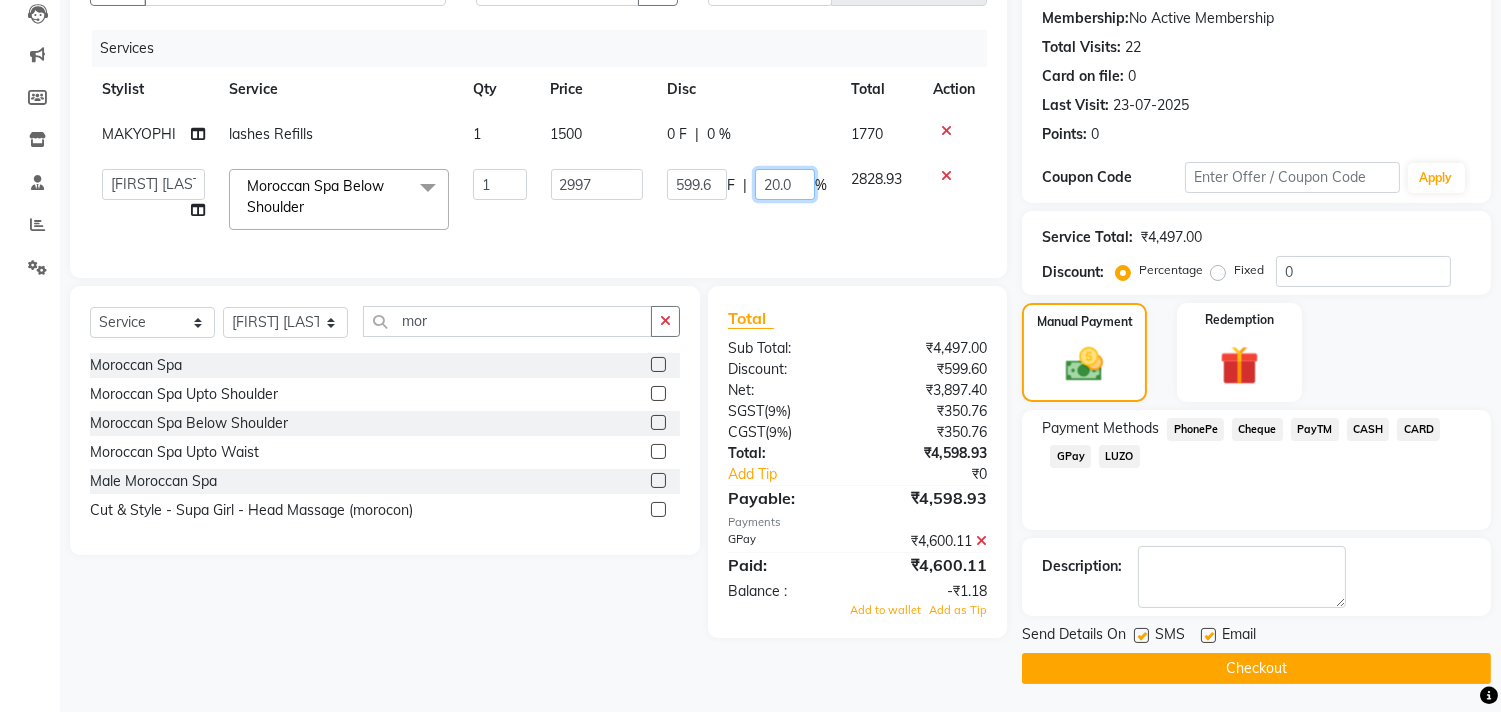 type on "20" 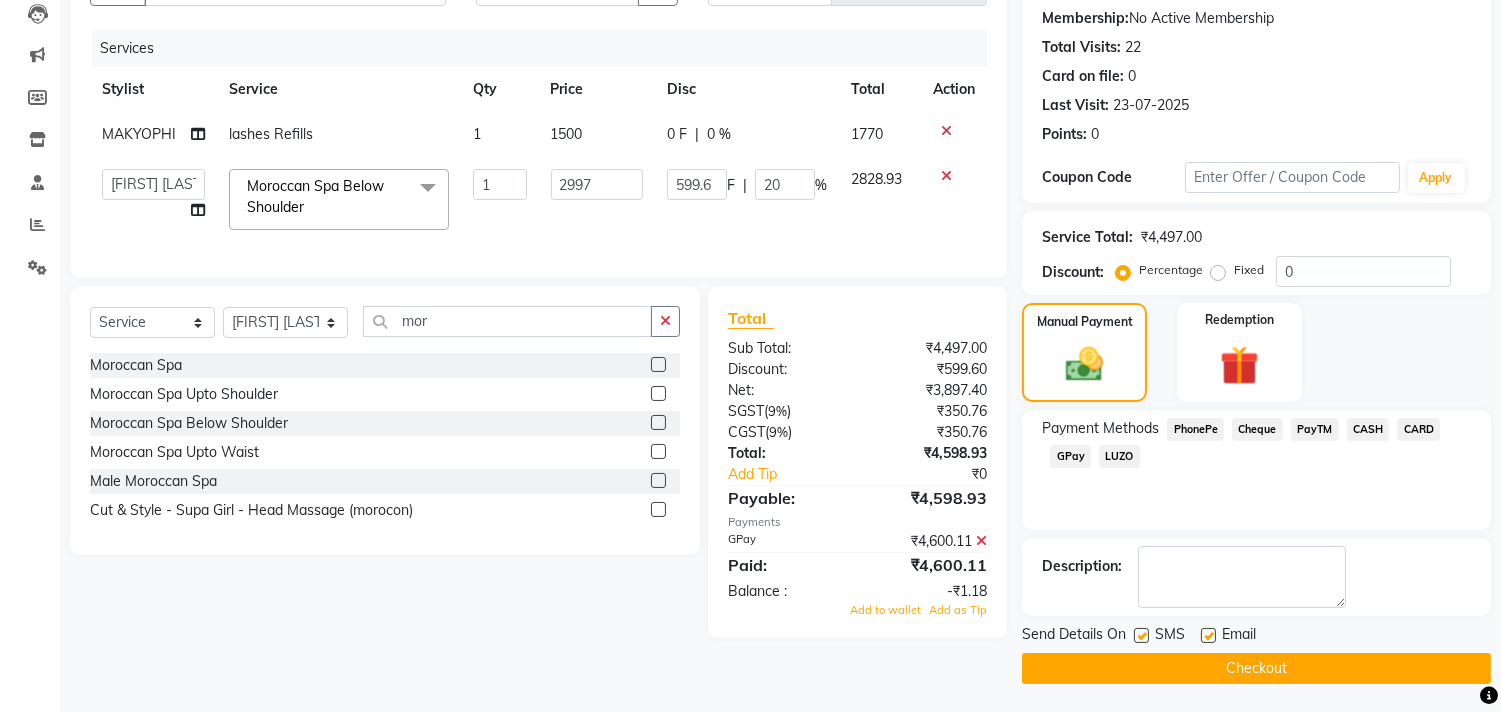 click on "[NAME] [NAME] Hi On Hair MAKYOPHI [NAME] [NAME] [NAME] [NAME] [NAME] [NAME] [NAME] [NAME] Moroccan Spa Below Shoulder x ARGAN COCKTAIL ARGAN SPA FRINGE - STRAIGHTENING HAIR EXTENSION REMOVAL HAIR EXTENSIONS INTEGRITY UPTO SHOULDER MOISTURE PLUS SPA (Upto Shoulder) NANO PLASTIA (Very Short) OLA PLEX STAND ALONE OLA PLEX TREATMENT SLIVER SHINE COCKTAIL STENSILS STRAIGHTNING (ABOVE SHOULDER) STRAIGHTNING (BELOW SHOULDER) STRAIGHTNING (UPTO WAIST) STRAIGHTNING (VERY SHORT) Colour Care milkshake Spa foot massage Nose wax file/cut file/cut/polish outcurls Blow dry Aroma Manicure eyebrows/upperlips wash n Blowdry UPPERLIPS PINKINI WAX face Dtan Cateye gel polish Aroma Pedicure AVL pedicure marine sea alga face bleach Bomb pedicure Bomb Manicure AVL Manicure marine sea alga Feet Wax ADD ON OIL WASH FEET DTAN Polish change Add on Feet Pack Add on hands pack Brighting peel off mask Head neck N Shoulder Messsage Ola Plex Spa 1" 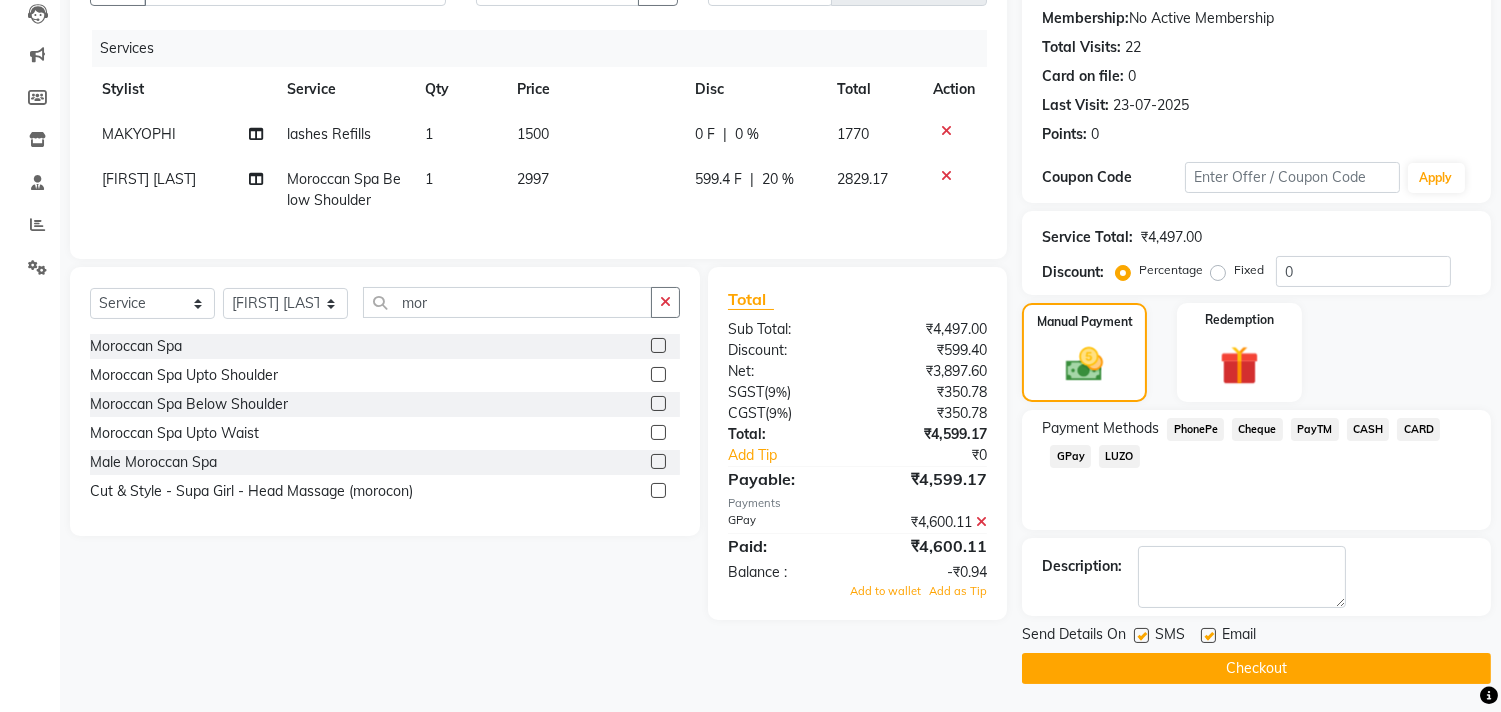 click 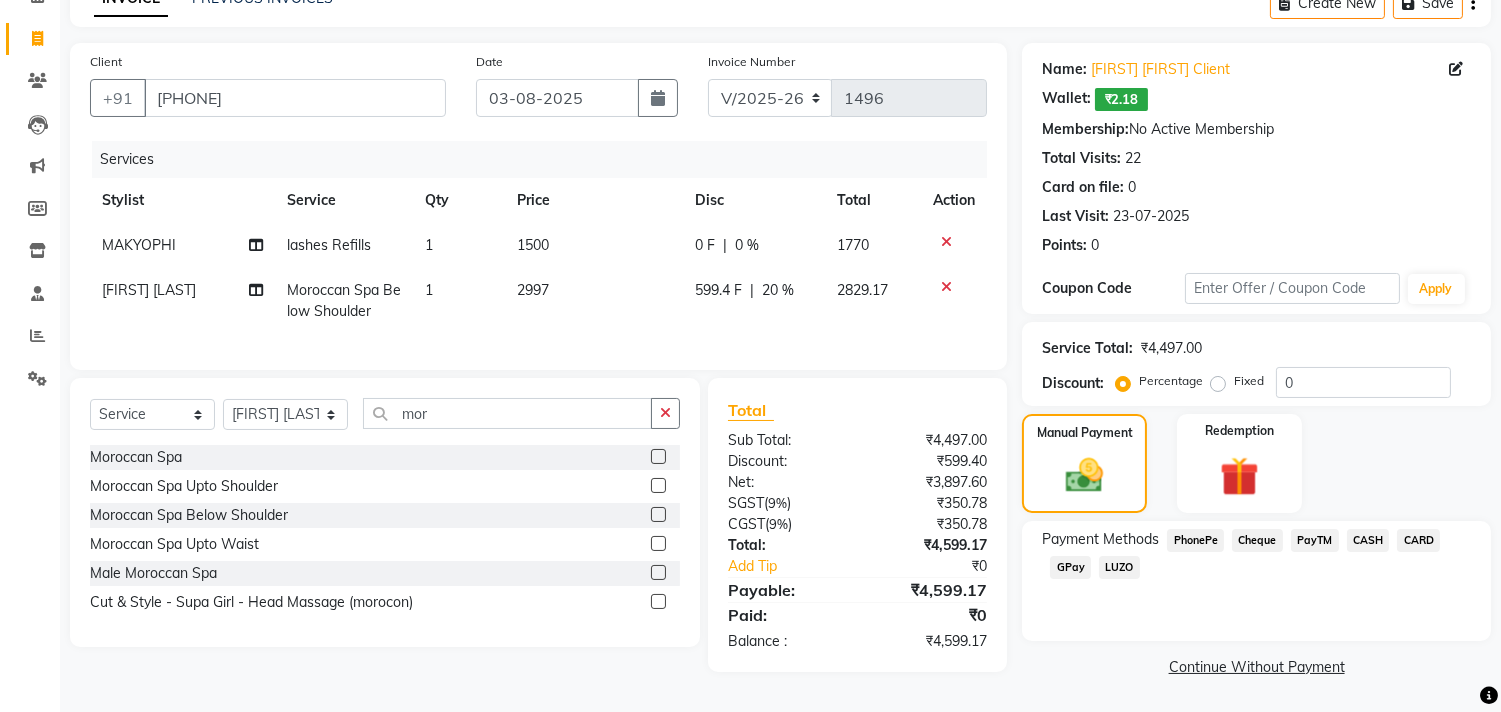 click on "GPay" 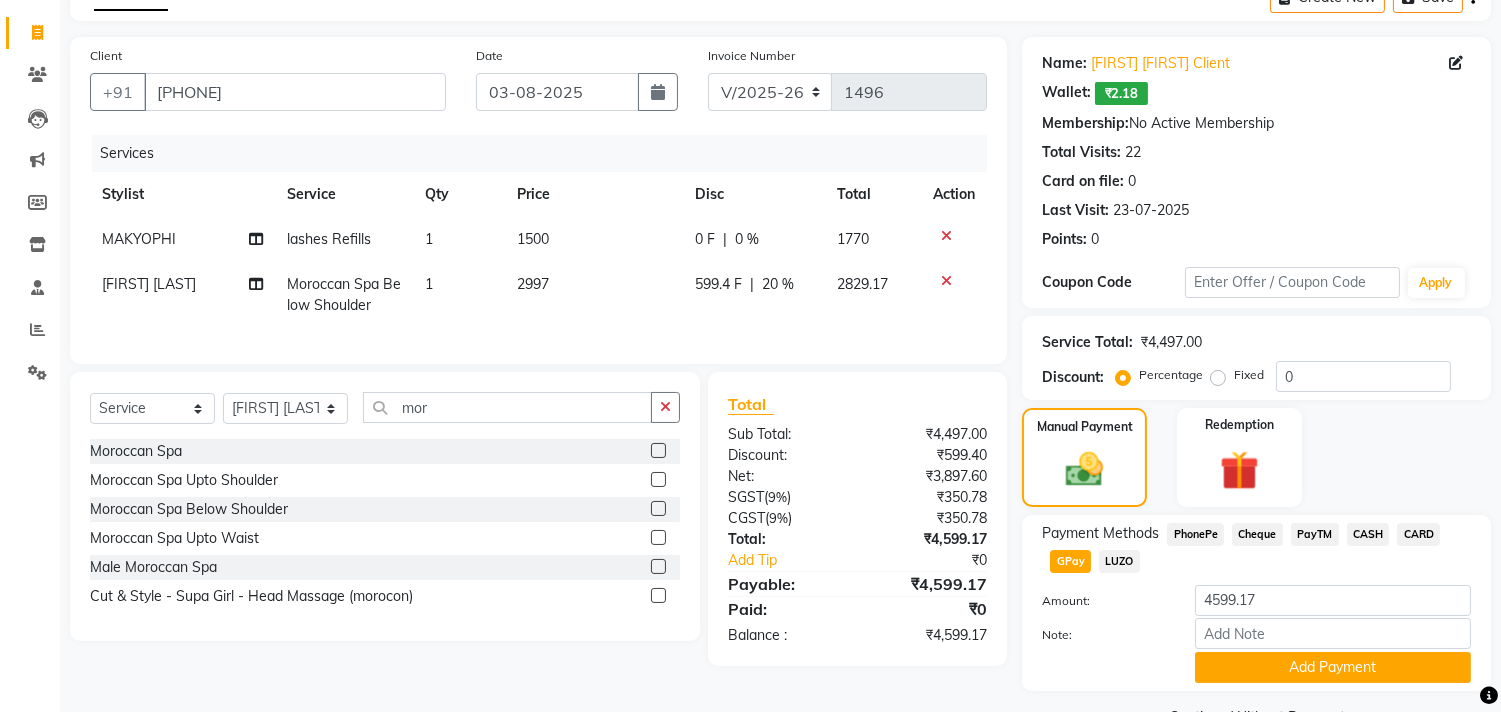scroll, scrollTop: 163, scrollLeft: 0, axis: vertical 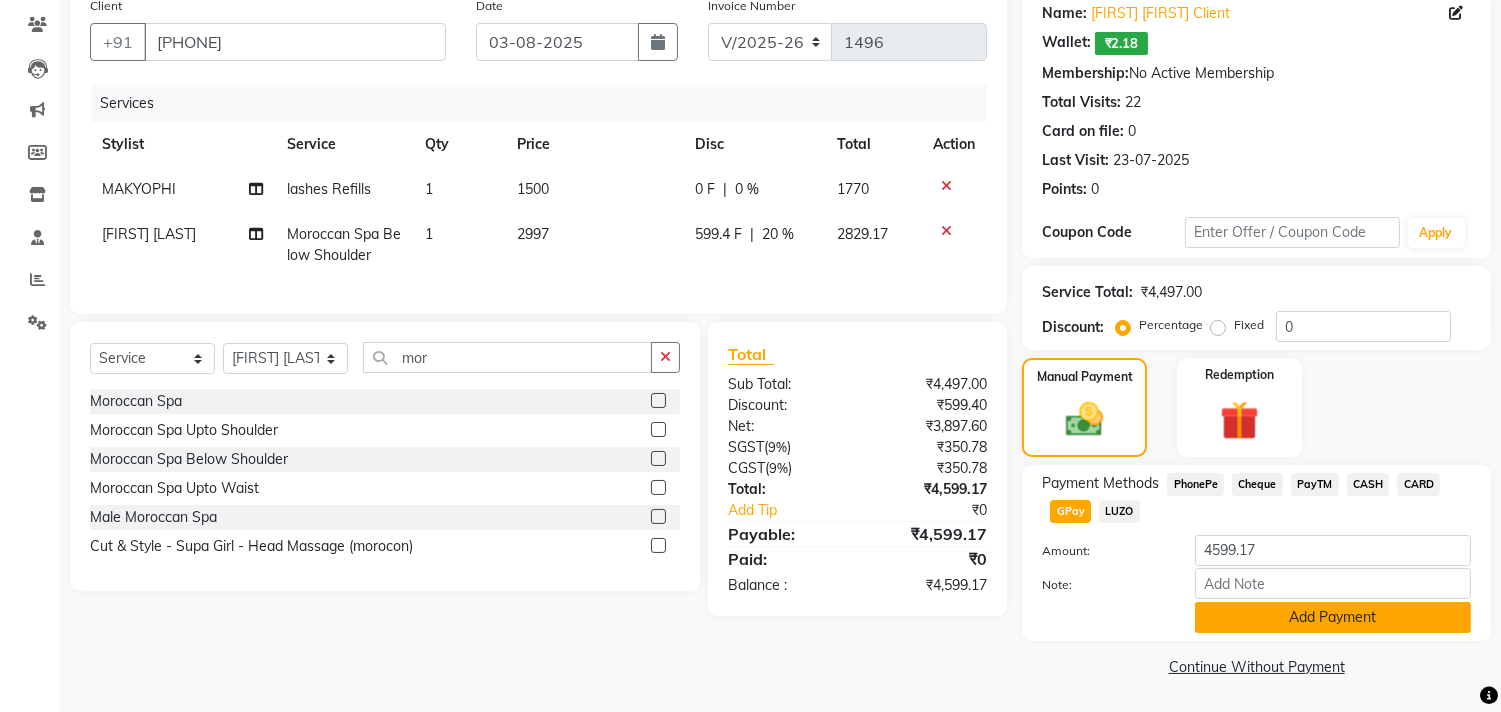 click on "Add Payment" 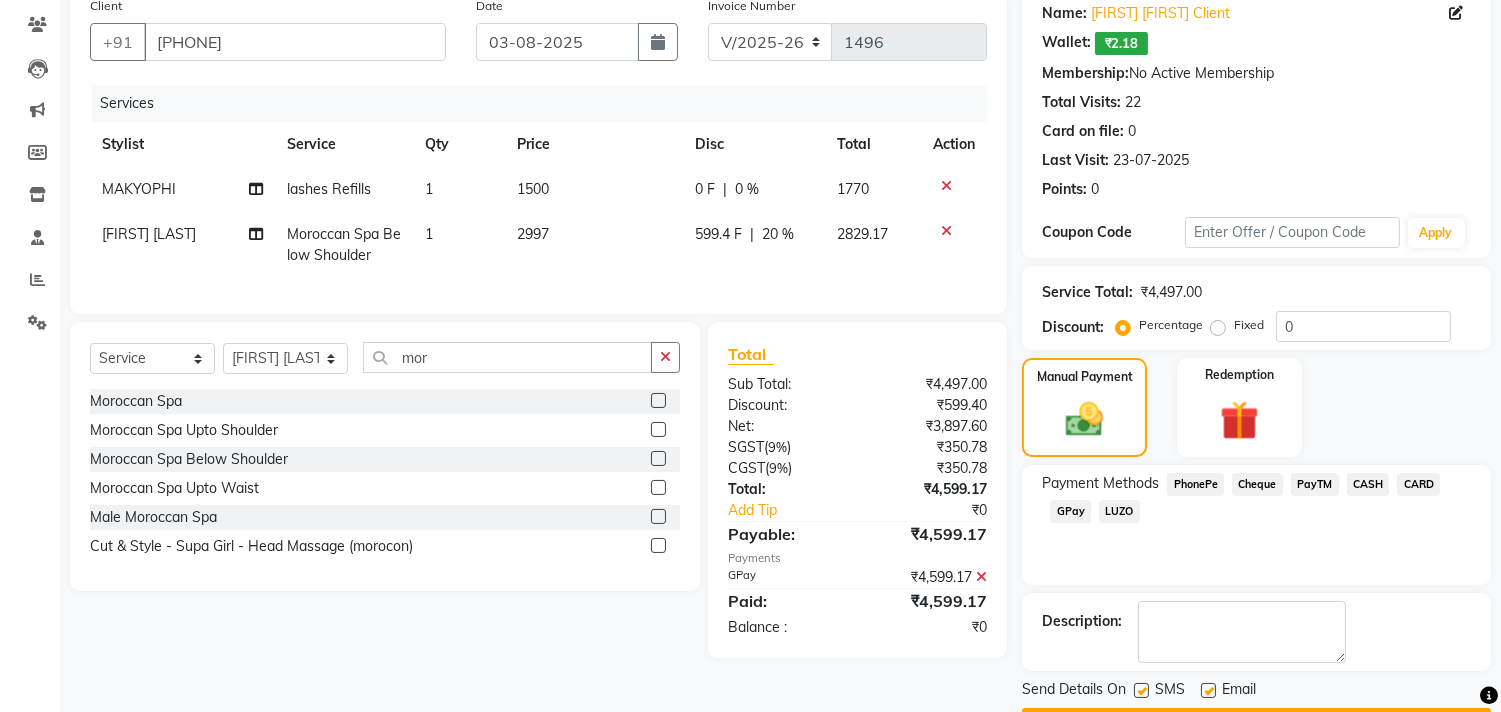 click 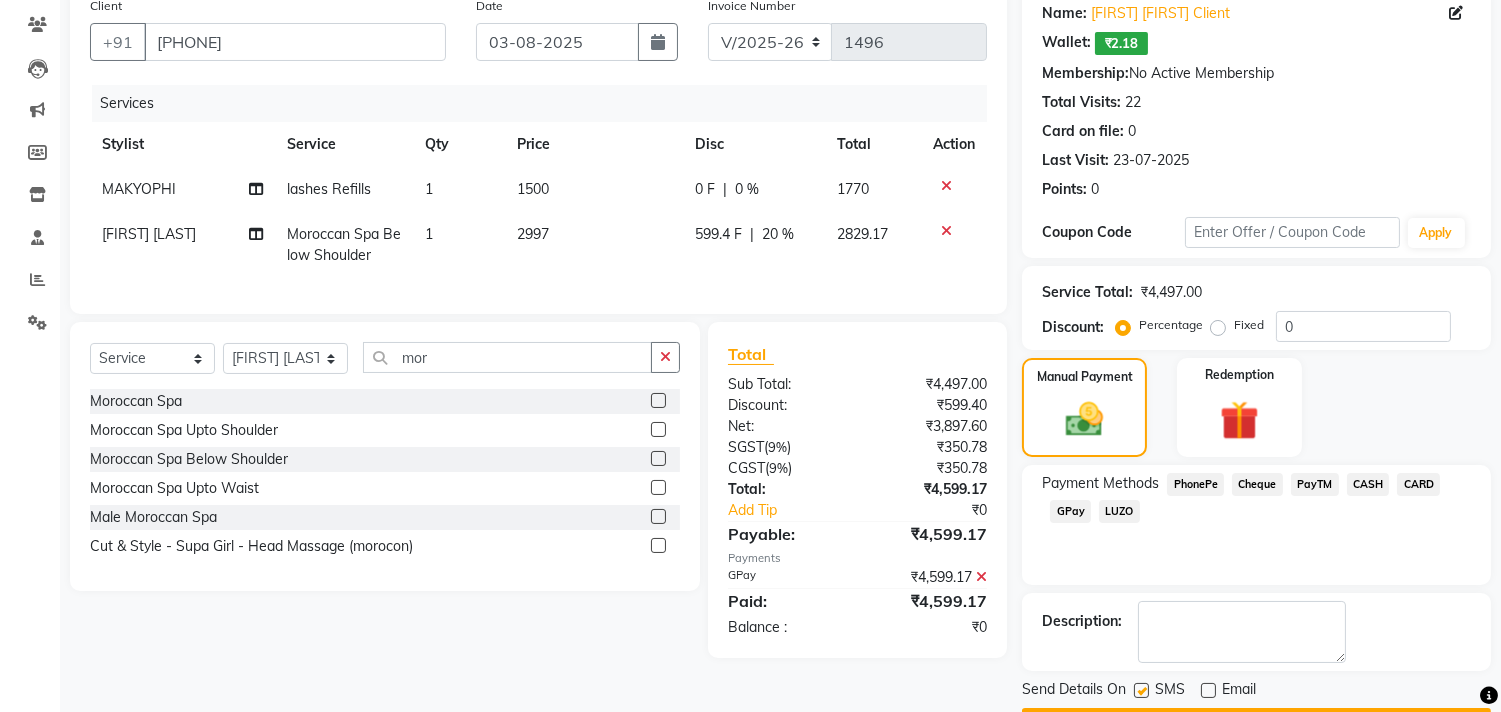 scroll, scrollTop: 218, scrollLeft: 0, axis: vertical 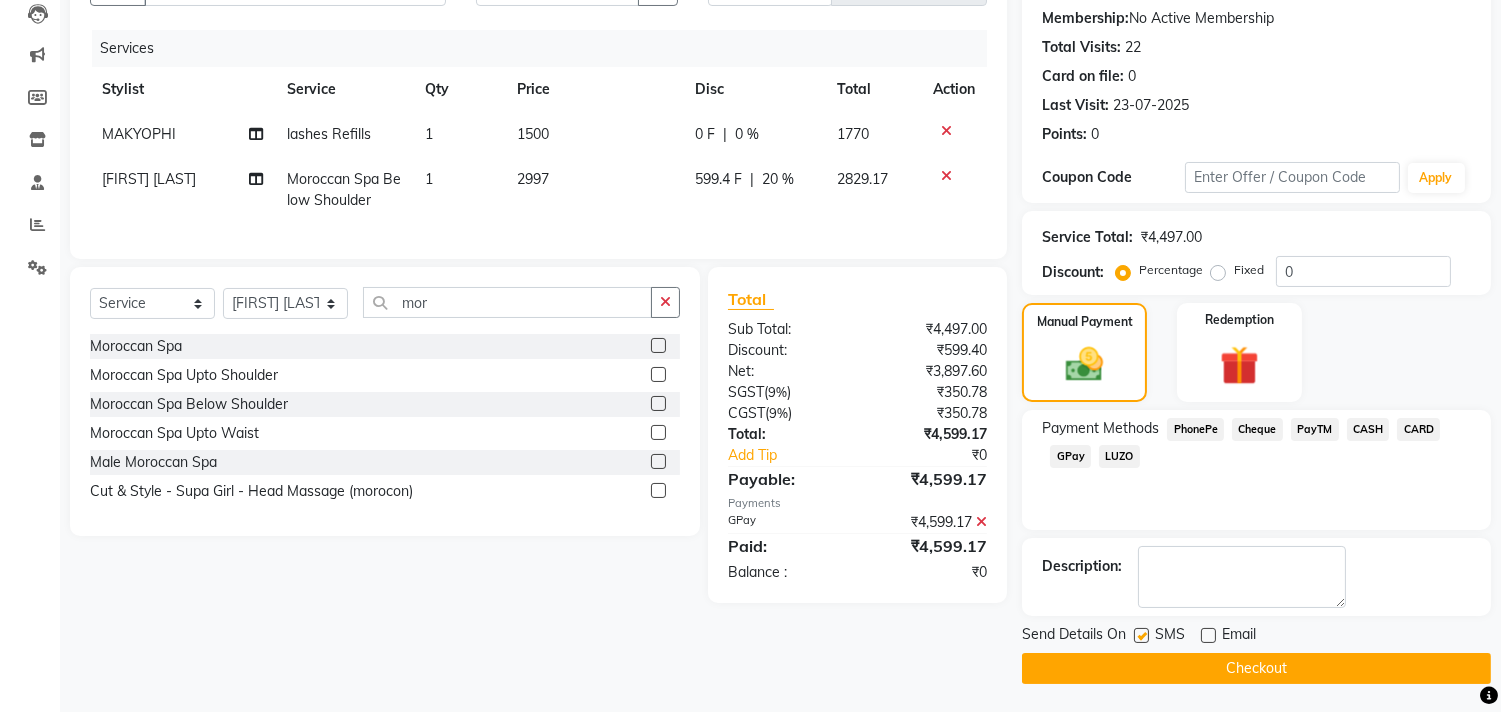 click on "Checkout" 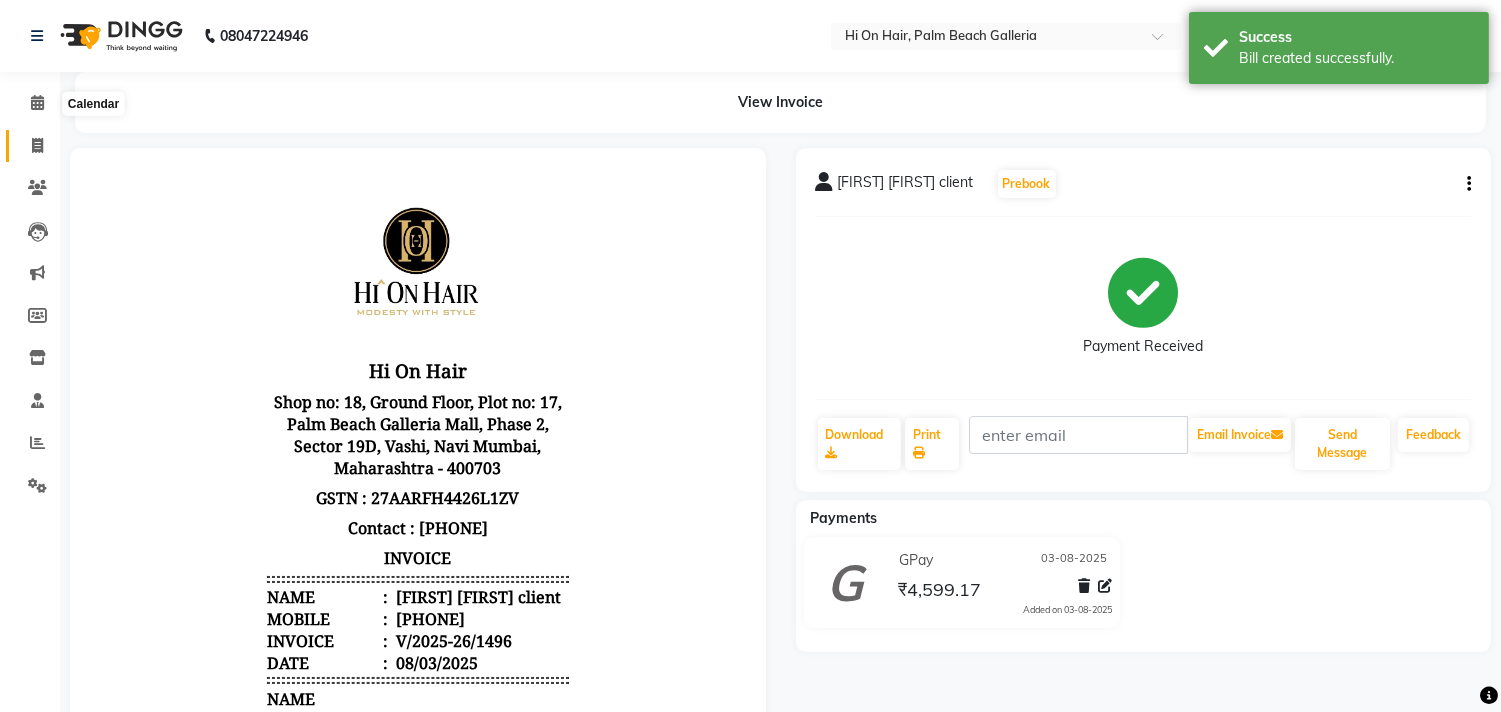 scroll, scrollTop: 0, scrollLeft: 0, axis: both 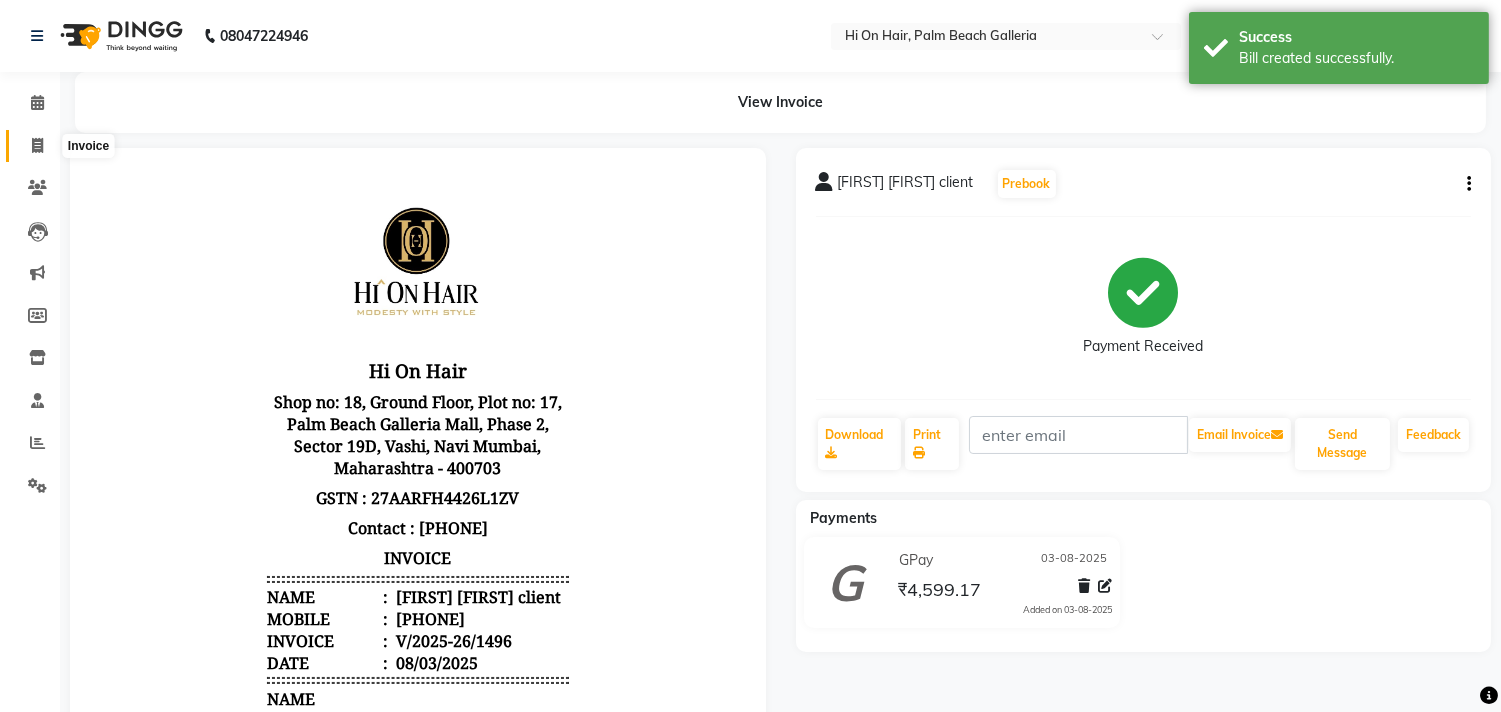 click 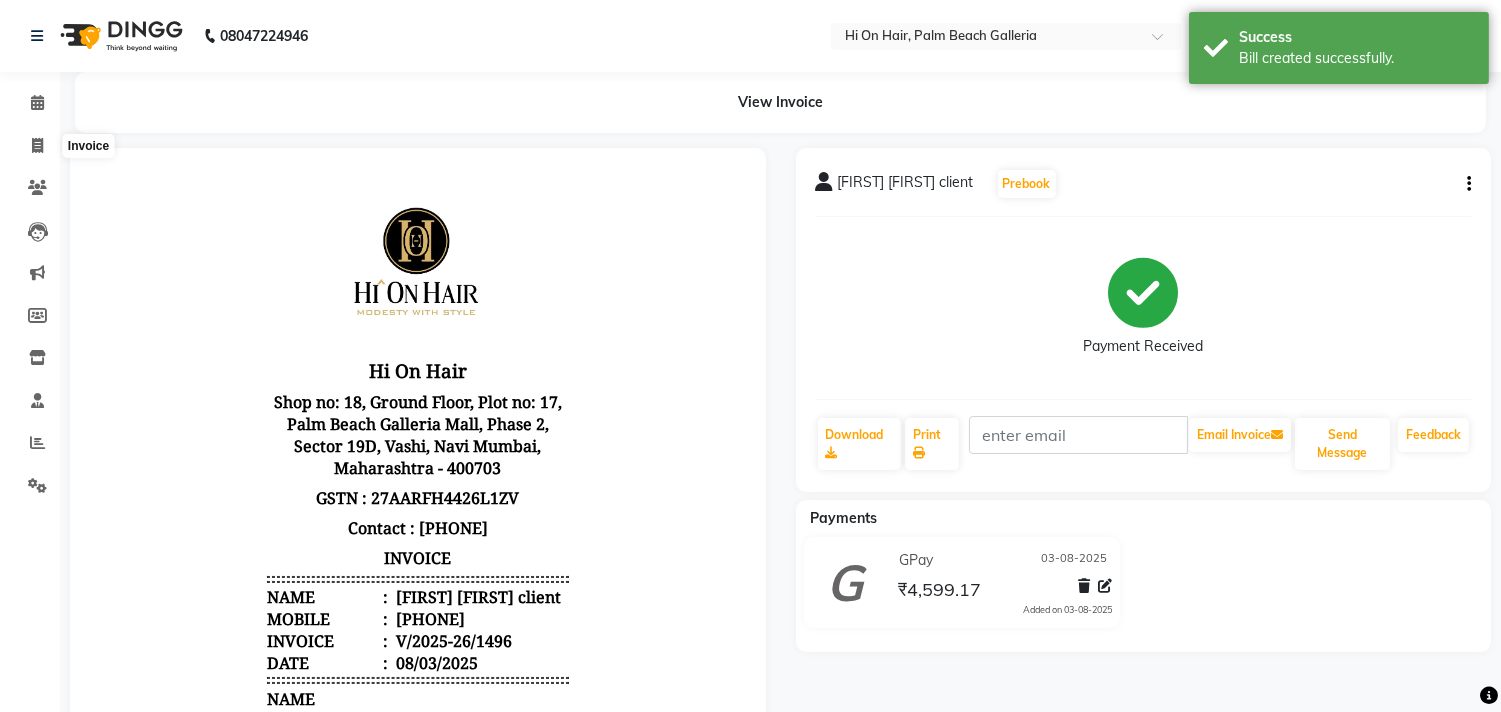 select on "535" 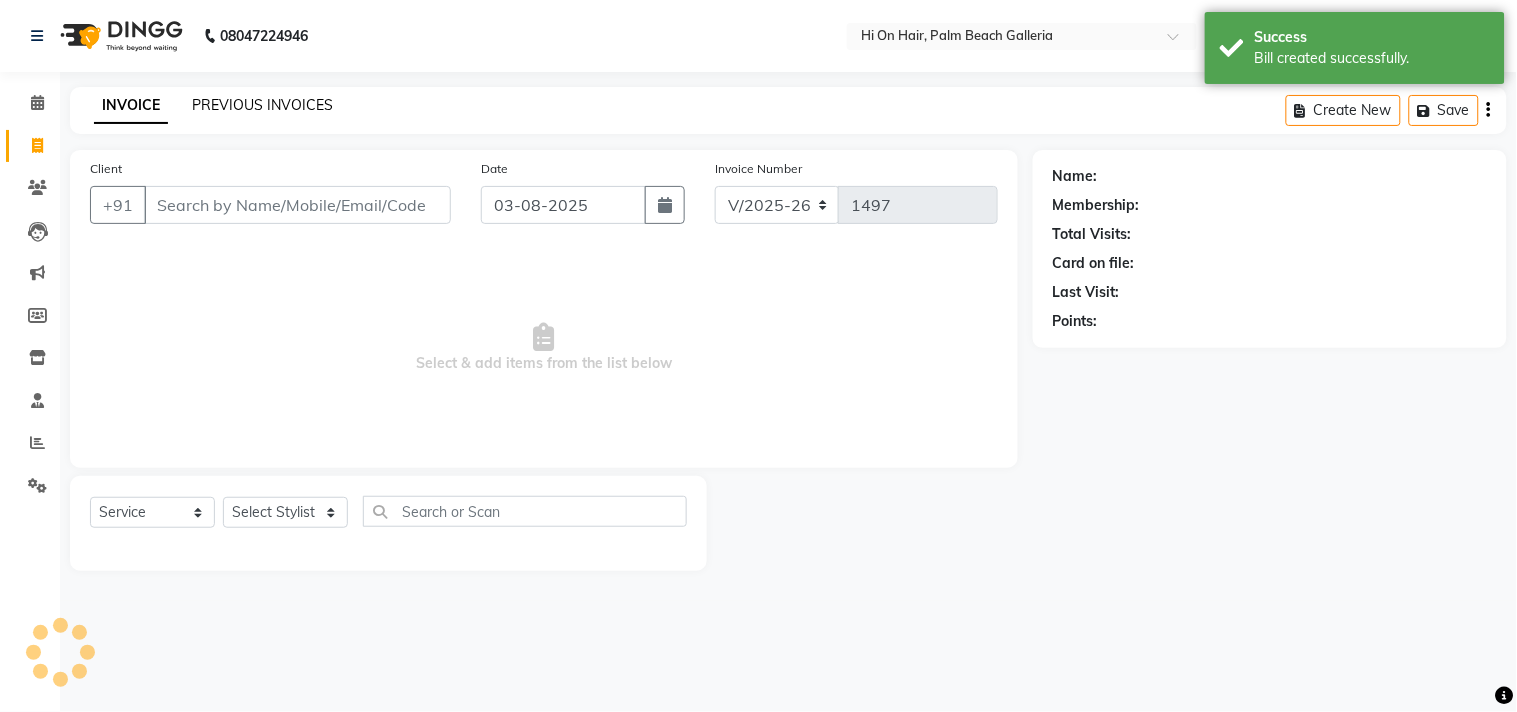 click on "PREVIOUS INVOICES" 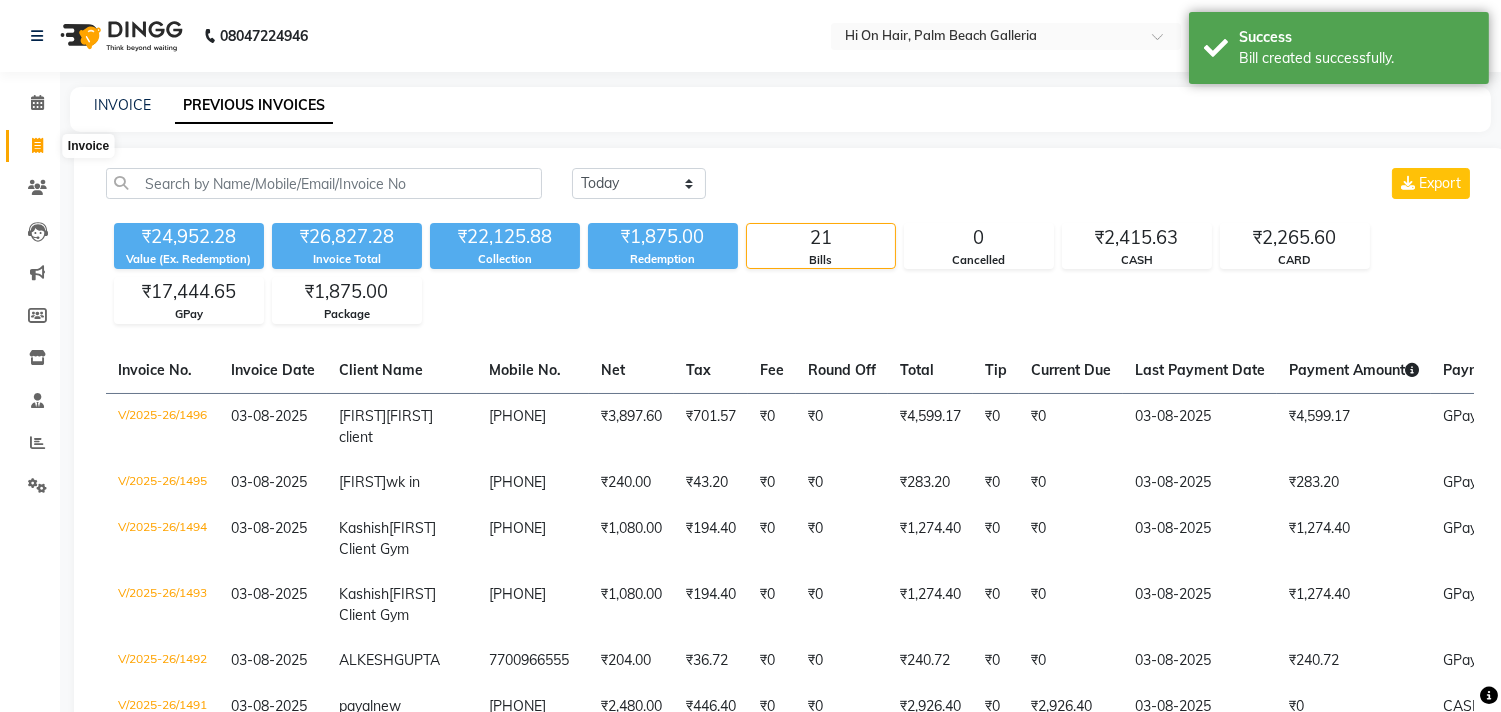 click 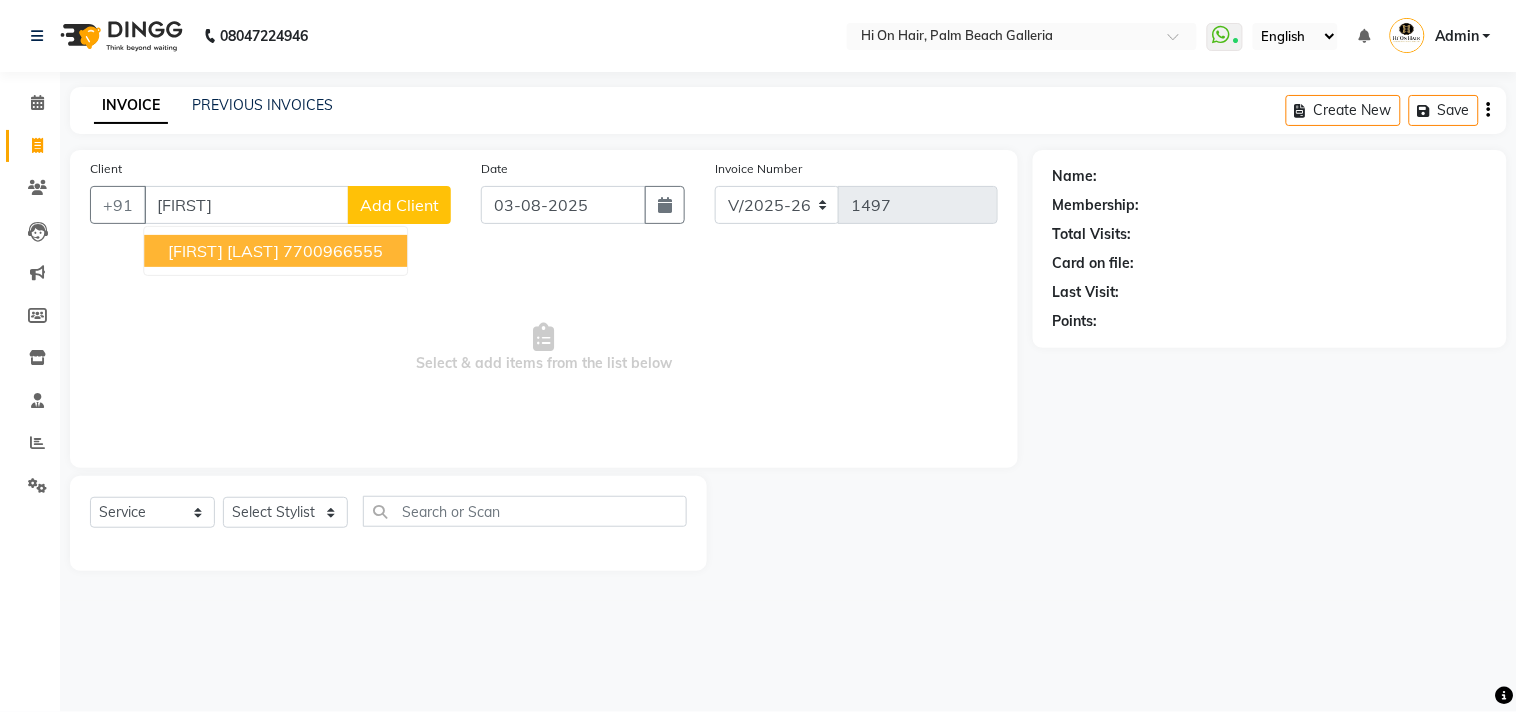click on "[FIRST] [LAST]" at bounding box center [223, 251] 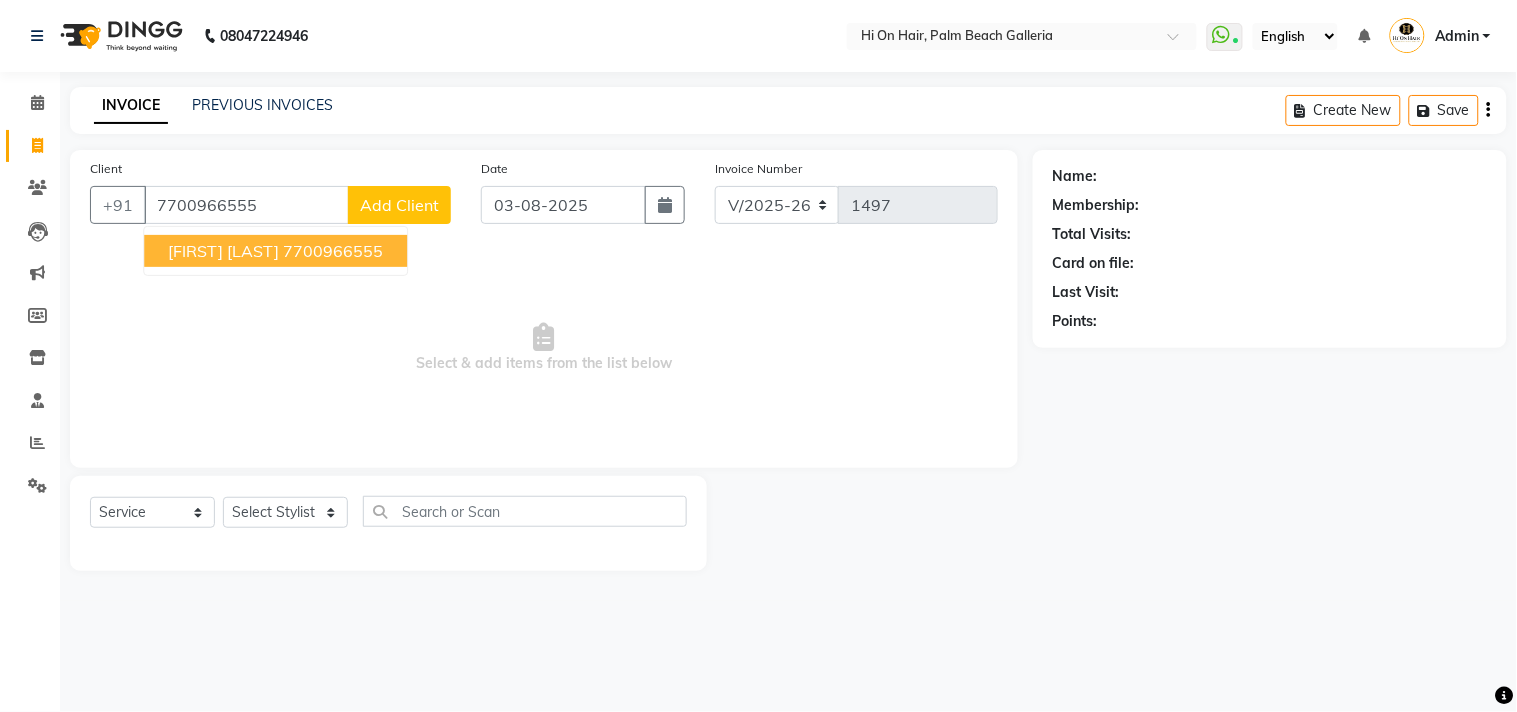 type on "7700966555" 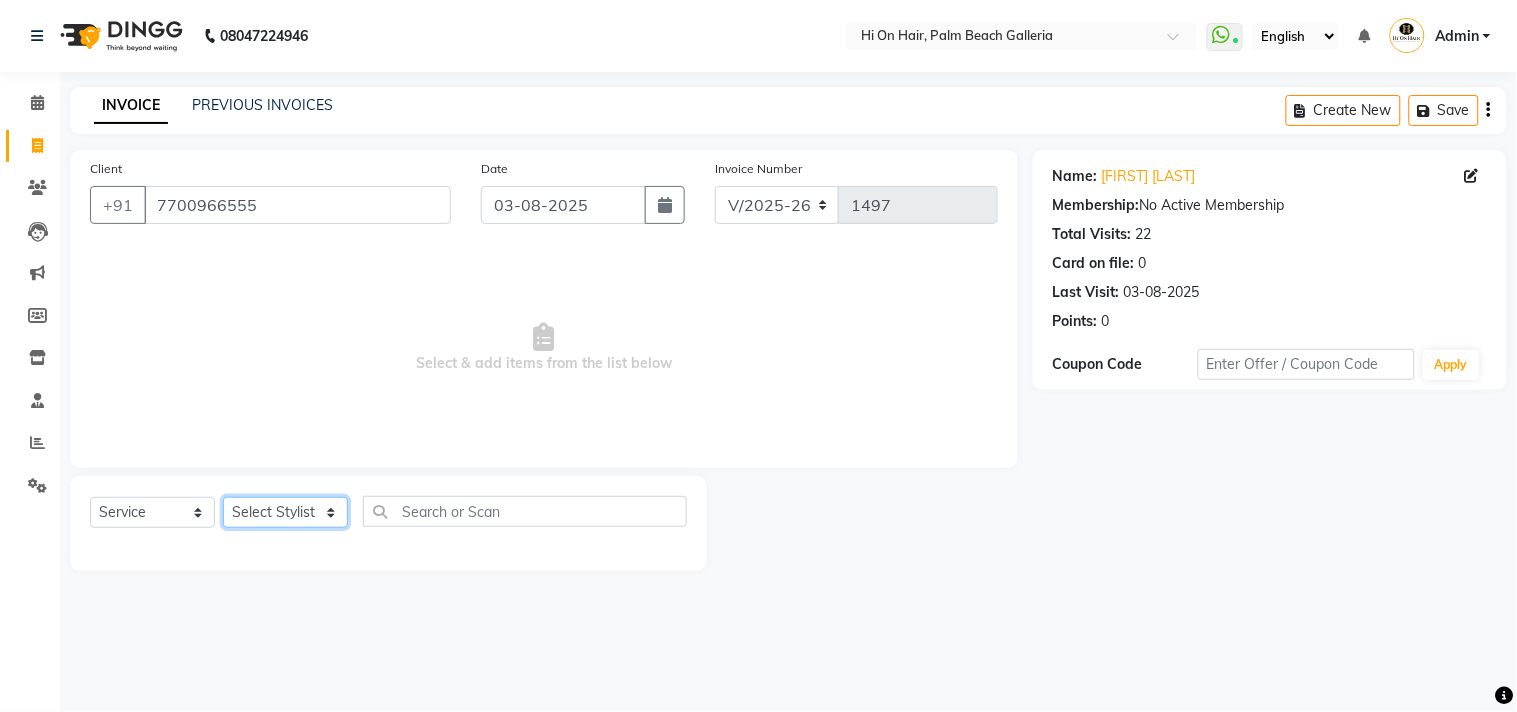 click on "Select Stylist Alim Kaldane Anwar Laskar Hi On Hair MAKYOPHI Pankaj Thakur Poonam Nalawade Raani Rasika  Shelar Rehan Salmani Saba Shaikh Sana Shaikh SOSEM Zeeshan Salmani" 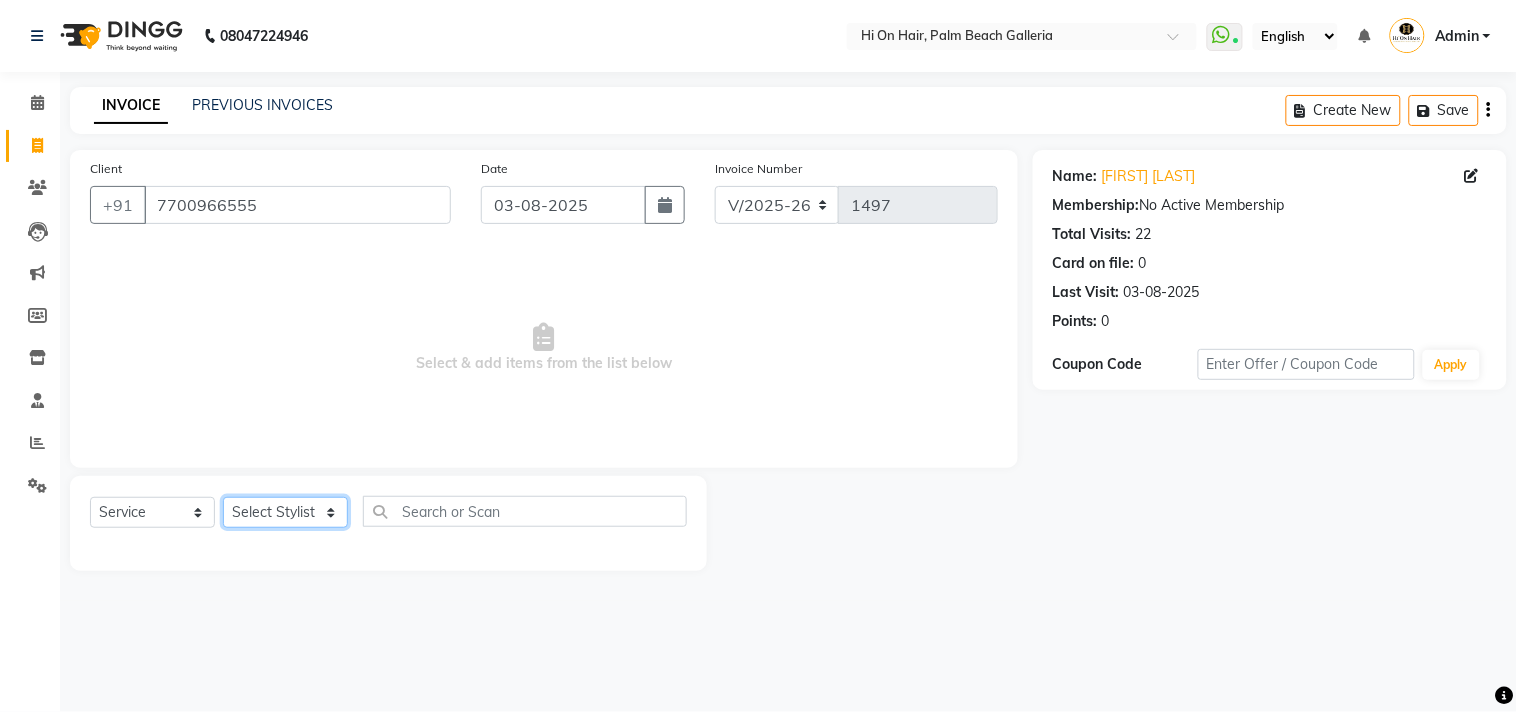 select on "30126" 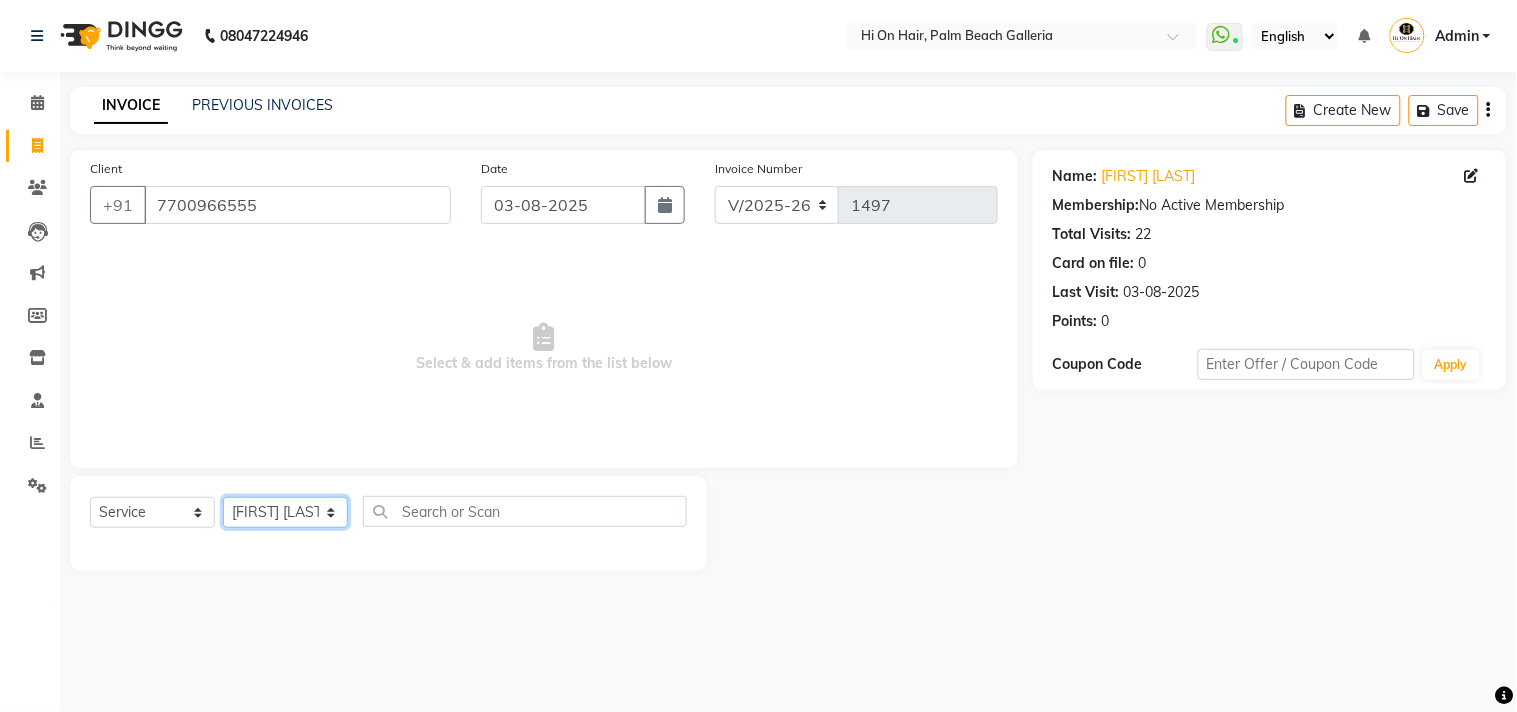 click on "Select Stylist Alim Kaldane Anwar Laskar Hi On Hair MAKYOPHI Pankaj Thakur Poonam Nalawade Raani Rasika  Shelar Rehan Salmani Saba Shaikh Sana Shaikh SOSEM Zeeshan Salmani" 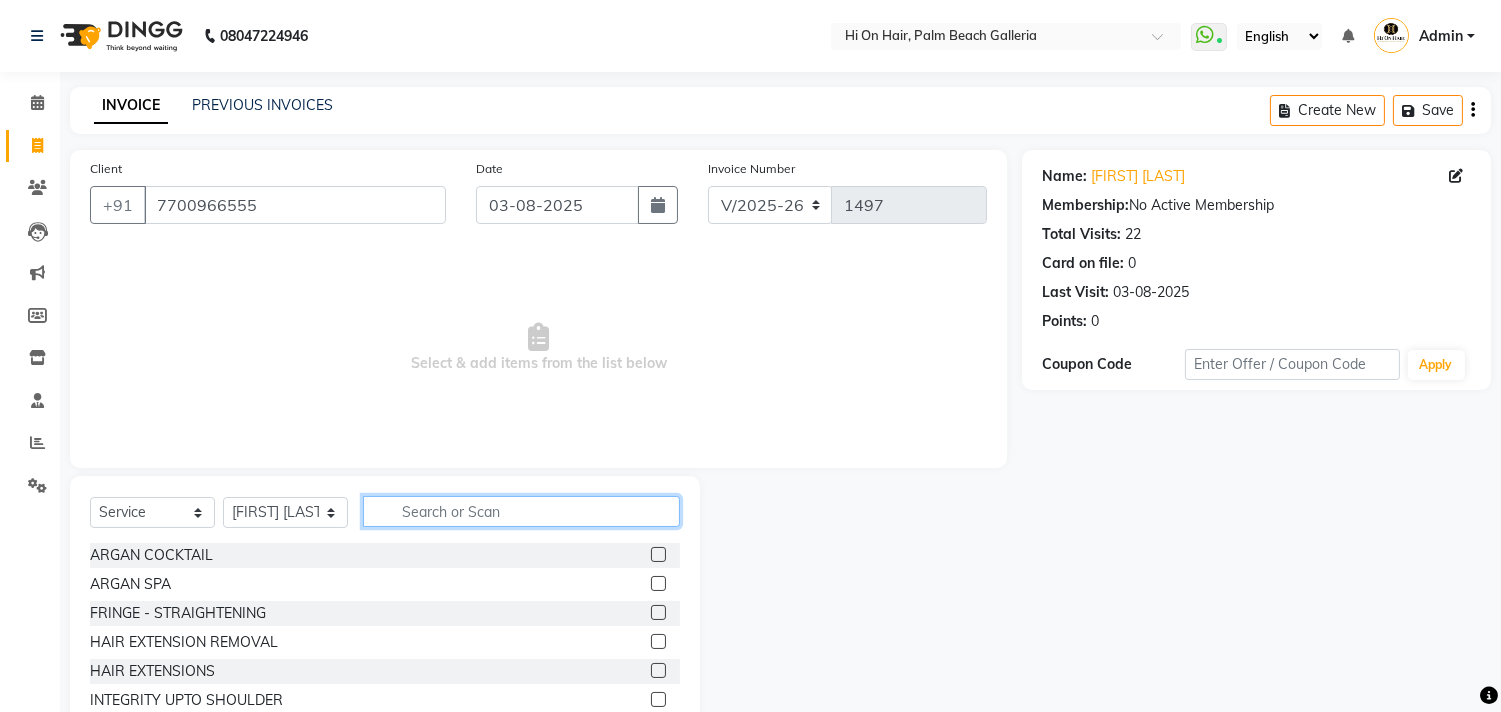 click 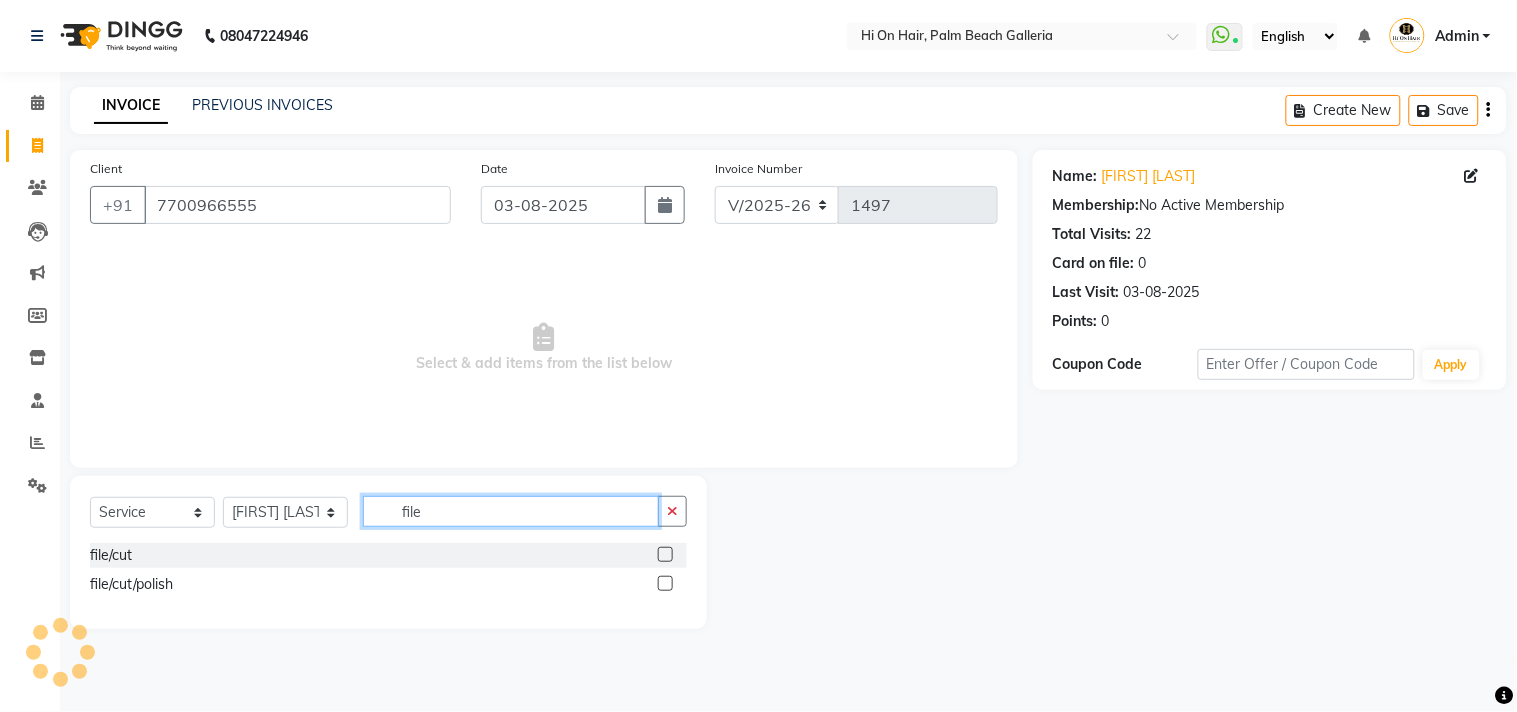 type on "file" 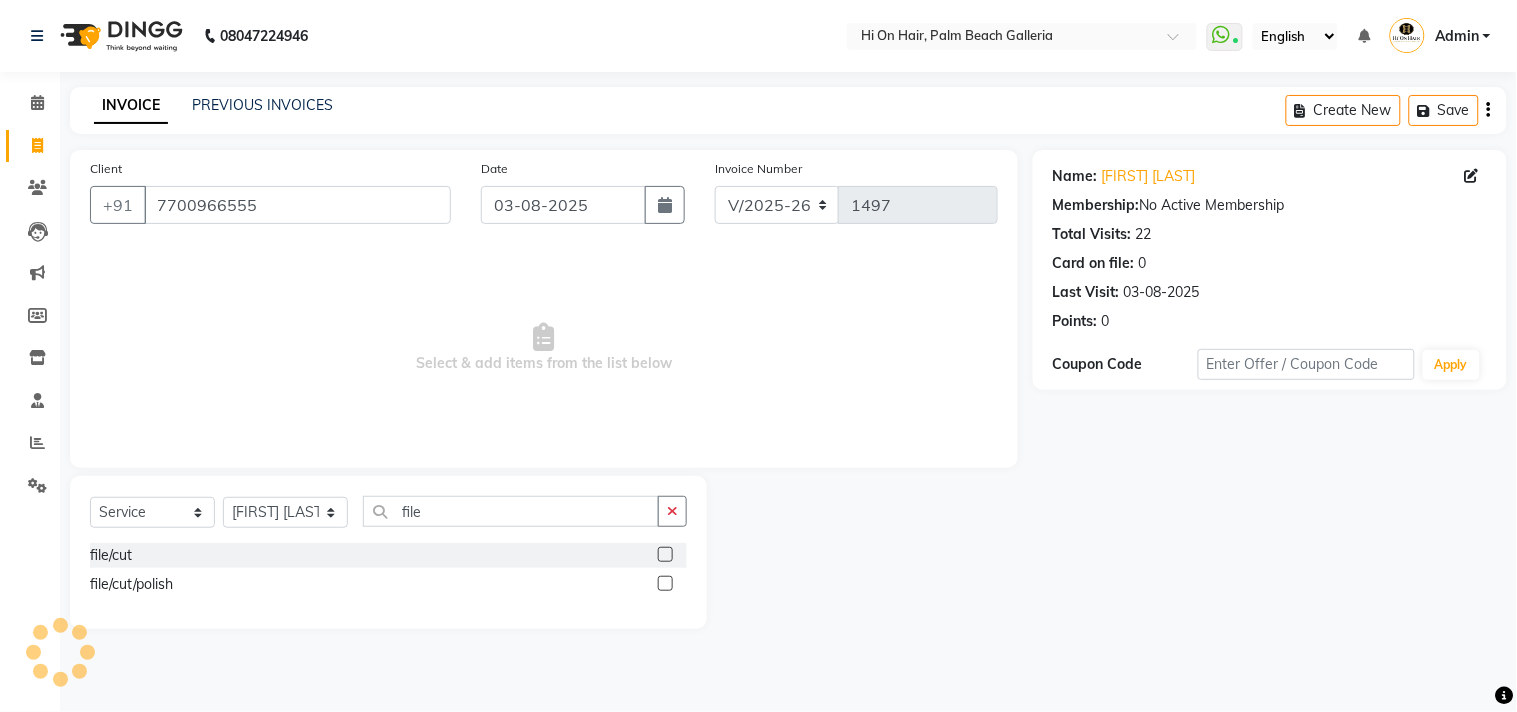 click 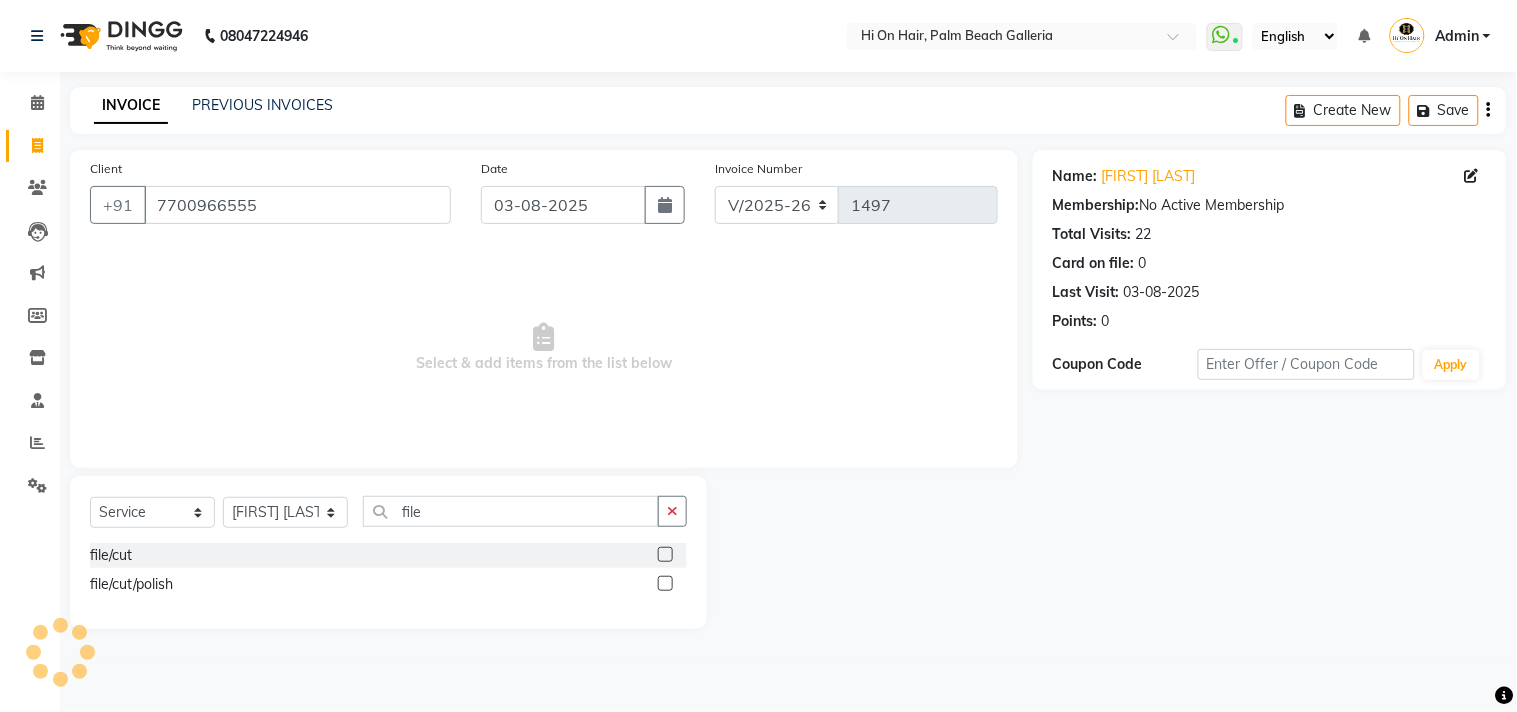 click at bounding box center (664, 555) 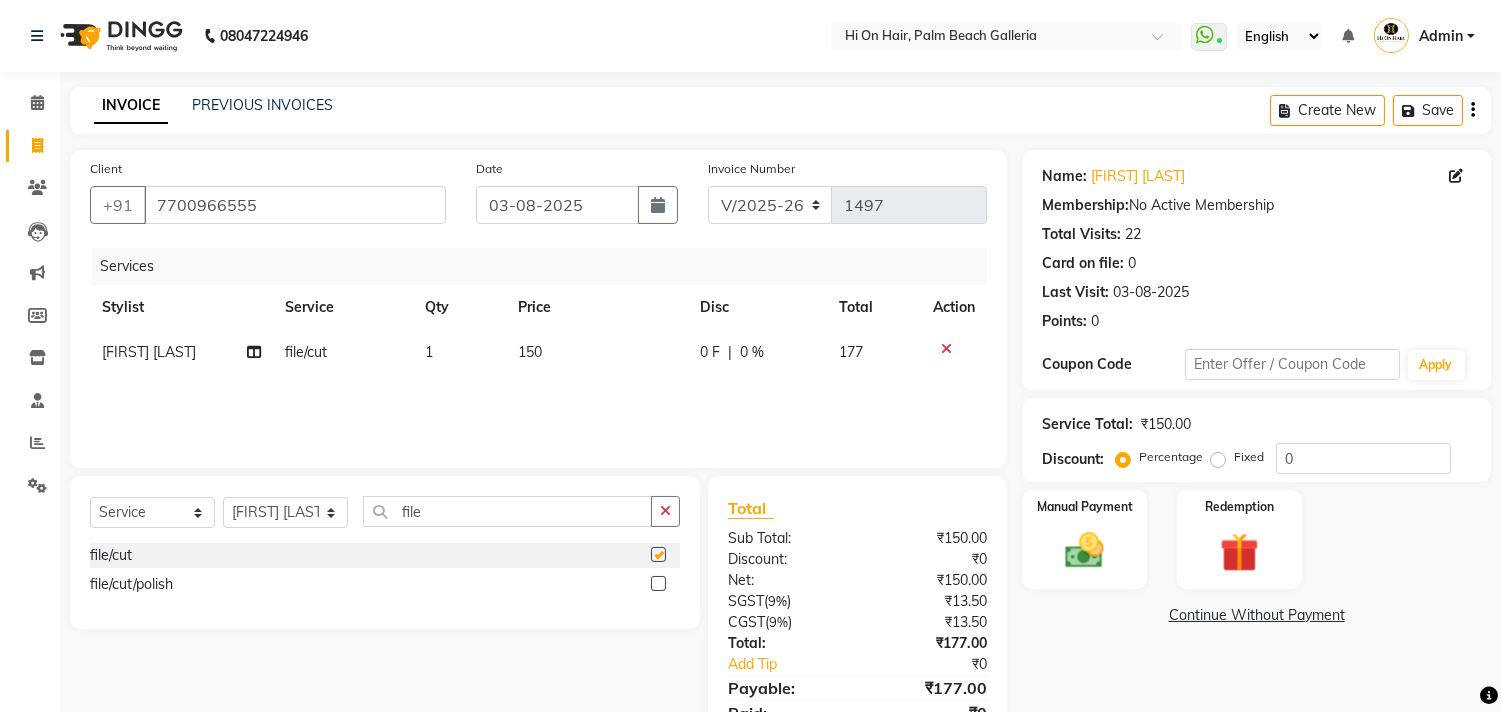 checkbox on "false" 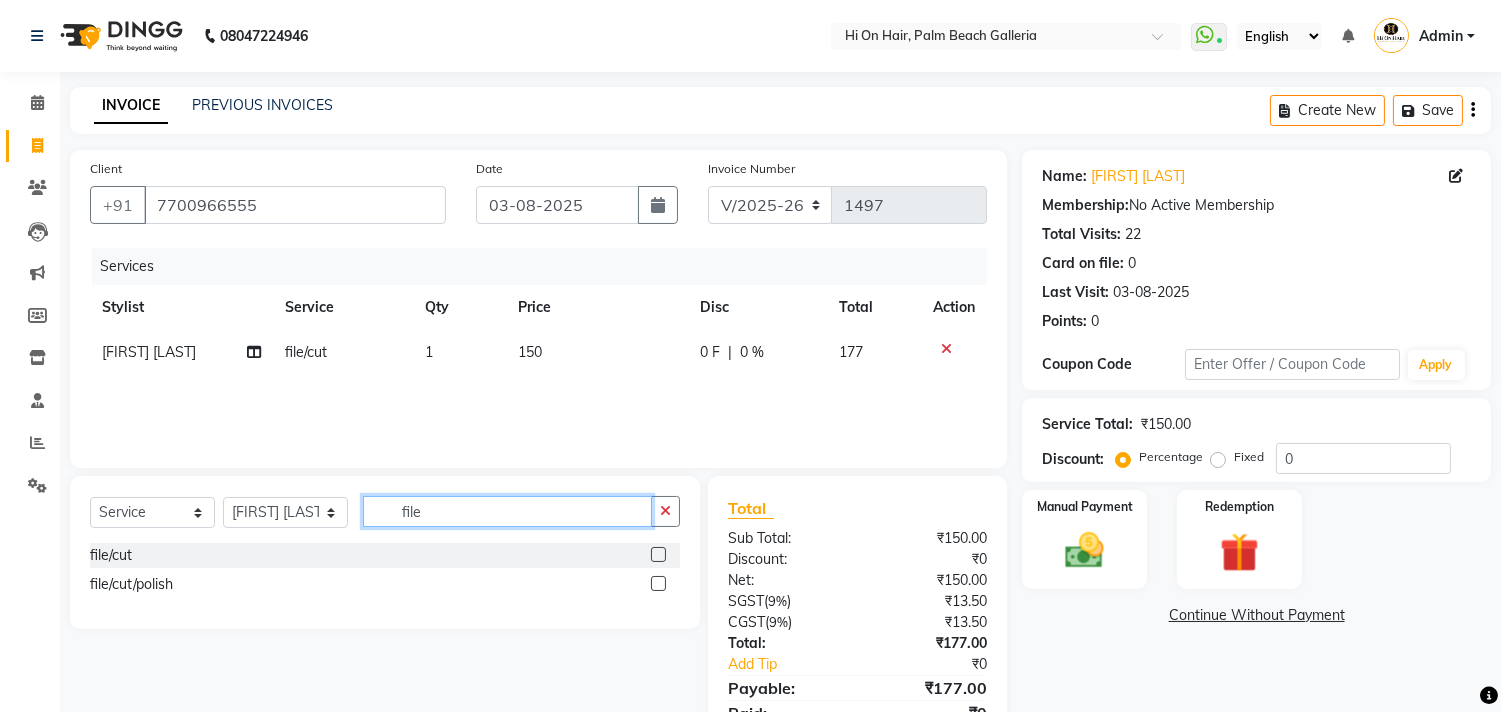 drag, startPoint x: 427, startPoint y: 514, endPoint x: 357, endPoint y: 517, distance: 70.064255 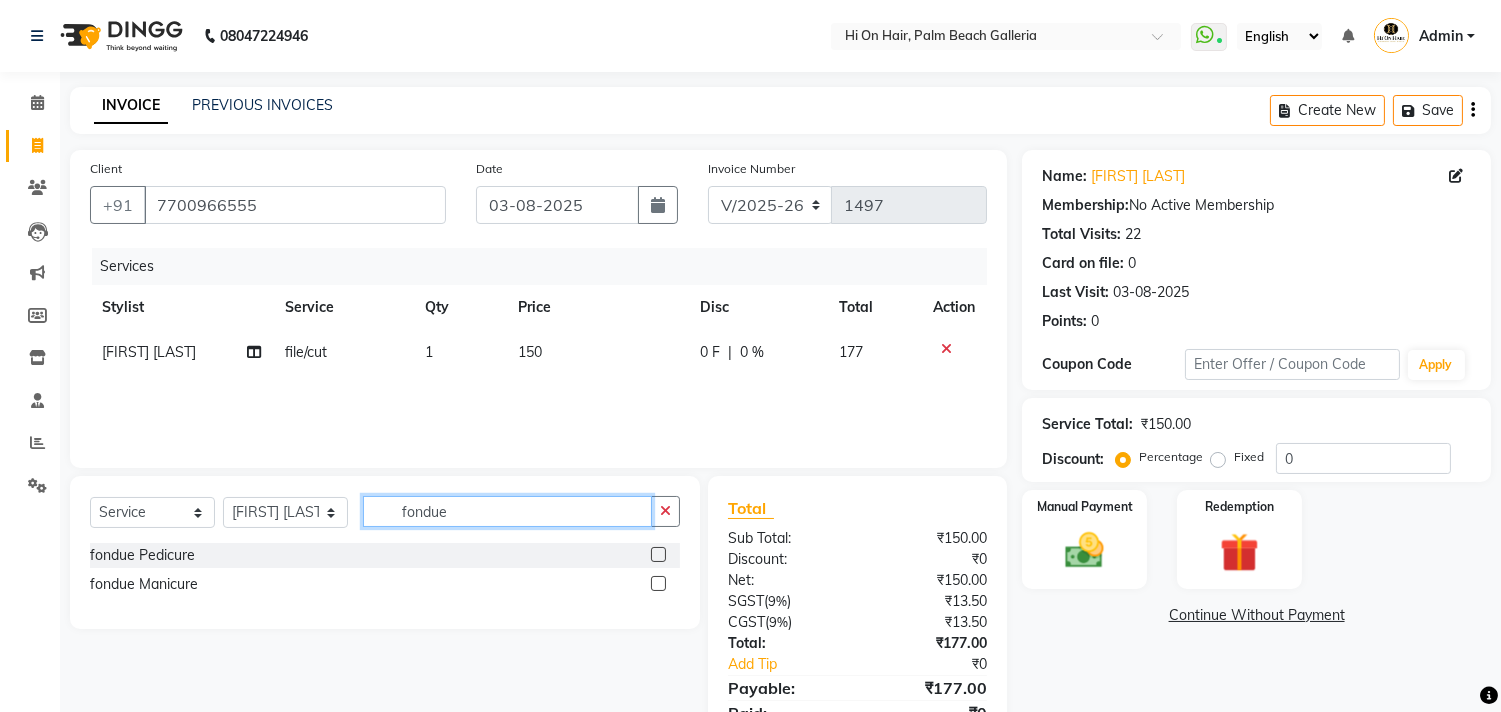 type on "fondue" 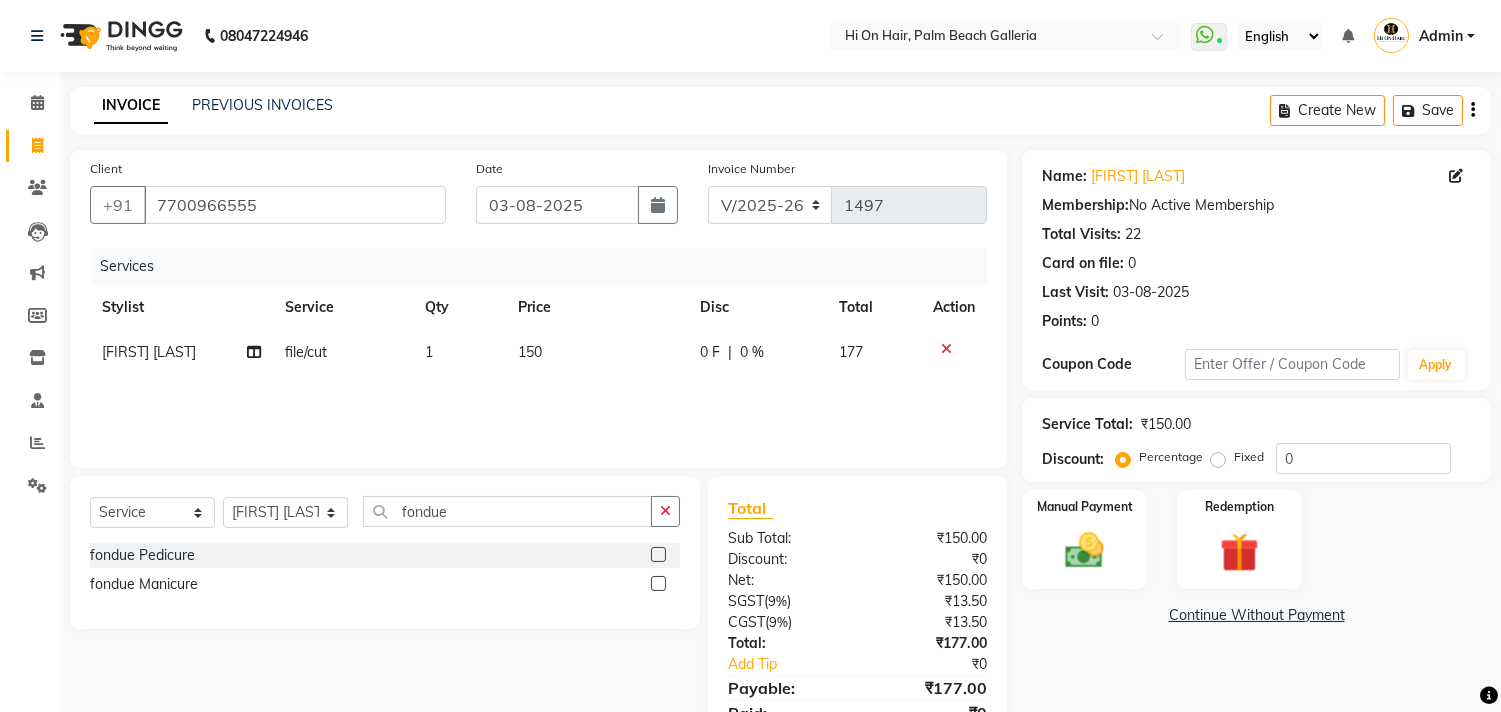 click 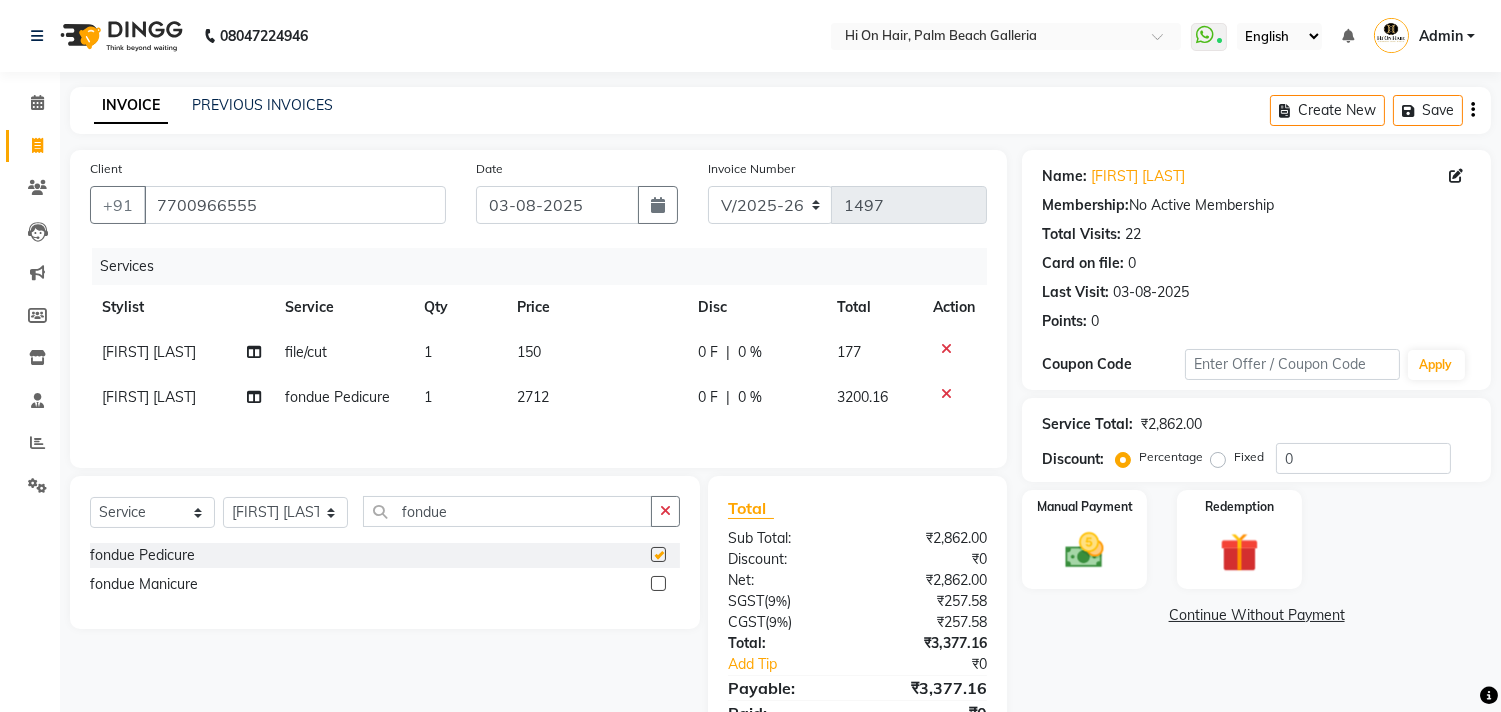 checkbox on "false" 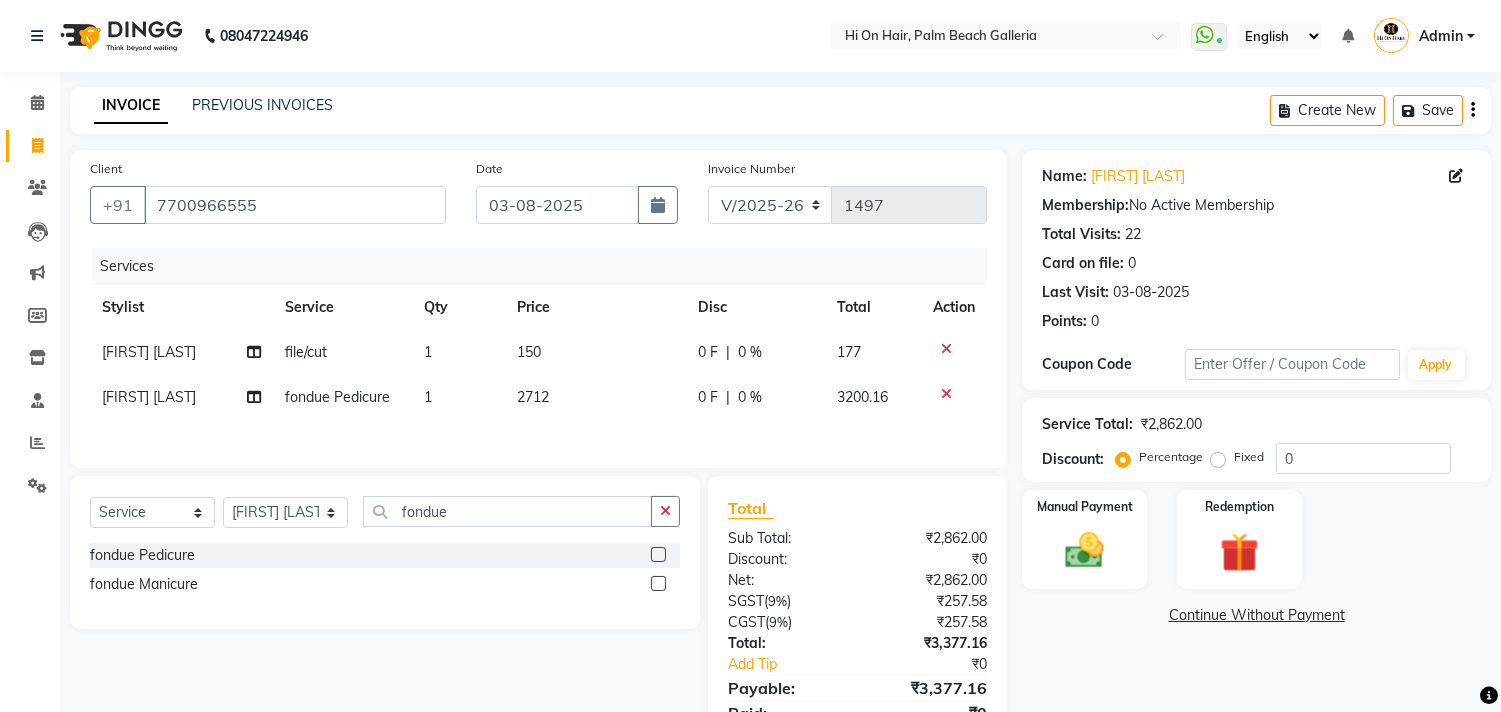 click on "Services Stylist Service Qty Price Disc Total Action [FIRST] [LAST] file/cut 1 150 0 F | 0 % 177 [FIRST] [LAST] fondue Pedicure 1 2712 0 F | 0 % 3200.16" 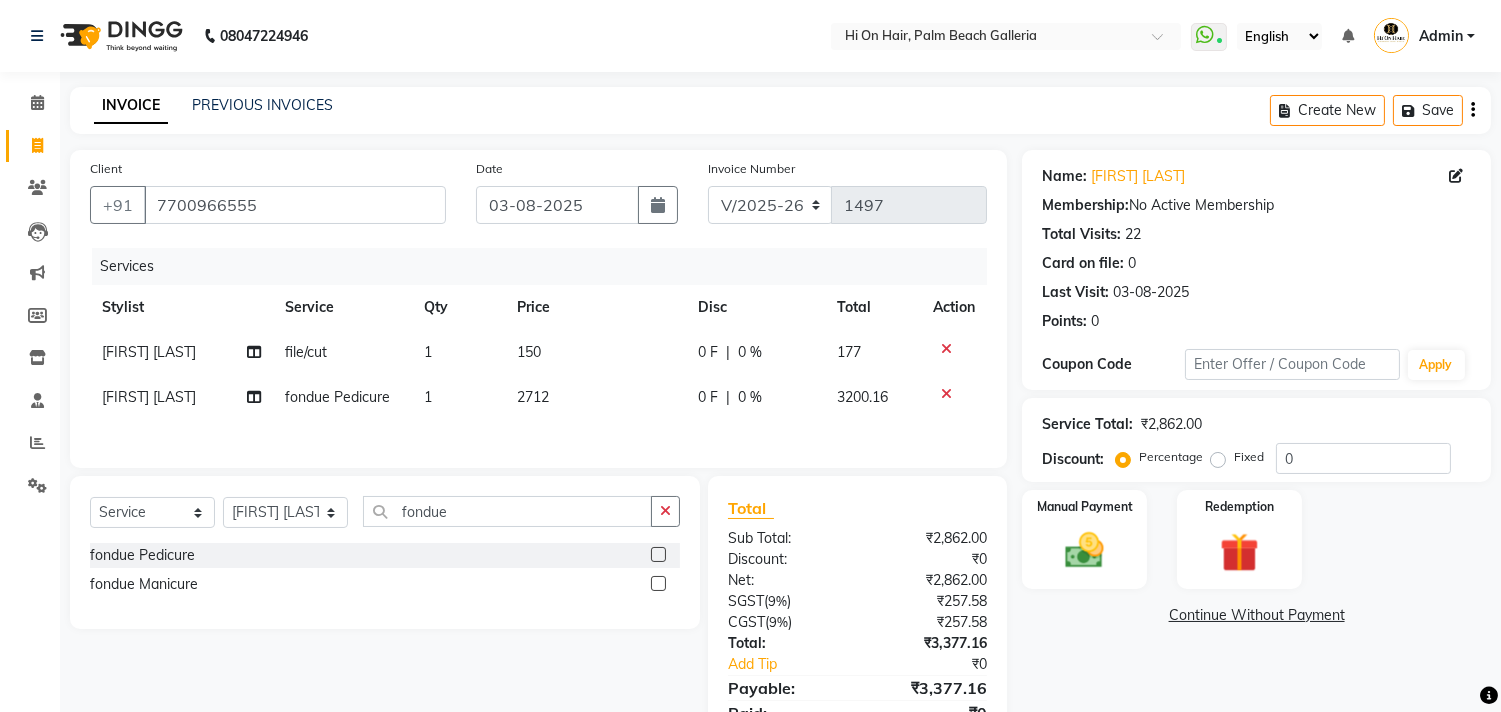 click on "0 F | 0 %" 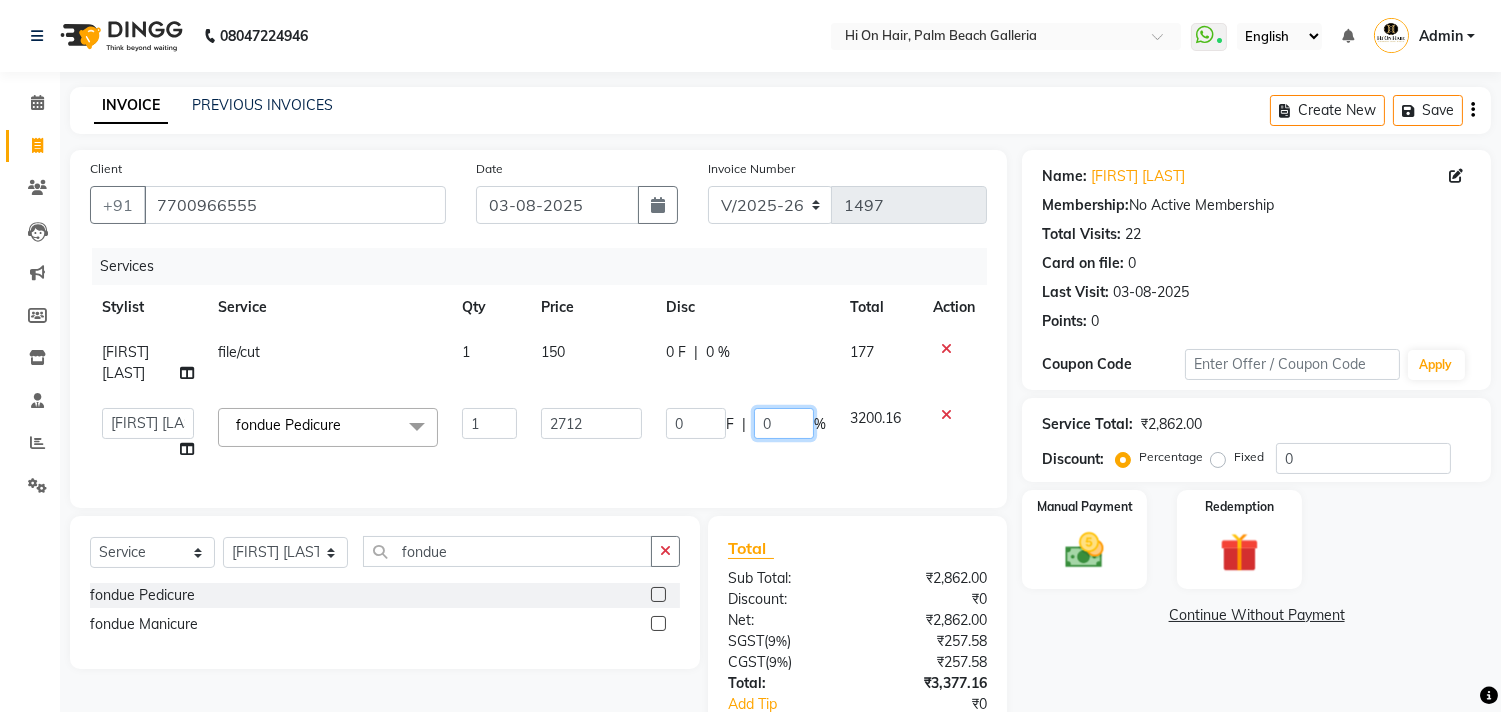 click on "0" 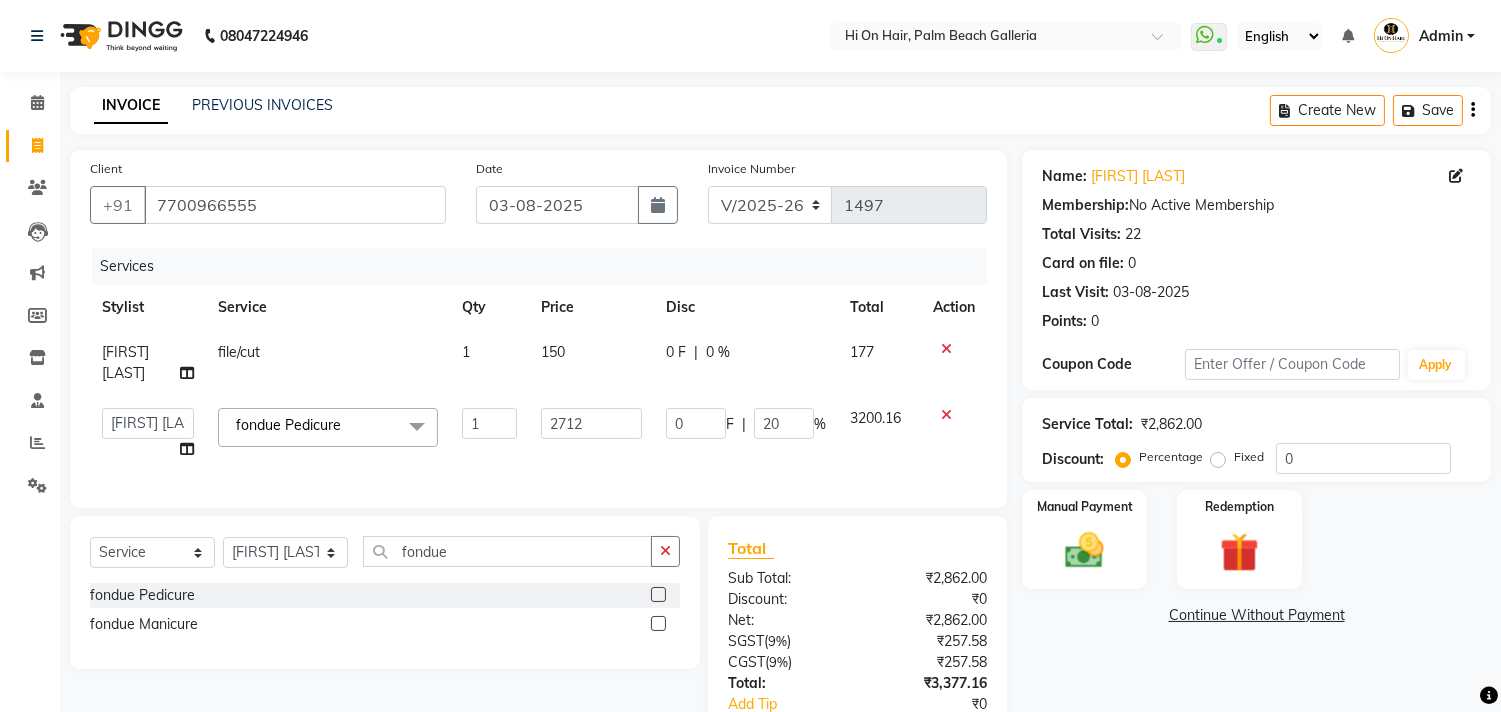 click on "Client +91 [PHONE] Date 03-08-2025 Invoice Number V/2025 V/2025-26 1497 Services Stylist Service Qty Price Disc Total Action [NAME] [NAME] file/cut 1 150 0 F | 0 % 177 [NAME] [NAME] Hi On Hair MAKYOPHI [NAME] [NAME] [NAME] [NAME] [NAME] [NAME] [NAME] [NAME] fondue Pedicure x ARGAN COCKTAIL ARGAN SPA FRINGE - STRAIGHTENING HAIR EXTENSION REMOVAL HAIR EXTENSIONS INTEGRITY UPTO SHOULDER MOISTURE PLUS SPA (Upto Shoulder) NANO PLASTIA (Very Short) OLA PLEX STAND ALONE OLA PLEX TREATMENT SLIVER SHINE COCKTAIL STENSILS STRAIGHTNING (ABOVE SHOULDER) STRAIGHTNING (BELOW SHOULDER) STRAIGHTNING (UPTO WAIST) STRAIGHTNING (VERY SHORT) Colour Care milkshake Spa foot massage Nose wax file/cut file/cut/polish outcurls Blow dry Aroma Manicure eyebrows/upperlips wash n Blowdry UPPERLIPS PINKINI WAX face Dtan Cateye gel polish Aroma Pedicure AVL pedicure marine sea alga face bleach Bomb pedicure Bomb Manicure FEET DTAN 1" 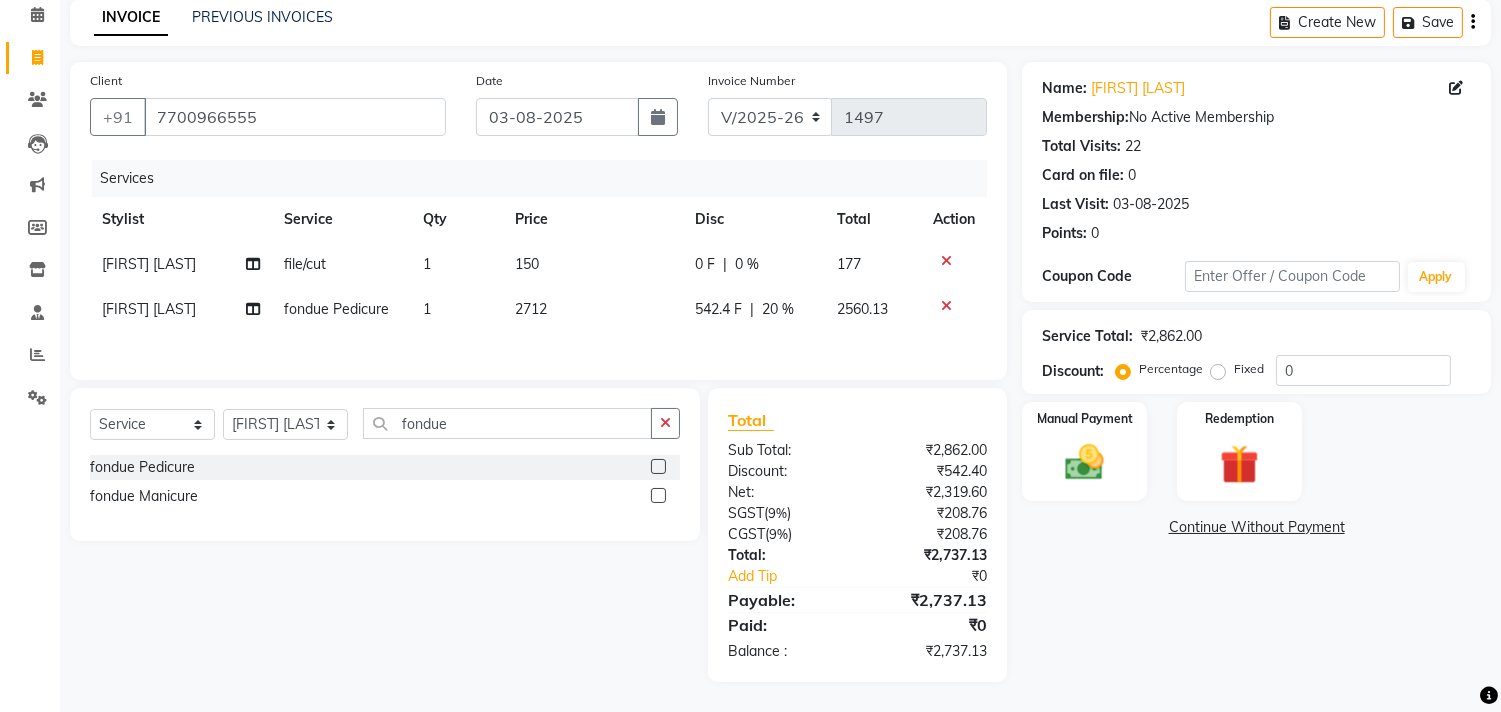 scroll, scrollTop: 92, scrollLeft: 0, axis: vertical 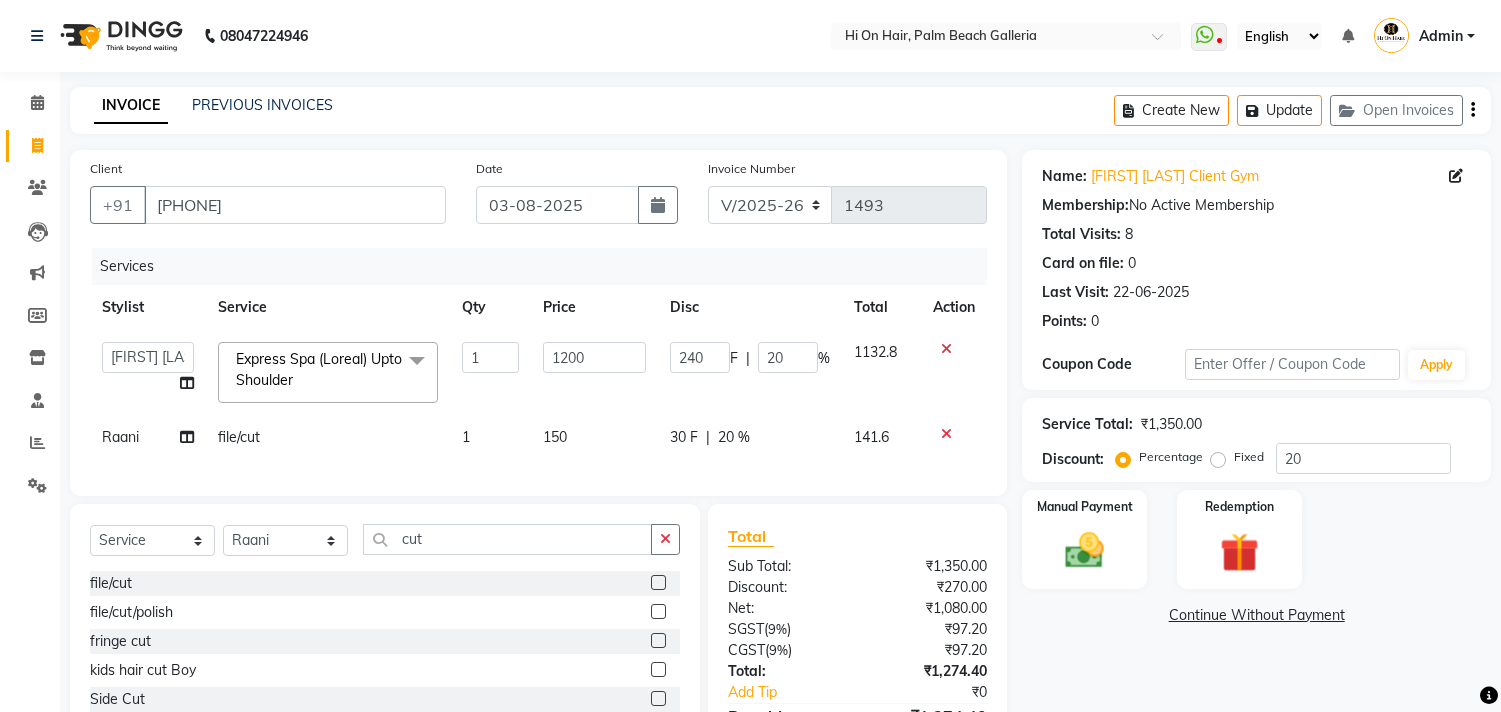select on "535" 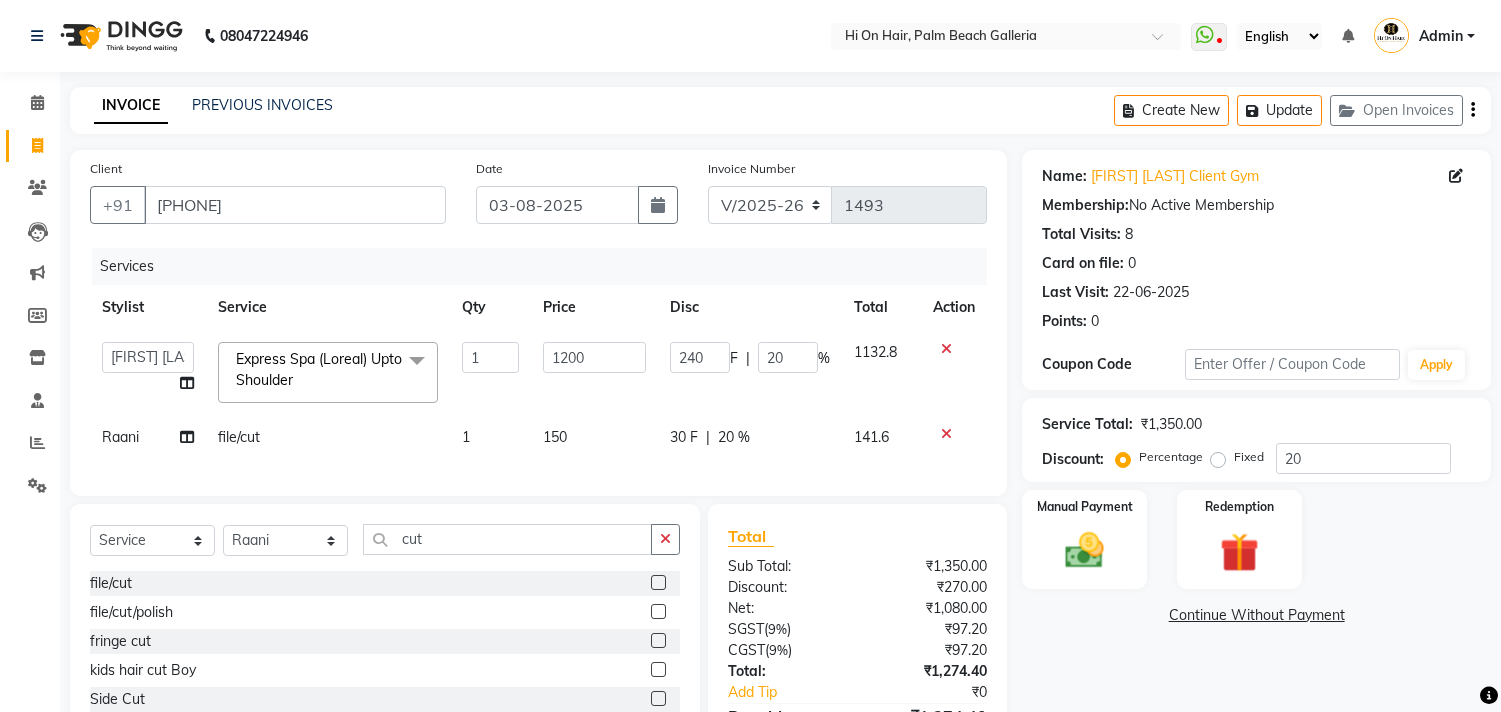 scroll, scrollTop: 133, scrollLeft: 0, axis: vertical 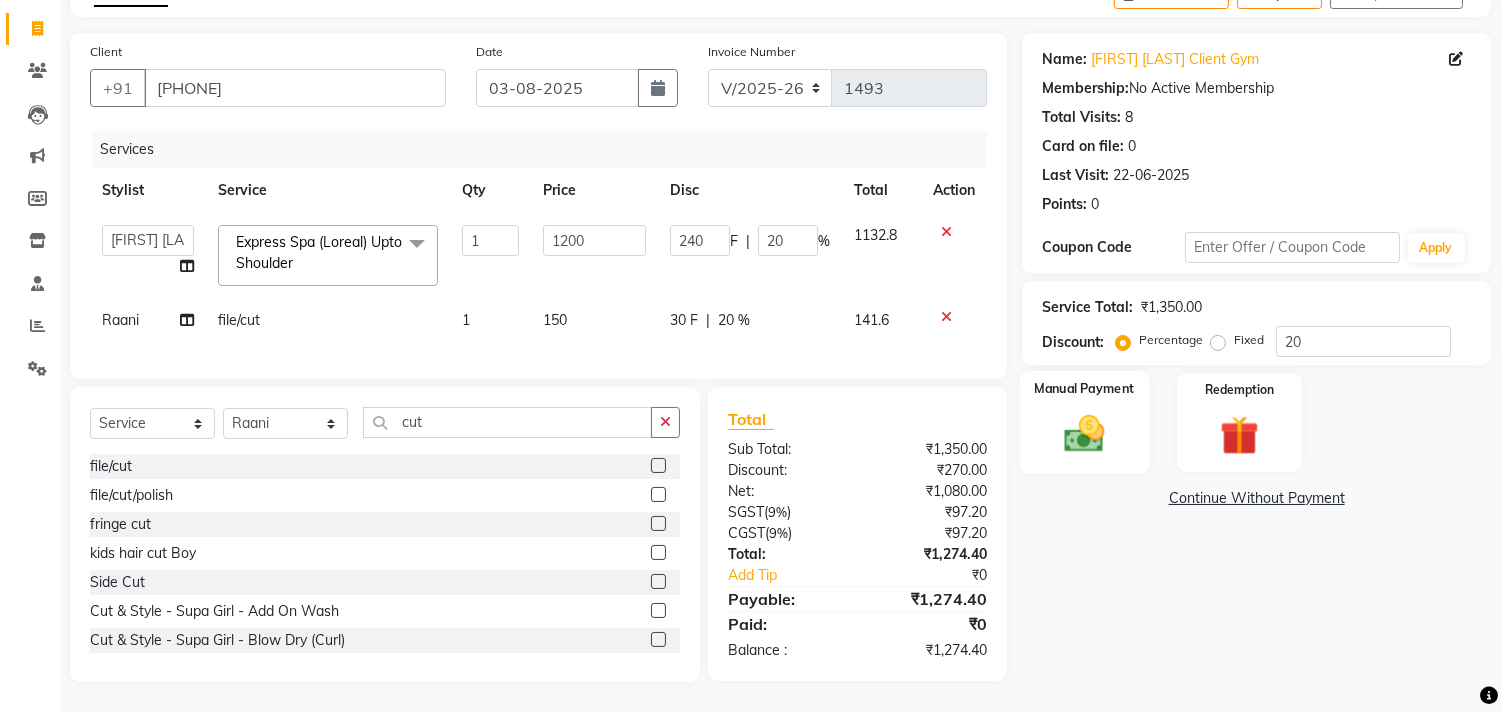 click 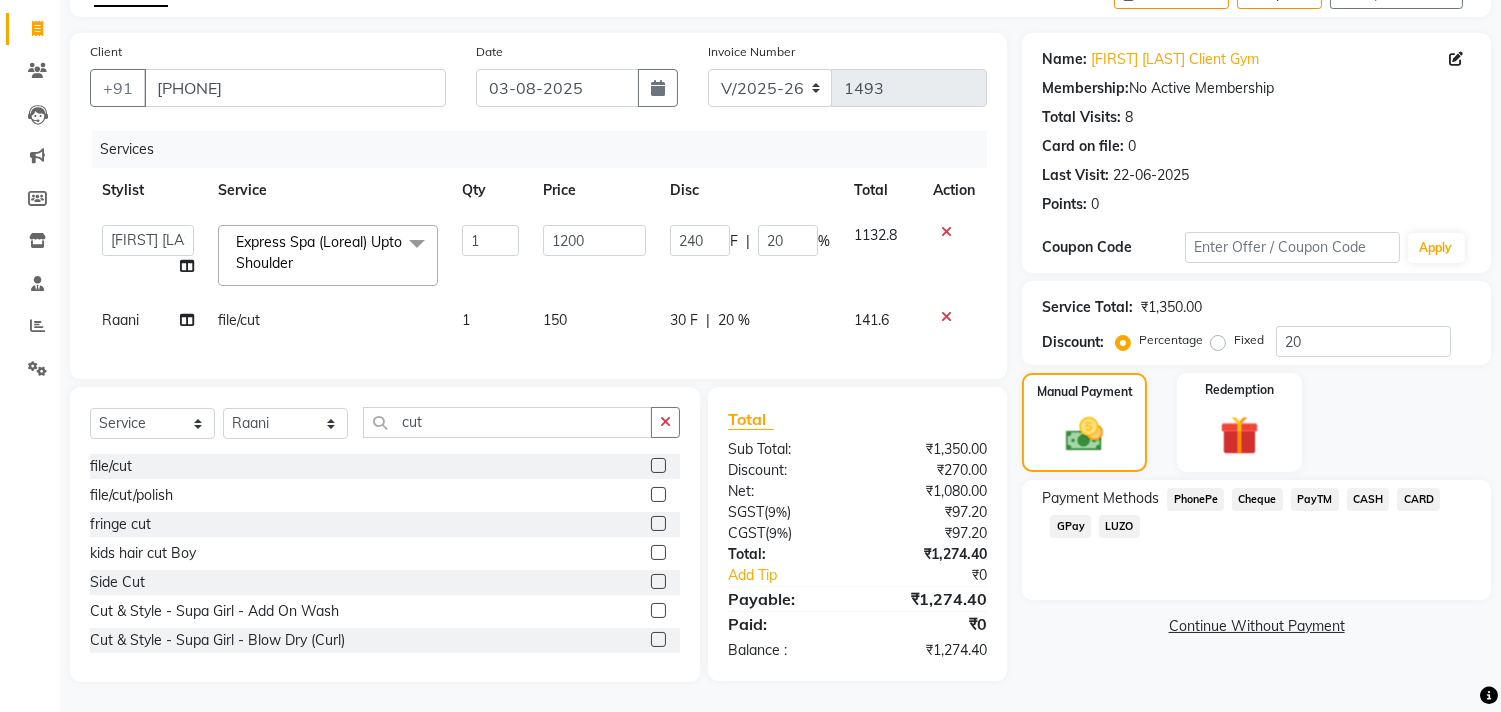 click on "GPay" 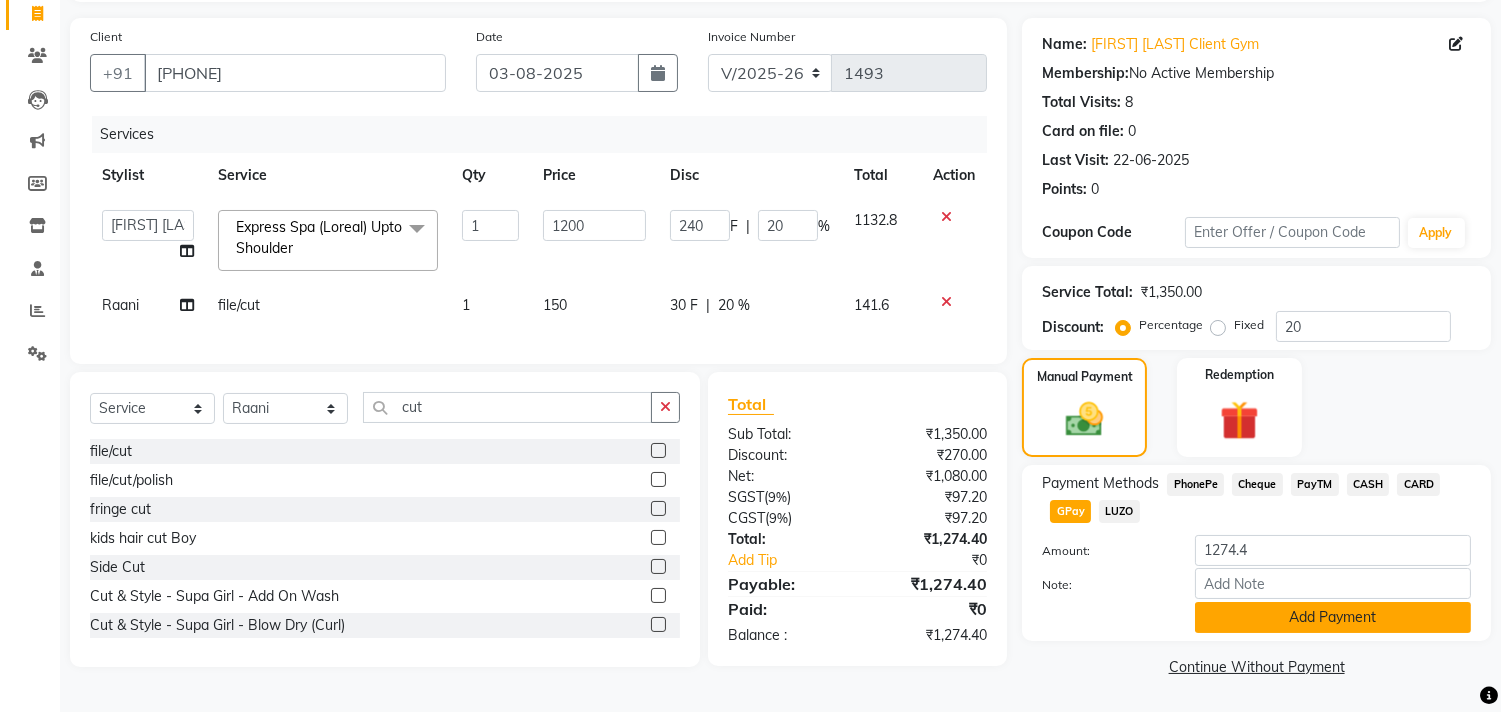 click on "Add Payment" 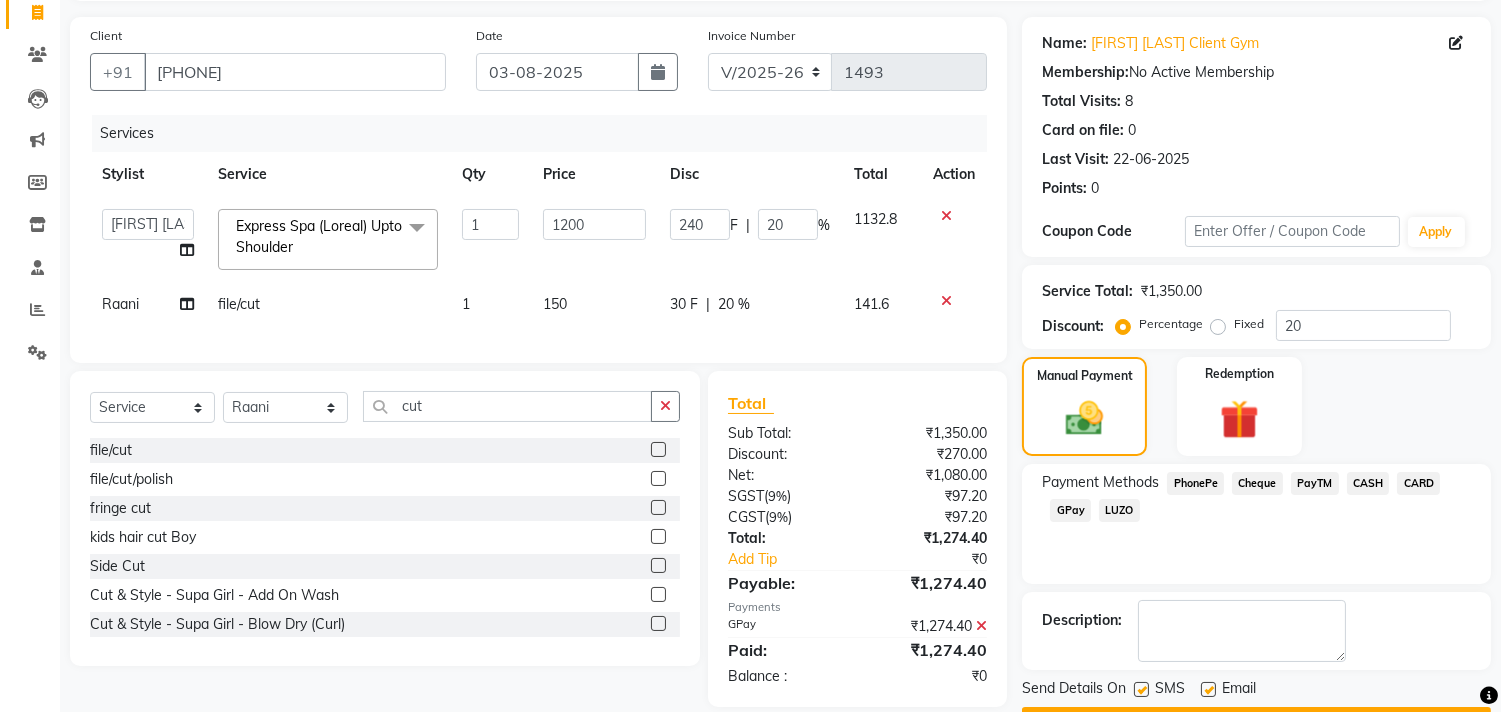 click 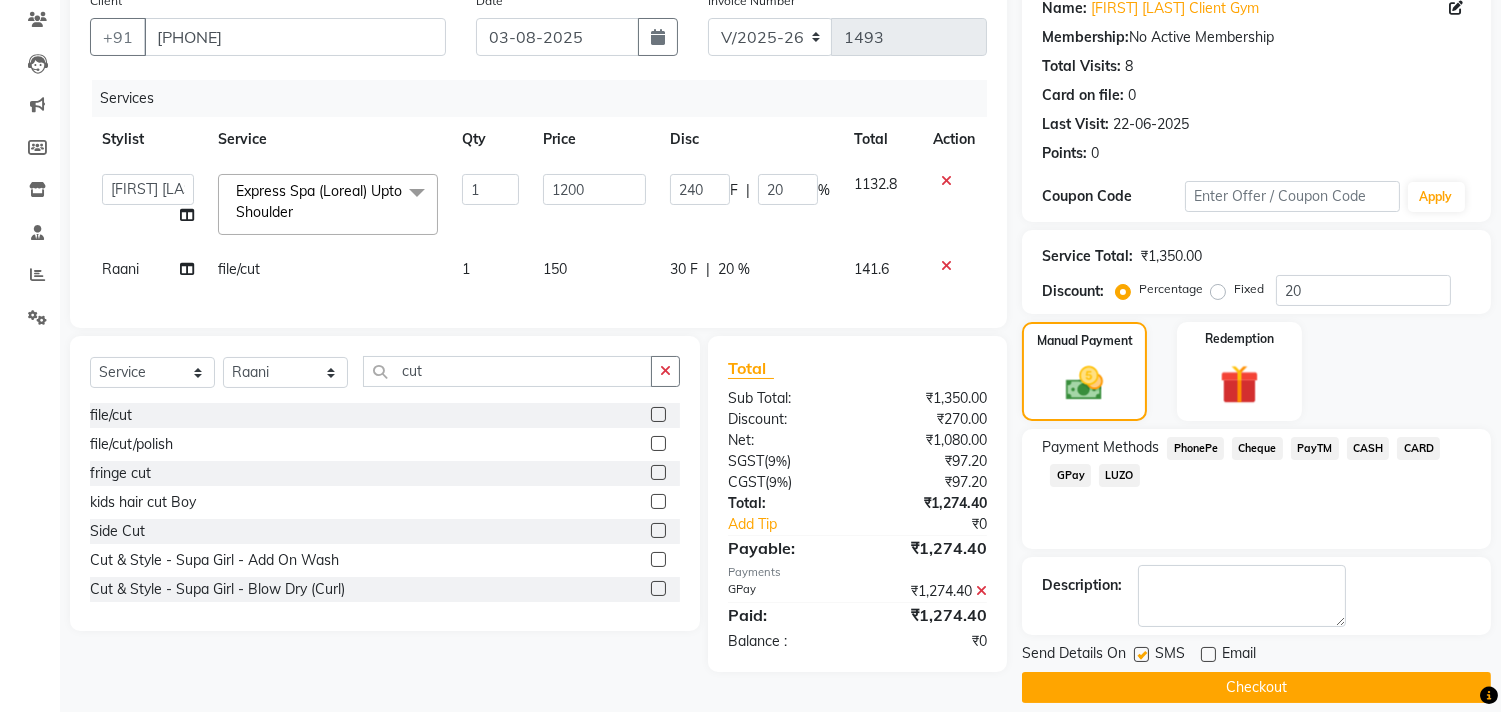 scroll, scrollTop: 187, scrollLeft: 0, axis: vertical 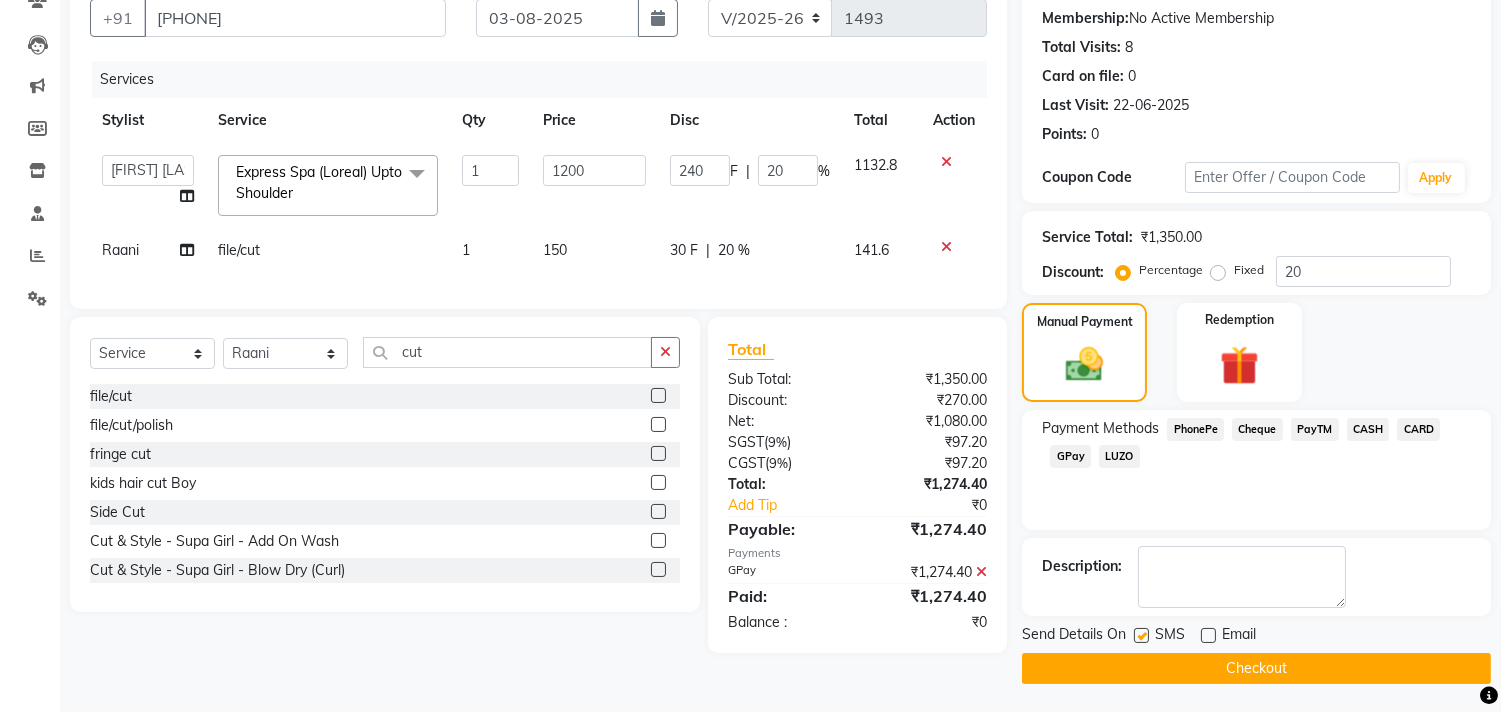 click on "Checkout" 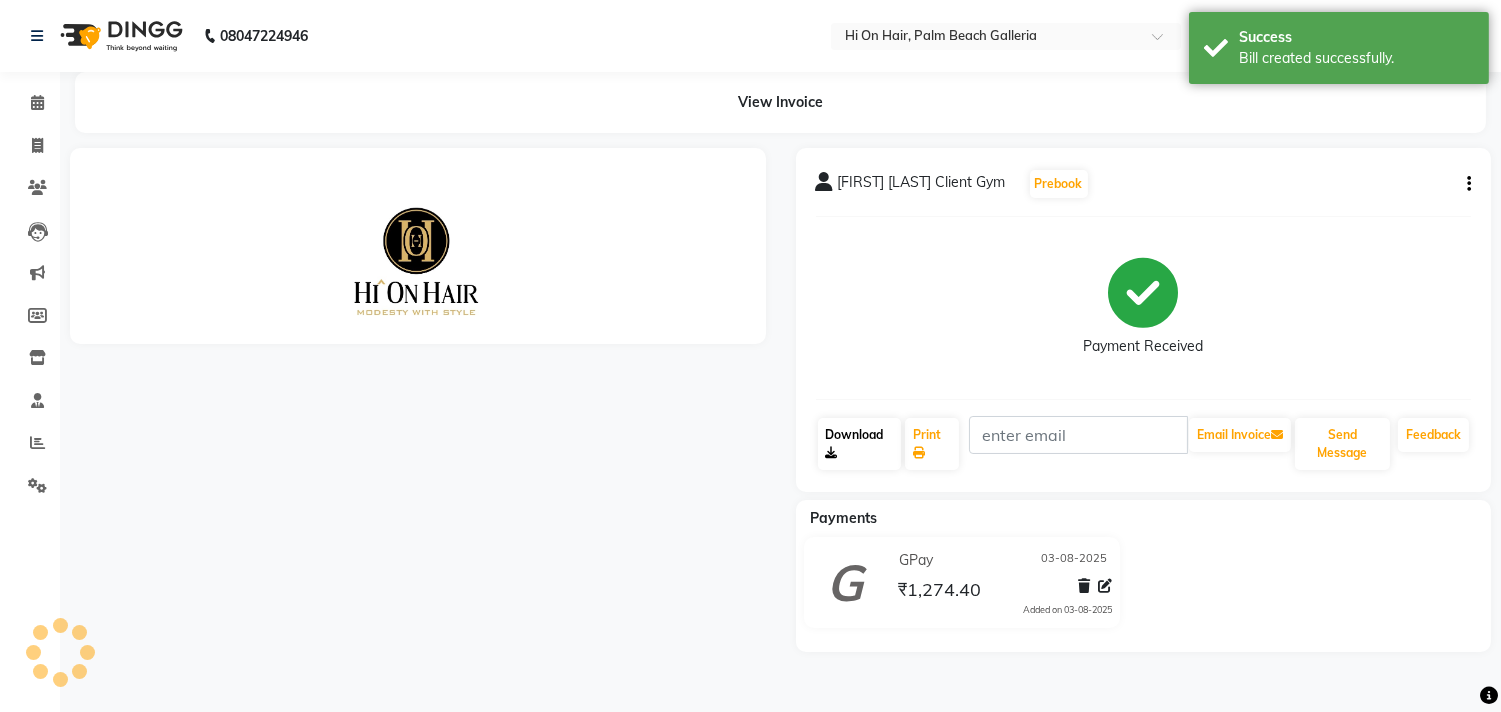 scroll, scrollTop: 0, scrollLeft: 0, axis: both 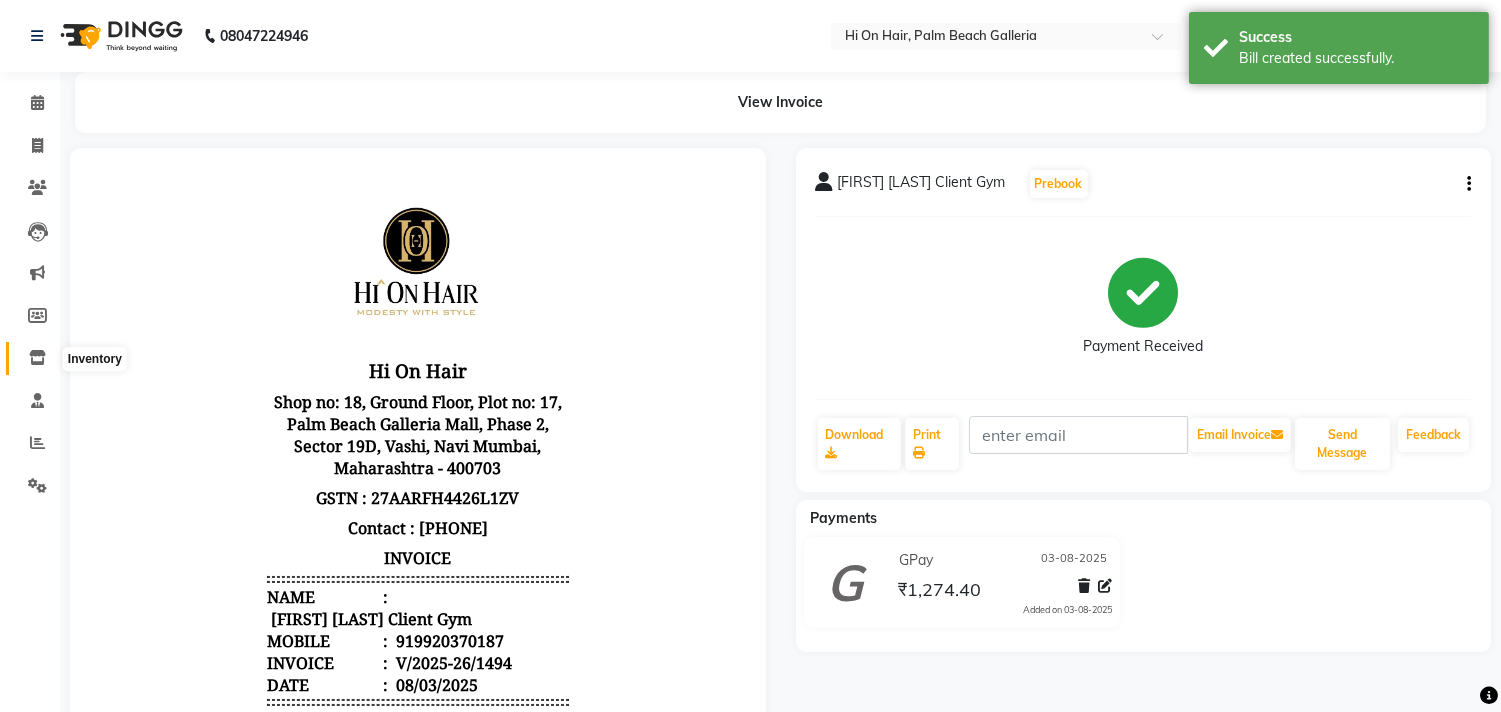 click 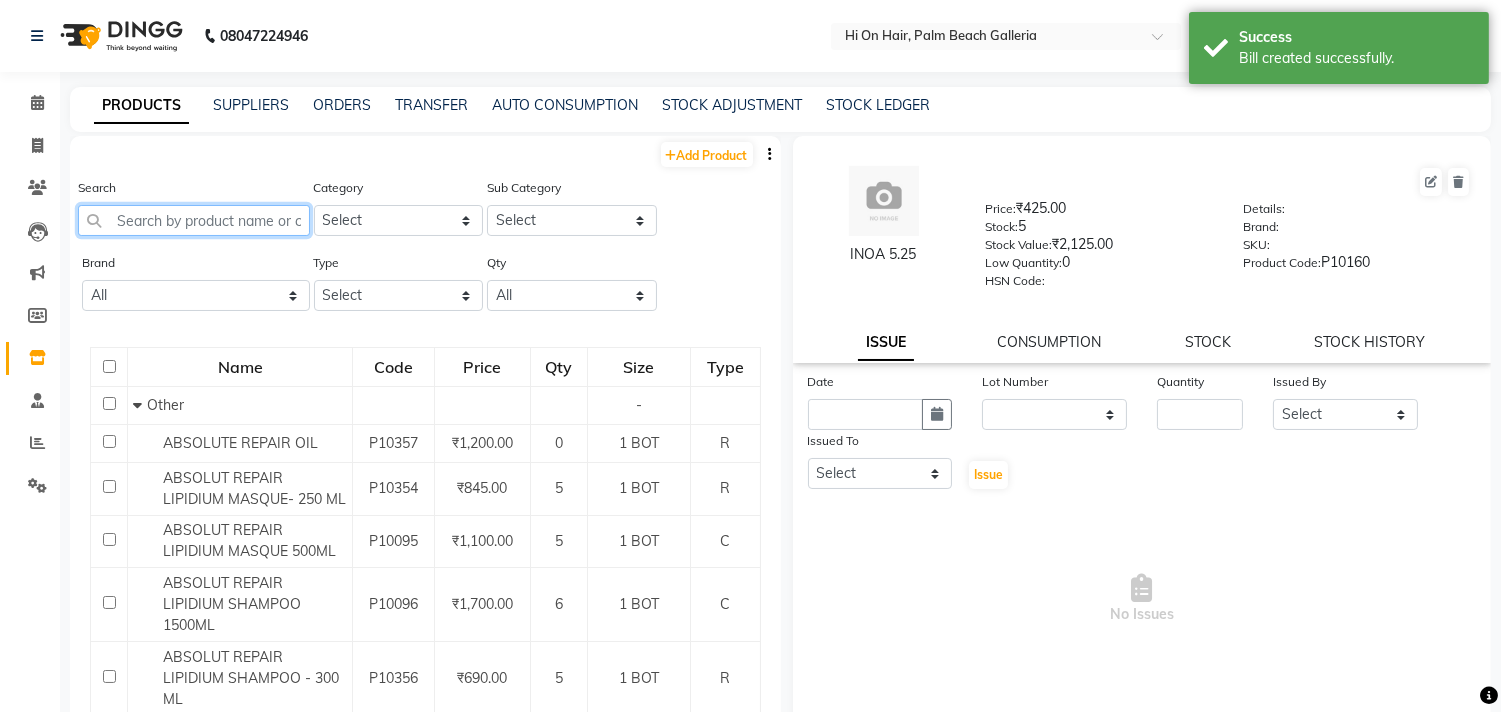 click 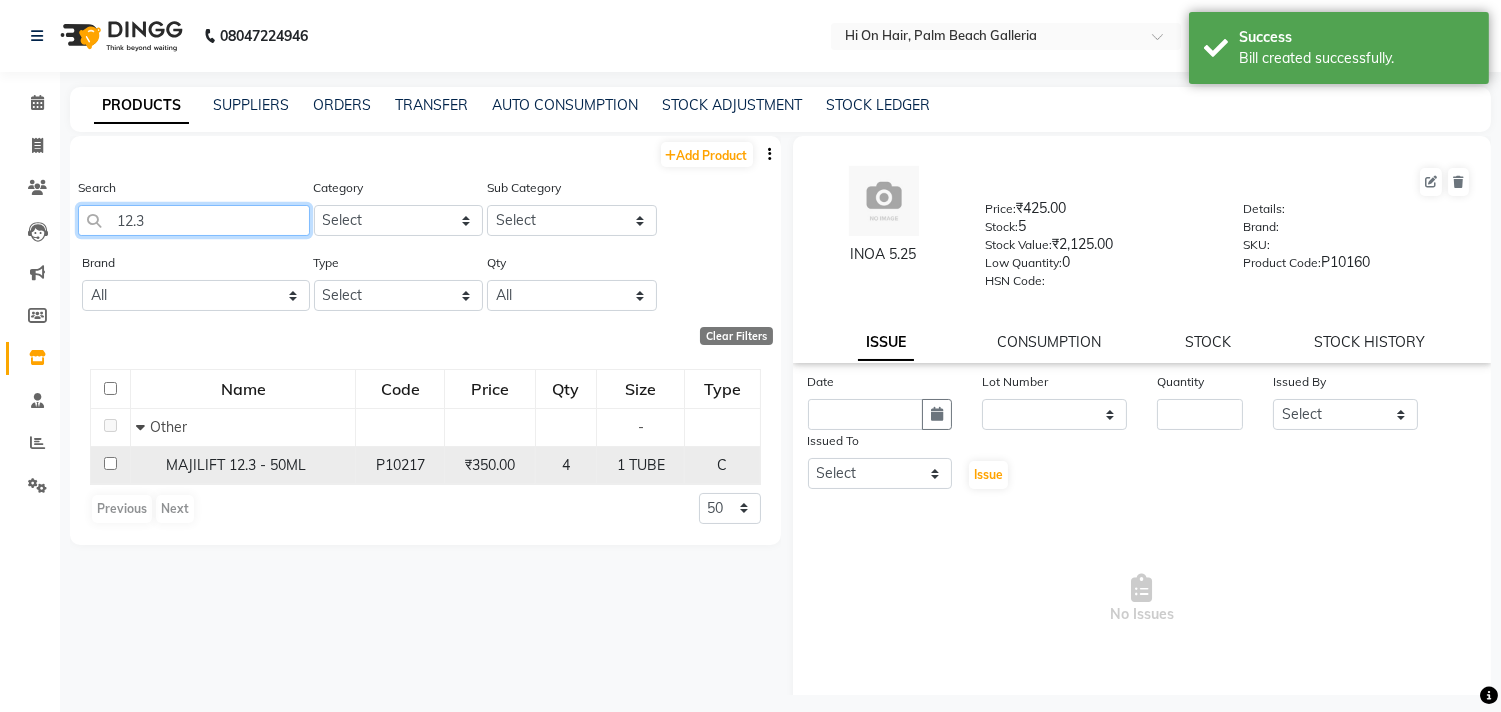 type on "12.3" 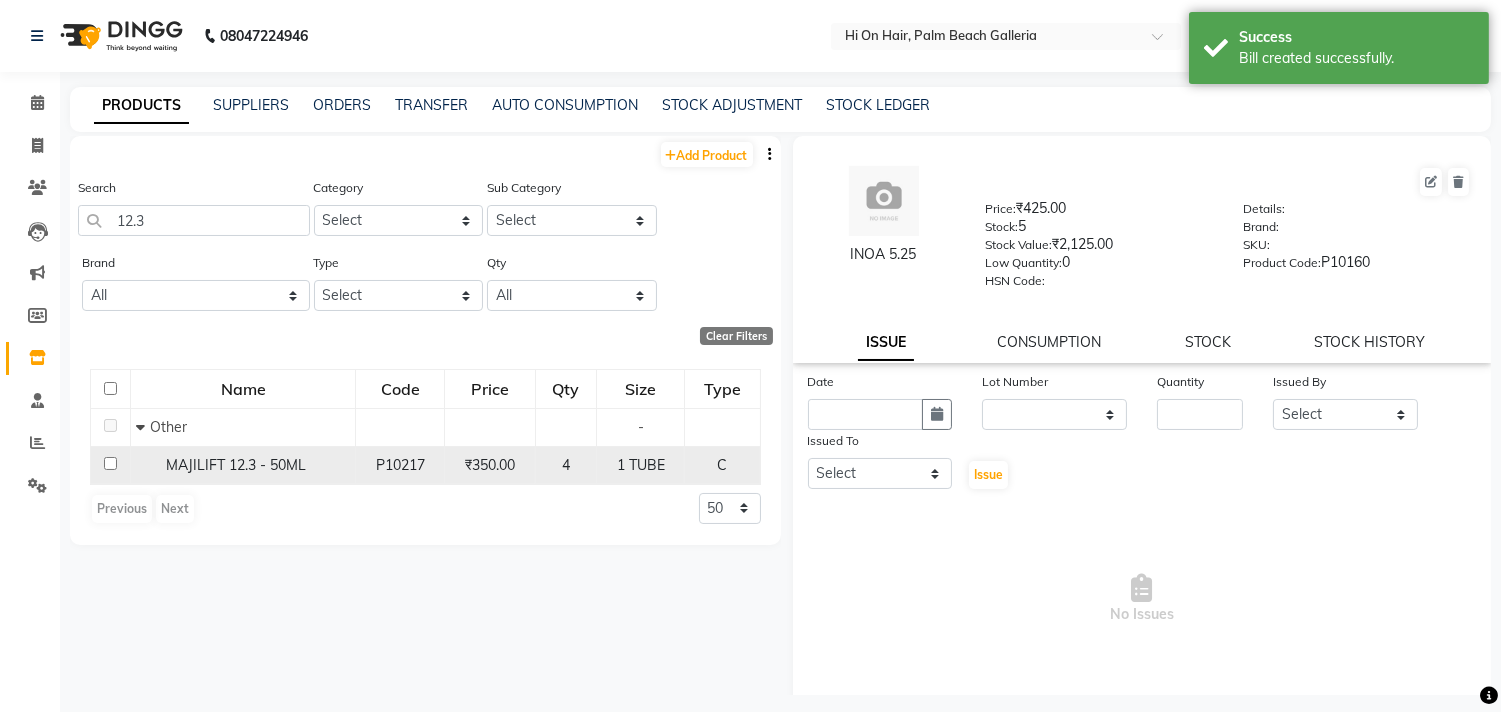 click on "MAJILIFT 12.3 - 50ML" 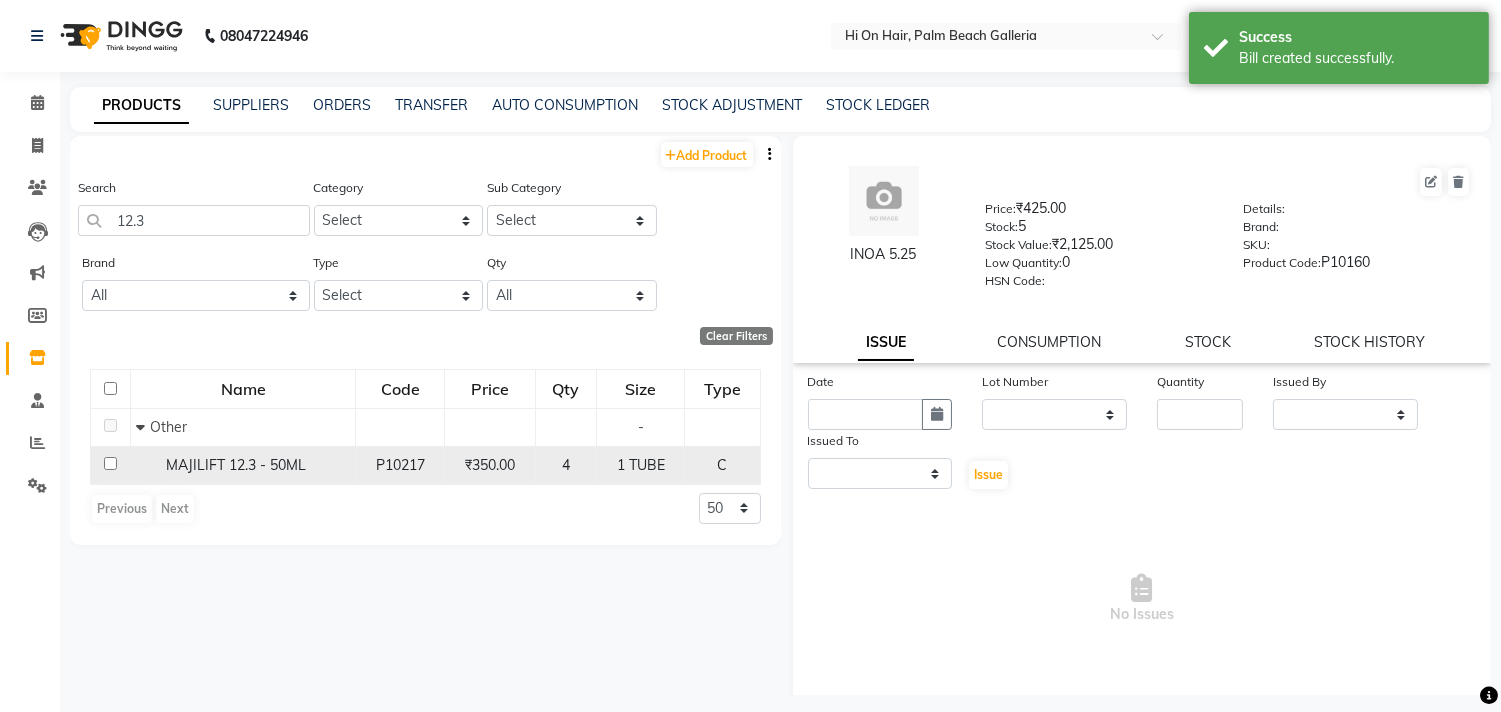 select 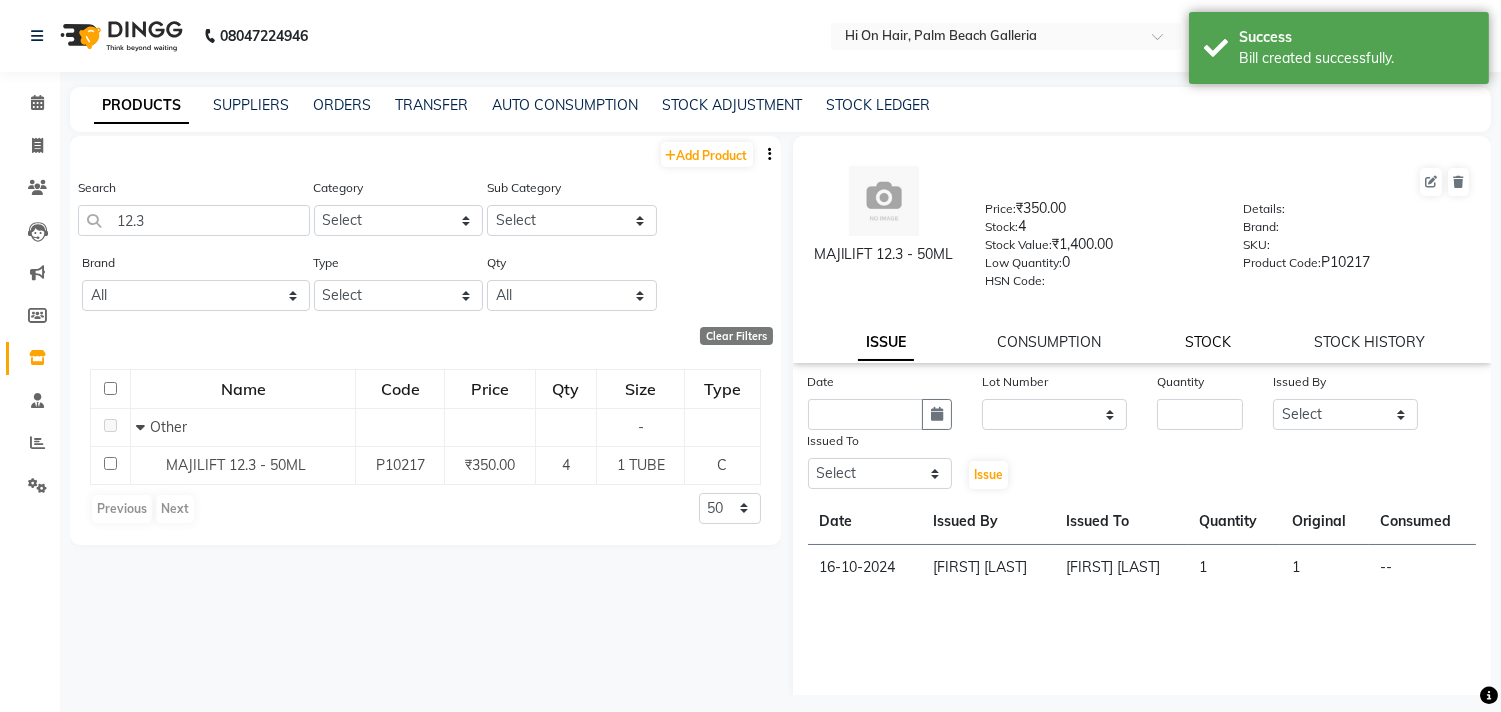 click on "STOCK" 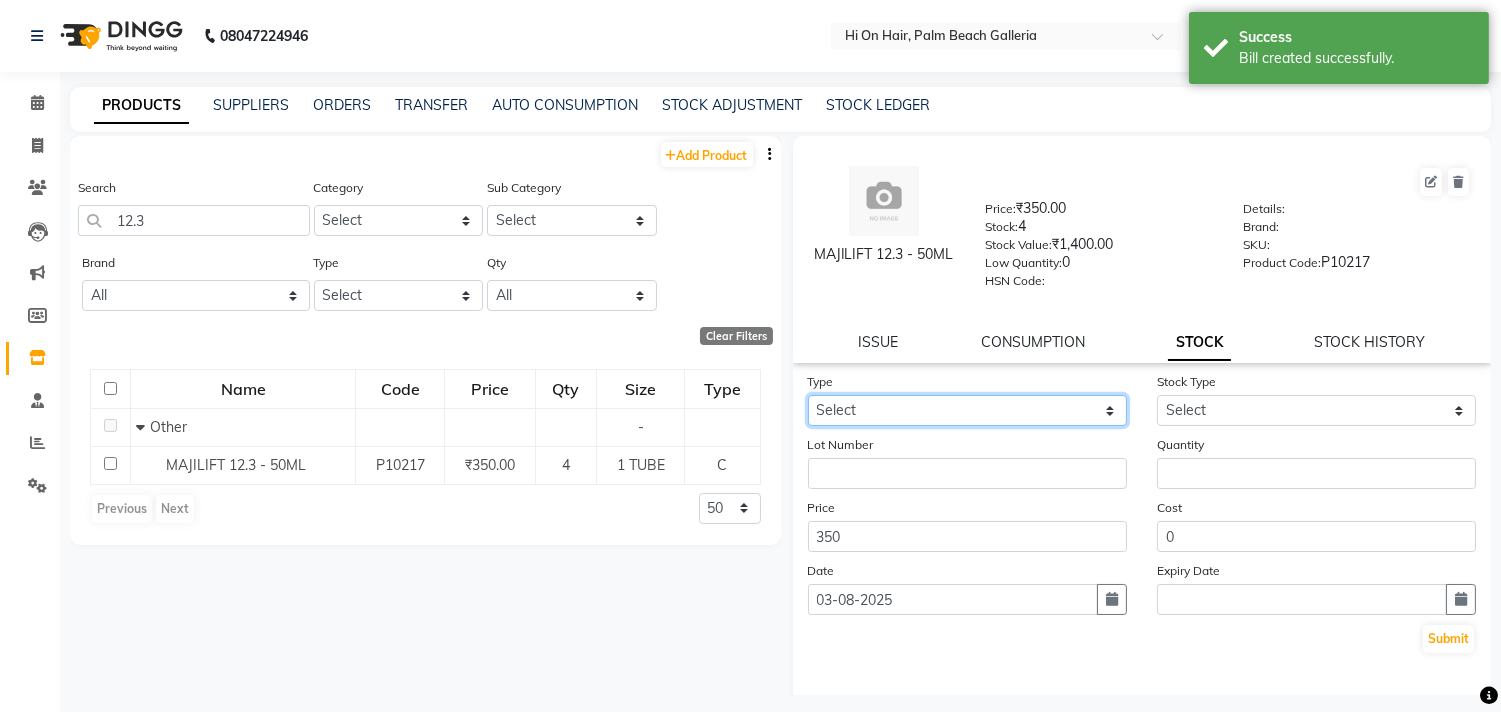 click on "Select In Out" 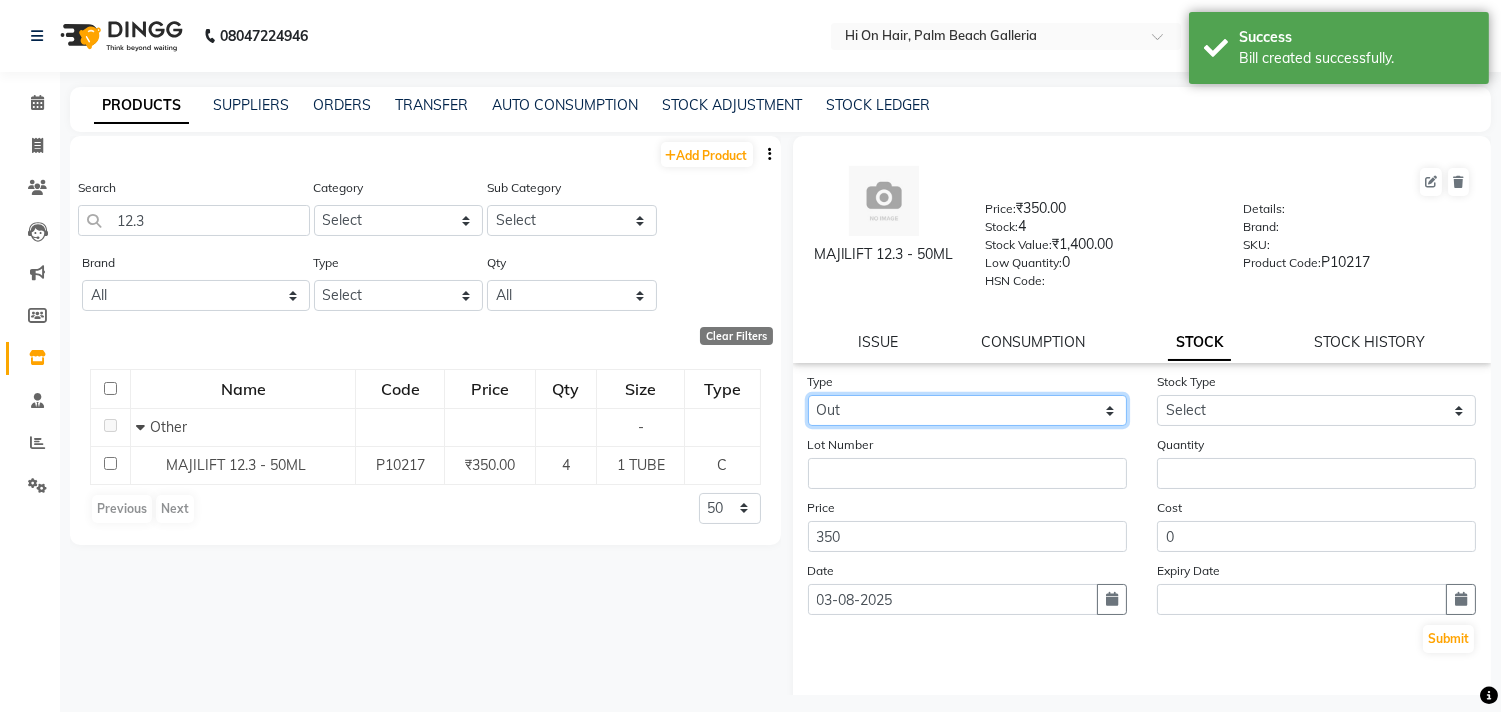 click on "Select In Out" 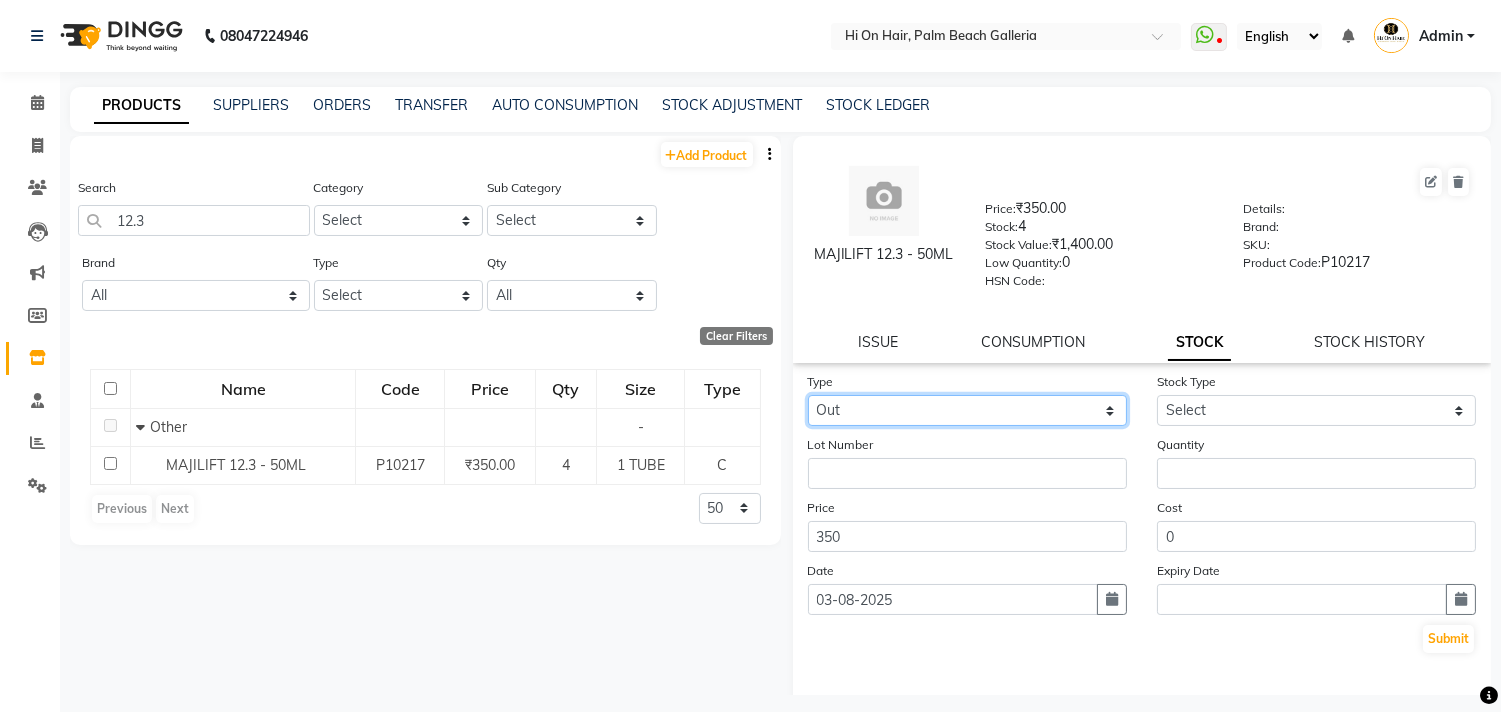 select 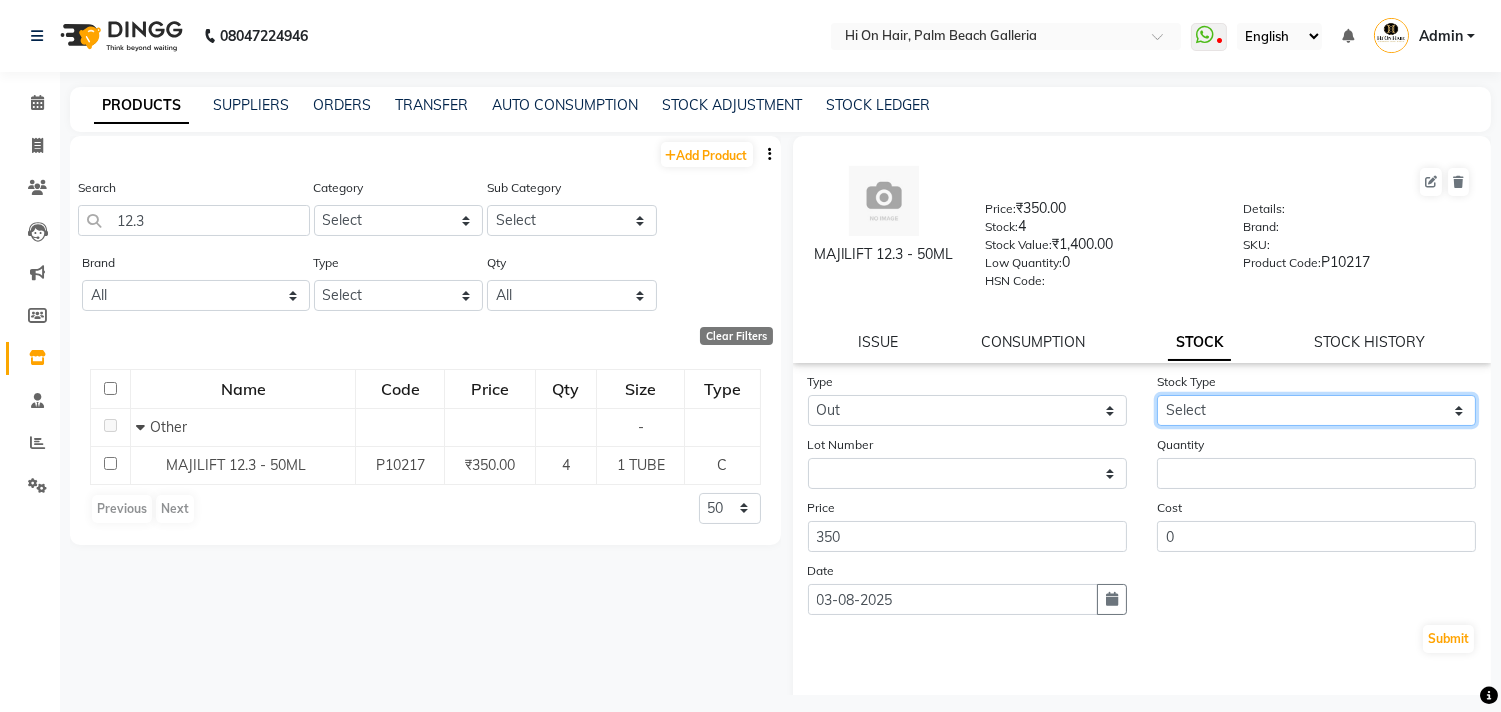 click on "Select Internal Use Damaged Expired Adjustment Return Other" 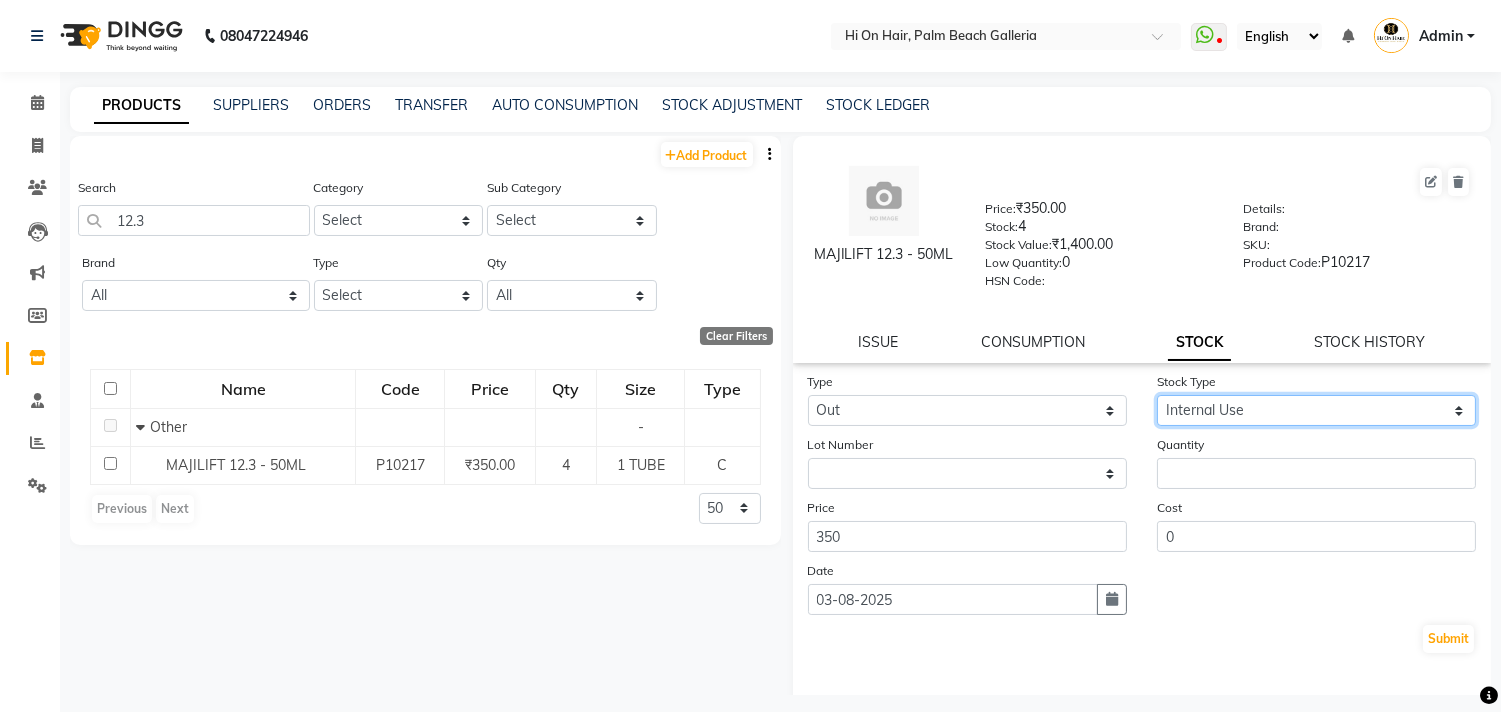 click on "Select Internal Use Damaged Expired Adjustment Return Other" 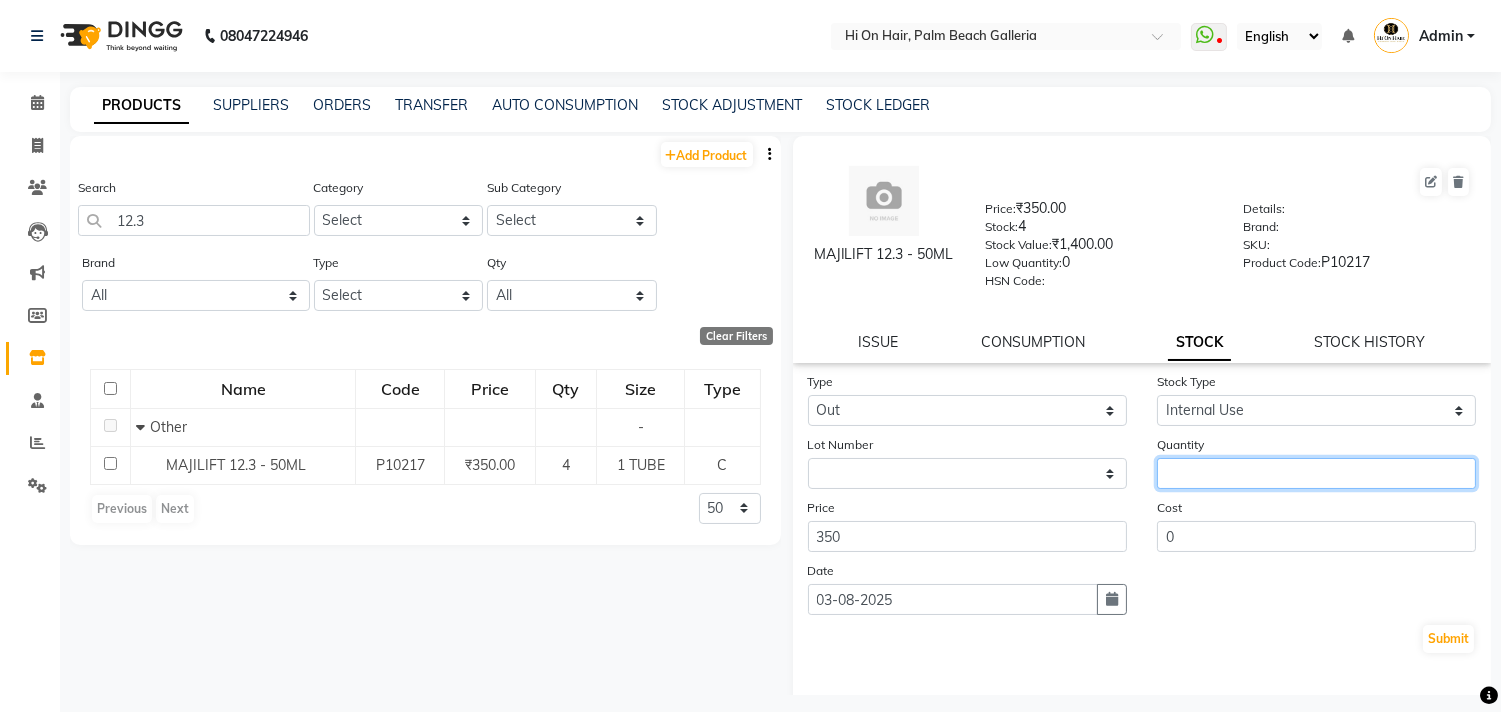 click 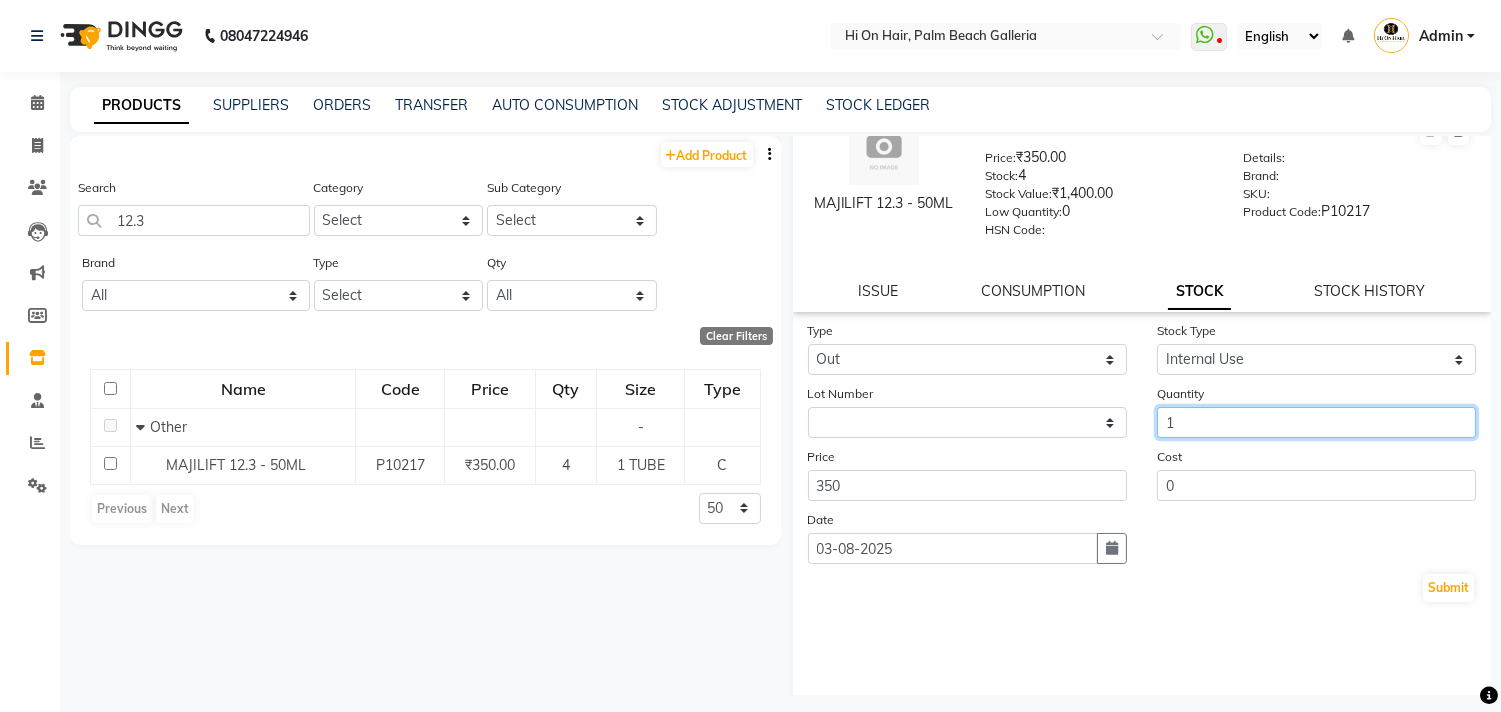 scroll, scrollTop: 76, scrollLeft: 0, axis: vertical 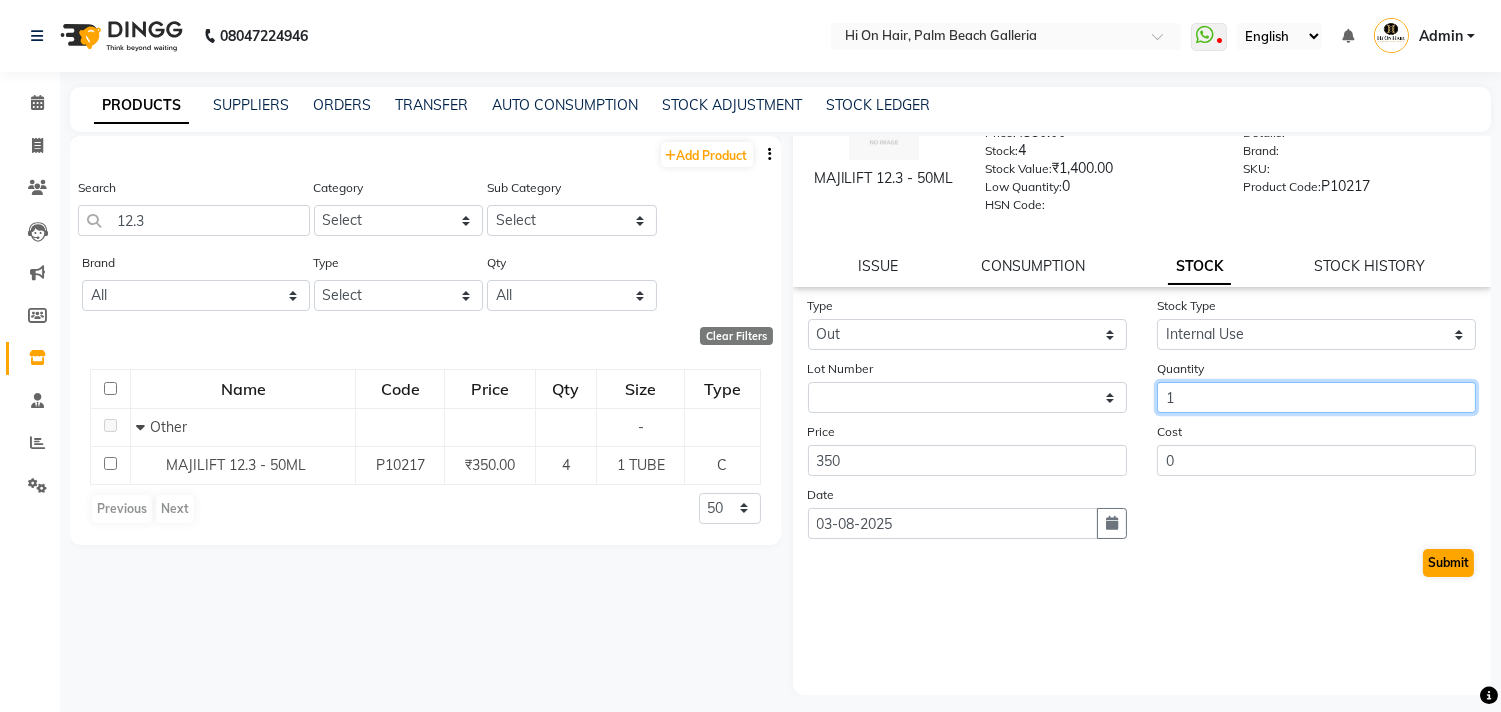 type on "1" 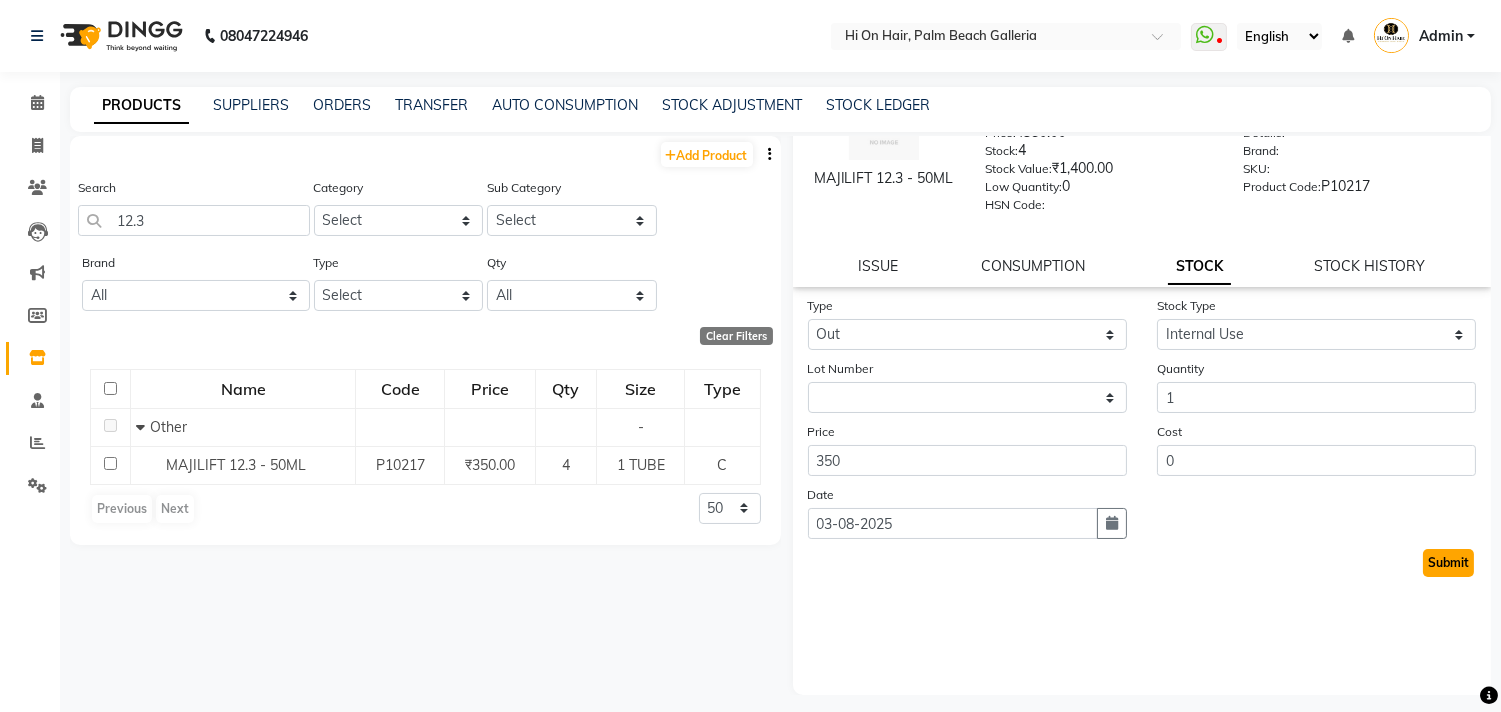 click on "Submit" 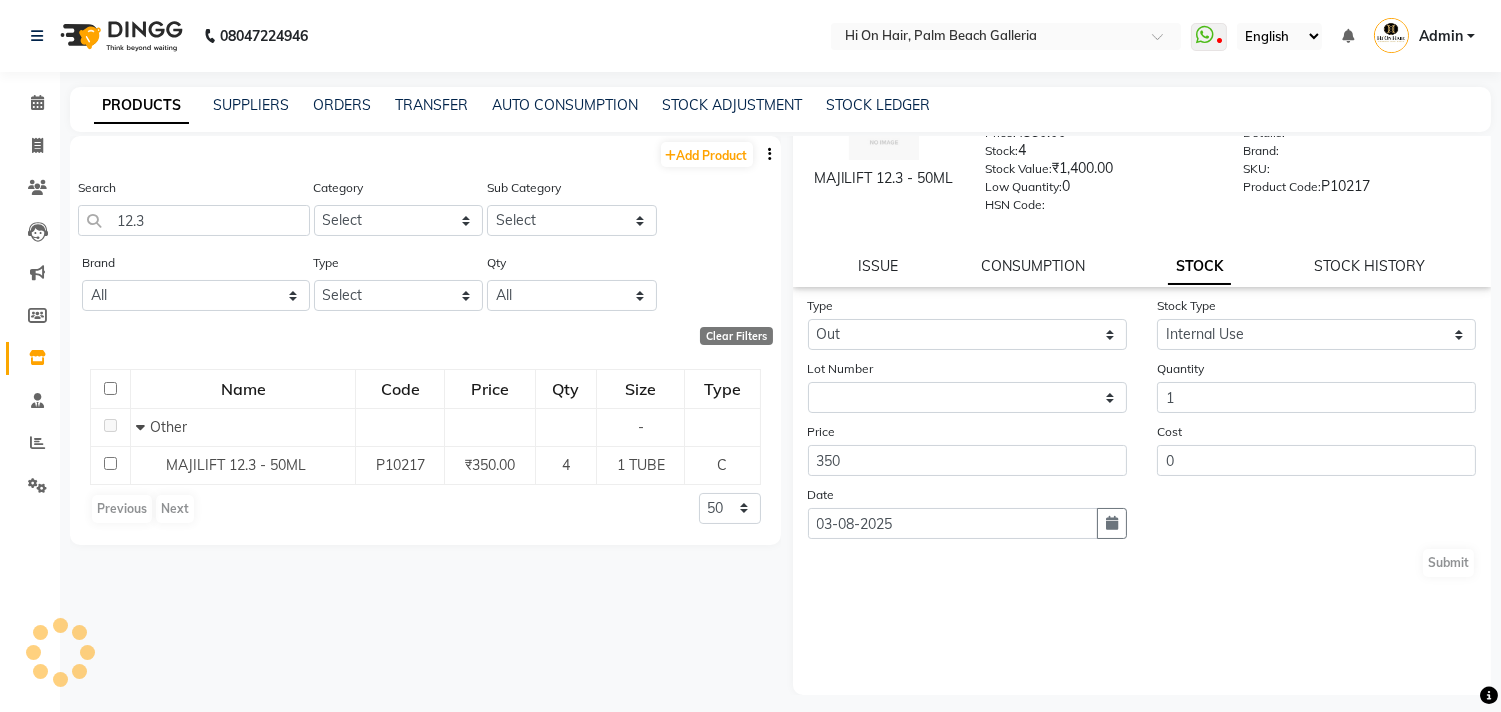 scroll, scrollTop: 0, scrollLeft: 0, axis: both 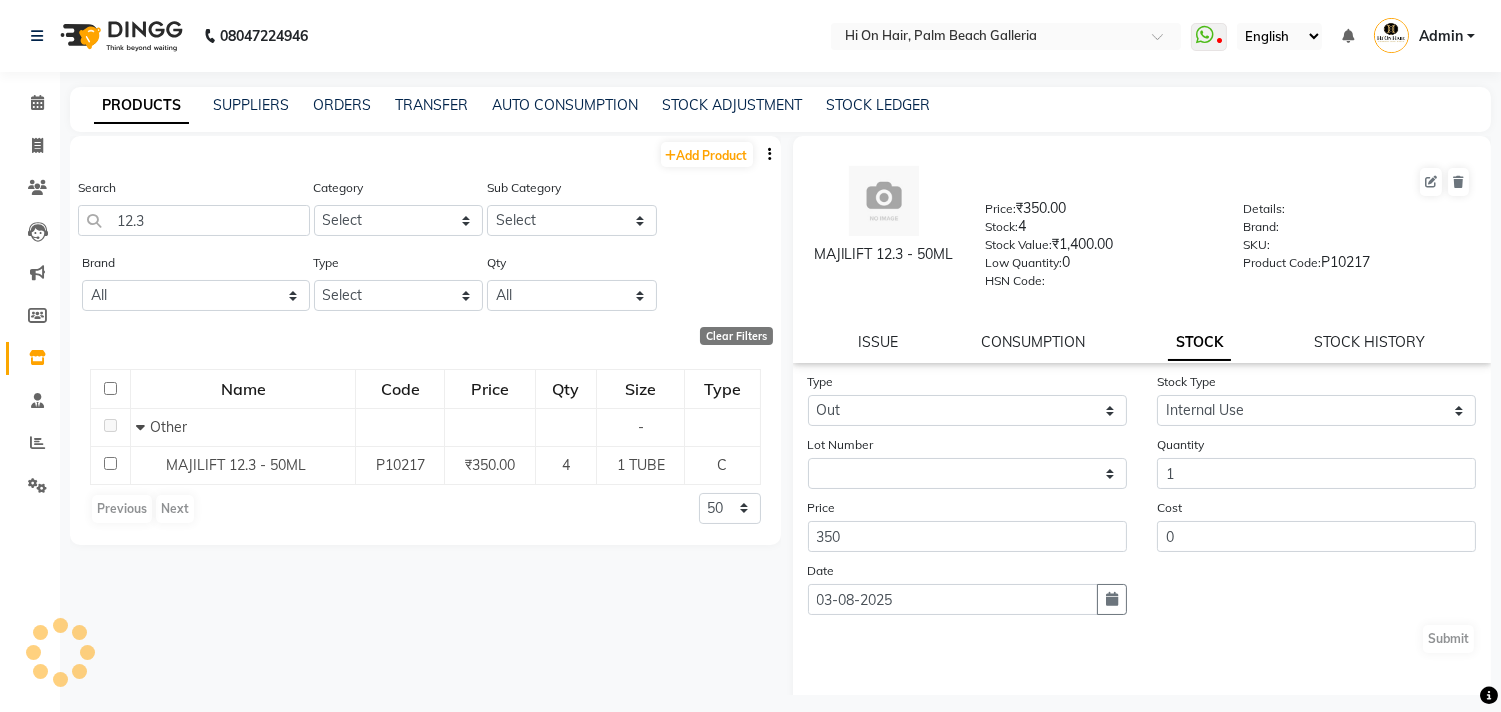 select 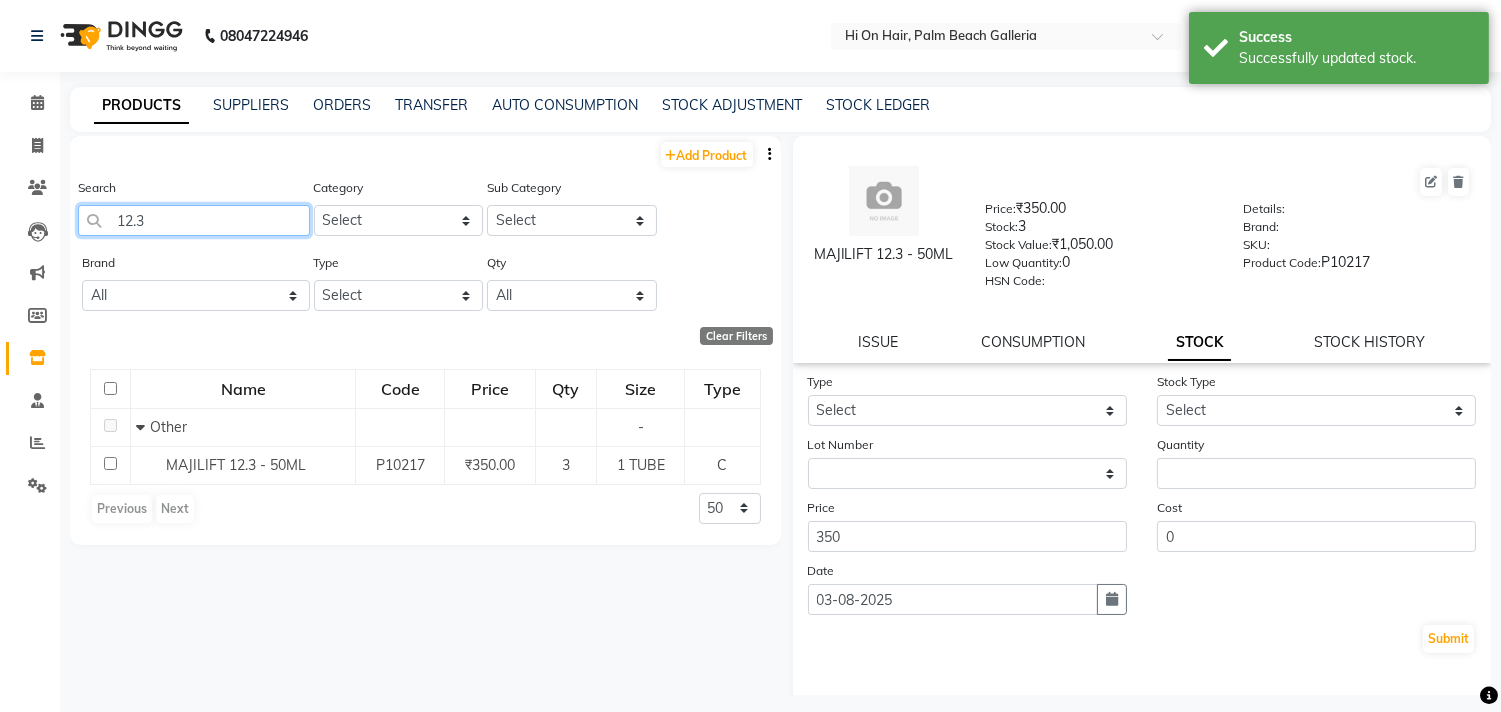 drag, startPoint x: 171, startPoint y: 216, endPoint x: 18, endPoint y: 211, distance: 153.08168 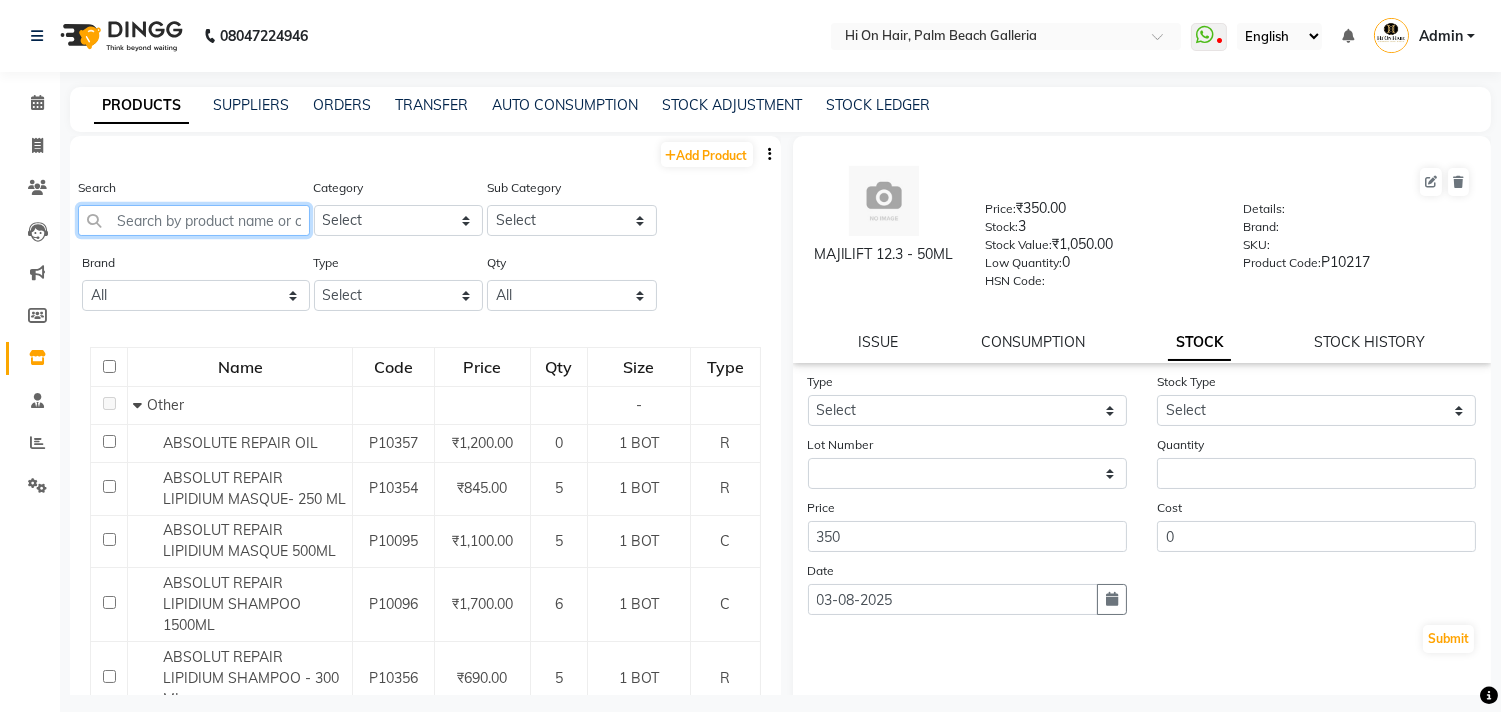 type 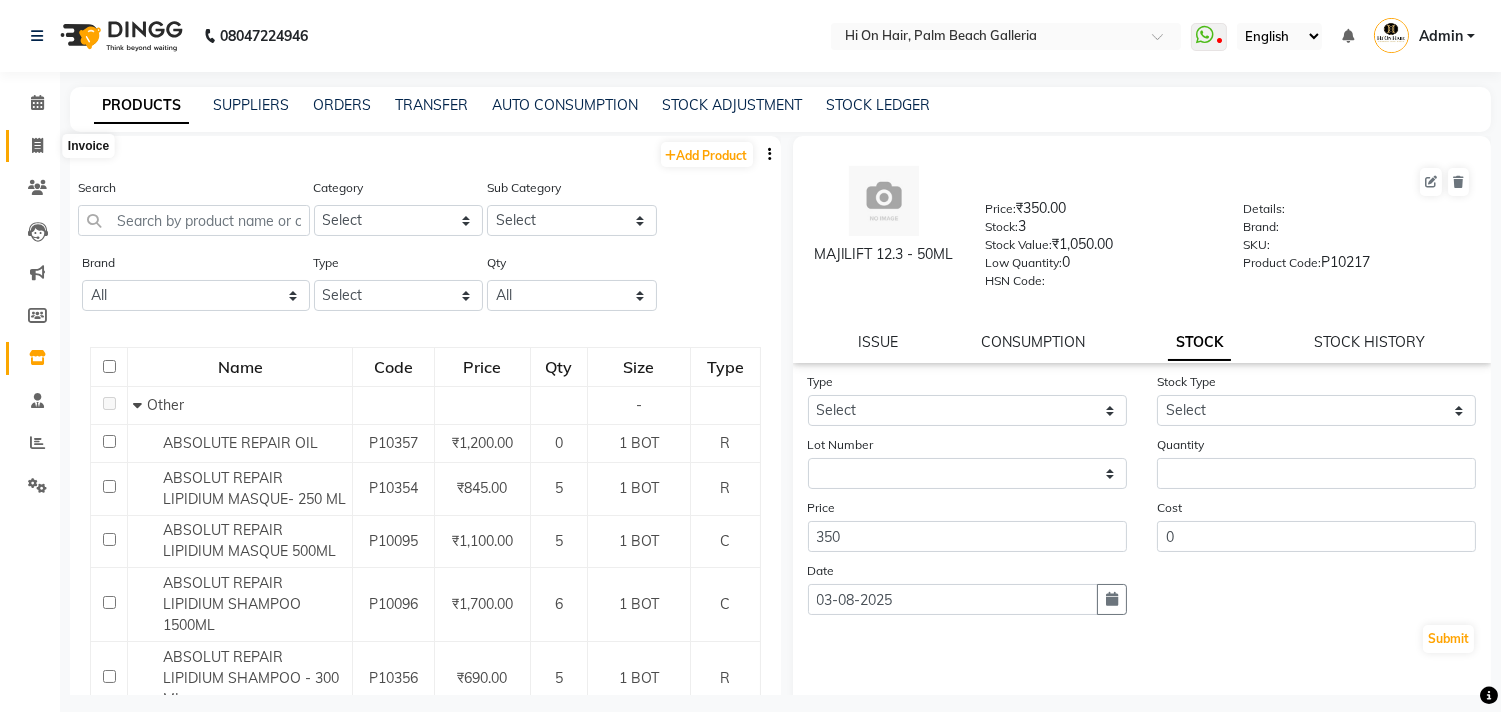 click 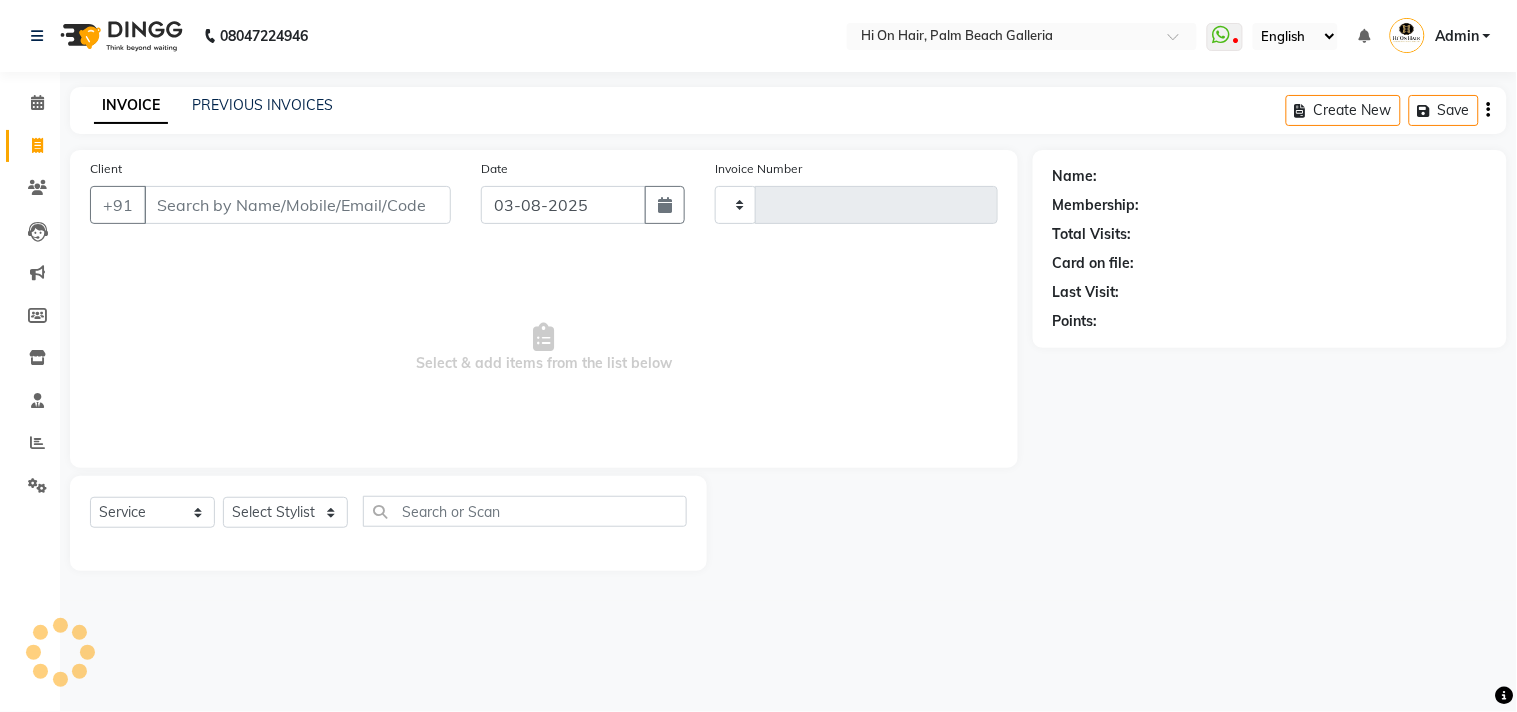 type on "1495" 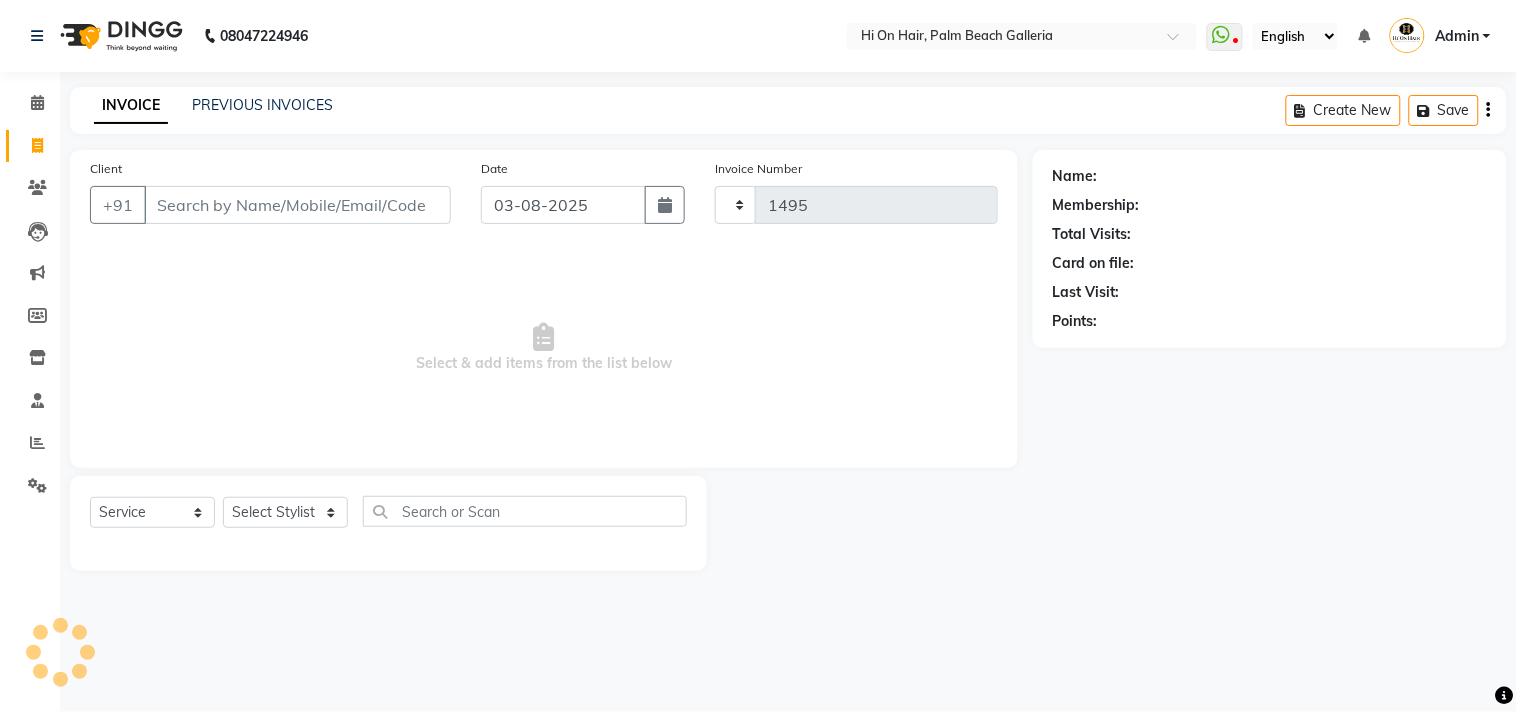 select on "535" 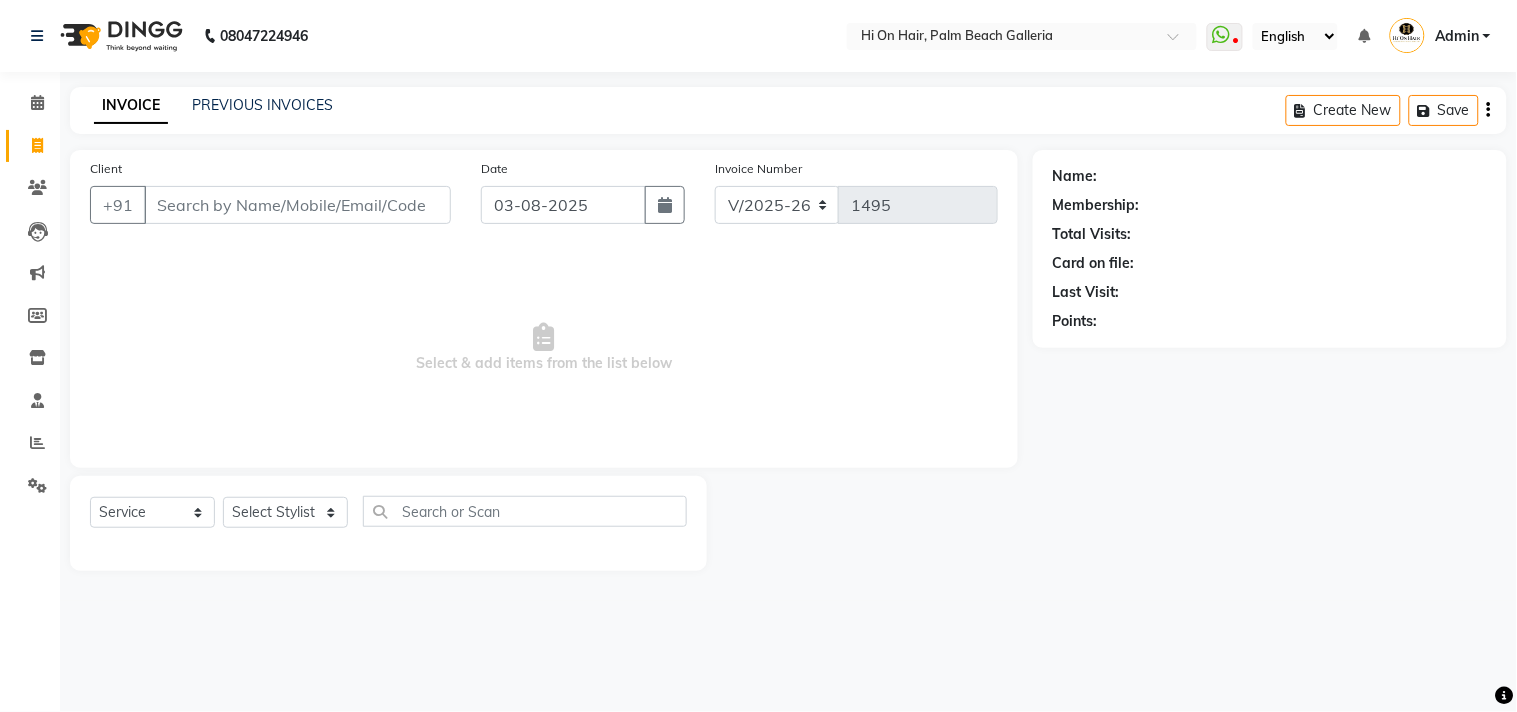 click on "INVOICE PREVIOUS INVOICES Create New   Save" 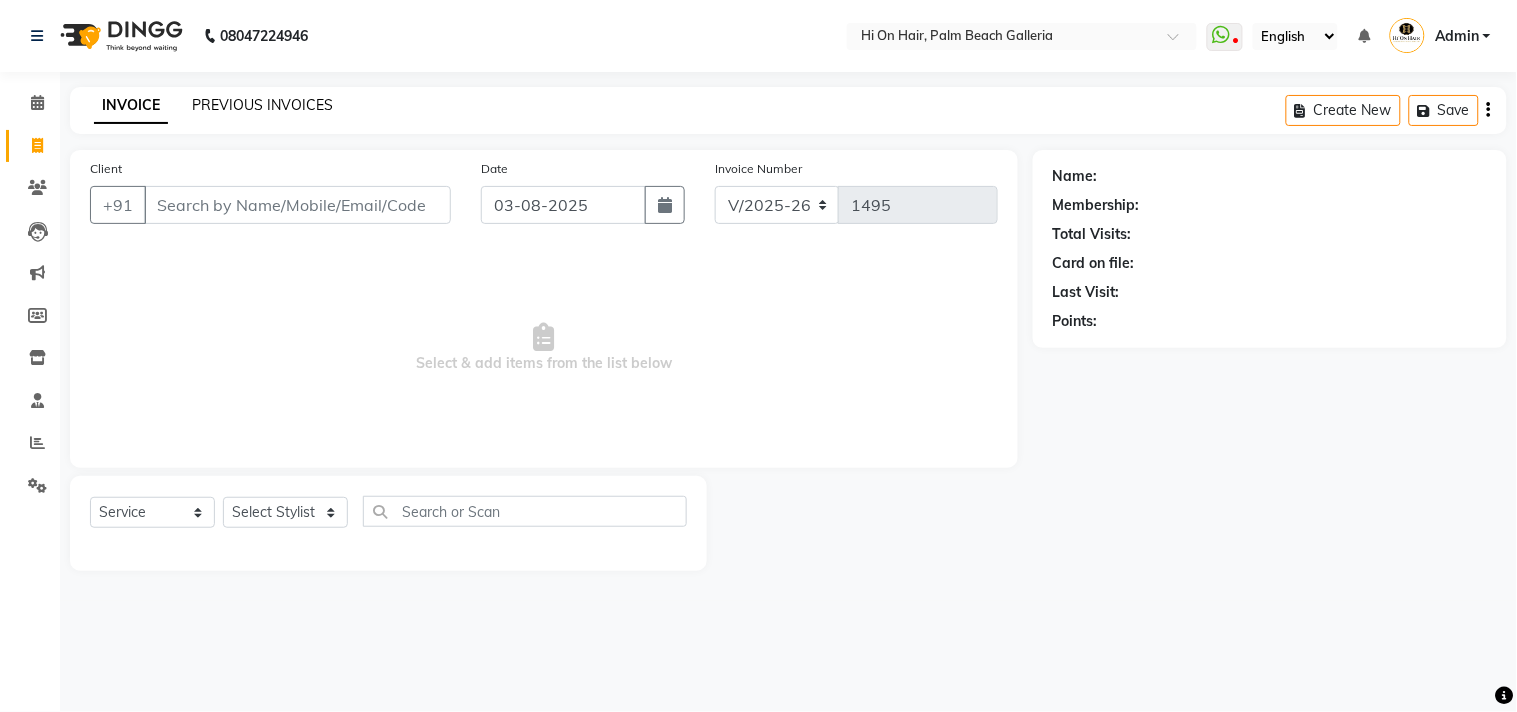click on "PREVIOUS INVOICES" 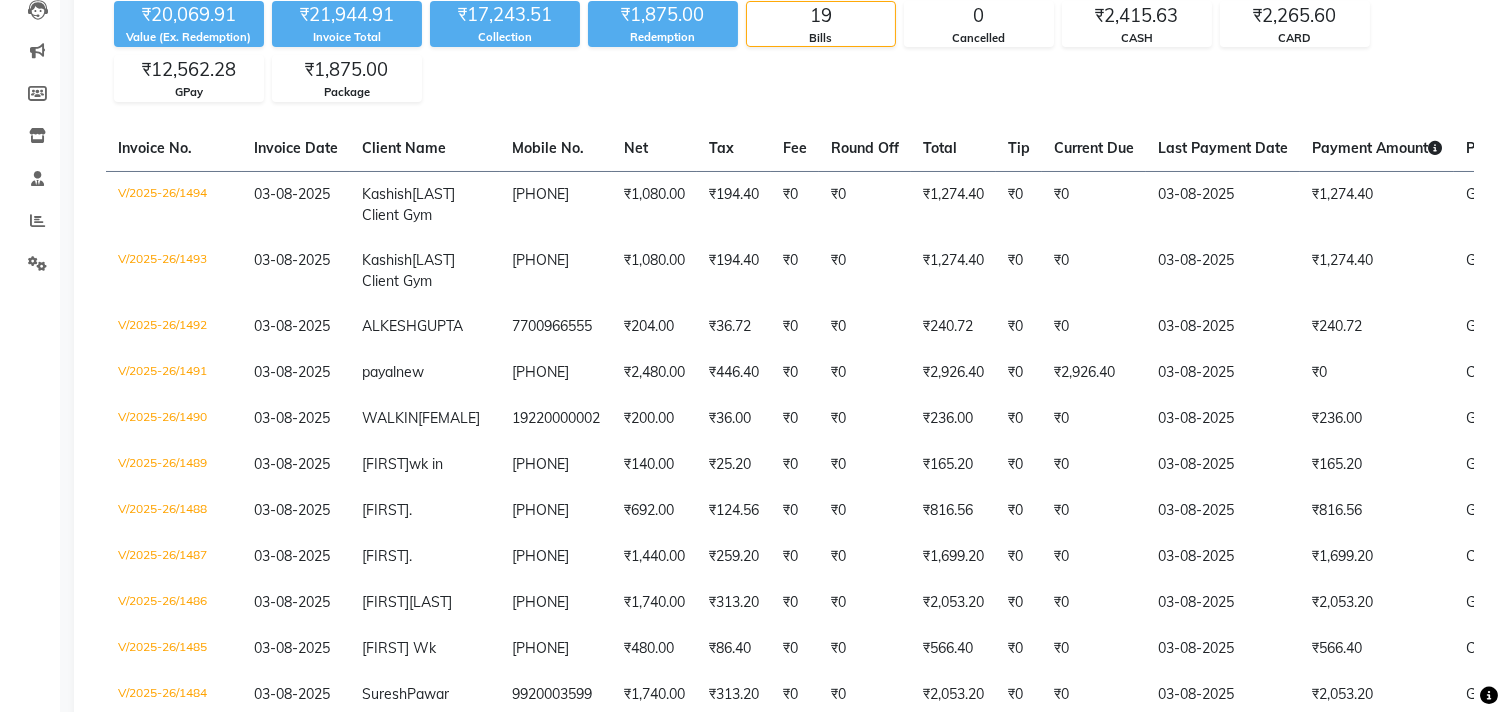 scroll, scrollTop: 0, scrollLeft: 0, axis: both 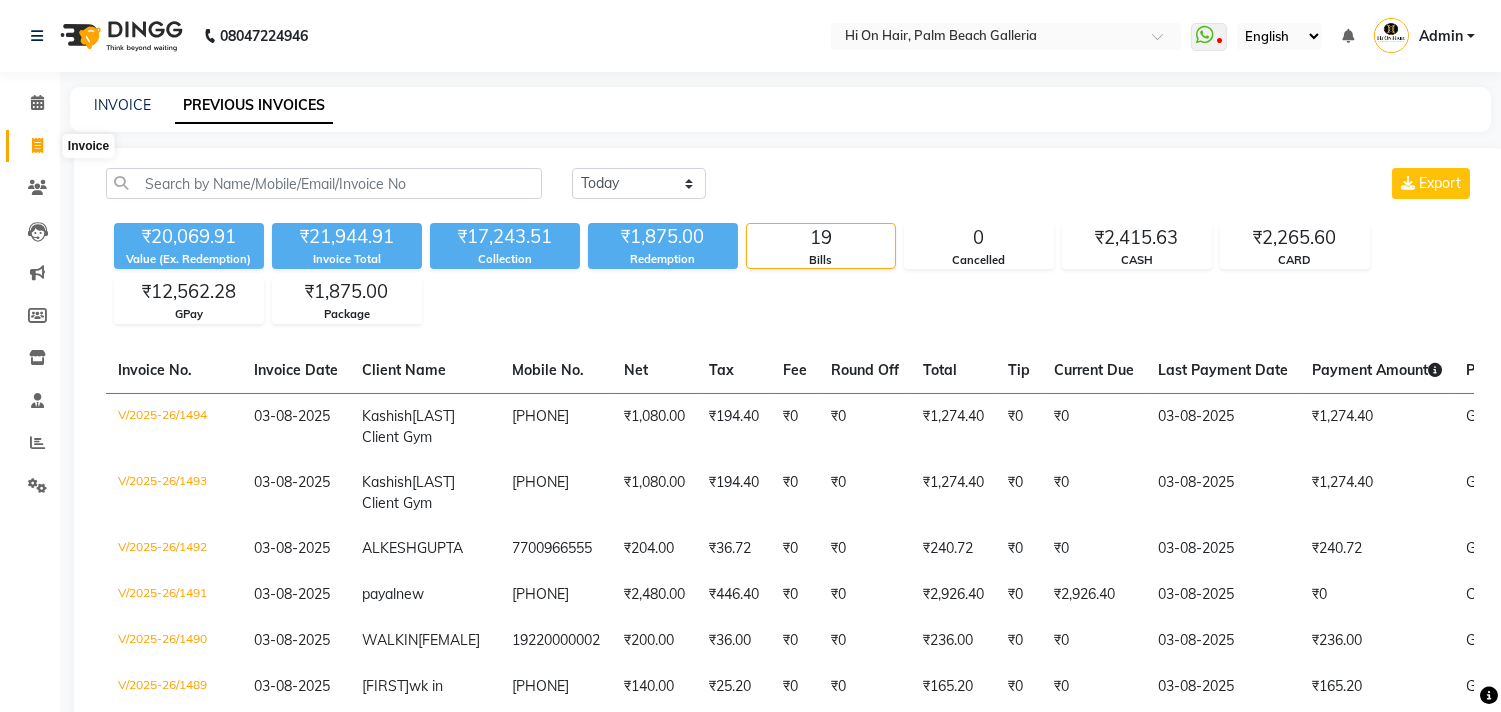 click 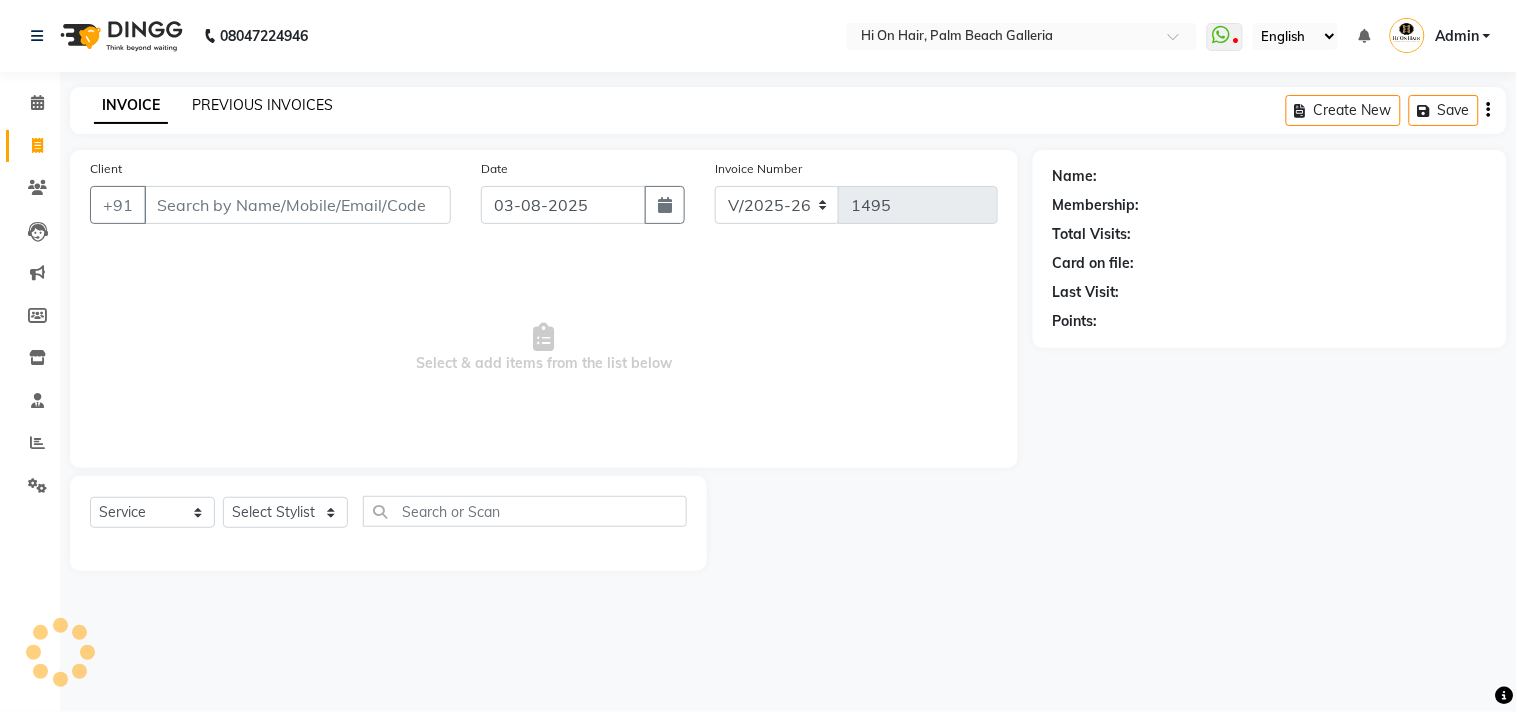 click on "PREVIOUS INVOICES" 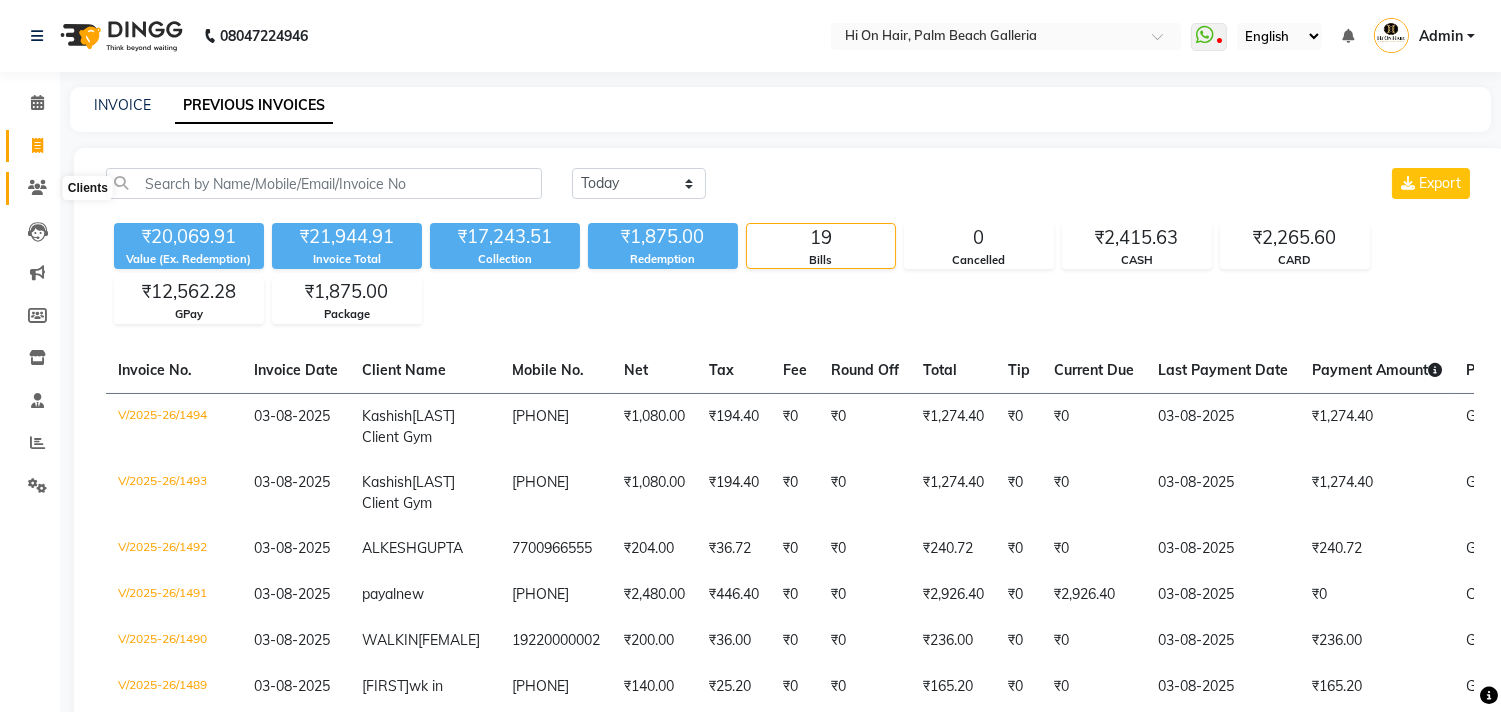 click 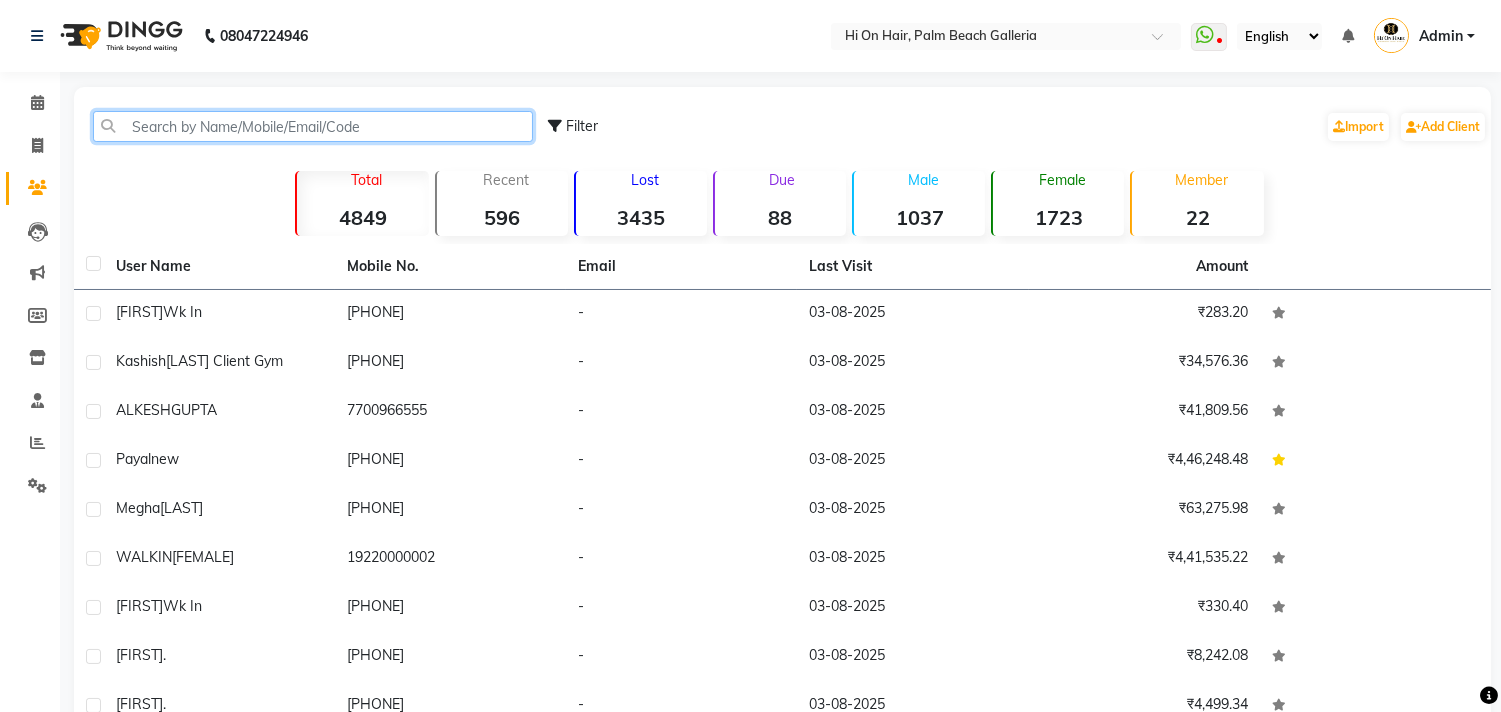 click 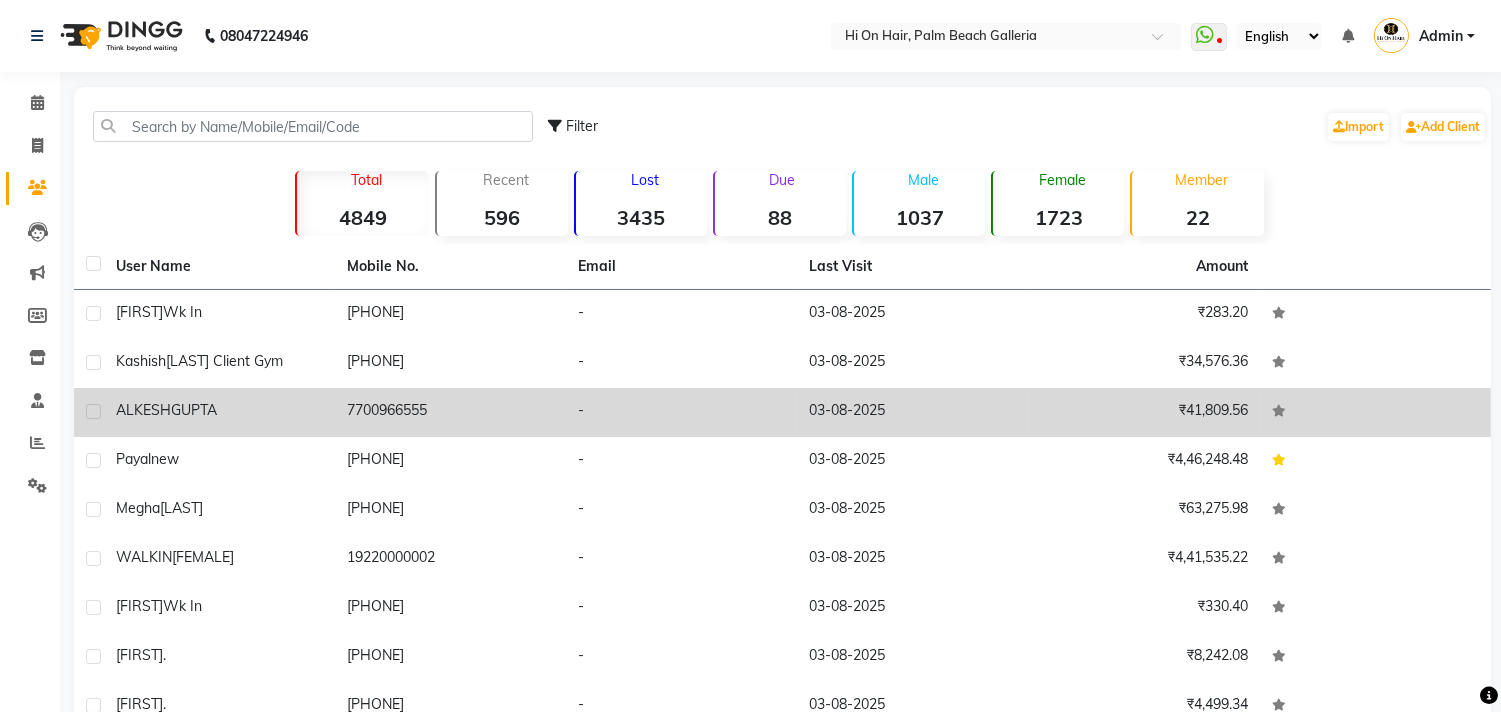 click on "7700966555" 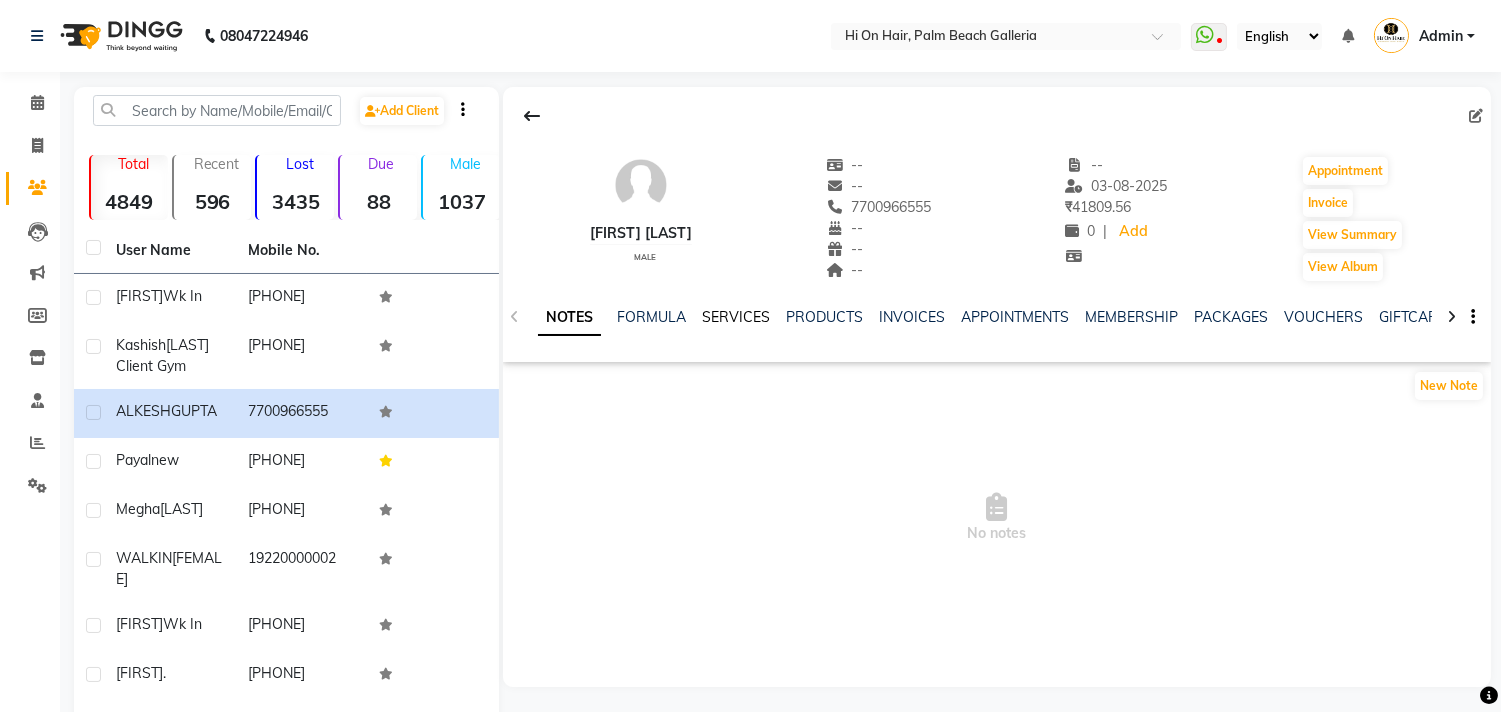 click on "SERVICES" 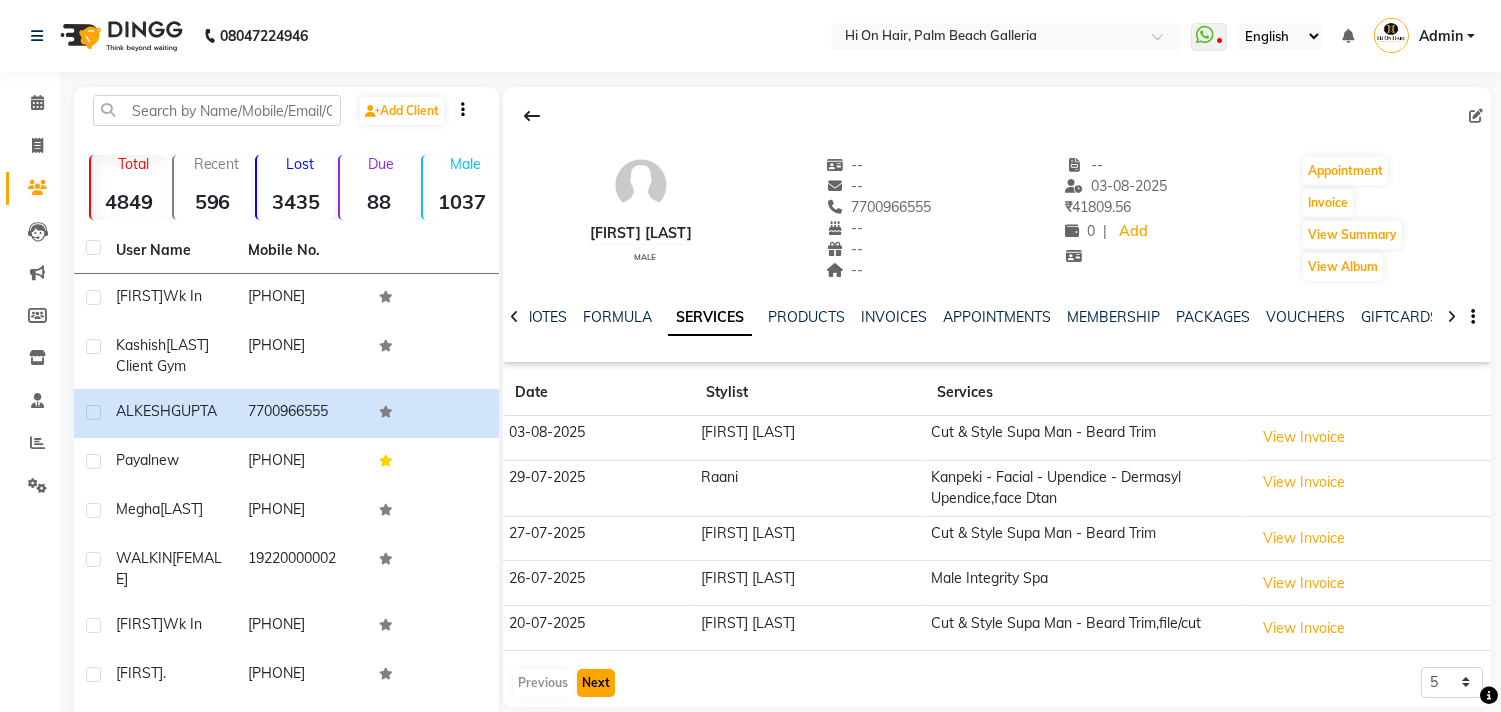 click on "Next" 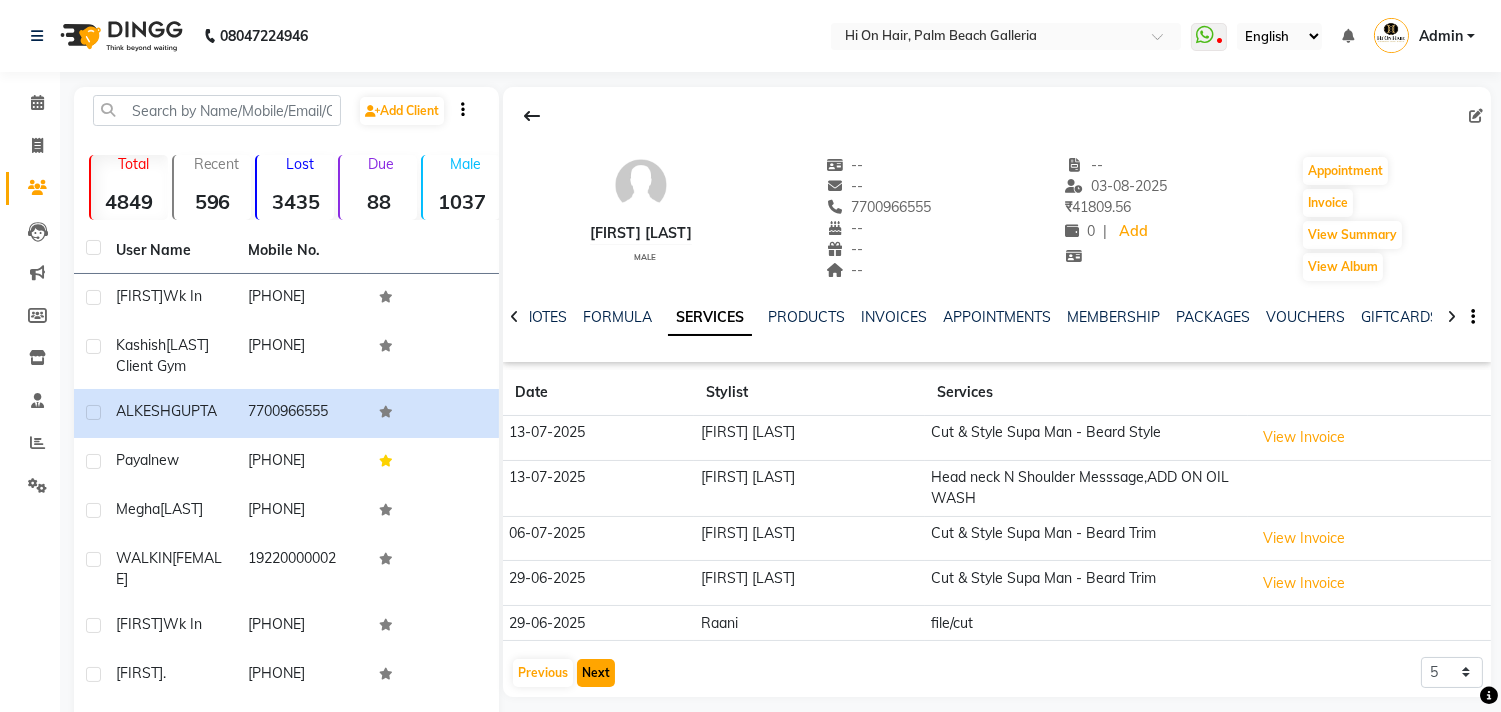 click on "Next" 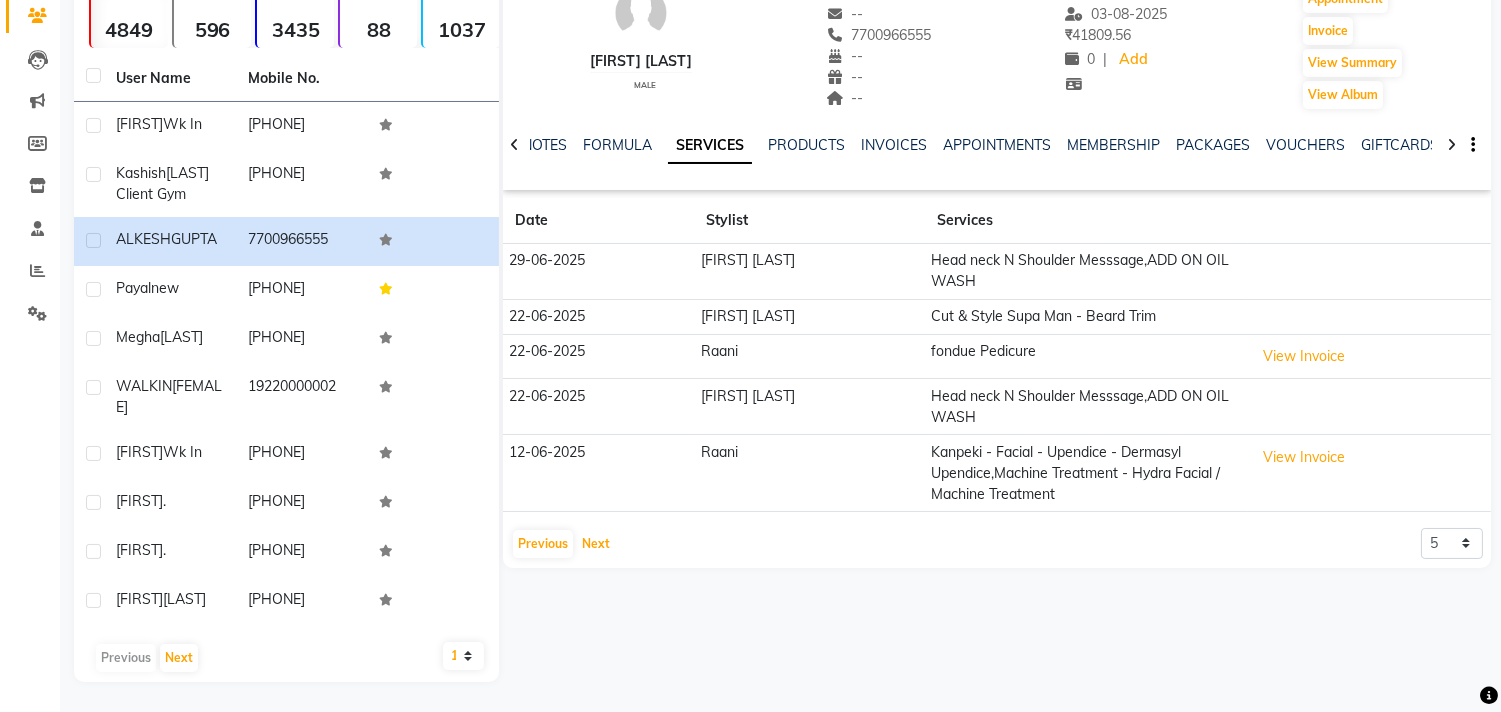 scroll, scrollTop: 188, scrollLeft: 0, axis: vertical 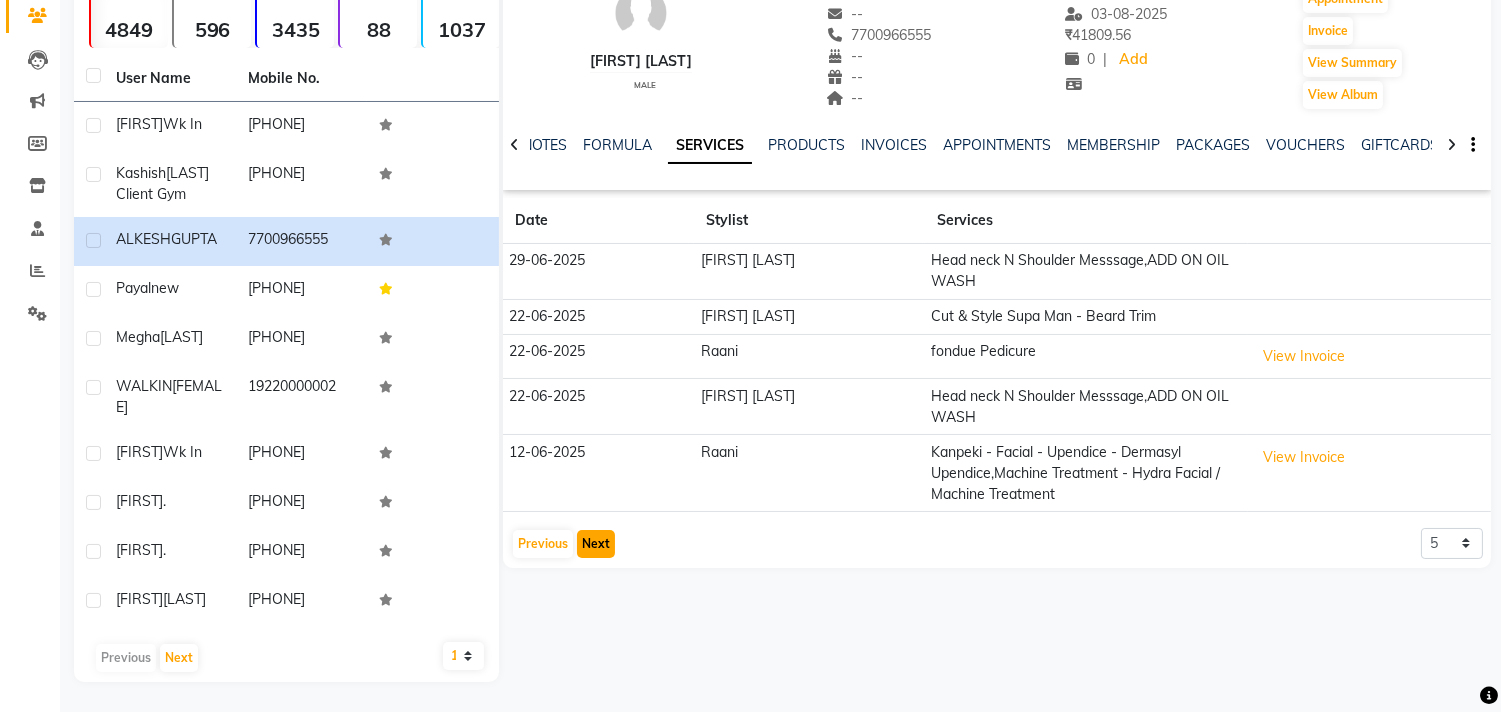 click on "Next" 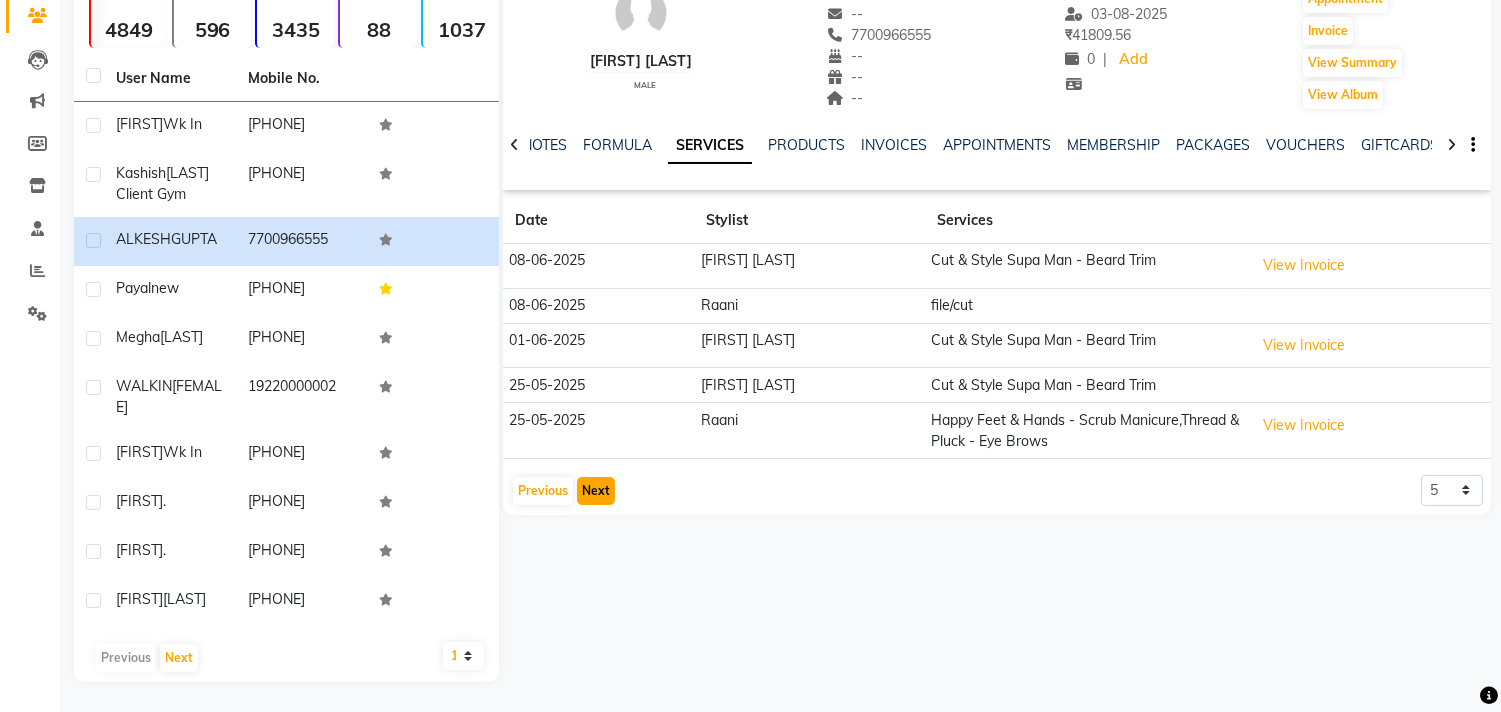 click on "Next" 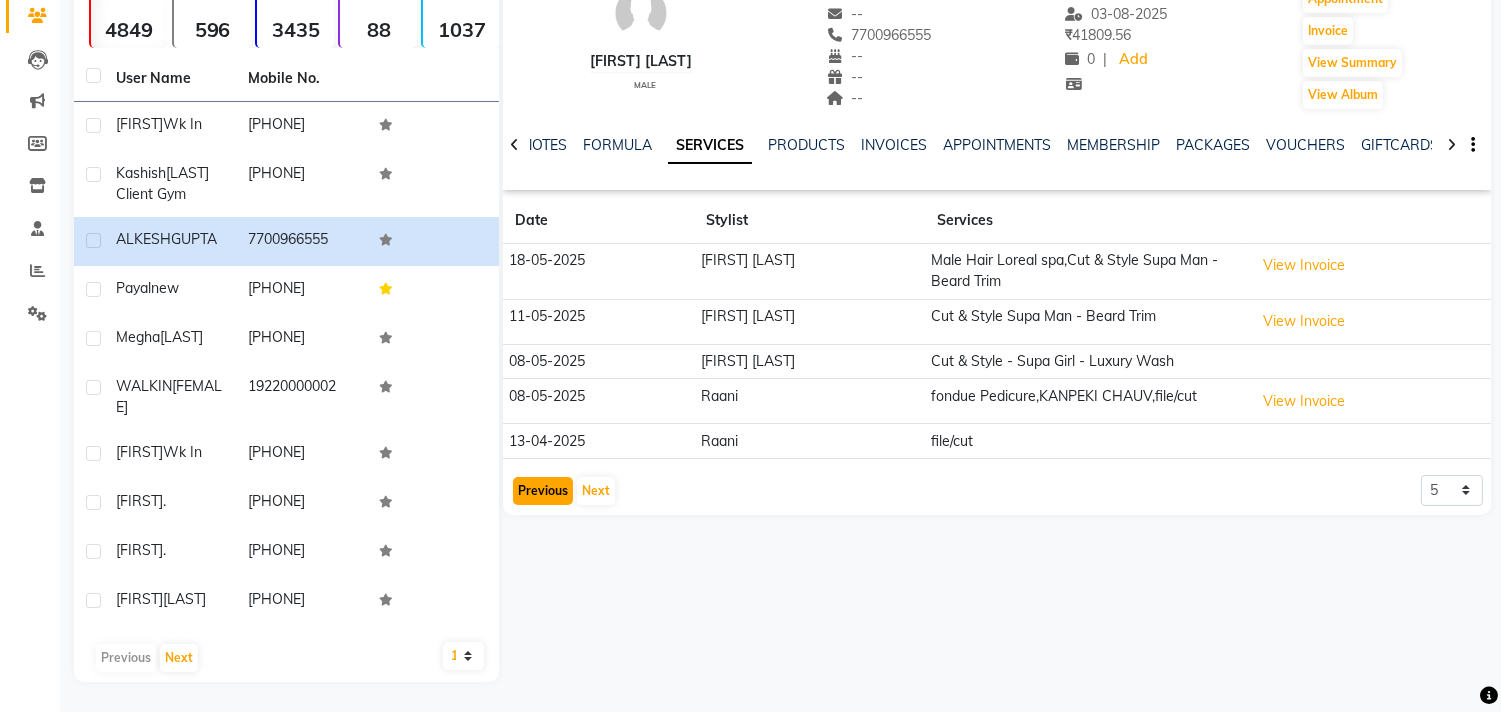 click on "Previous" 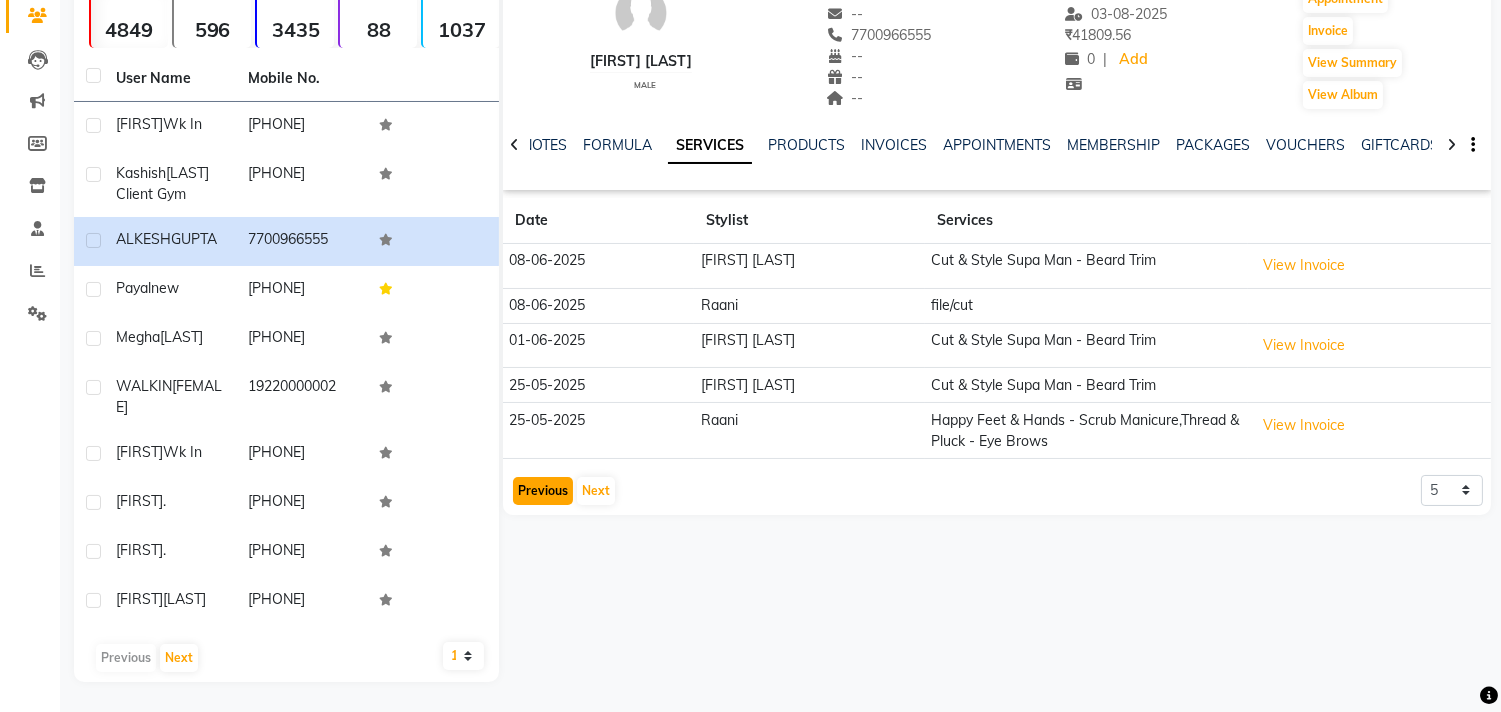 click on "Previous" 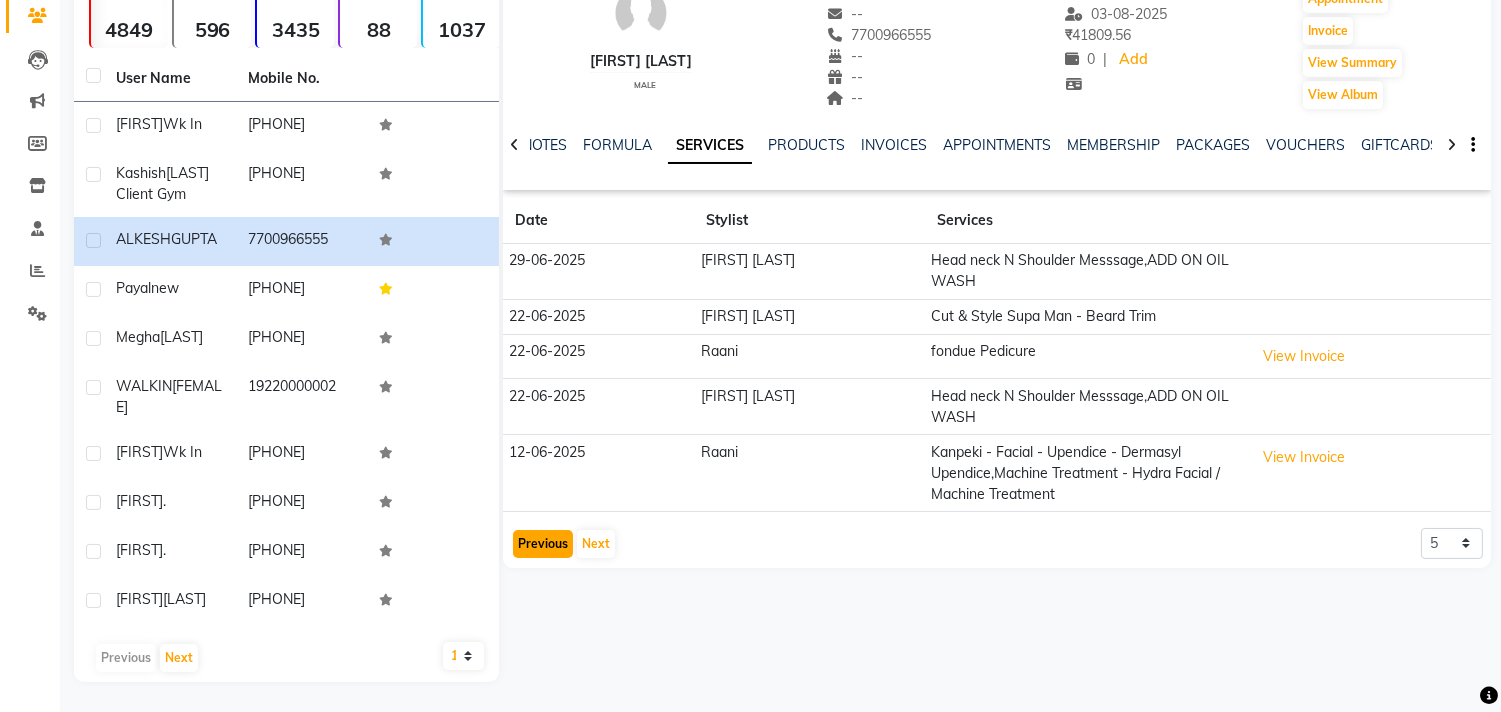 click on "Previous" 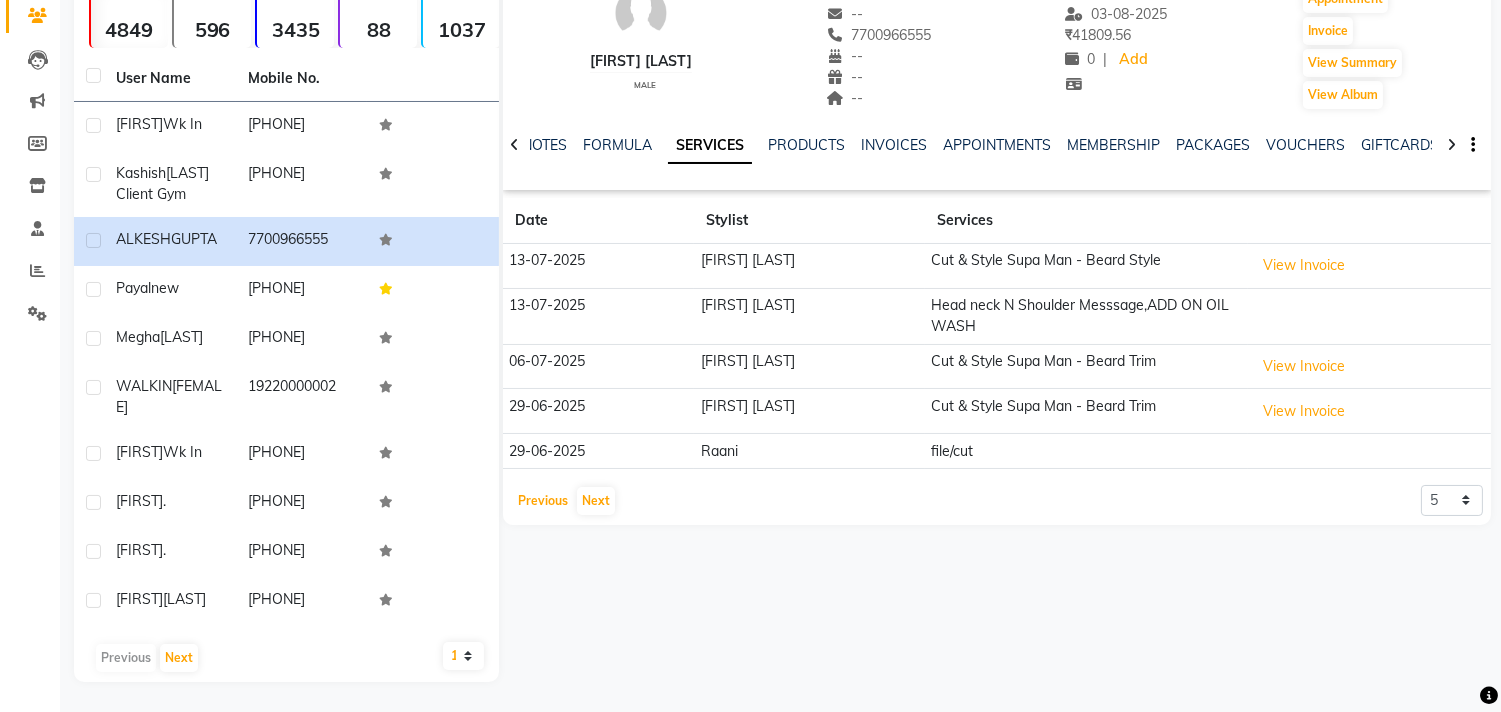scroll, scrollTop: 77, scrollLeft: 0, axis: vertical 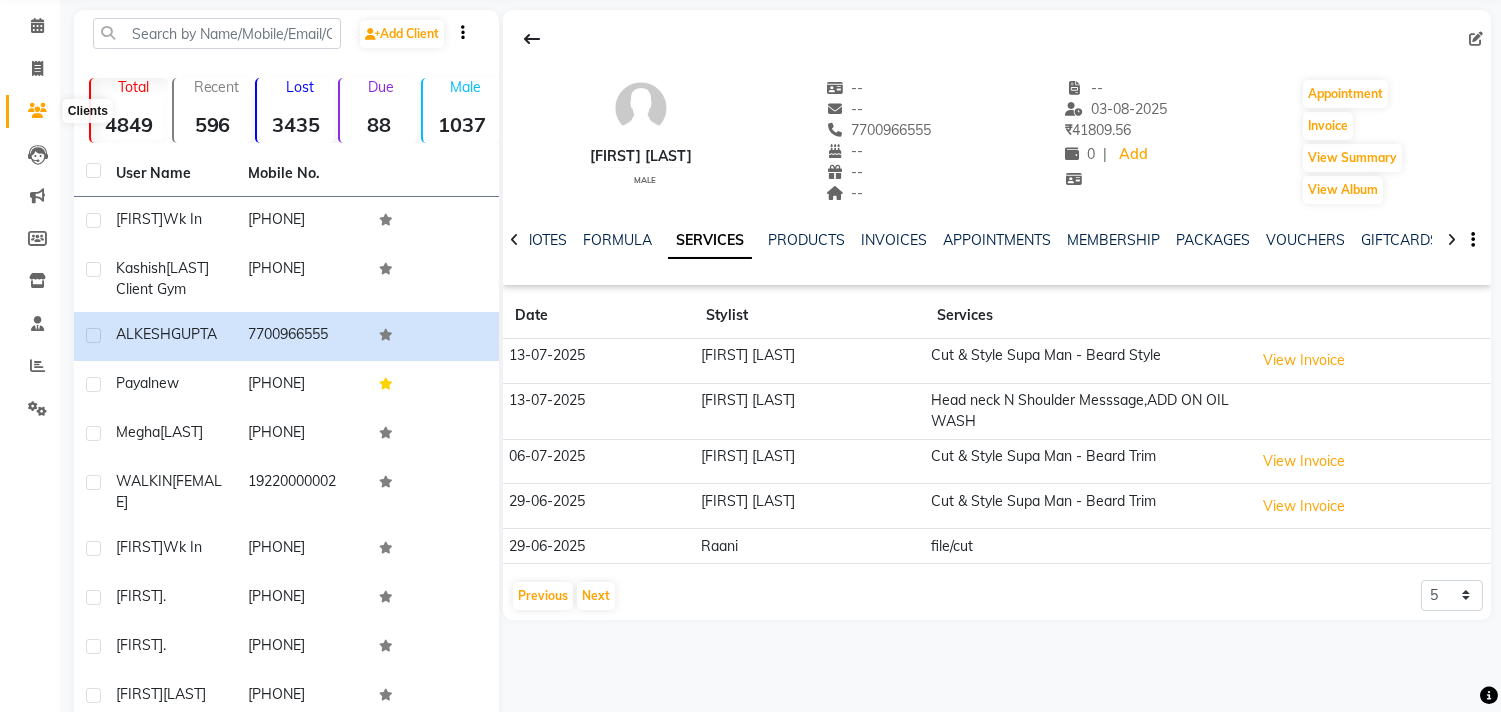 click 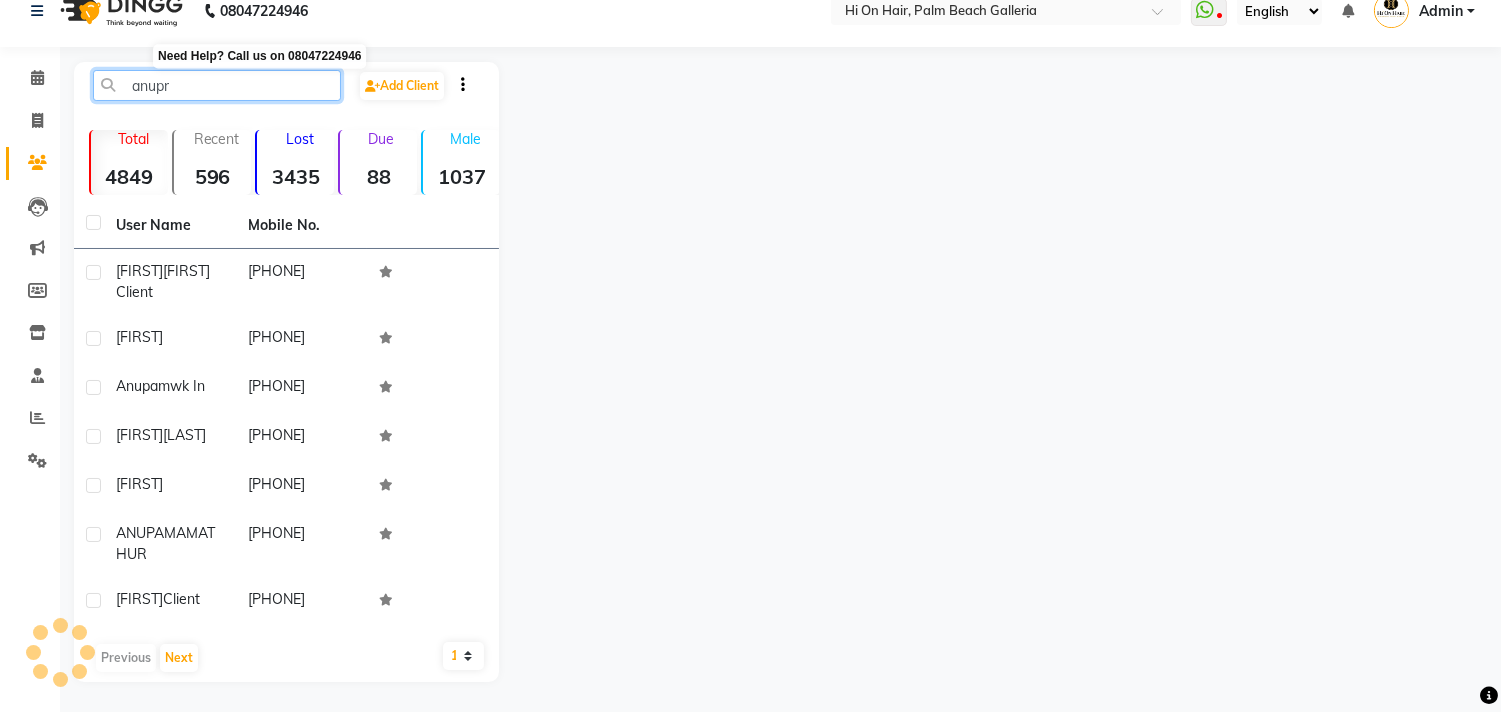 scroll, scrollTop: 4, scrollLeft: 0, axis: vertical 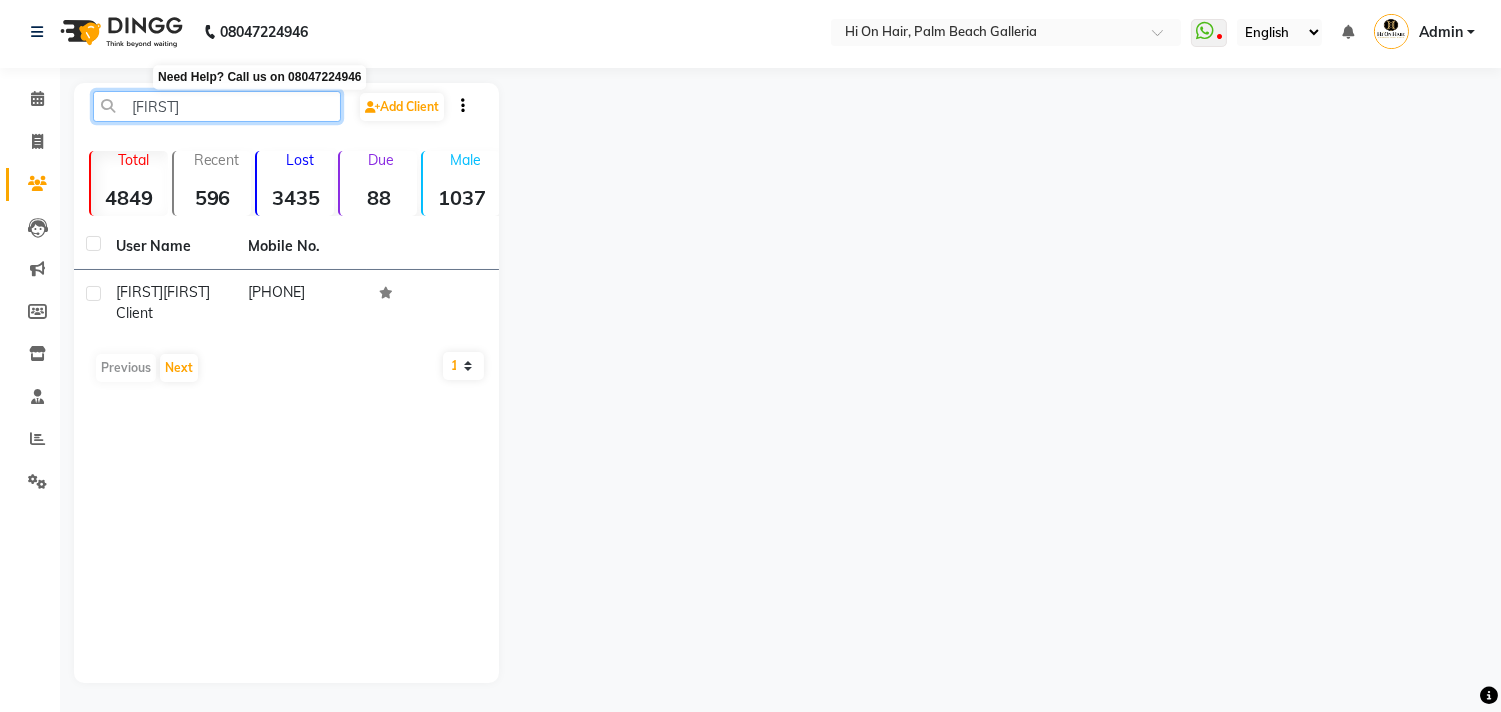 drag, startPoint x: 302, startPoint y: 22, endPoint x: 173, endPoint y: 131, distance: 168.88458 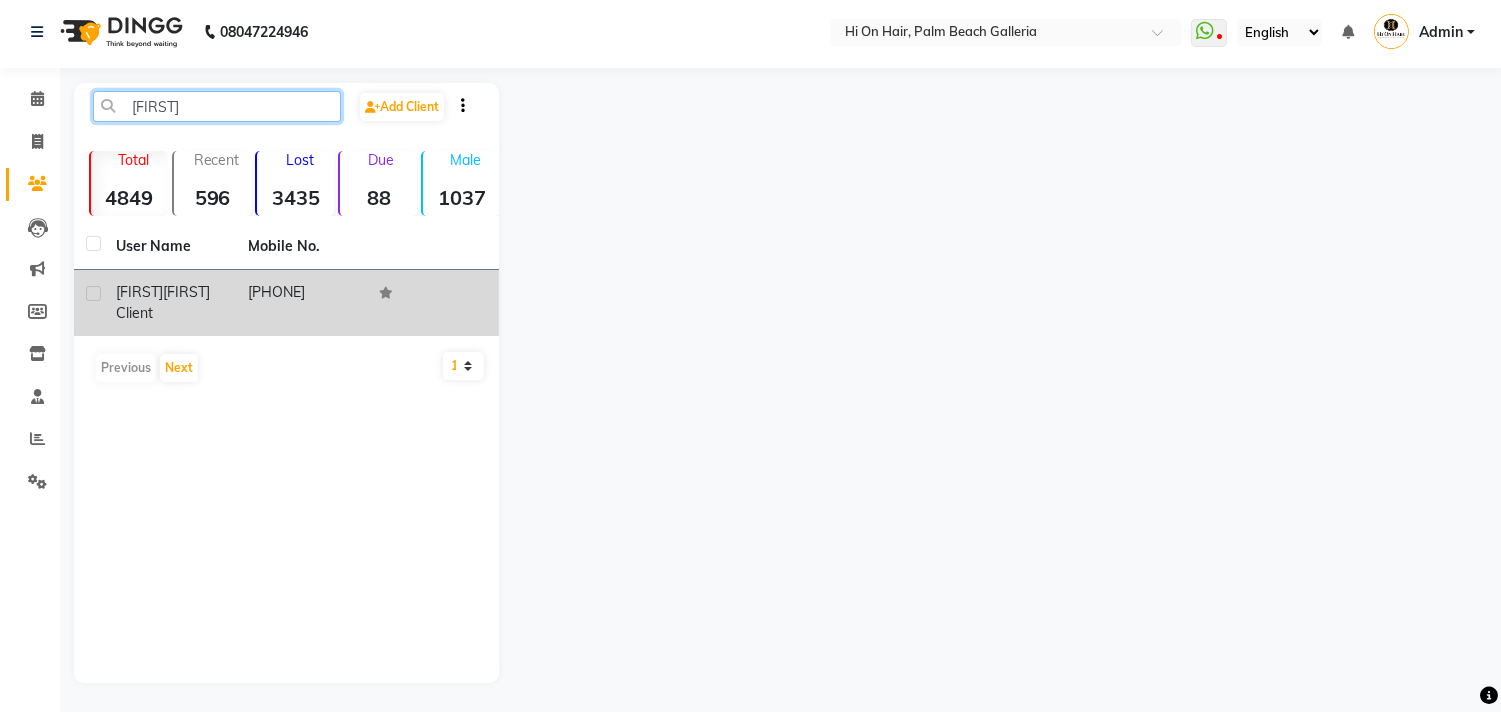 type on "[FIRST]" 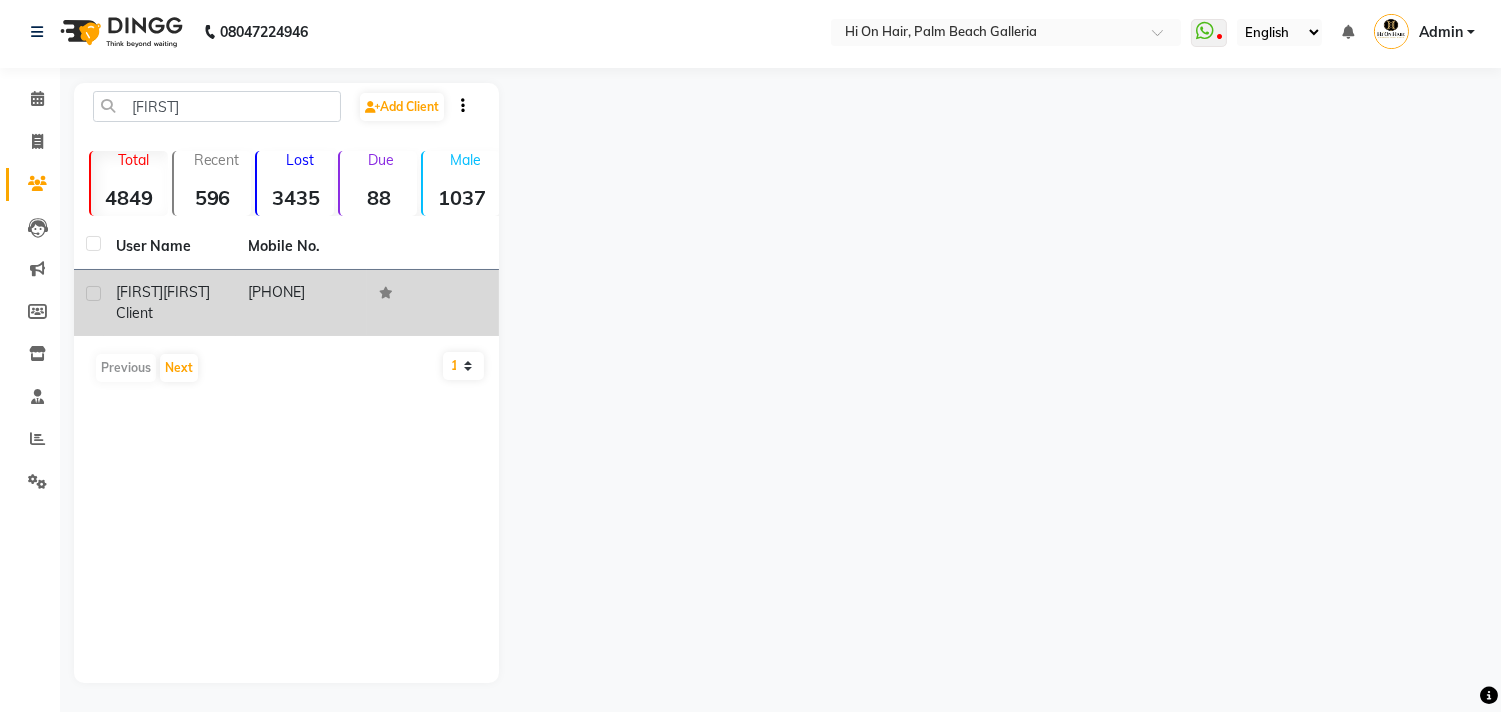 click on "[PHONE]" 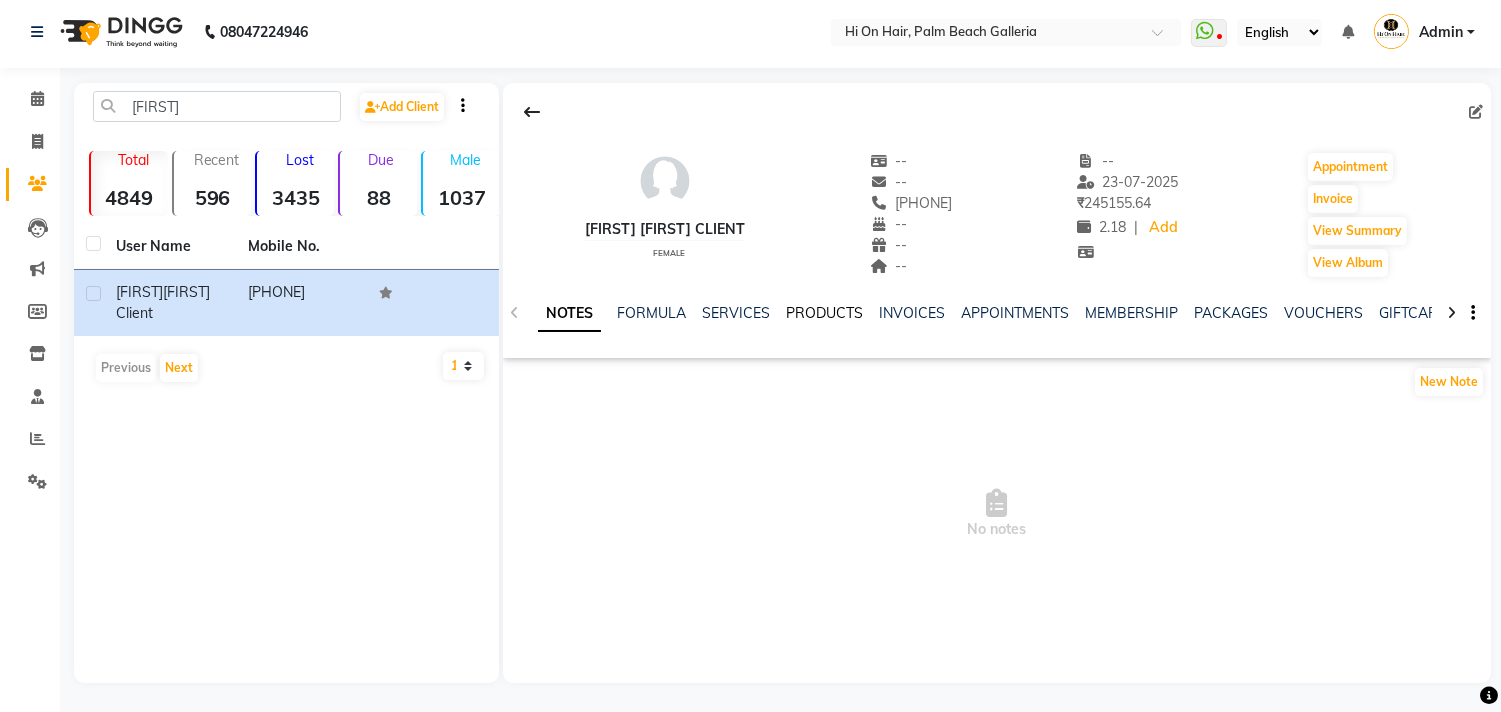 click on "PRODUCTS" 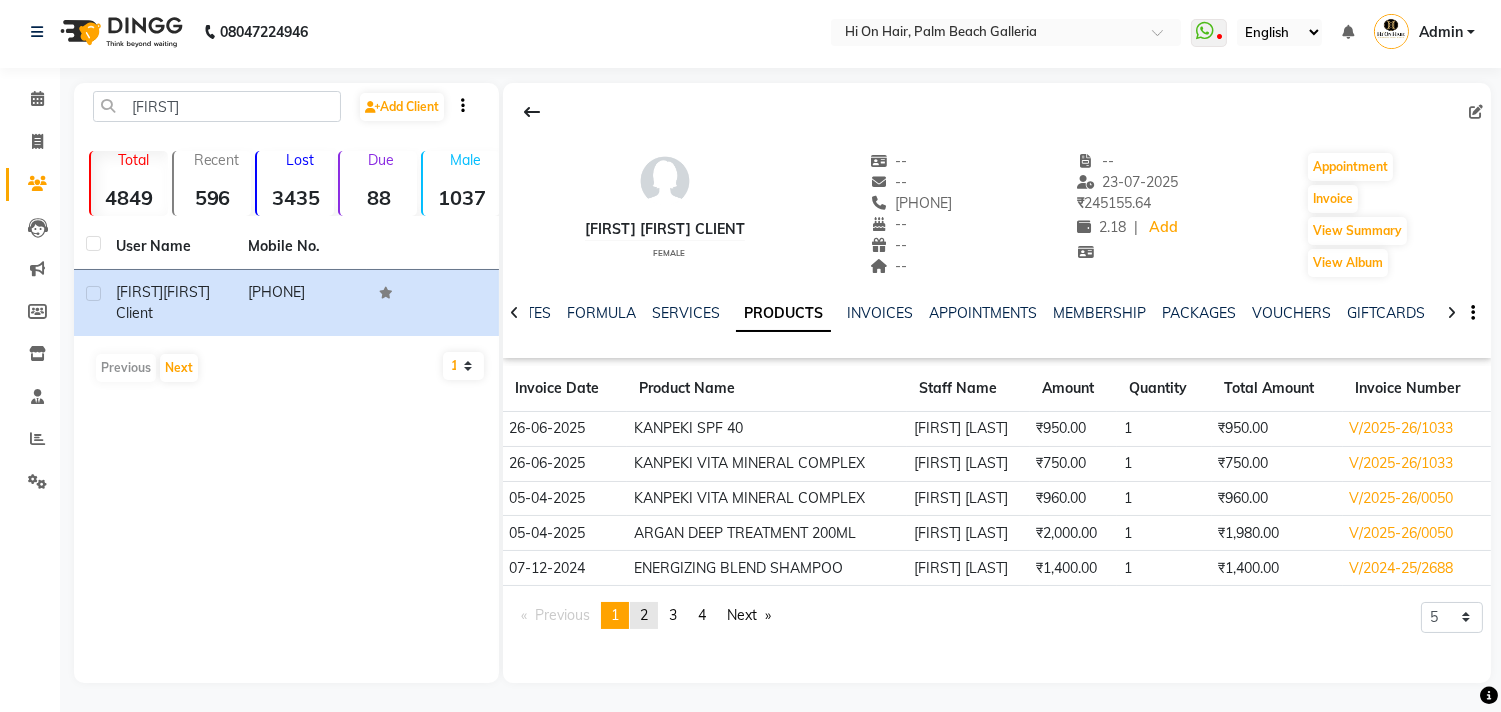 click on "page  2" 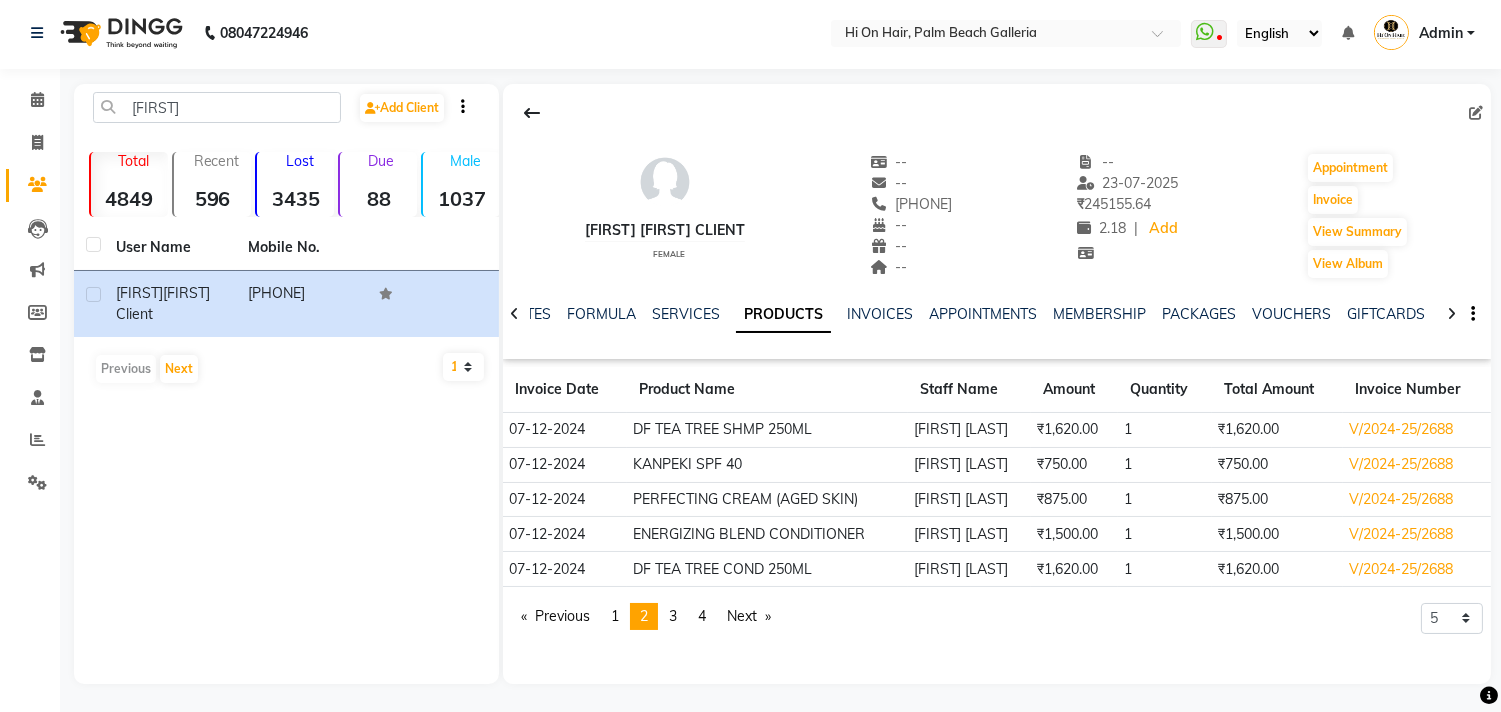 scroll, scrollTop: 4, scrollLeft: 0, axis: vertical 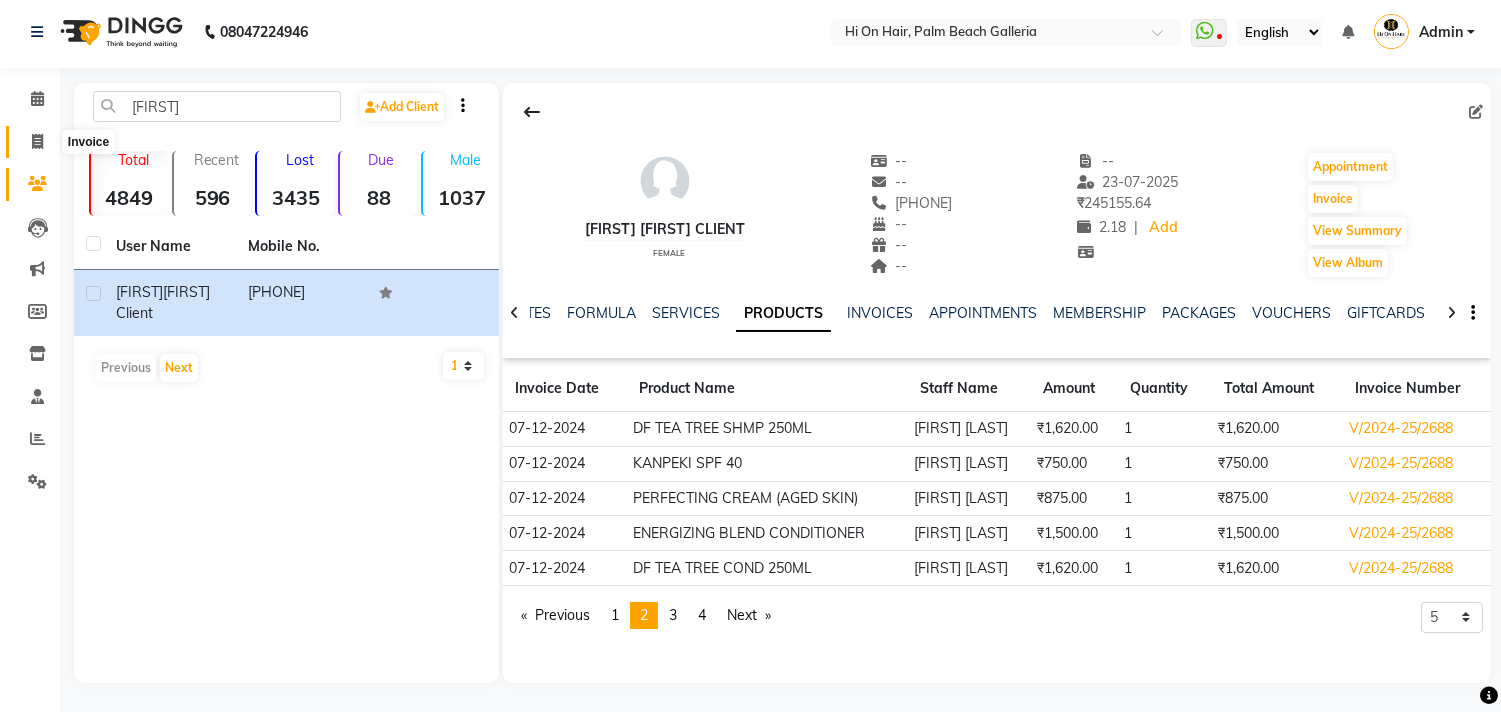 click 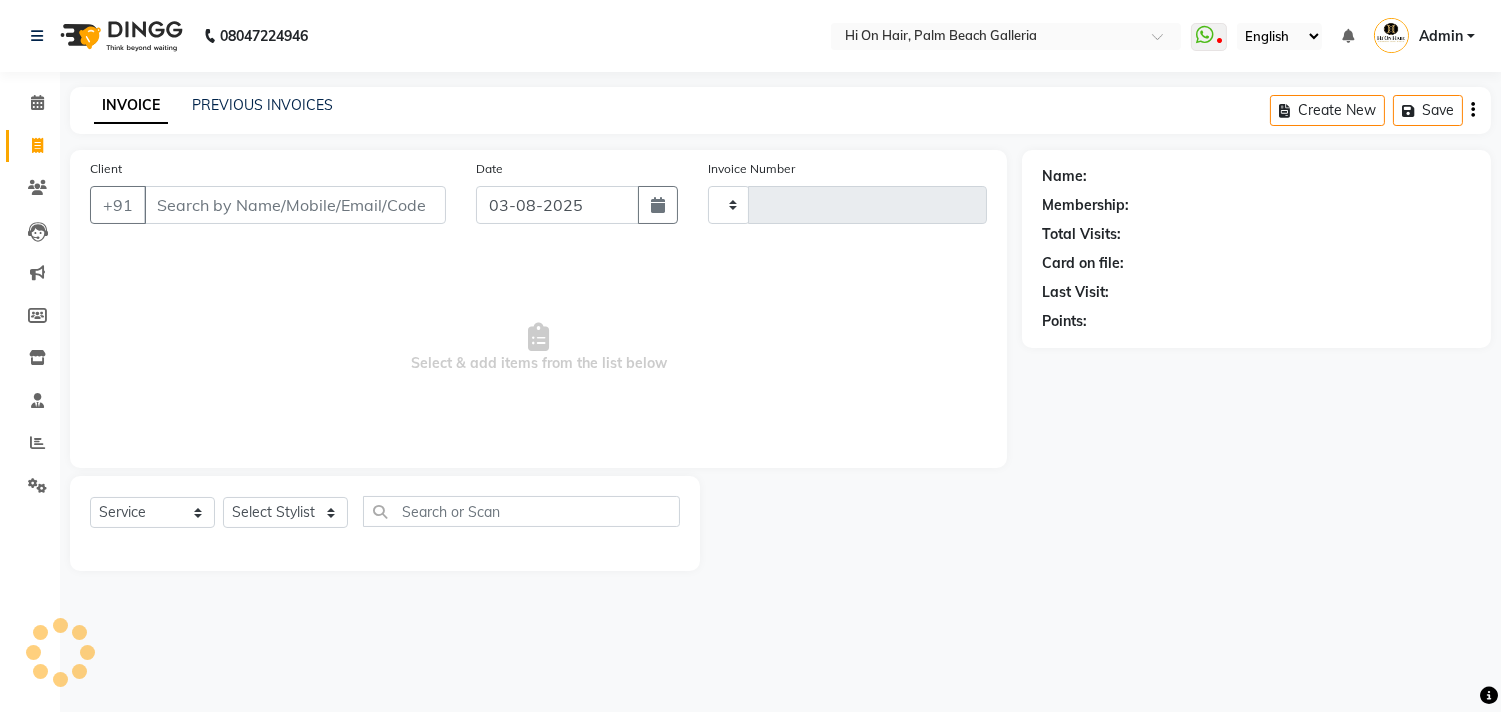 type on "1497" 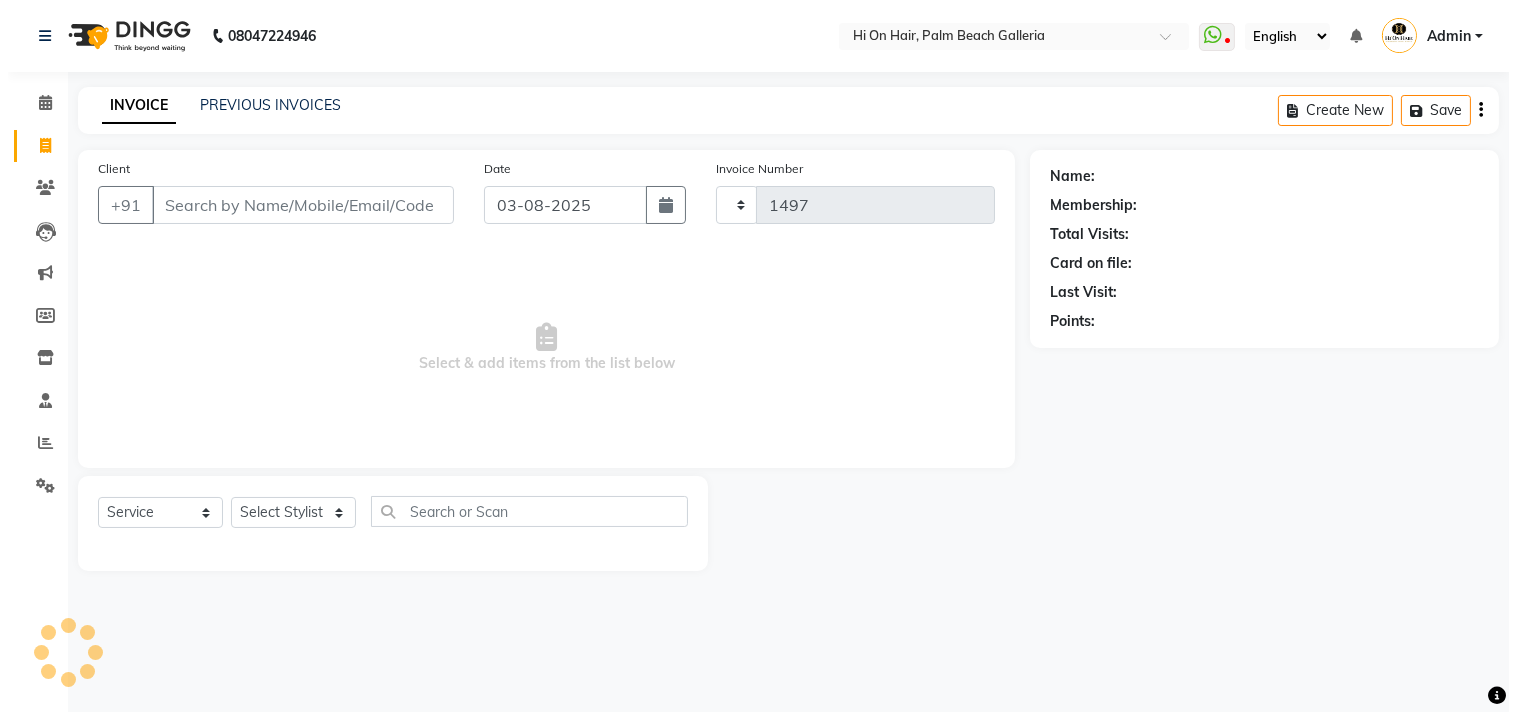 scroll, scrollTop: 0, scrollLeft: 0, axis: both 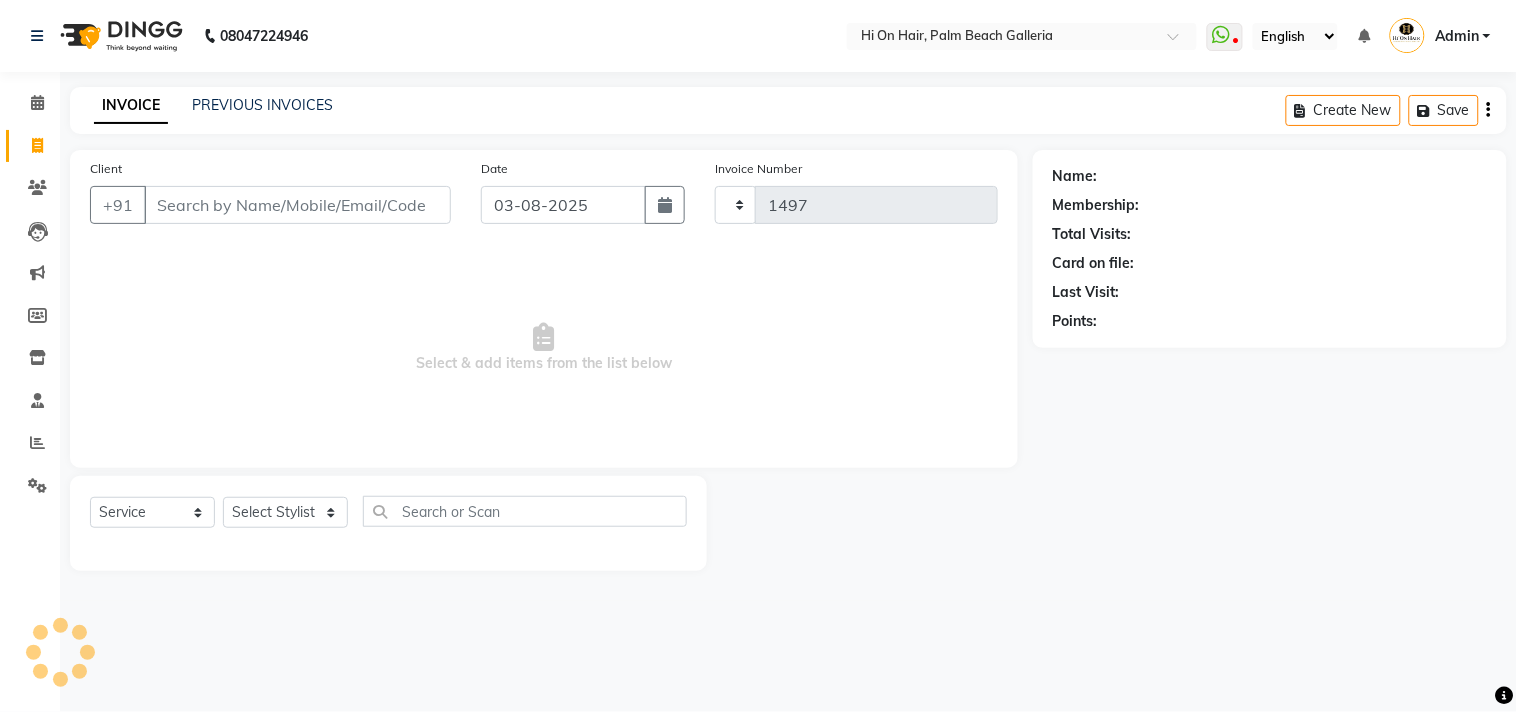 select on "535" 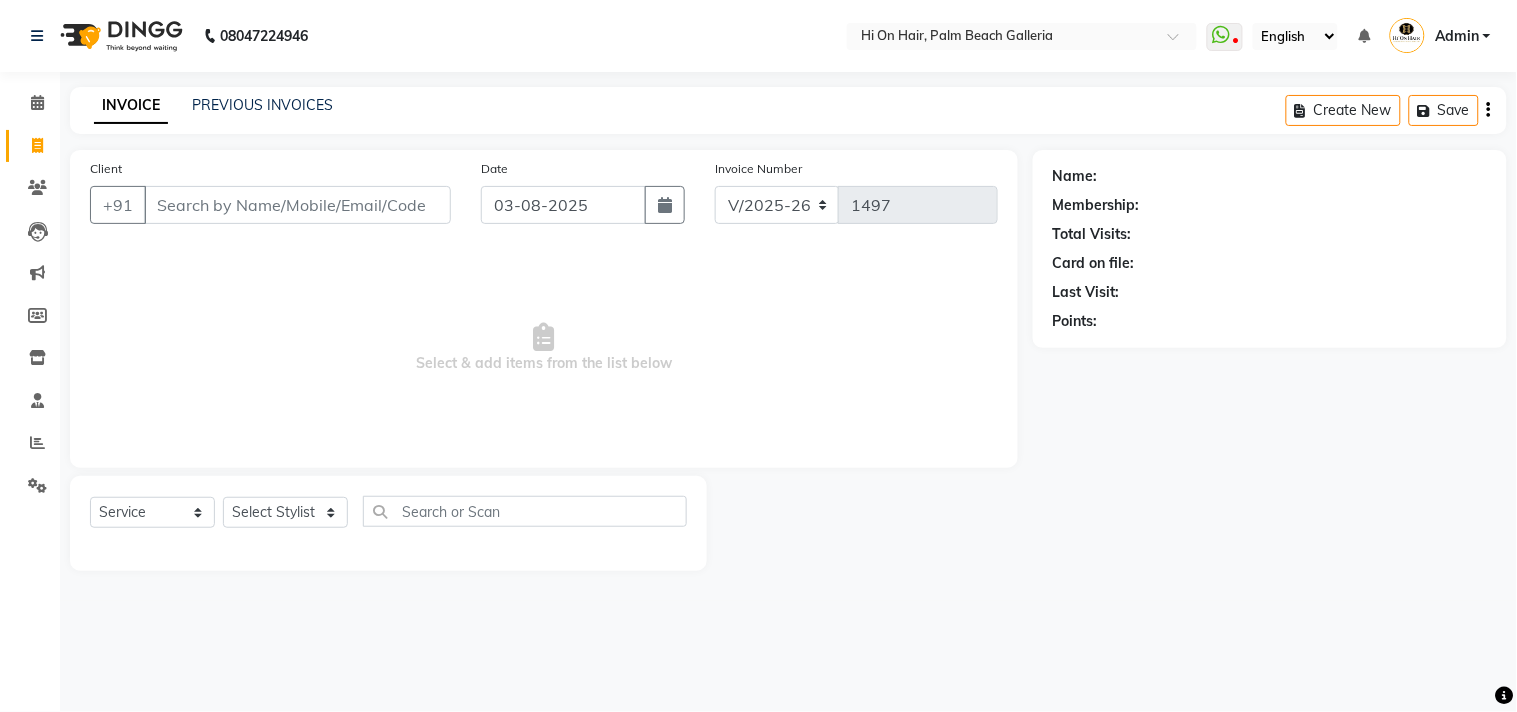 click on "Client" at bounding box center (297, 205) 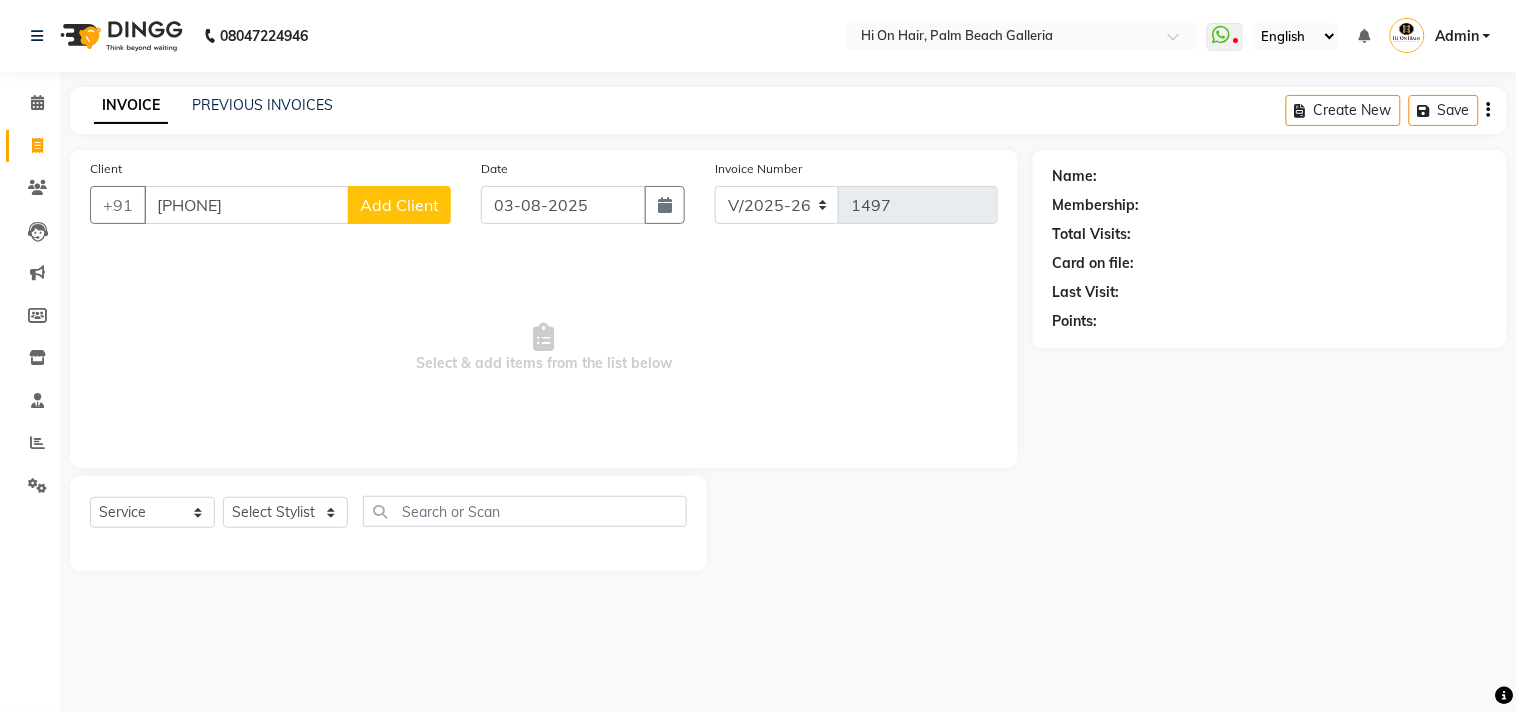 type on "7696873136" 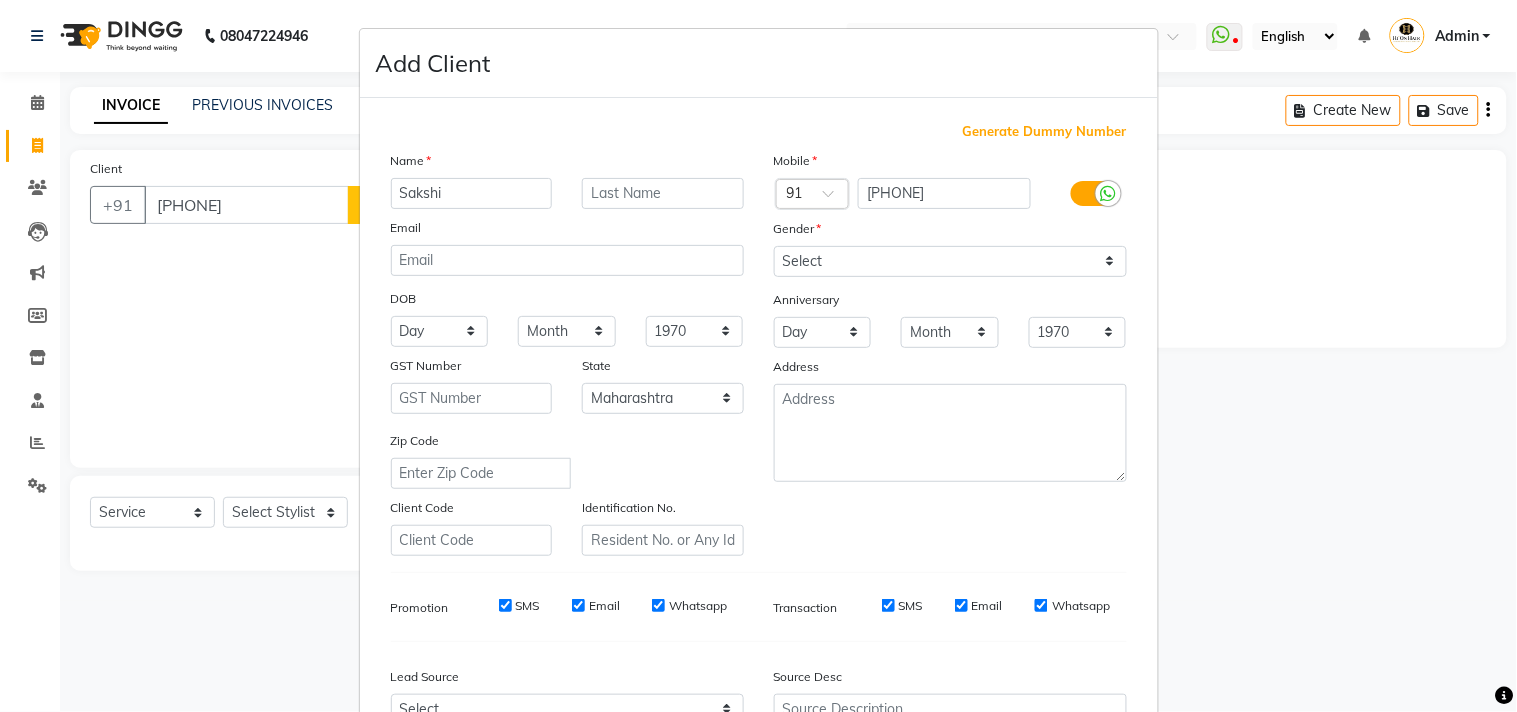 type on "Sakshi" 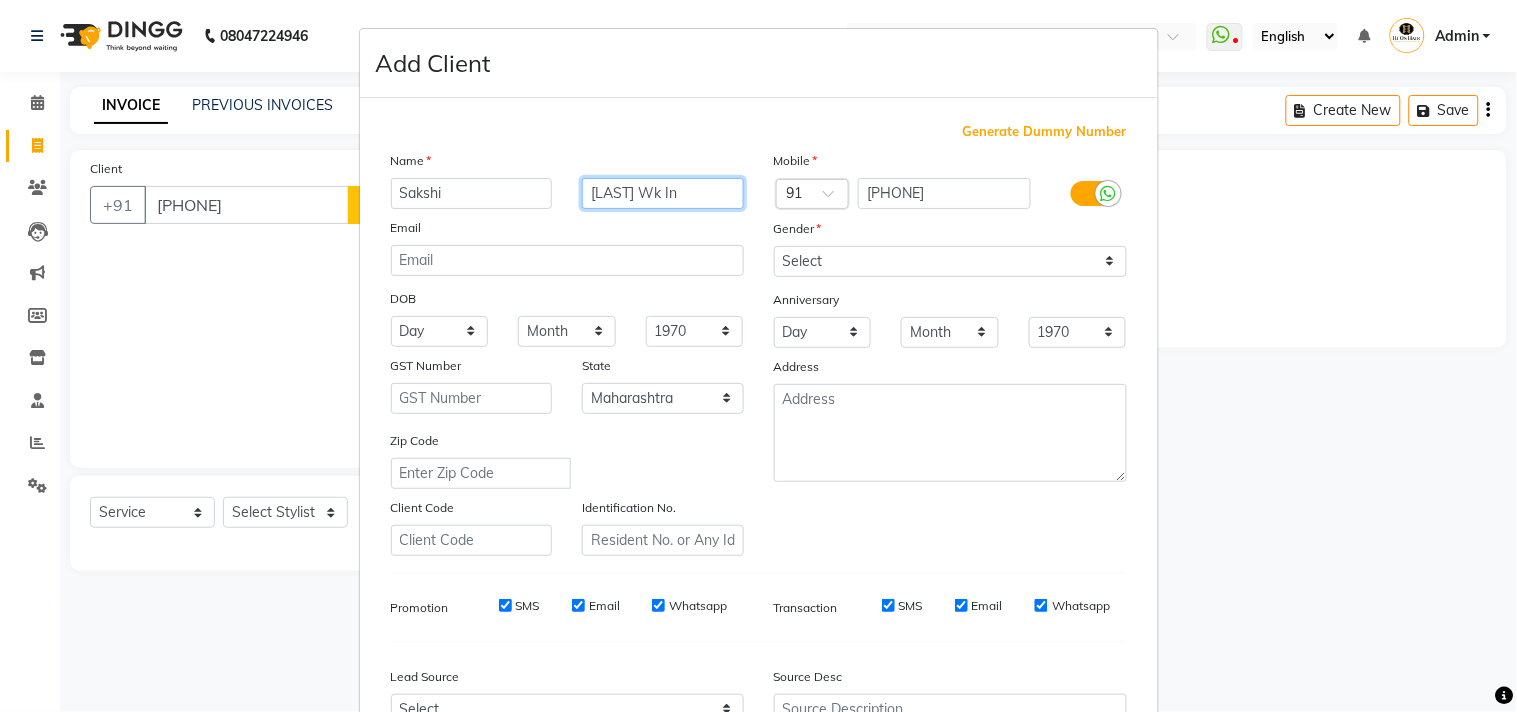 type on "Parmar wk in" 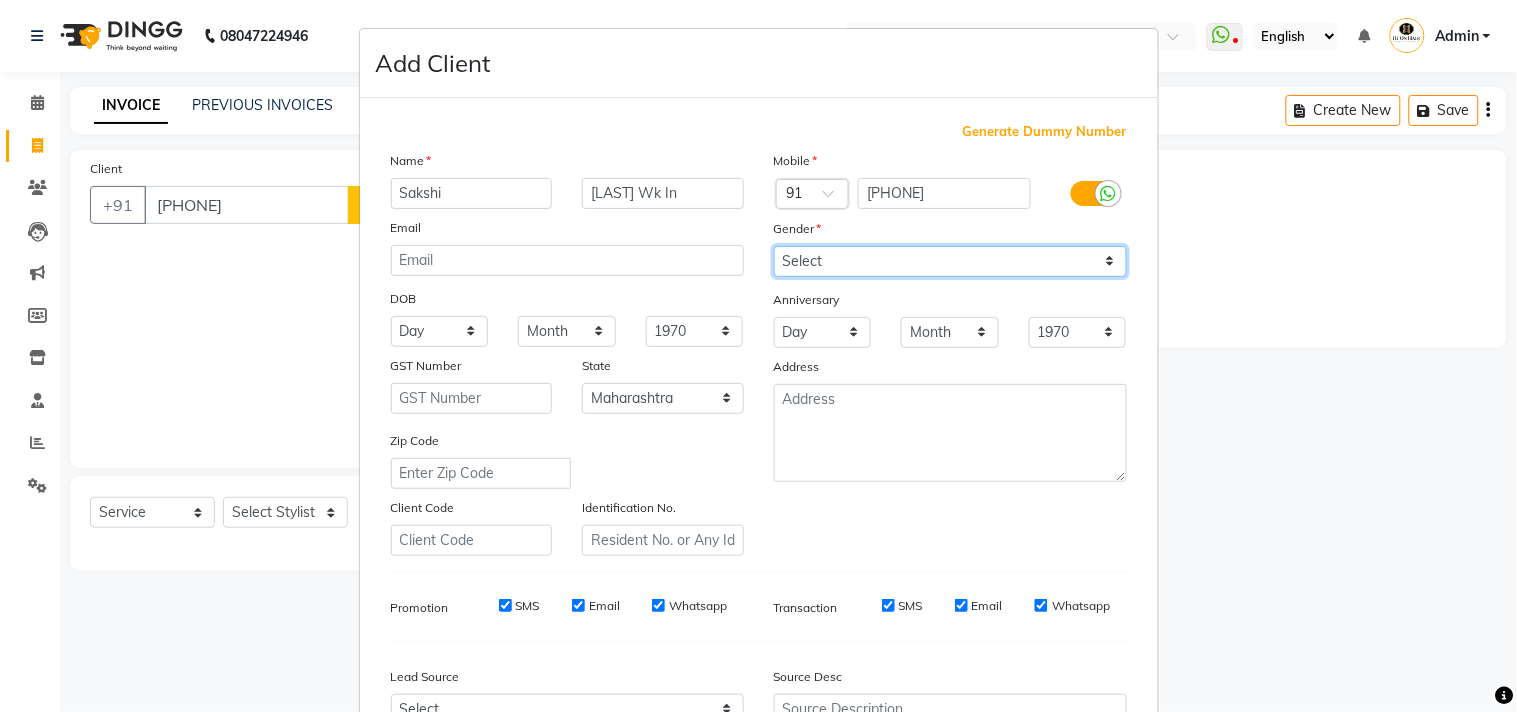 click on "Select Male Female Other Prefer Not To Say" at bounding box center [950, 261] 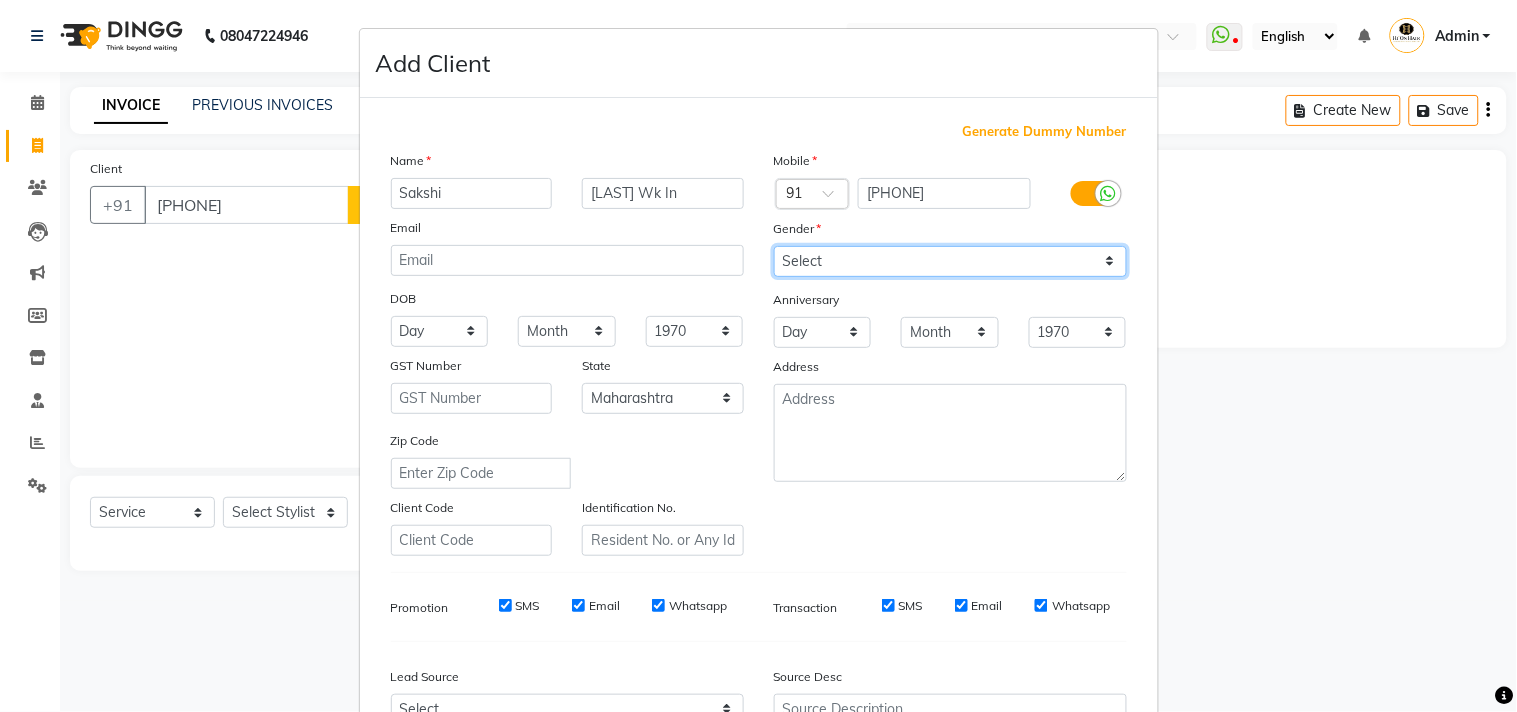 select on "female" 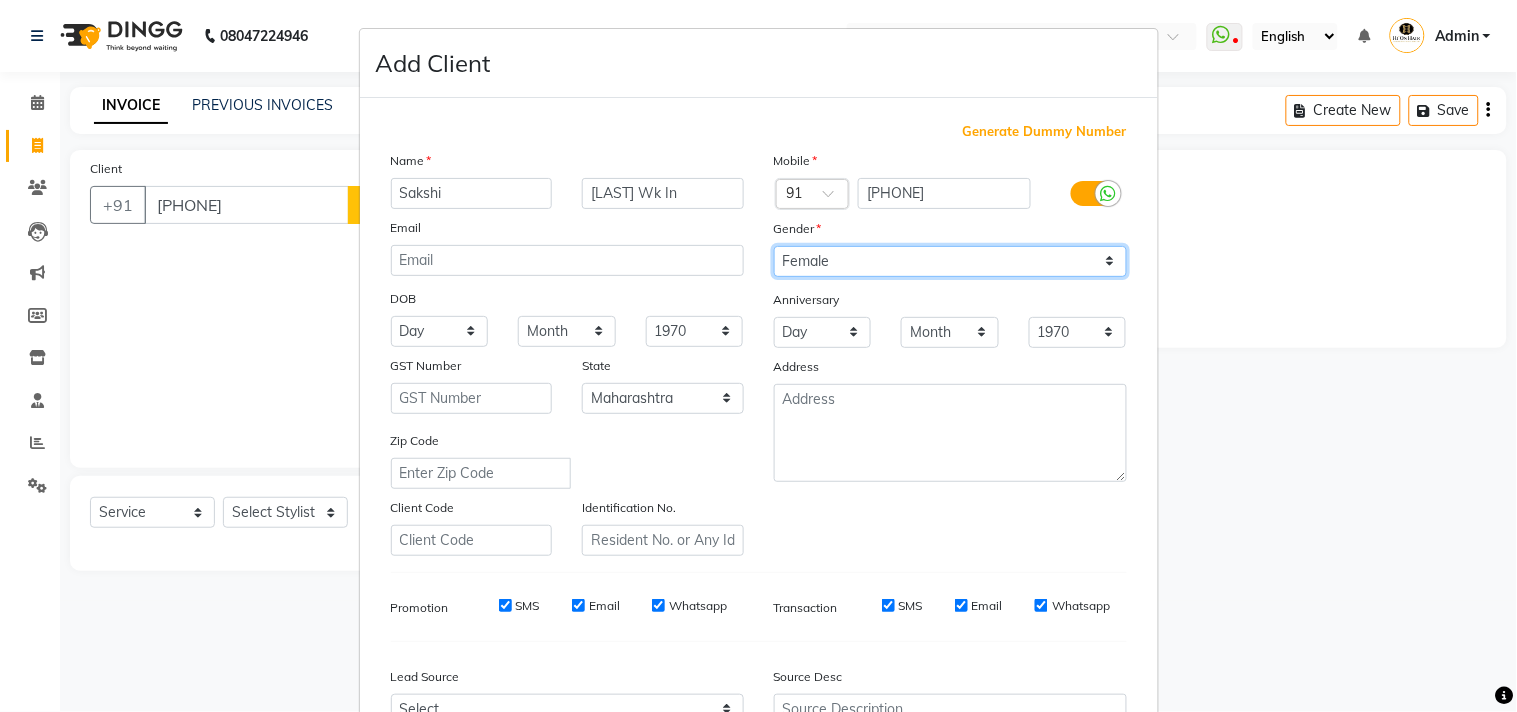click on "Select Male Female Other Prefer Not To Say" at bounding box center (950, 261) 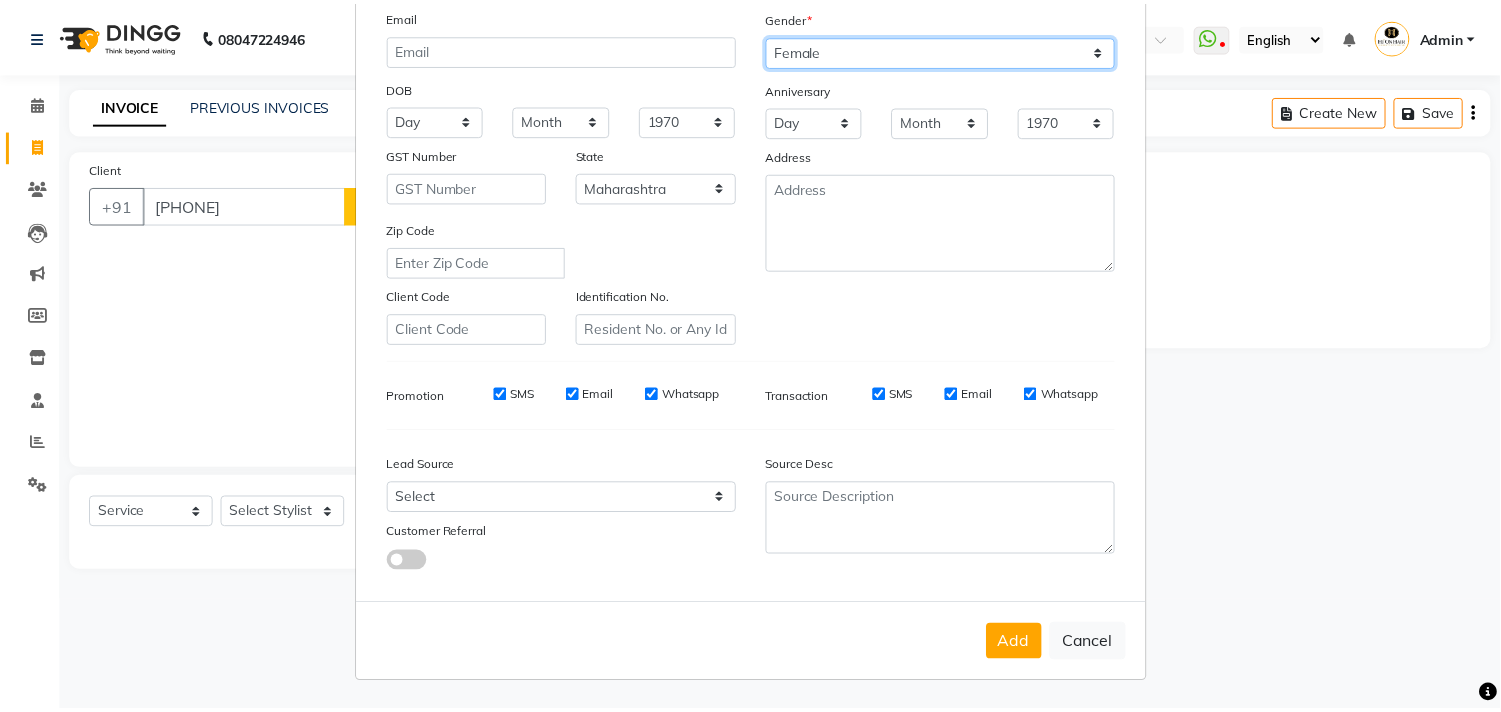 scroll, scrollTop: 212, scrollLeft: 0, axis: vertical 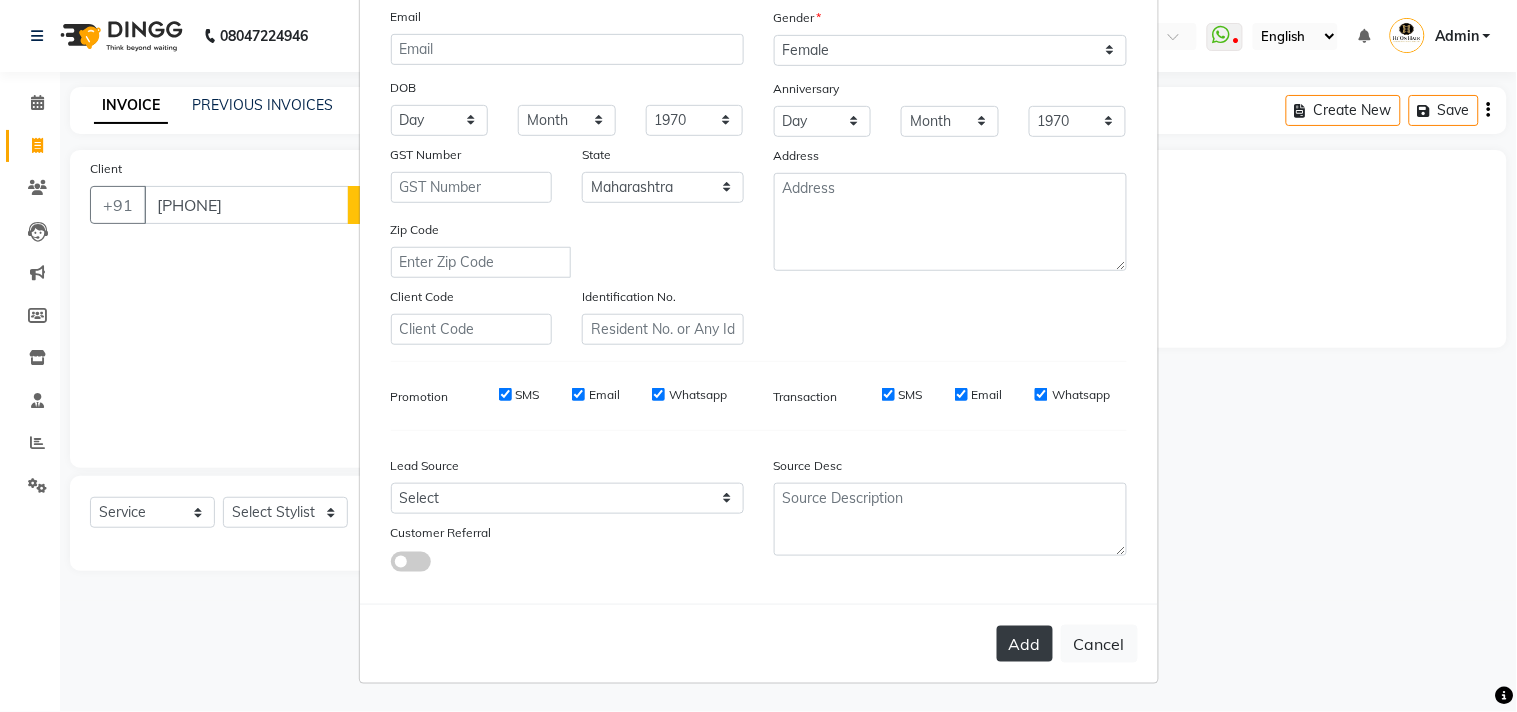 click on "Add" at bounding box center (1025, 644) 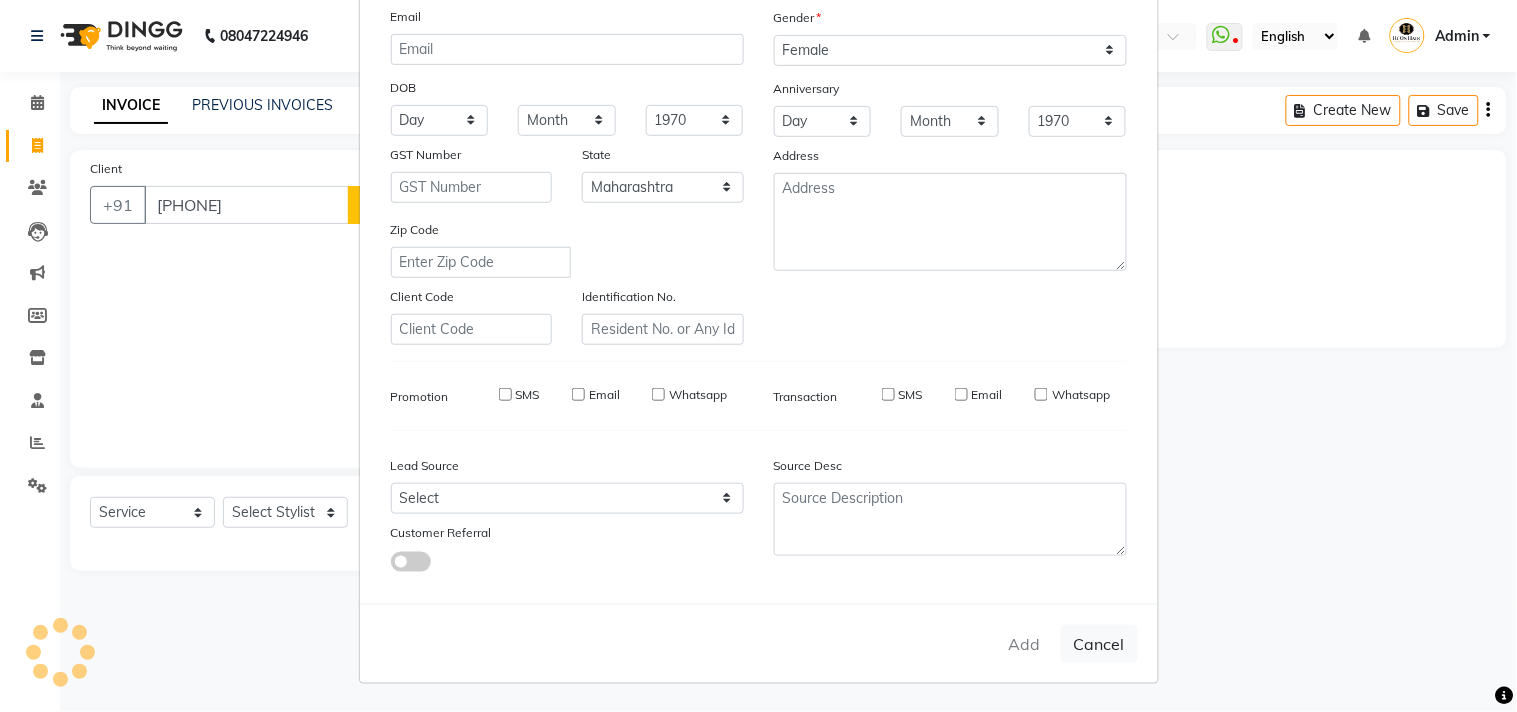 type 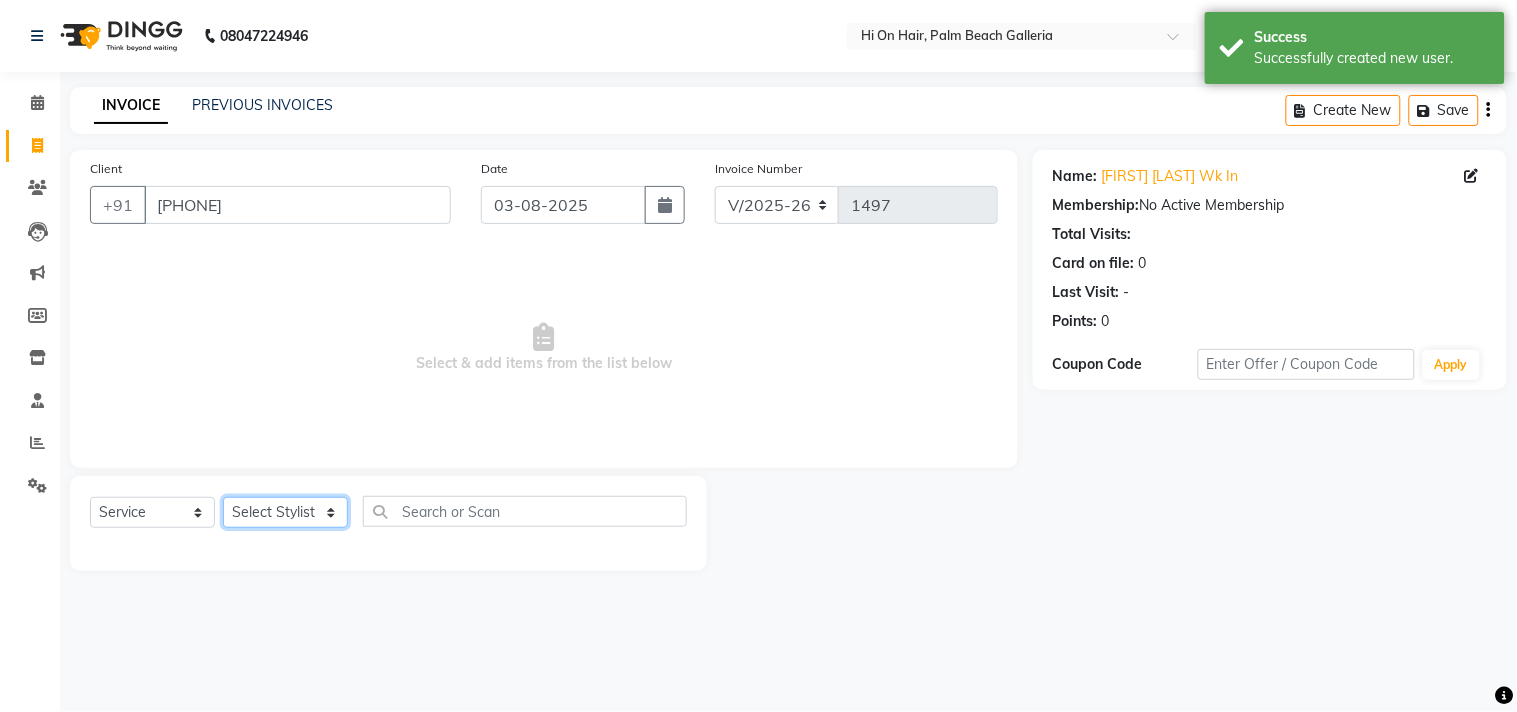 click on "Select Stylist Alim Kaldane Anwar Laskar Hi On Hair MAKYOPHI Pankaj Thakur Poonam Nalawade Raani Rasika  Shelar Rehan Salmani Saba Shaikh Sana Shaikh SOSEM Zeeshan Salmani" 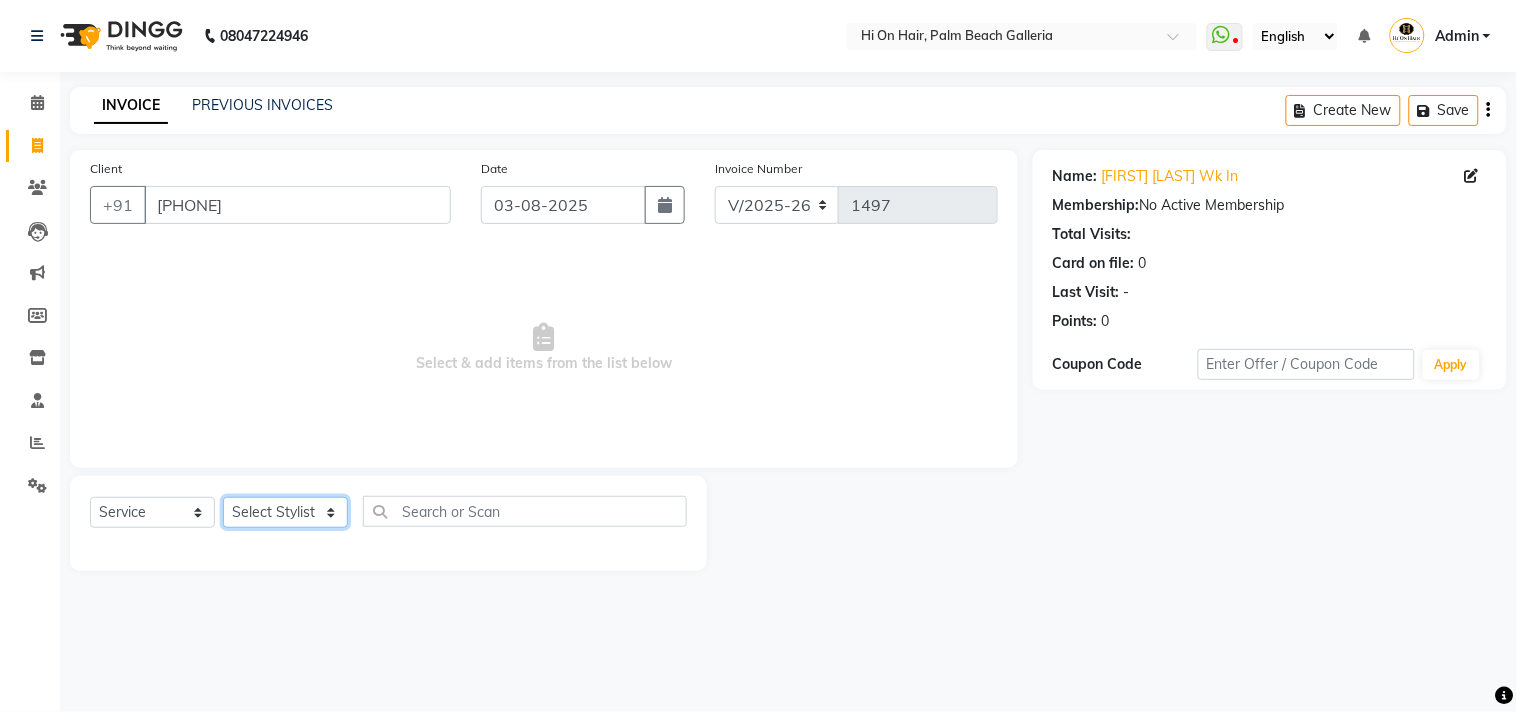 select on "48732" 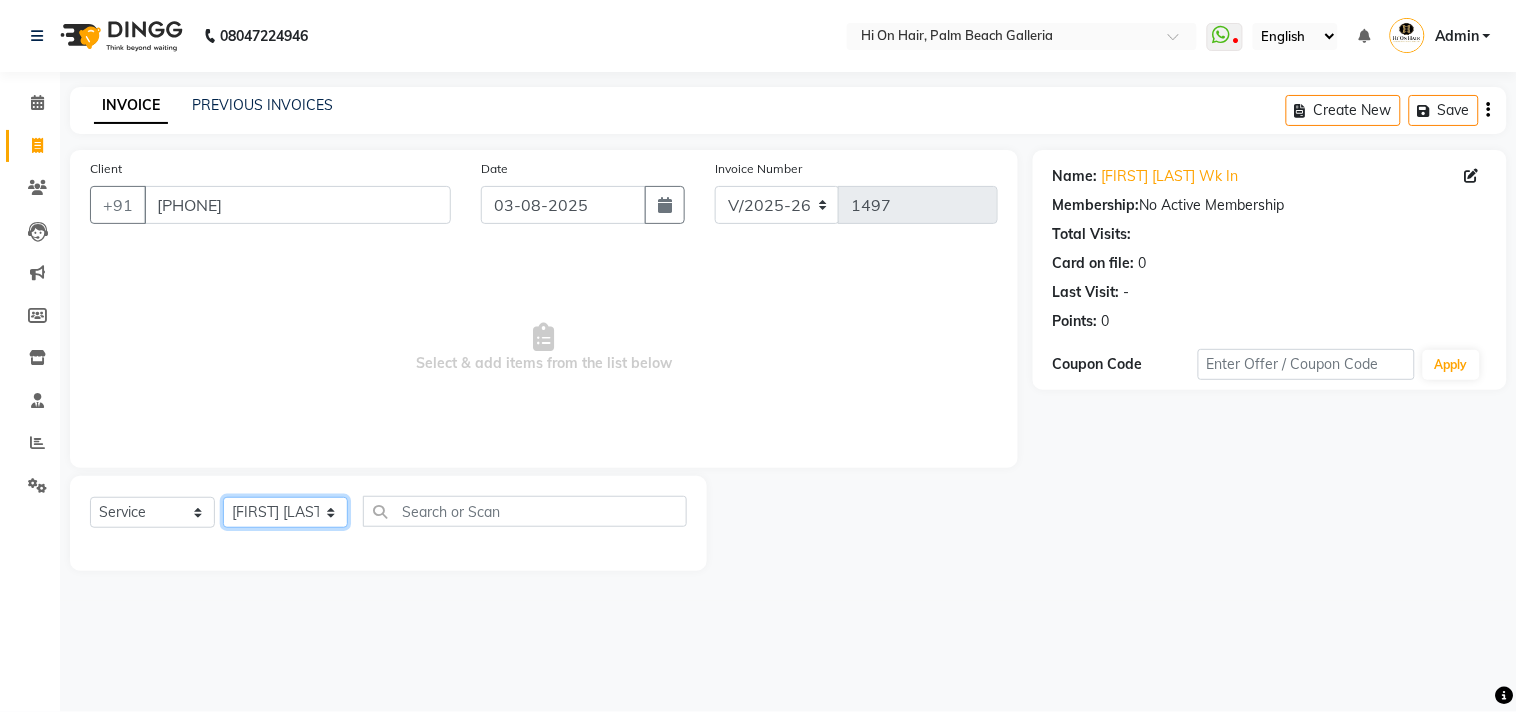 click on "Select Stylist Alim Kaldane Anwar Laskar Hi On Hair MAKYOPHI Pankaj Thakur Poonam Nalawade Raani Rasika  Shelar Rehan Salmani Saba Shaikh Sana Shaikh SOSEM Zeeshan Salmani" 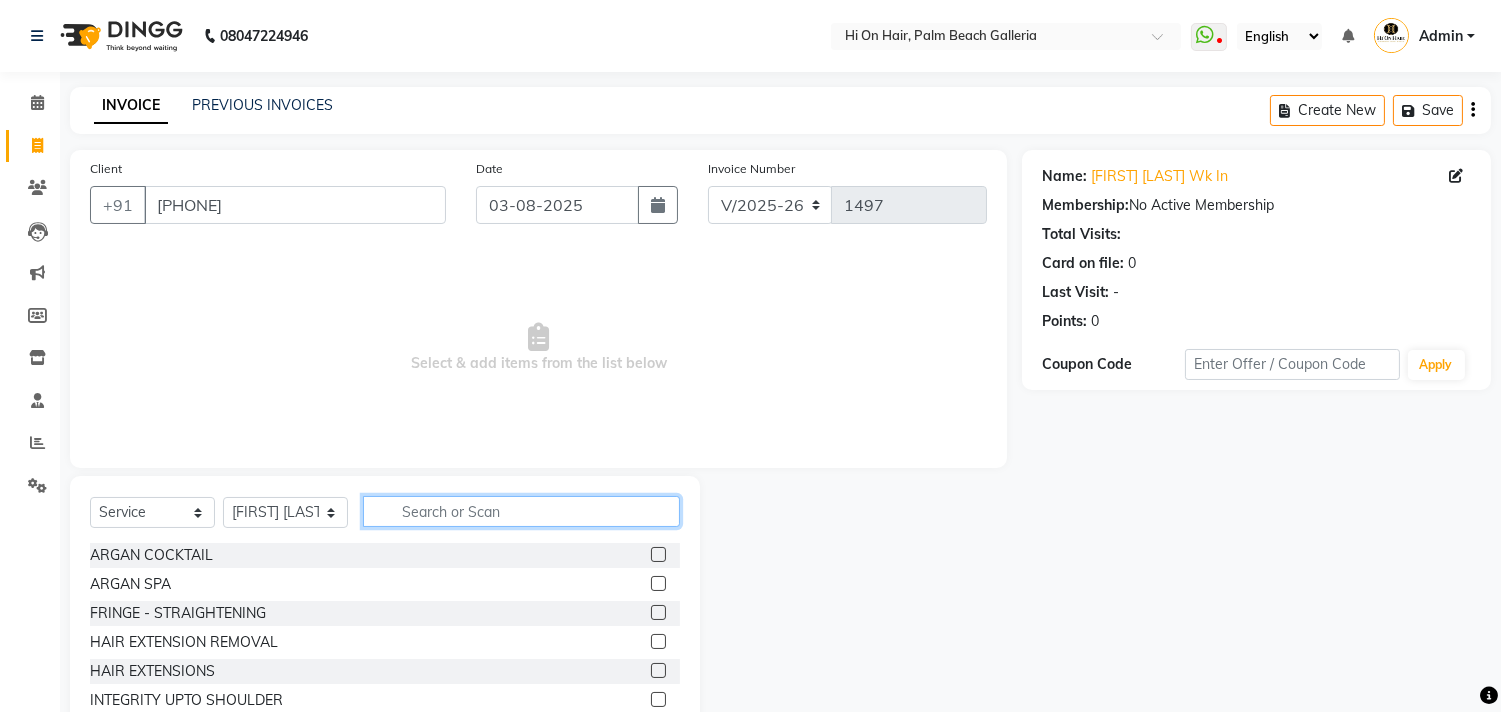 click 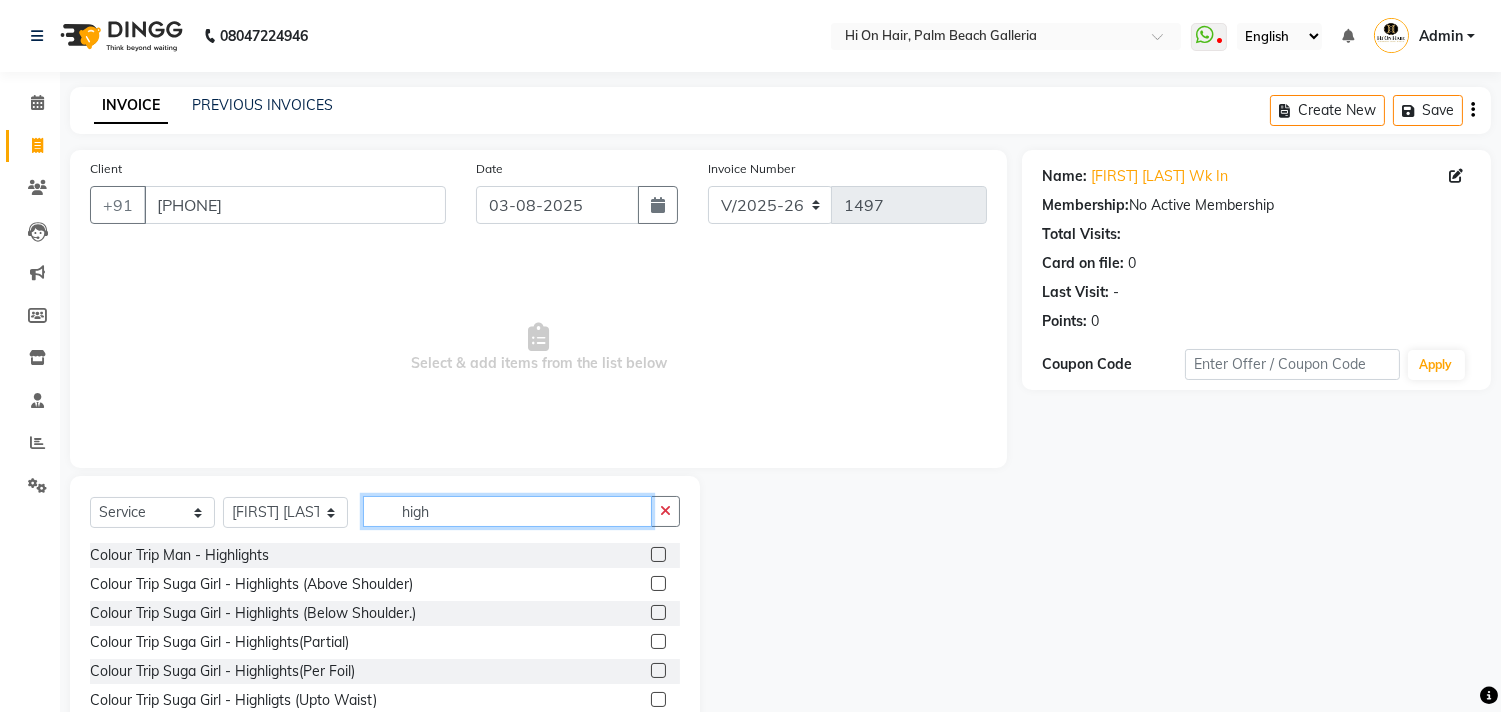 type on "high" 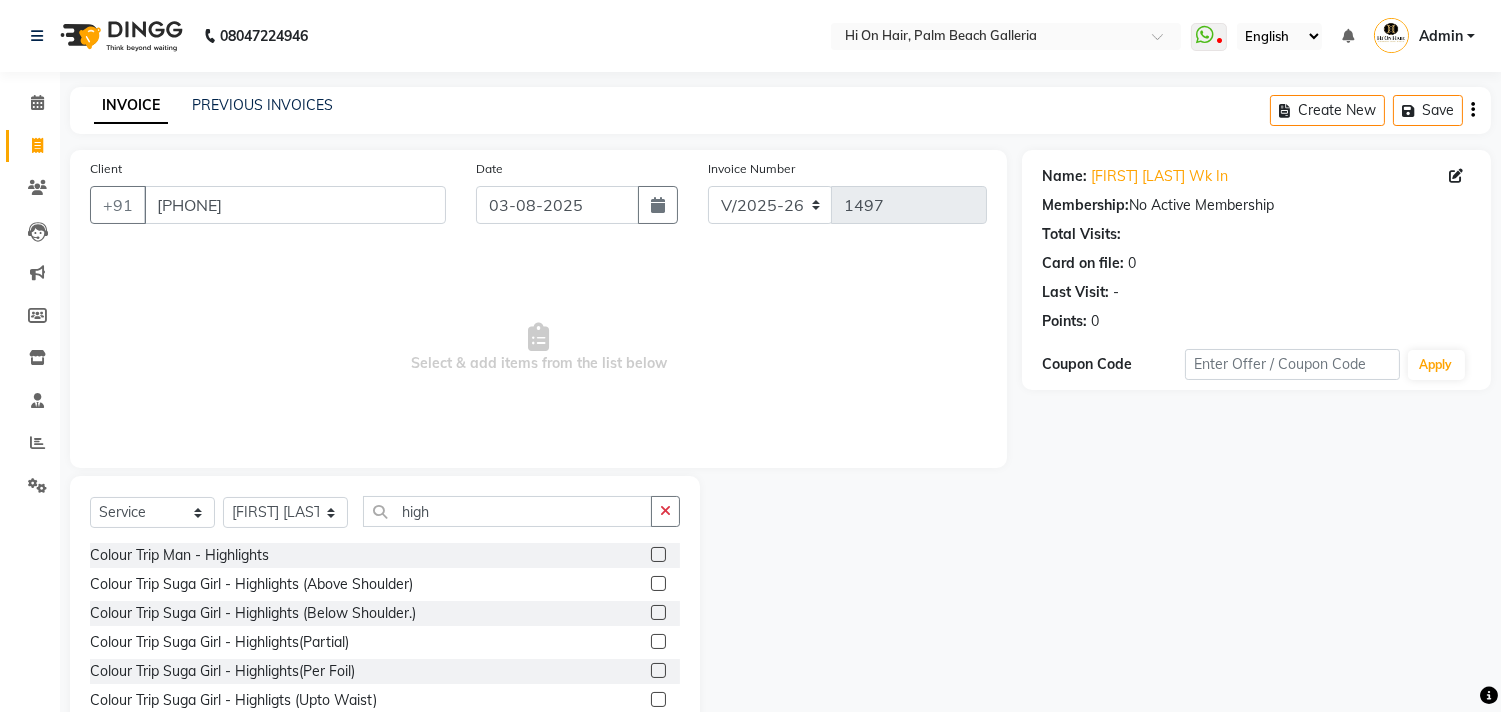 click 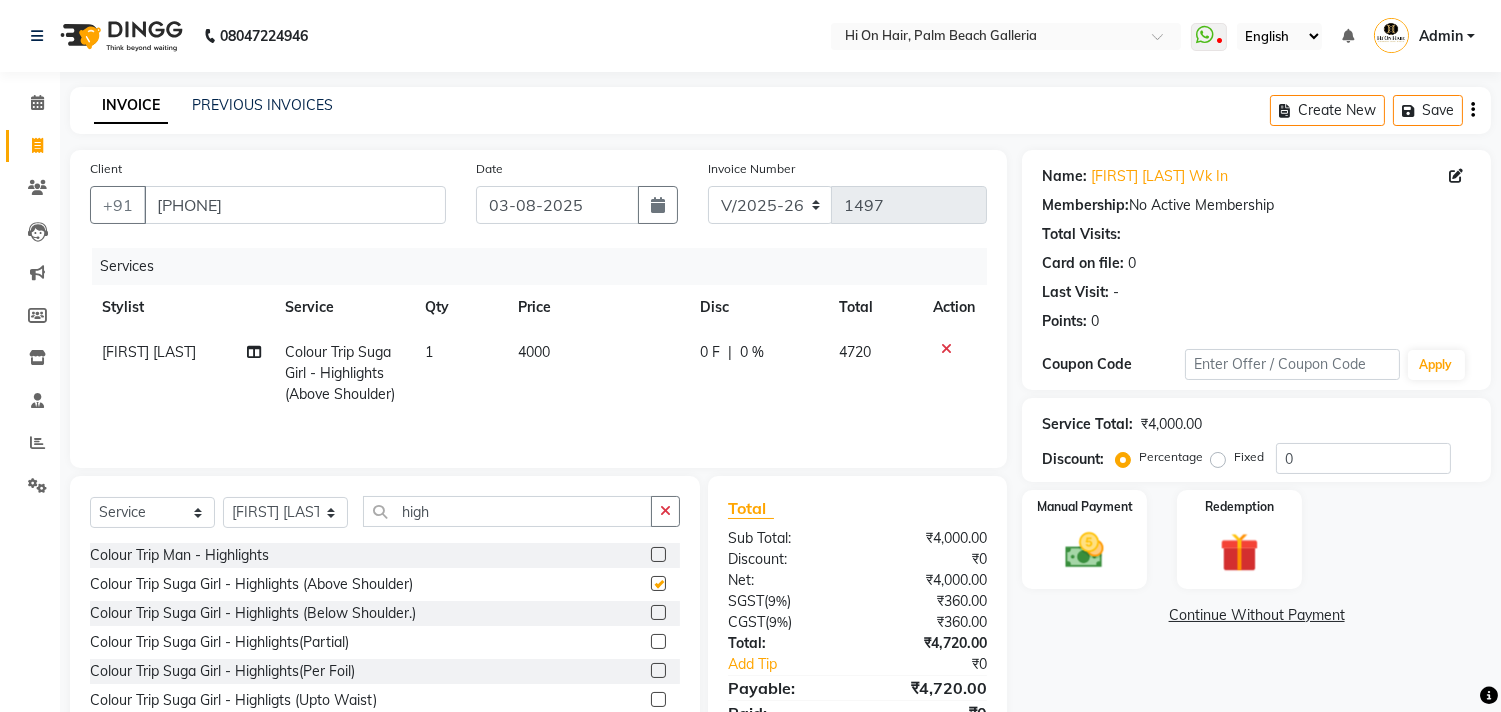 checkbox on "false" 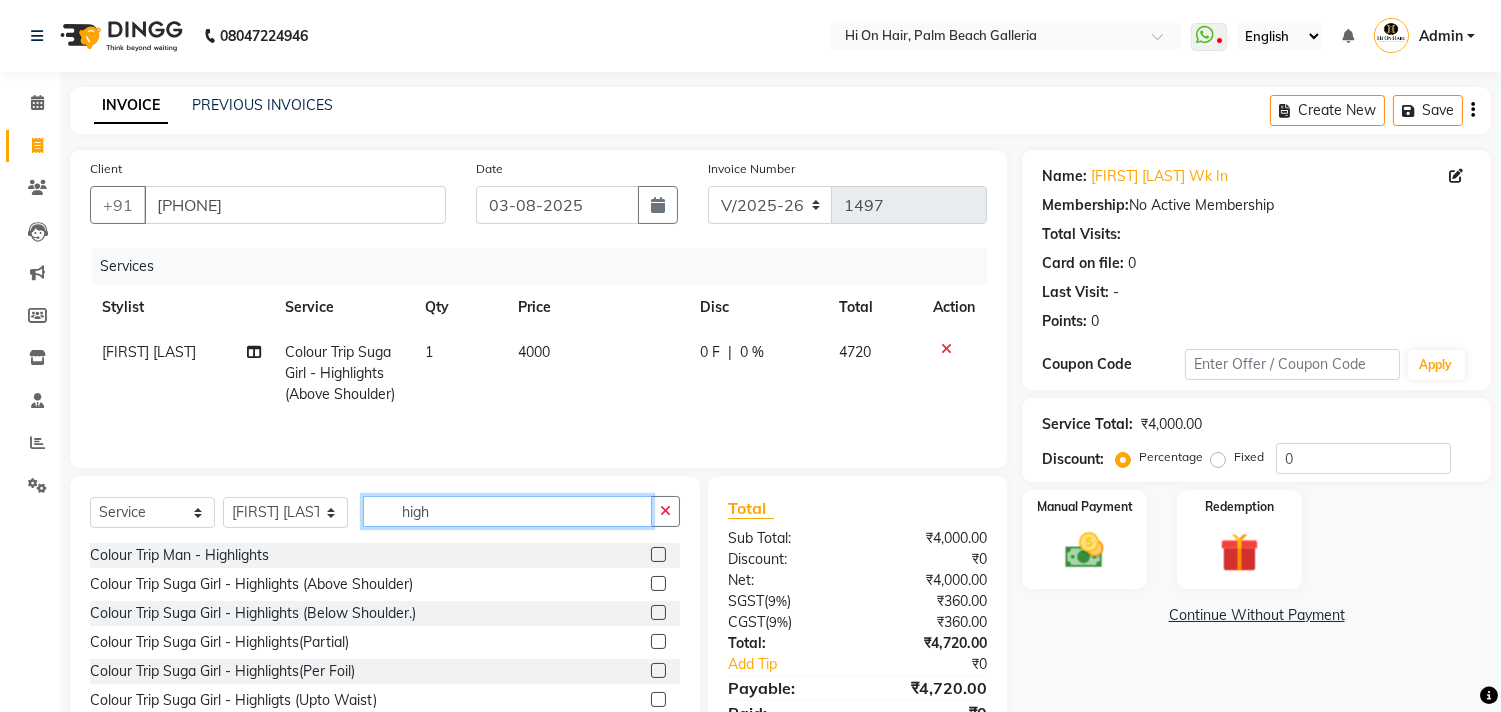 drag, startPoint x: 455, startPoint y: 511, endPoint x: 350, endPoint y: 514, distance: 105.04285 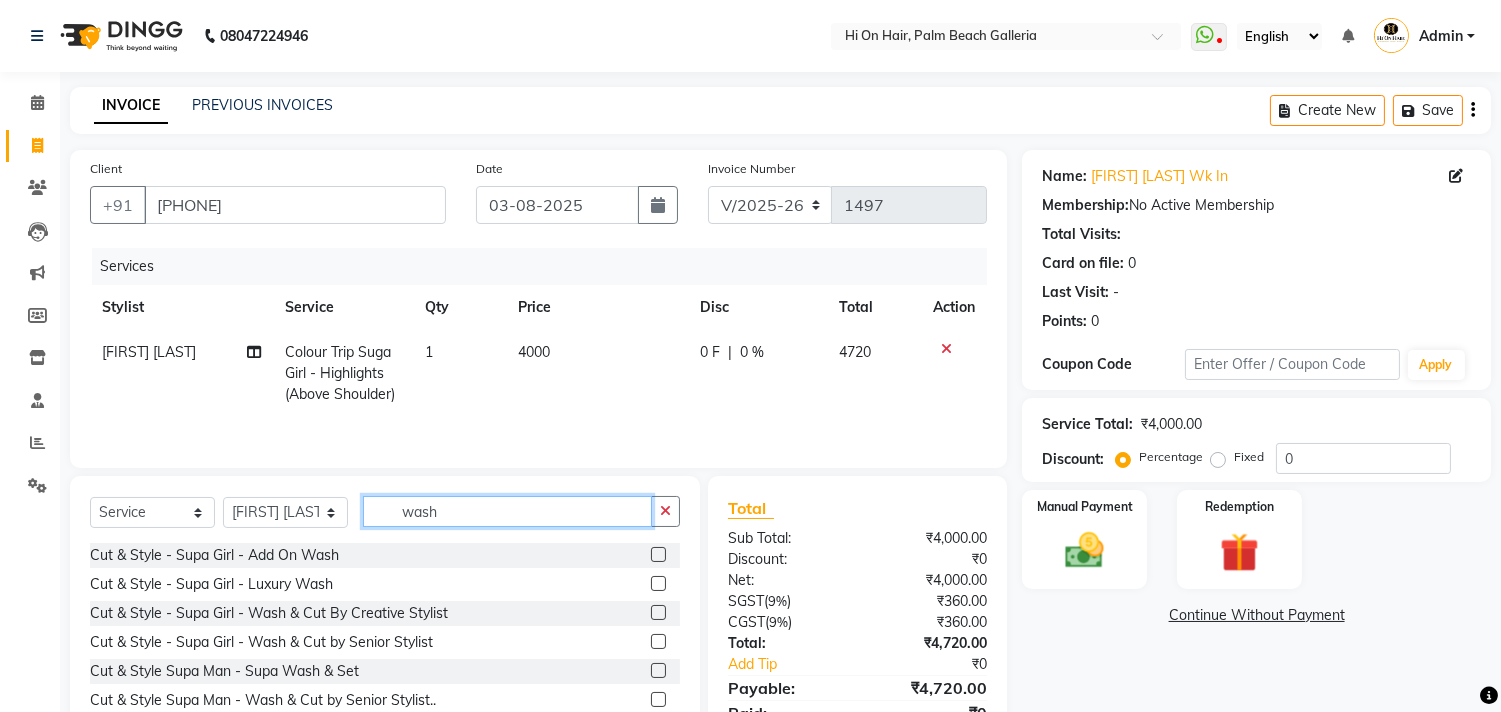 scroll, scrollTop: 117, scrollLeft: 0, axis: vertical 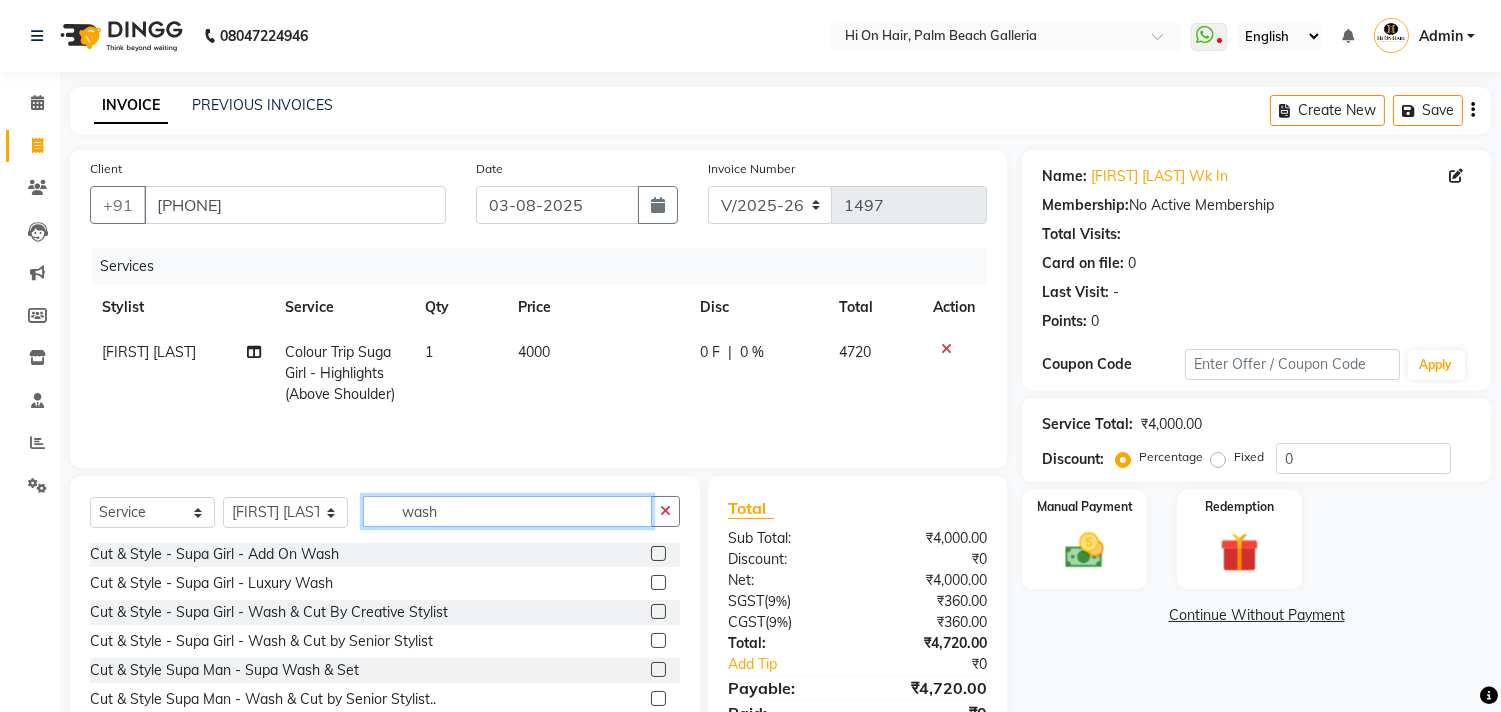 type on "wash" 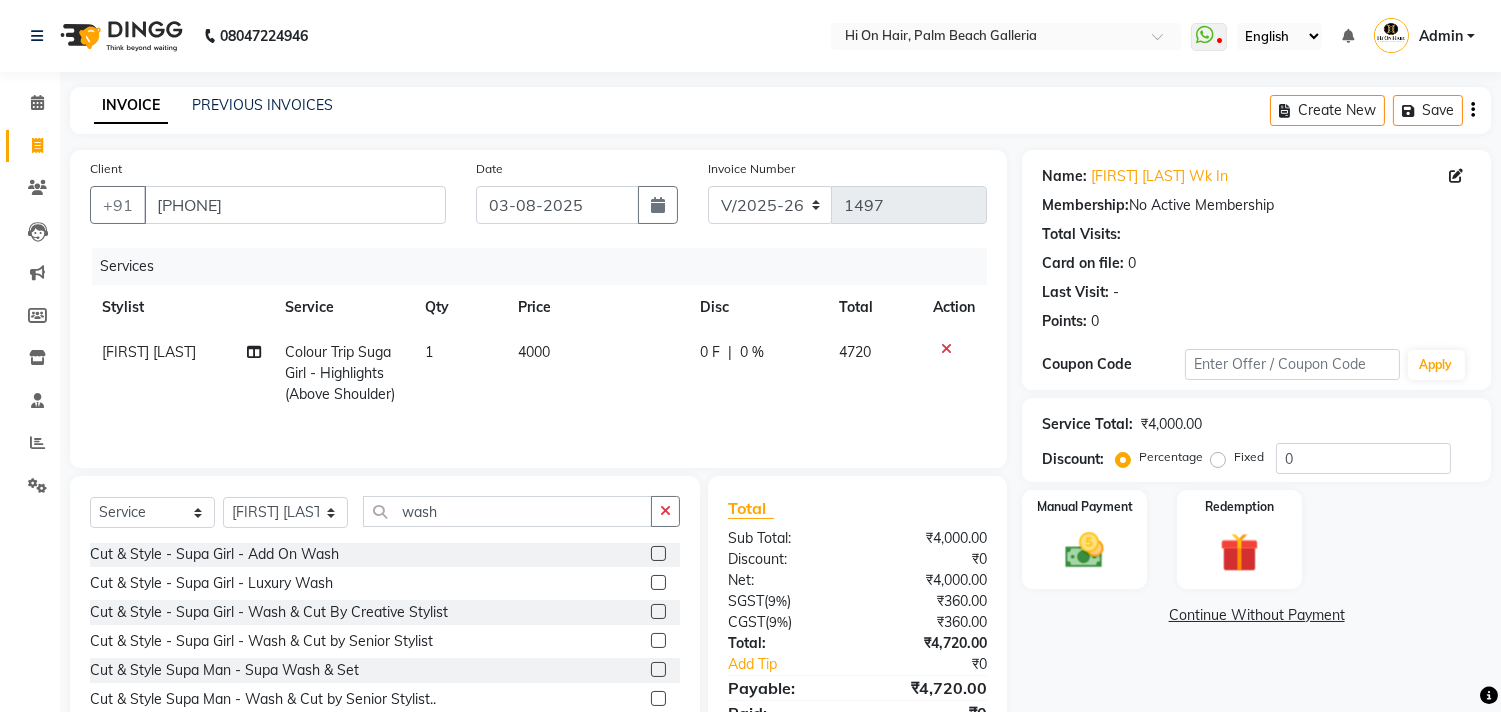 click 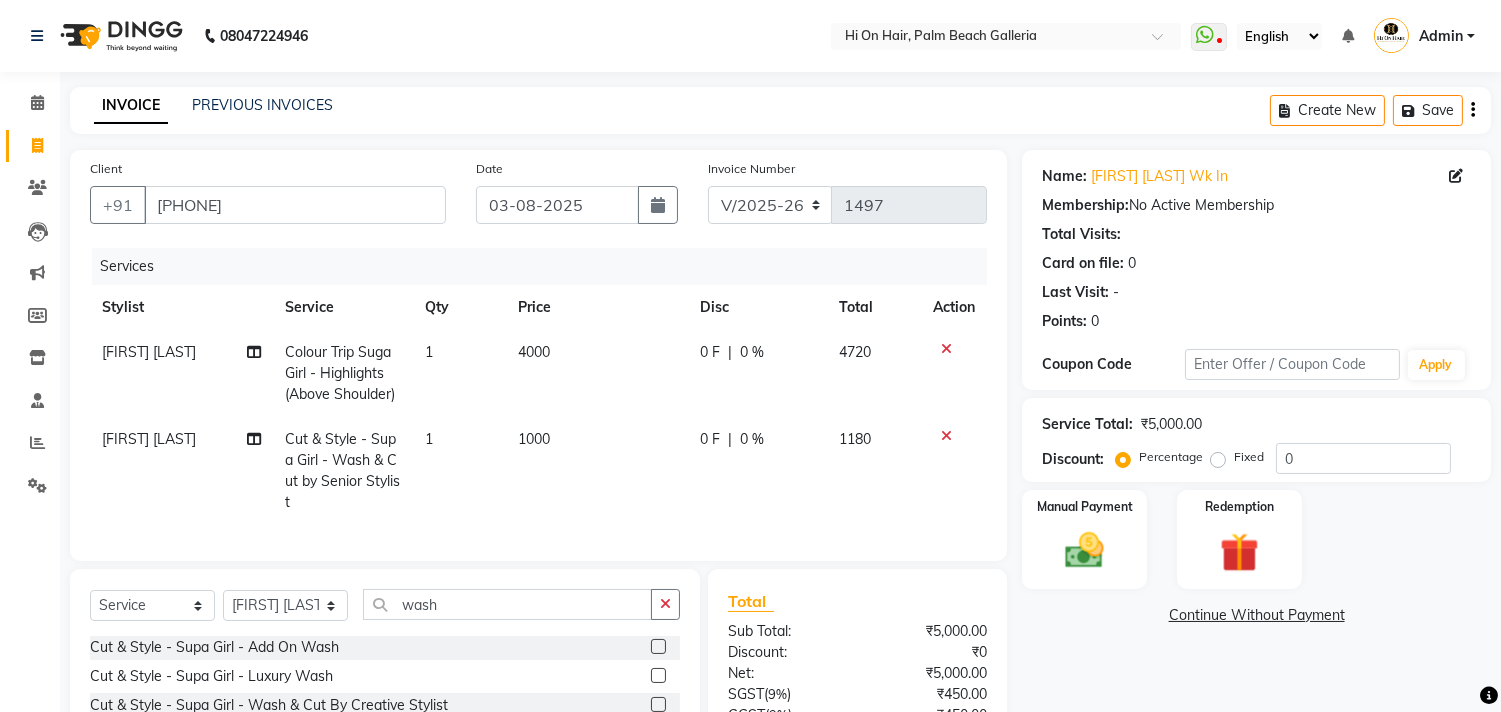 checkbox on "false" 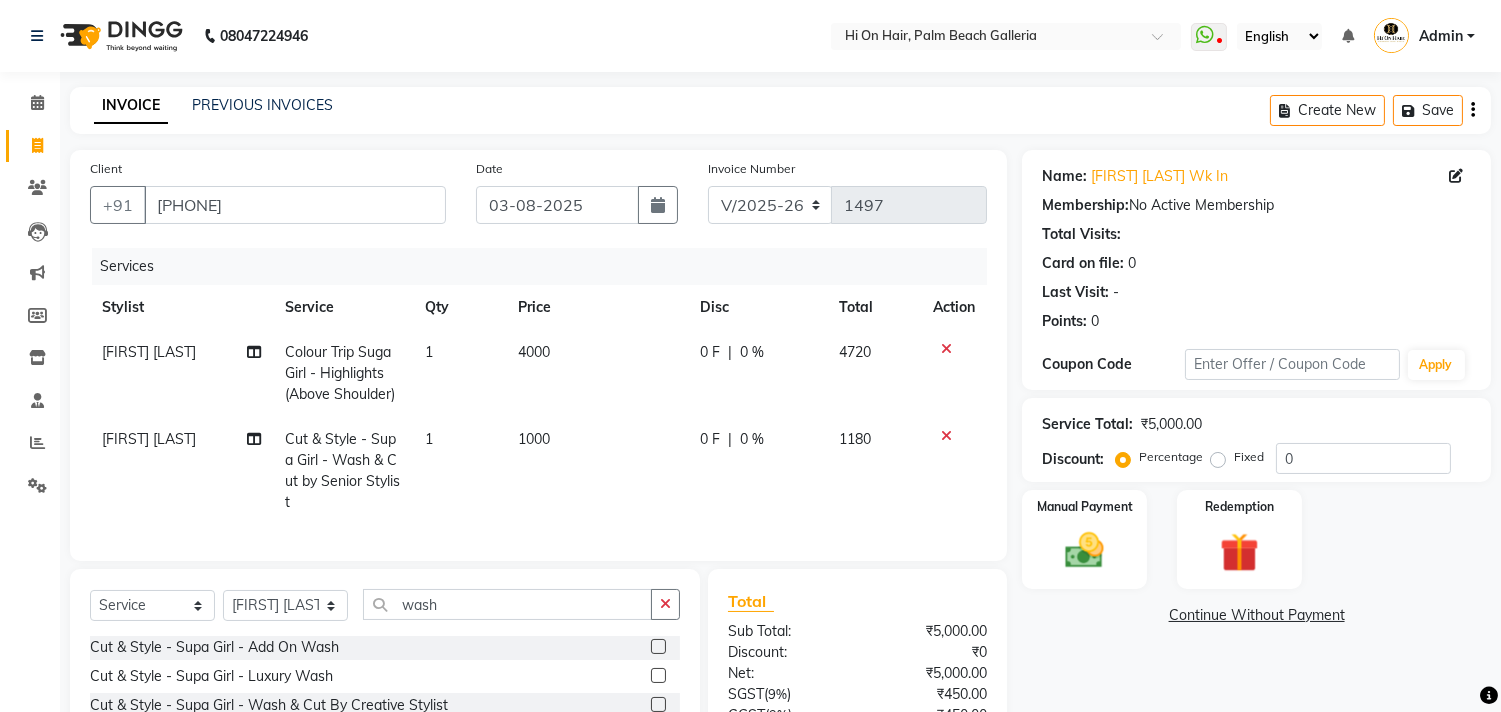 click on "1000" 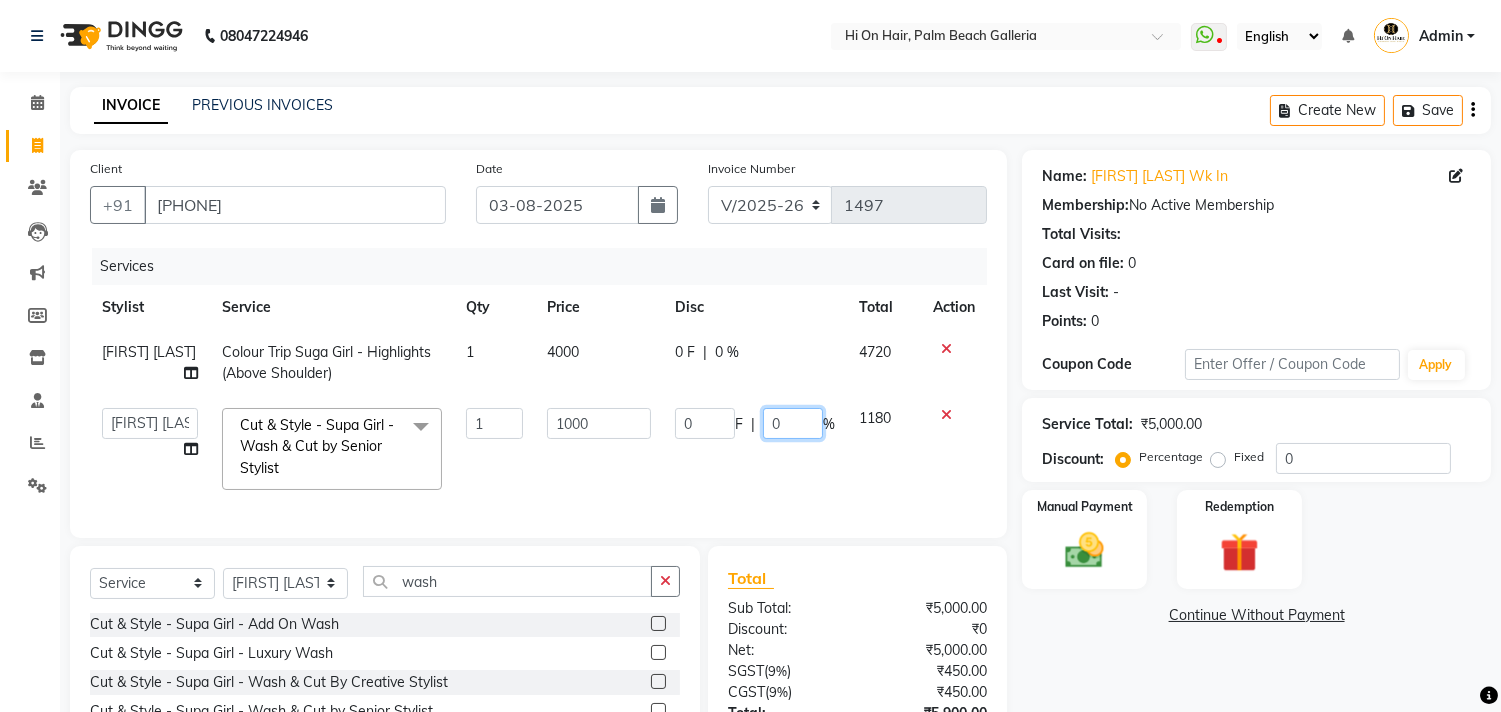 click on "0" 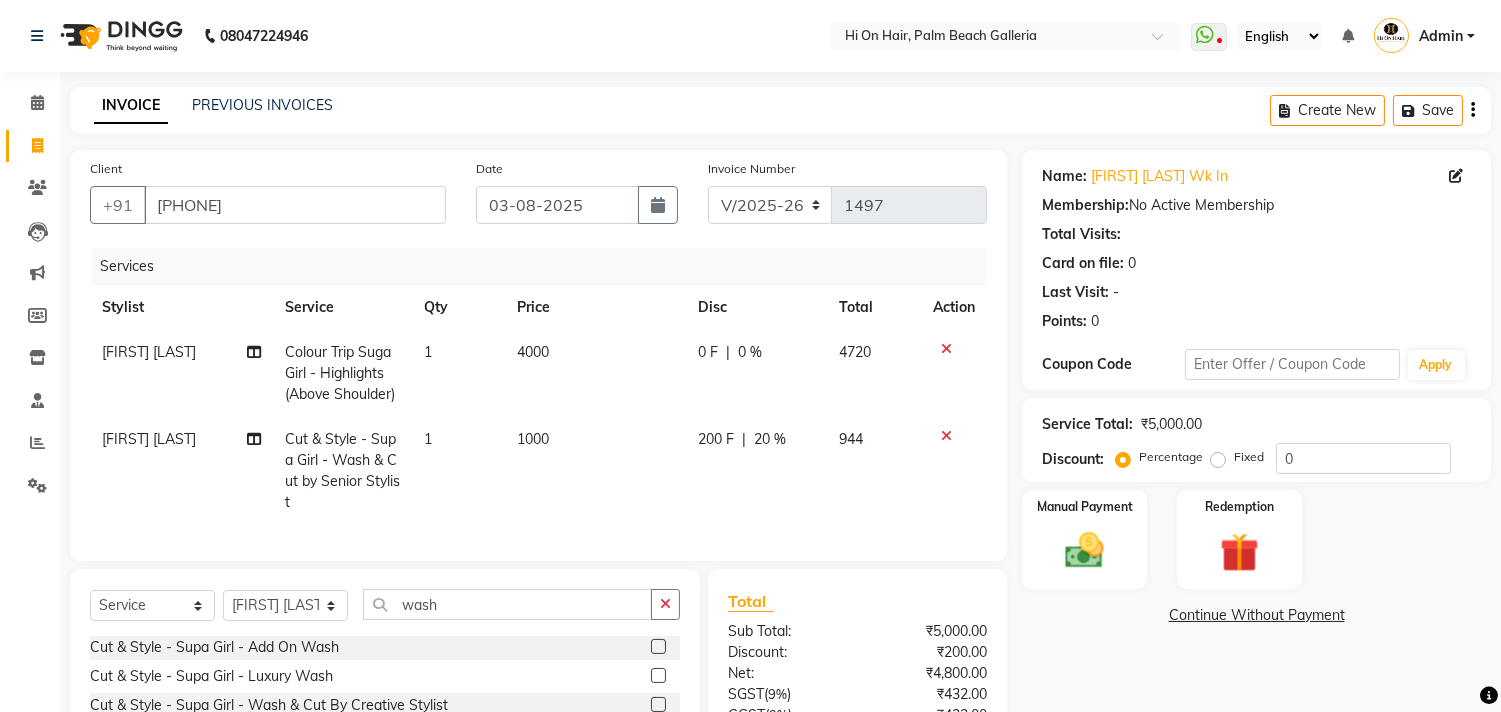 click on "200 F | 20 %" 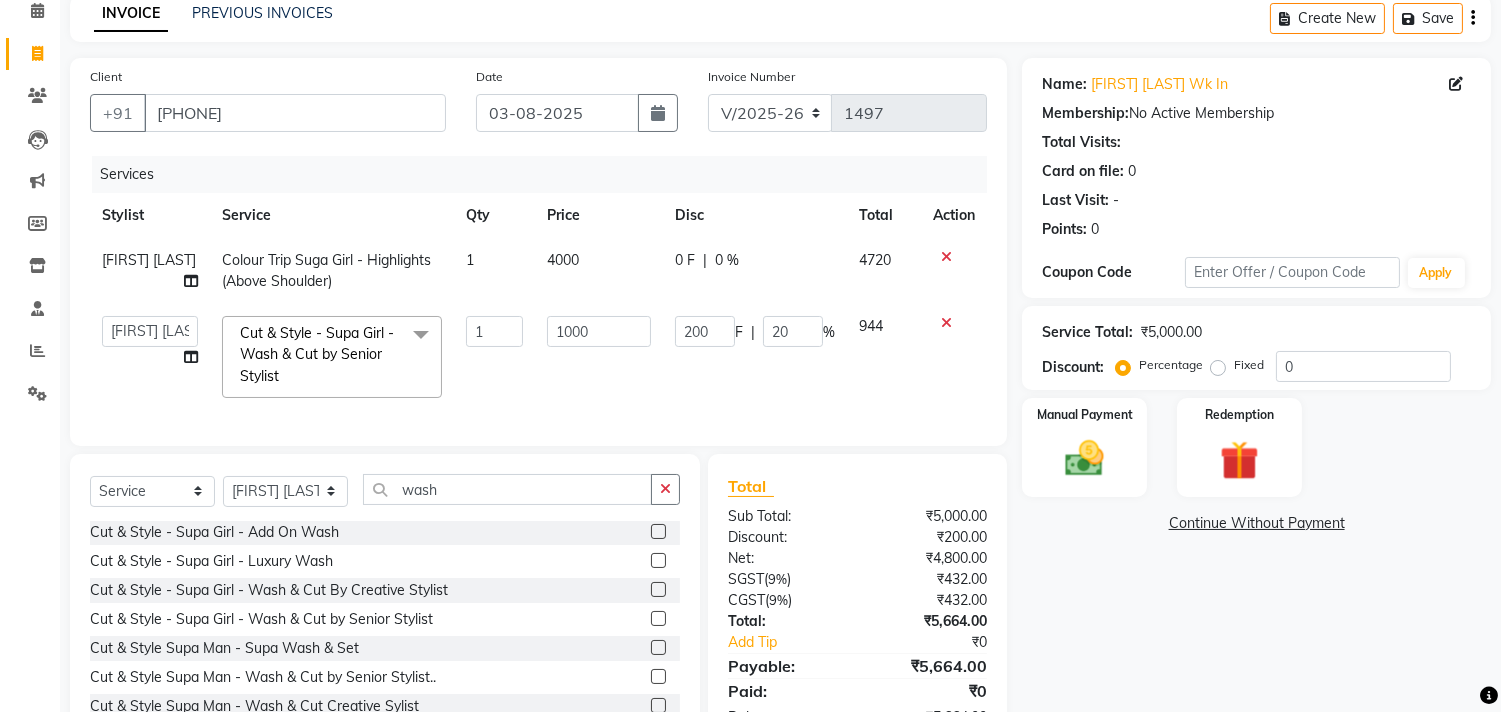 scroll, scrollTop: 176, scrollLeft: 0, axis: vertical 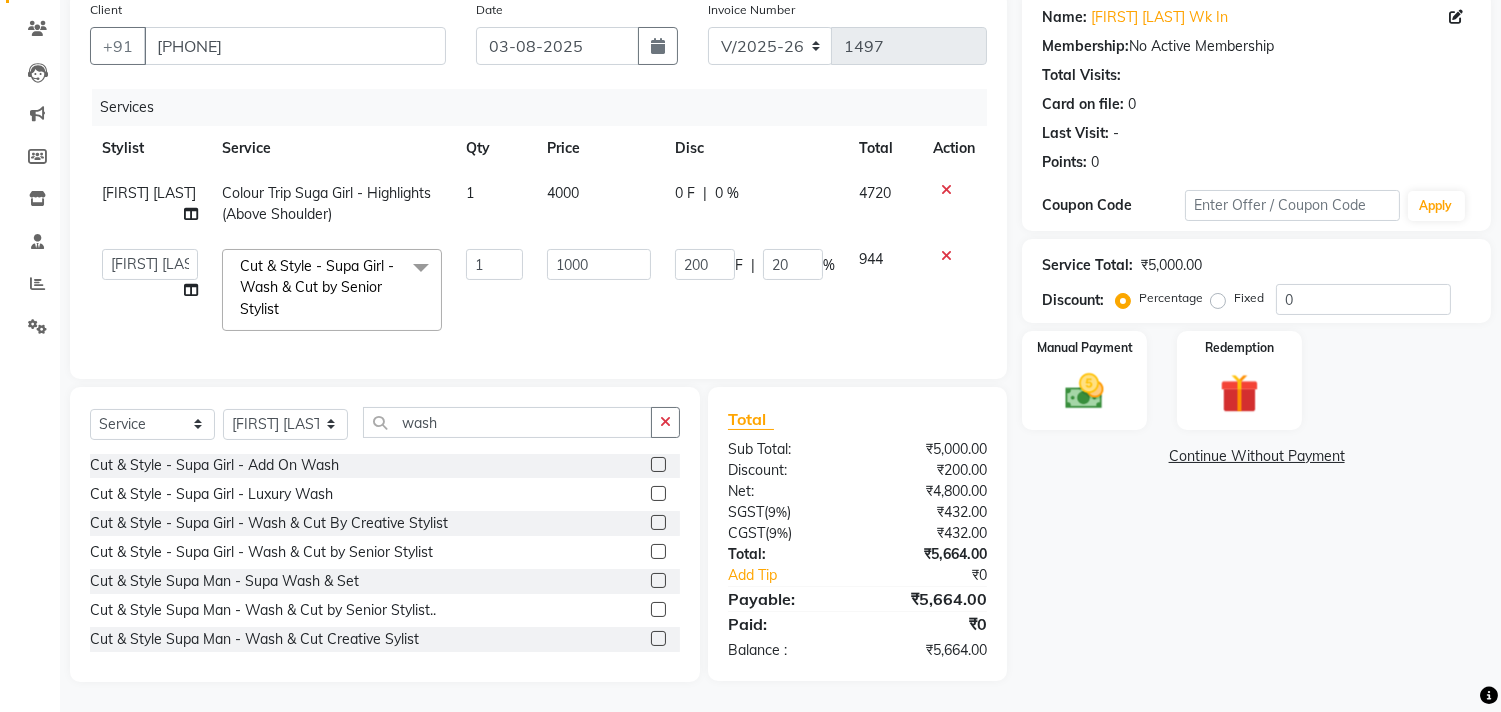 click on "0 F | 0 %" 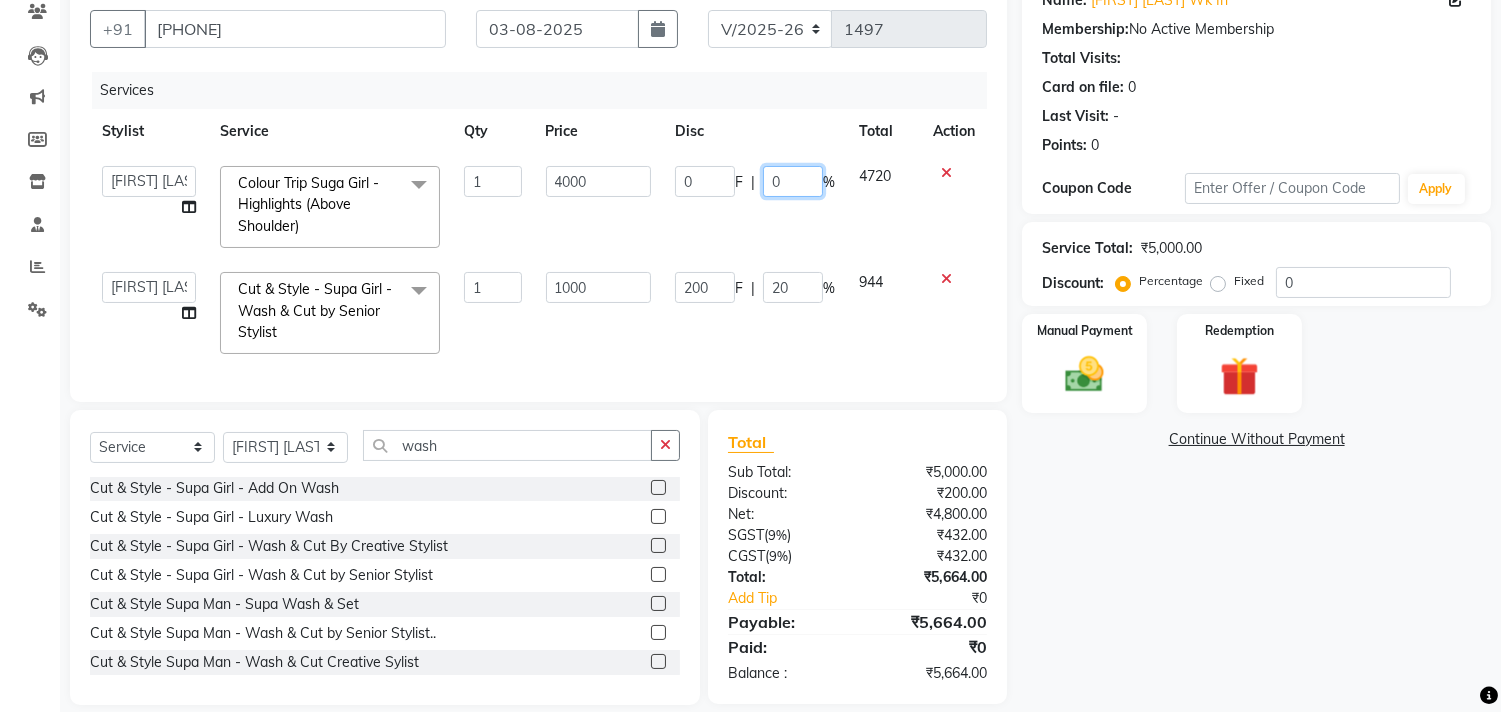 click on "0" 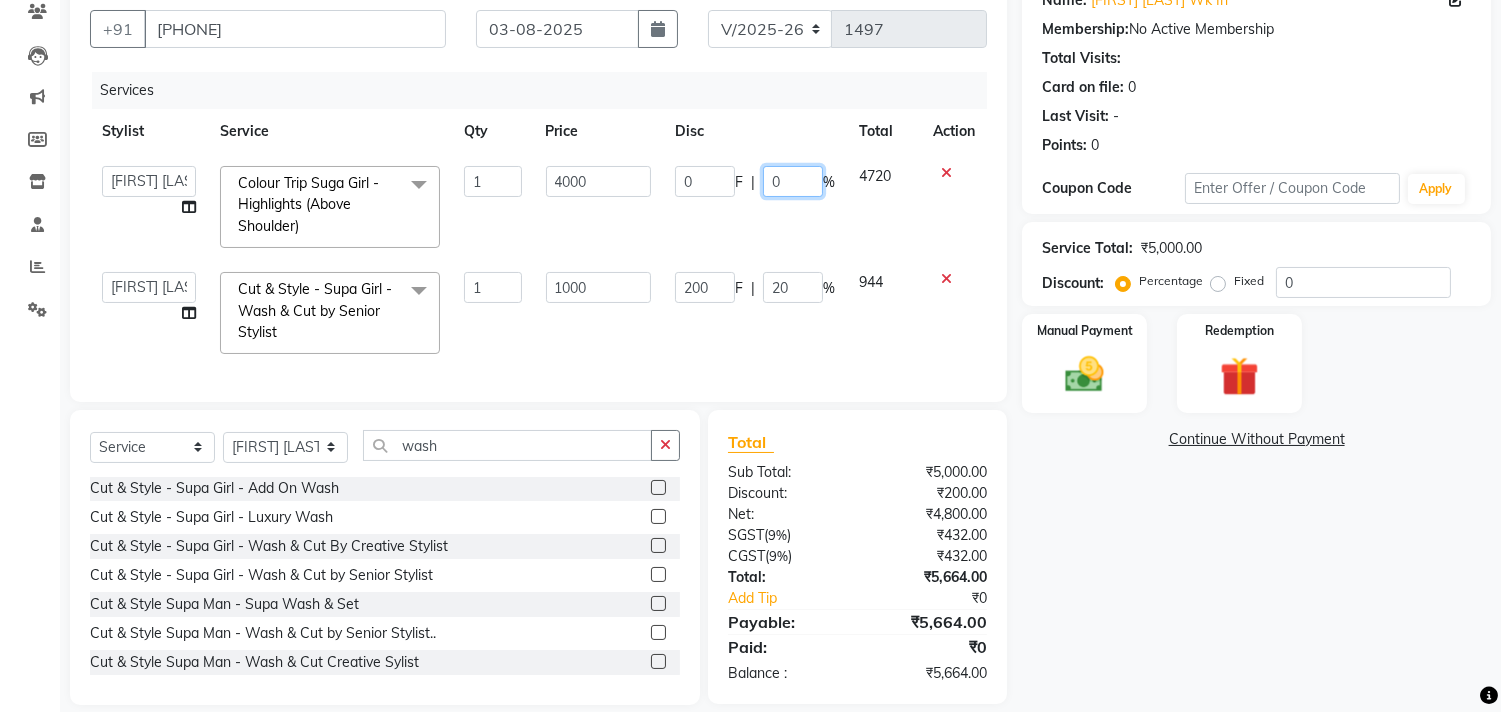 type on "20" 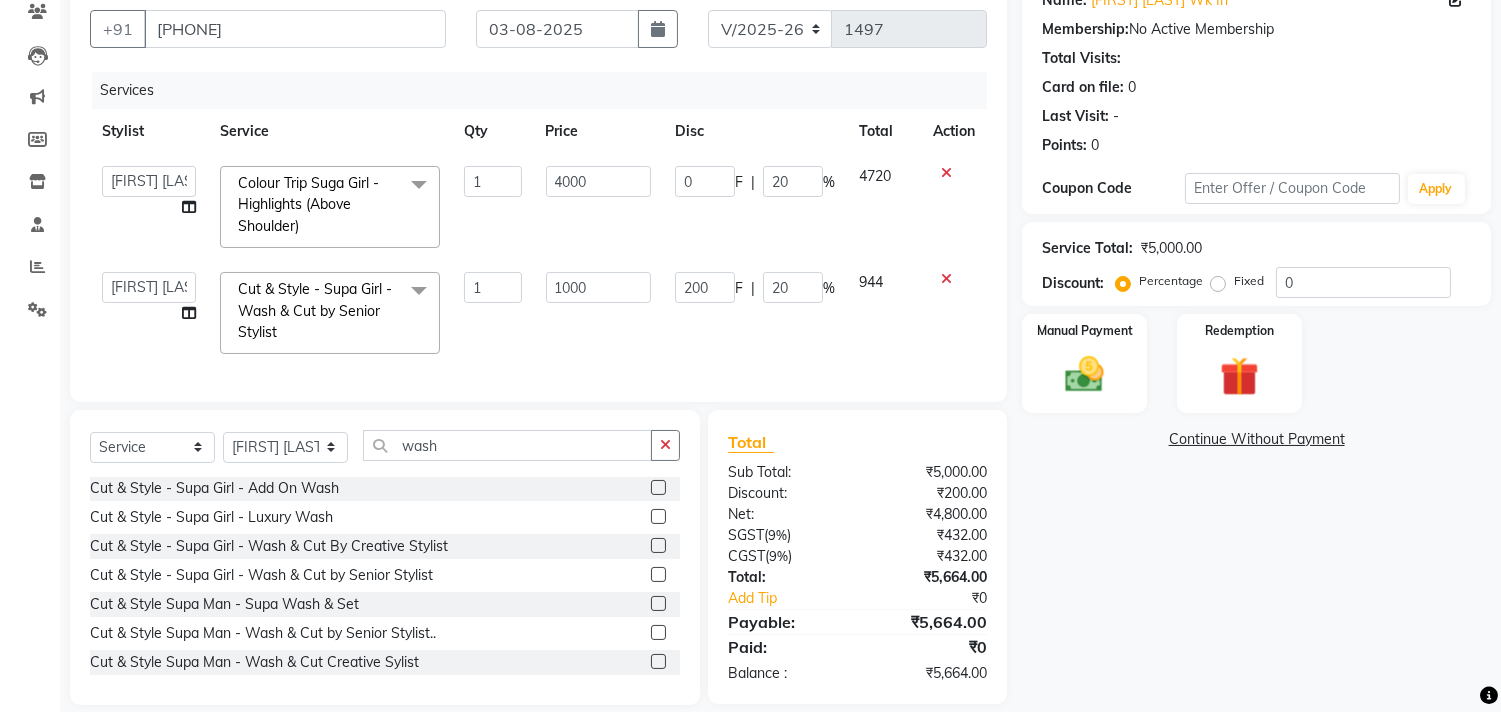 click on "Alim Kaldane   Anwar Laskar   Hi On Hair   MAKYOPHI   Pankaj Thakur   Poonam Nalawade   Raani   Rasika  Shelar   Rehan Salmani   Saba Shaikh   Sana Shaikh   SOSEM   Zeeshan Salmani  Colour Trip Suga Girl  - Highlights (Above Shoulder)  x ARGAN COCKTAIL ARGAN SPA FRINGE - STRAIGHTENING HAIR EXTENSION REMOVAL HAIR EXTENSIONS INTEGRITY UPTO SHOULDER MOISTURE PLUS SPA (Upto Shoulder) NANO PLASTIA (Very Short) OLA PLEX STAND ALONE OLA PLEX TREATMENT SLIVER SHINE COCKTAIL STENSILS STRAIGHTNING (ABOVE SHOULDER) STRAIGHTNING (BELOW SHOULDER) STRAIGHTNING (UPTO WAIST) STRAIGHTNING (VERY SHORT) Colour Care milkshake Spa foot massage Nose wax file/cut file/cut/polish outcurls Blow dry Aroma Manicure eyebrows/upperlips wash n Blowdry UPPERLIPS PINKINI WAX face Dtan Cateye gel polish Aroma Pedicure AVL pedicure marine sea alga face bleach Bomb pedicure Bomb Manicure AVL Manicure marine sea alga Feet Wax ADD ON OIL WASH FEET DTAN Polish change Add on Feet Pack Add on hands pack Brighting peel off mask Ola Plex Spa 1 4000" 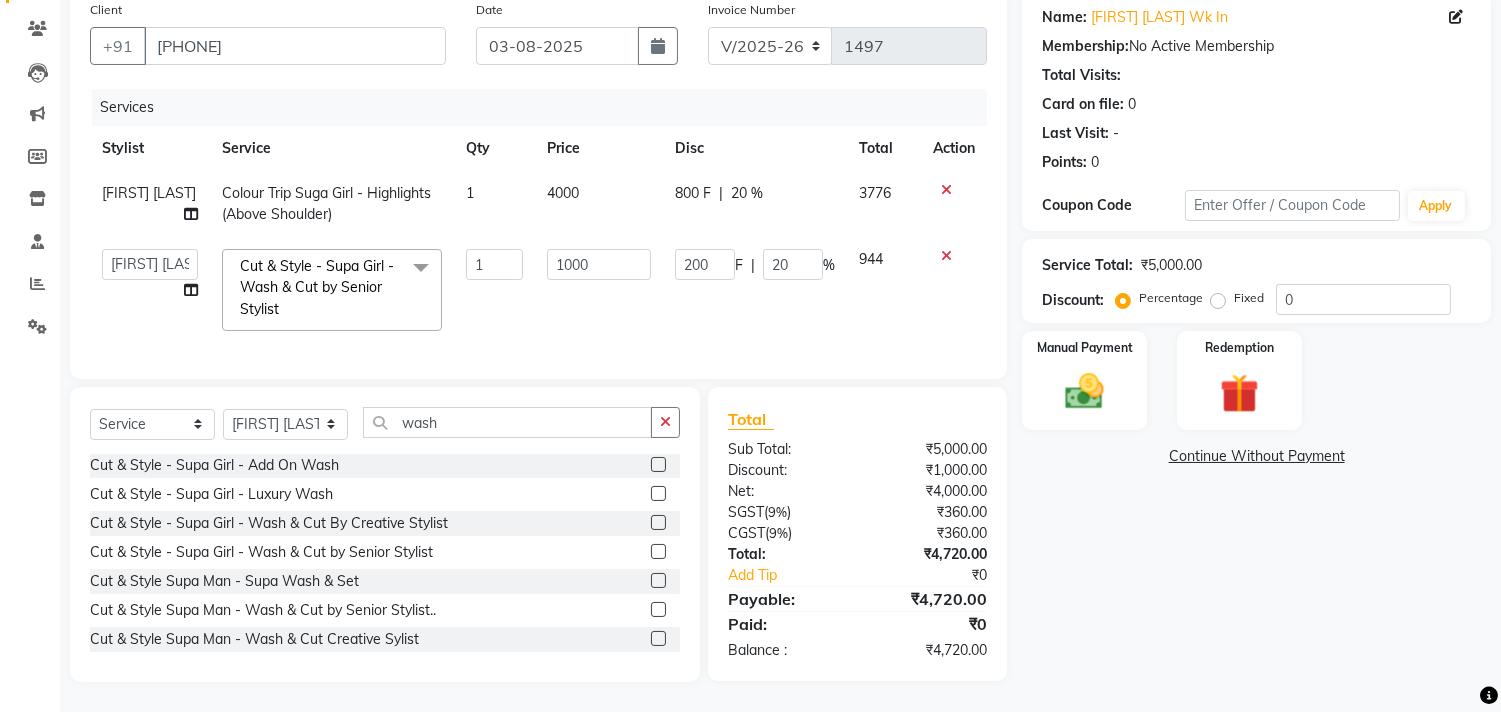 click on "800 F | 20 %" 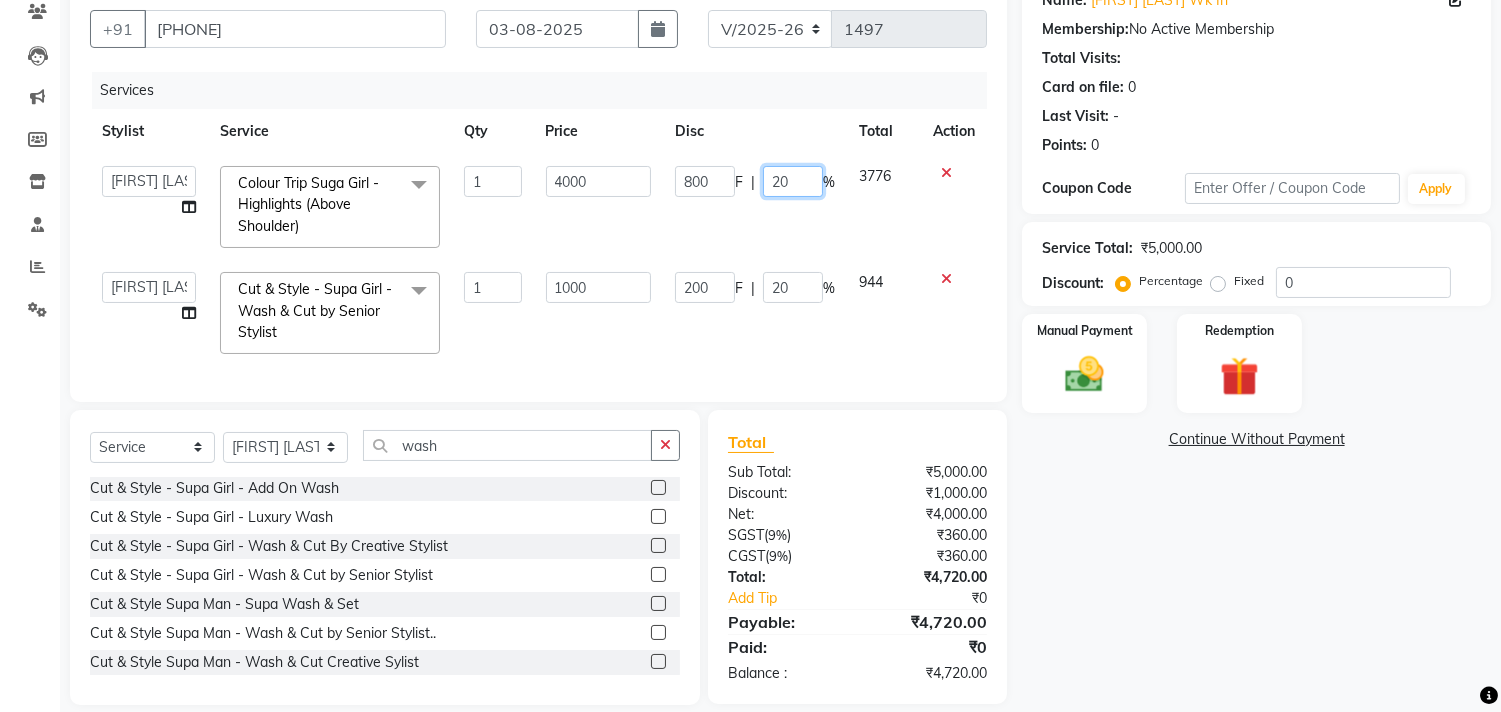 click on "20" 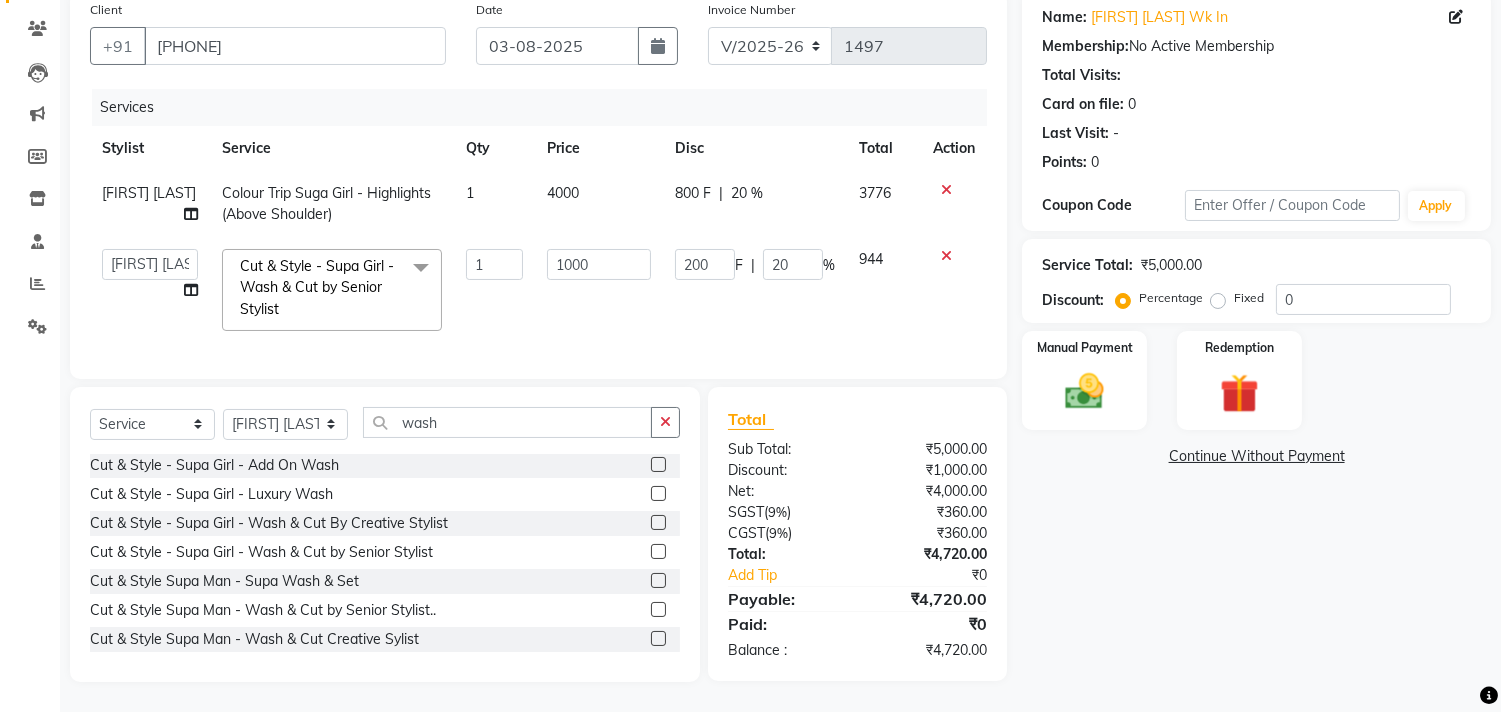 click on "4000" 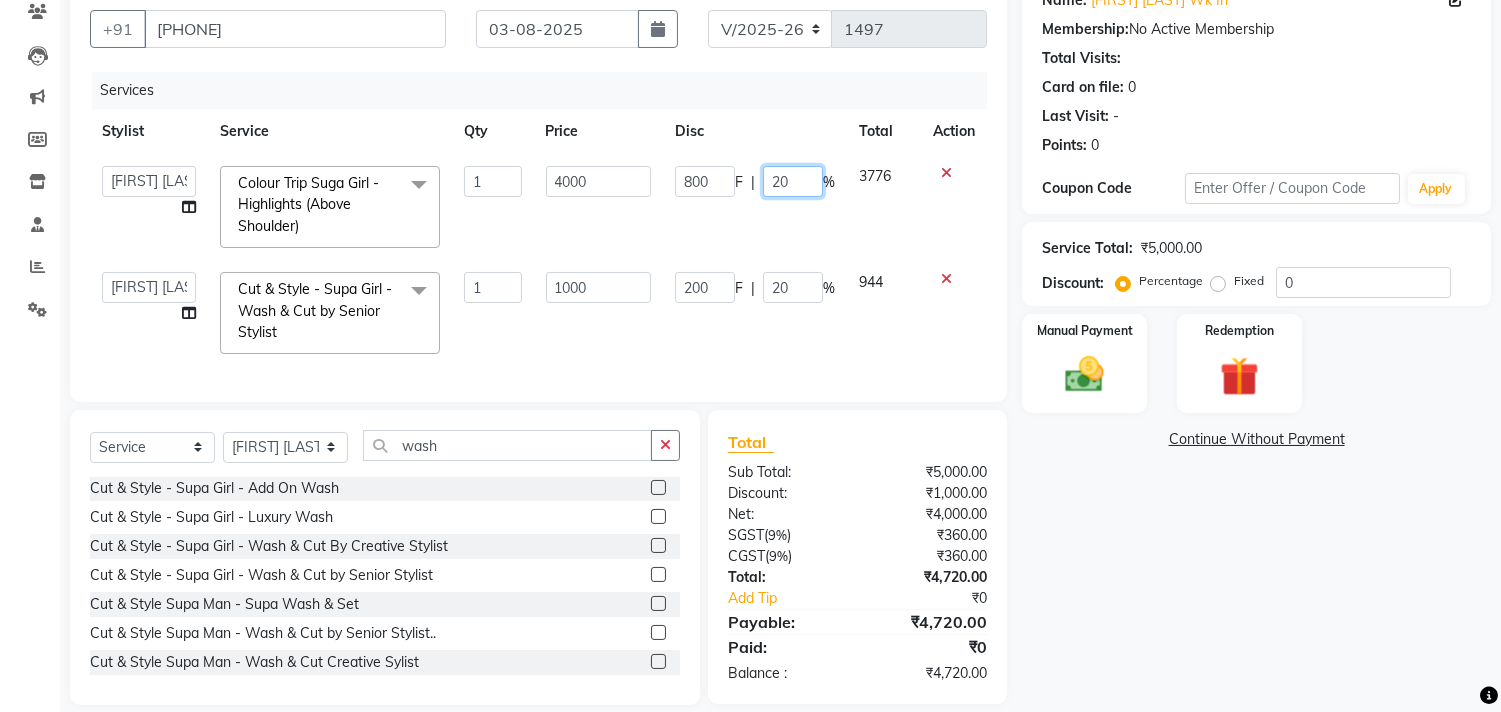 drag, startPoint x: 788, startPoint y: 183, endPoint x: 765, endPoint y: 183, distance: 23 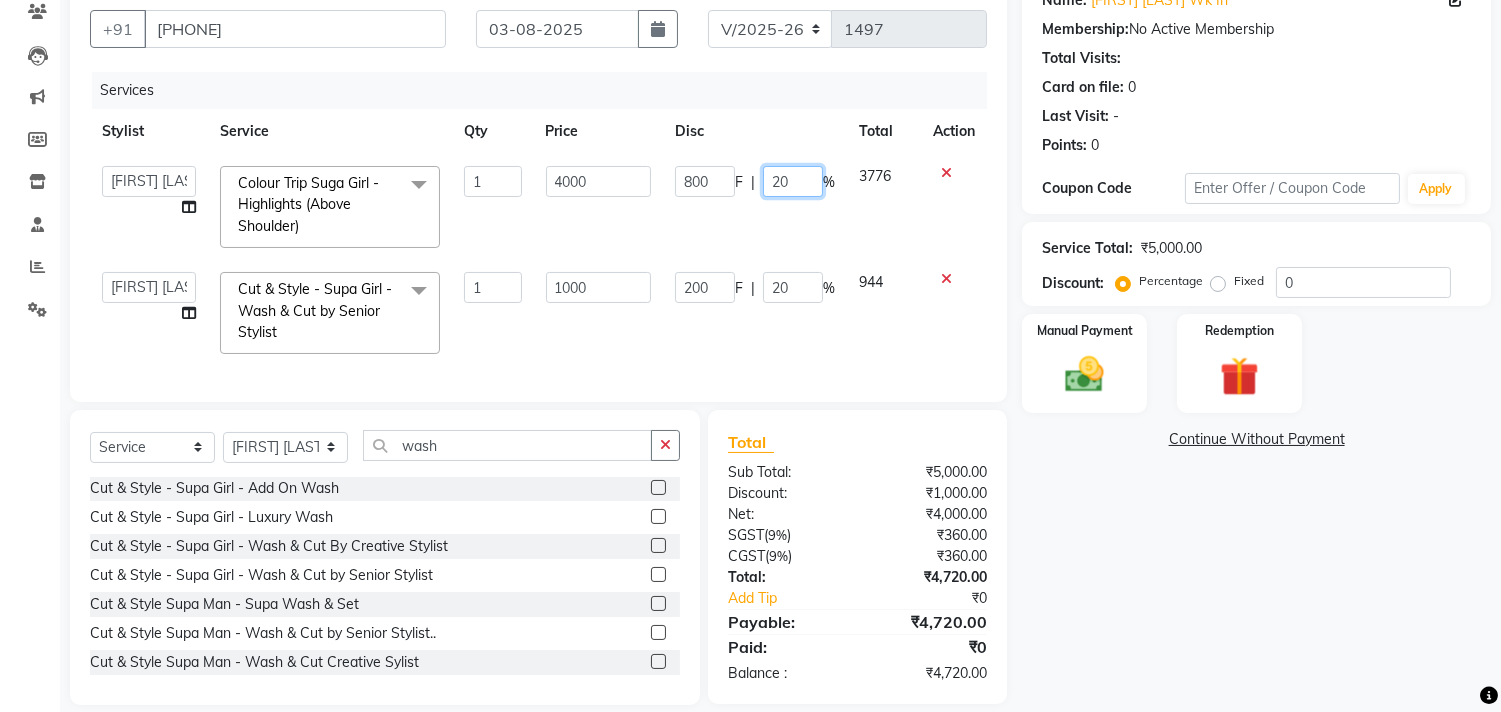 click on "20" 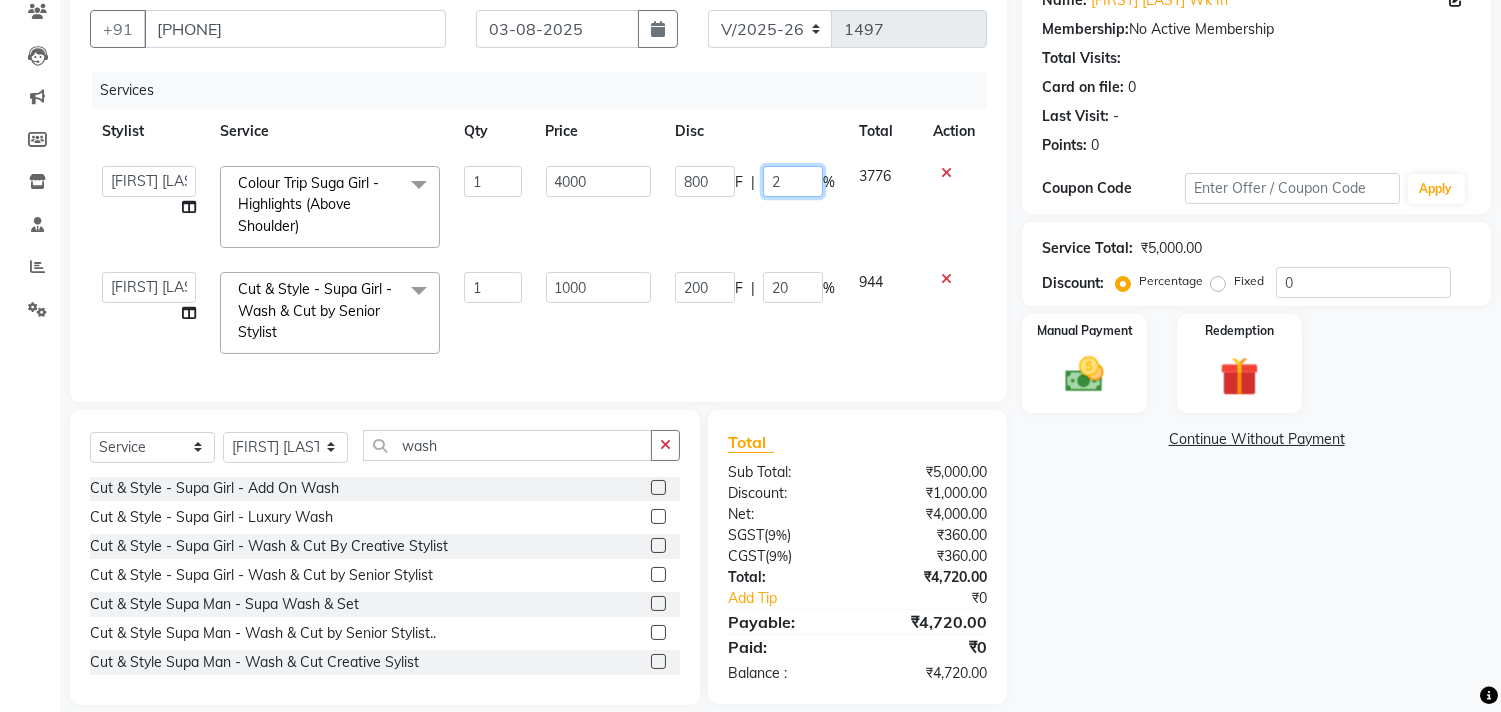 type on "20" 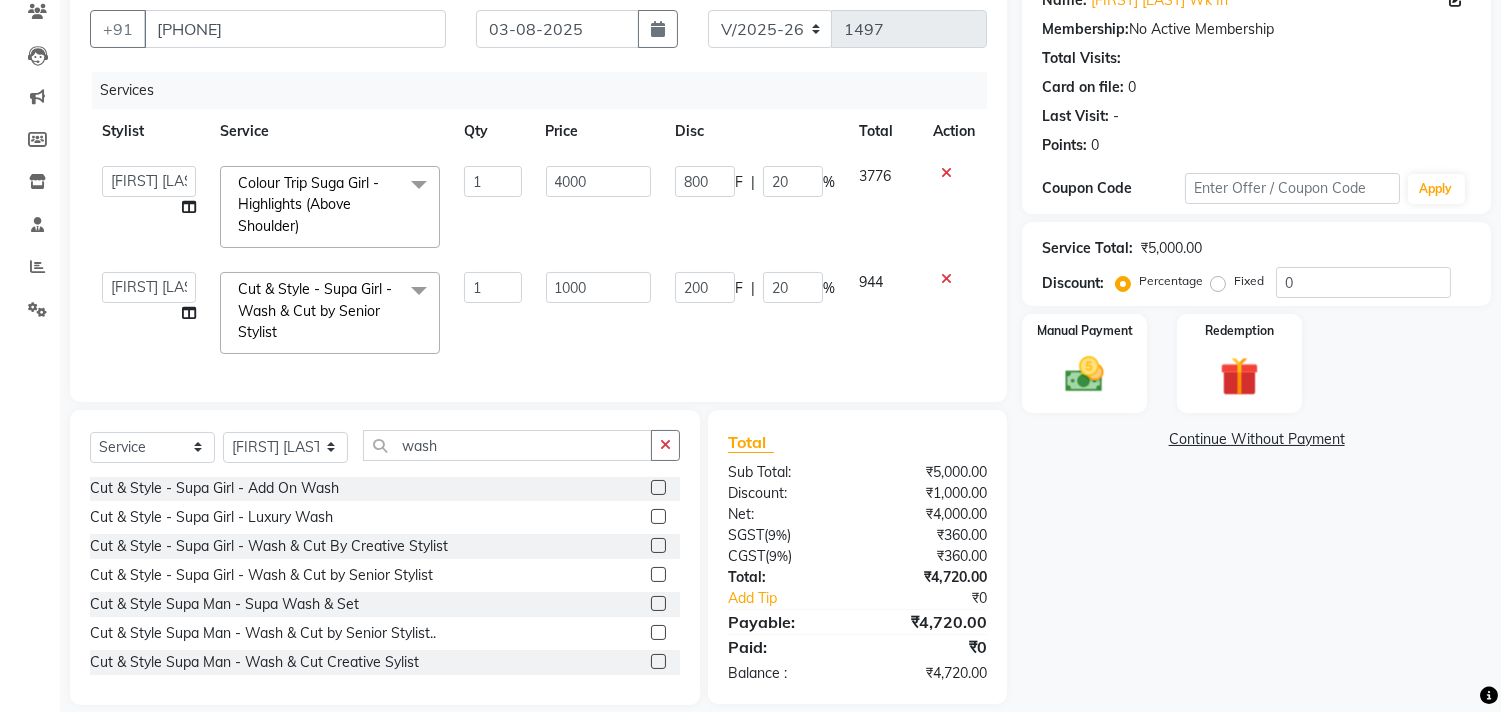 click on "800 F | 20 %" 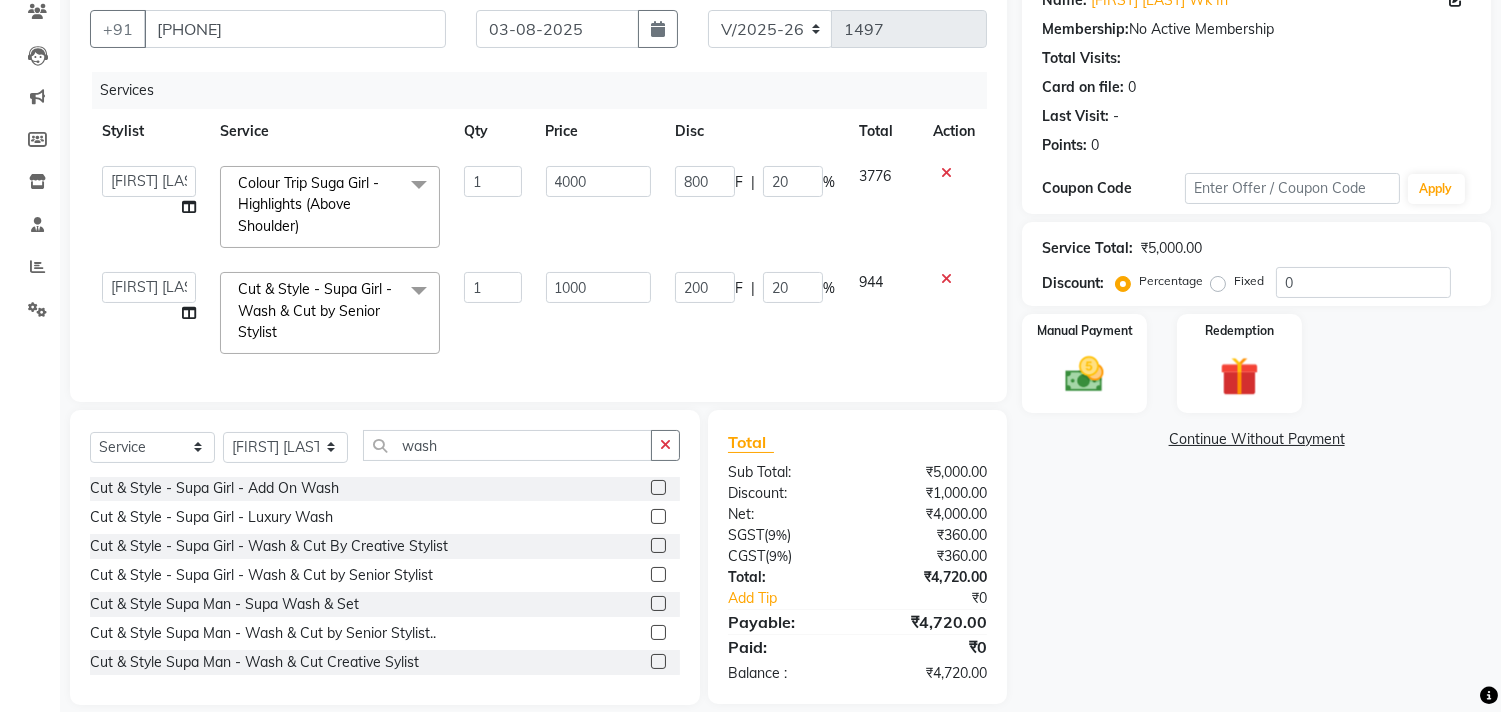 select on "48732" 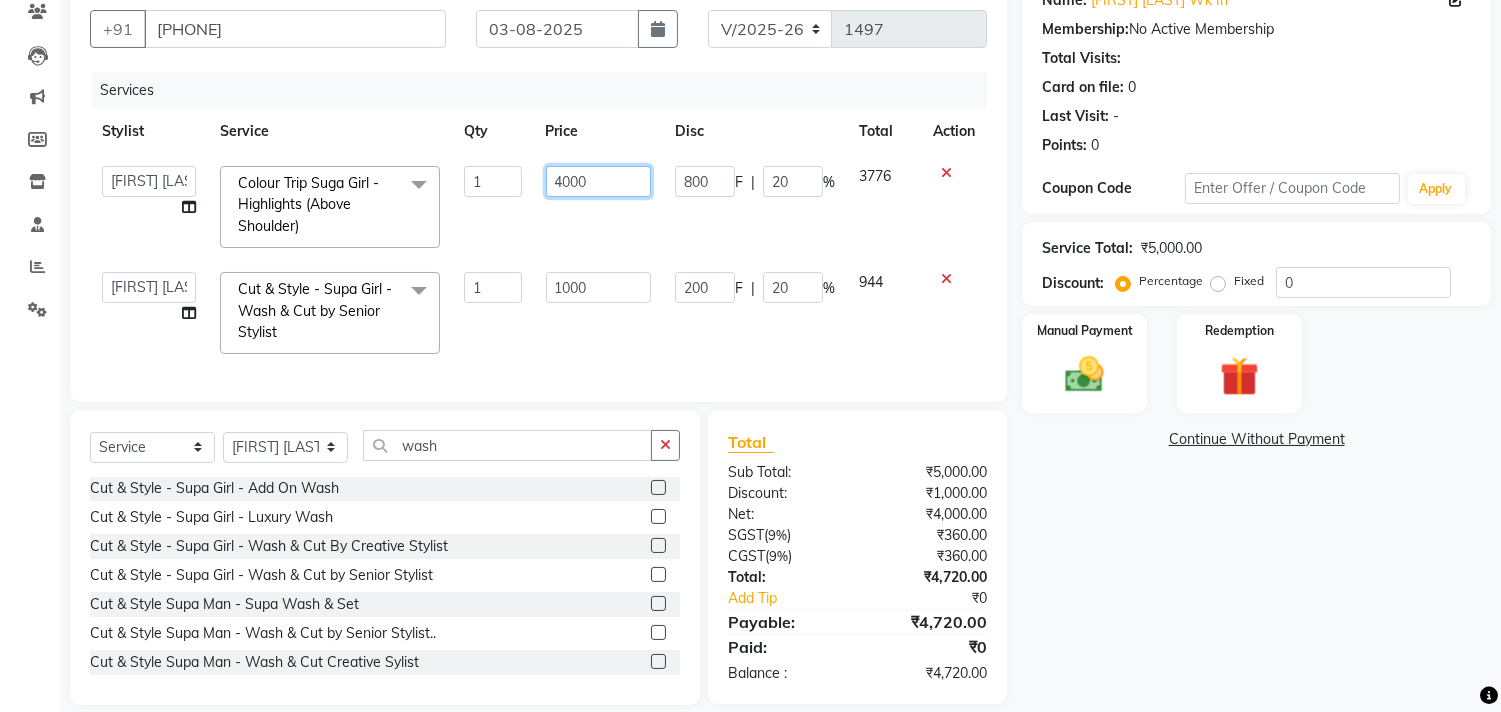 click on "4000" 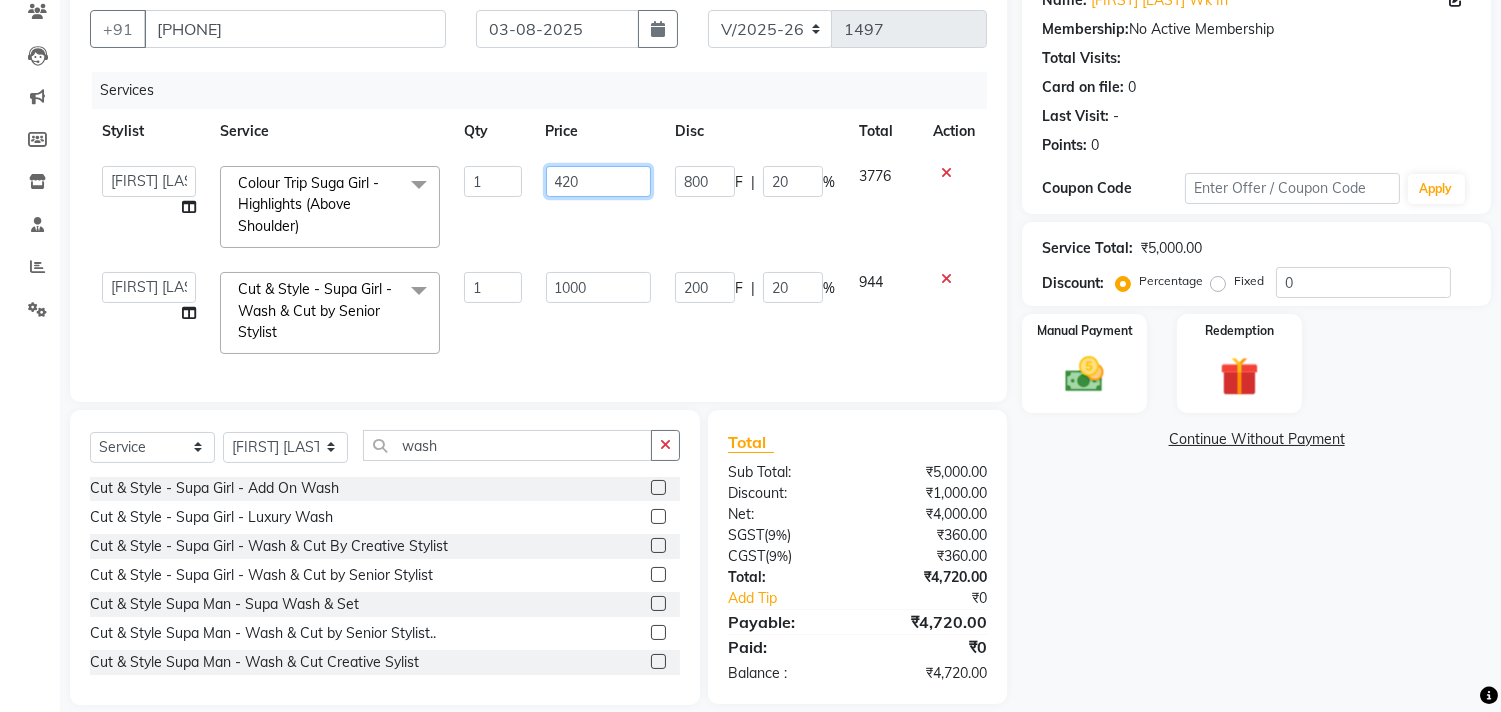 type on "4200" 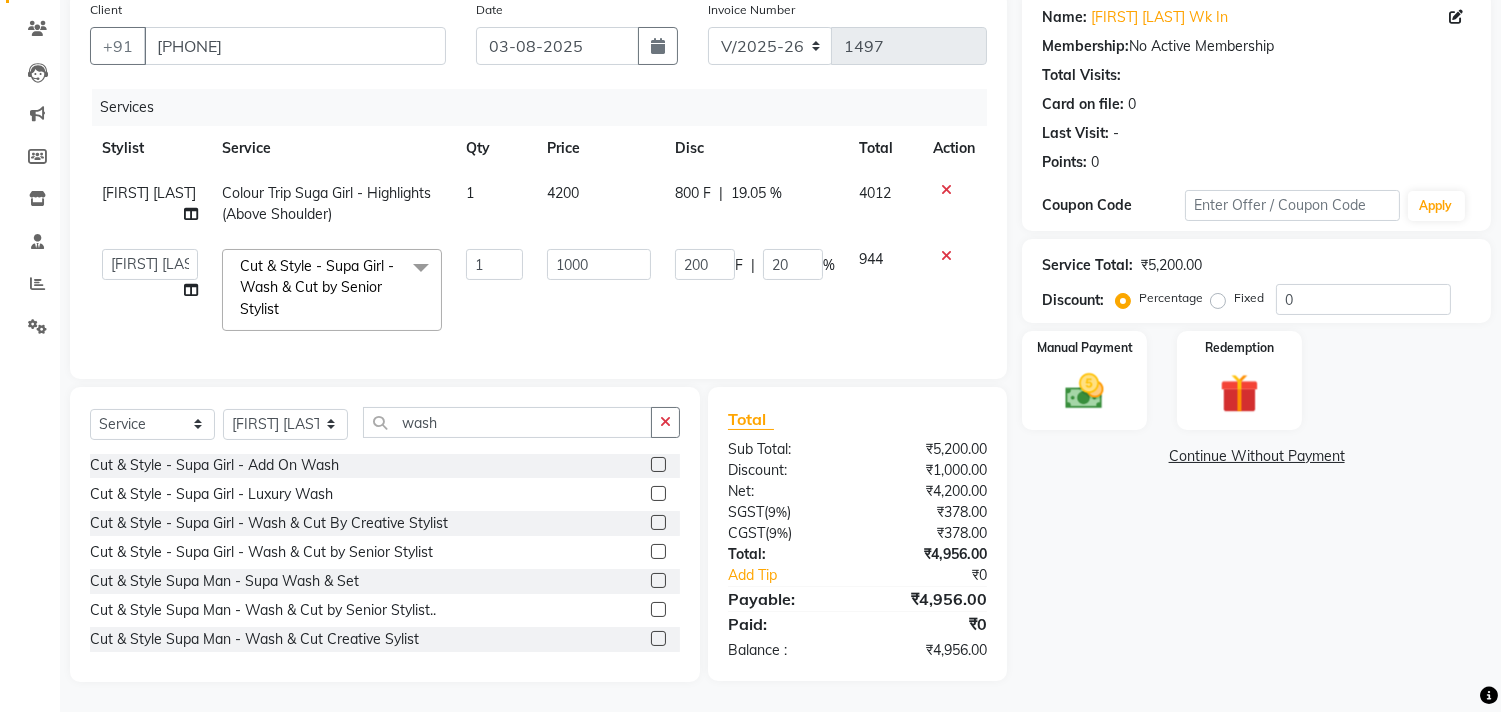 click on "4200" 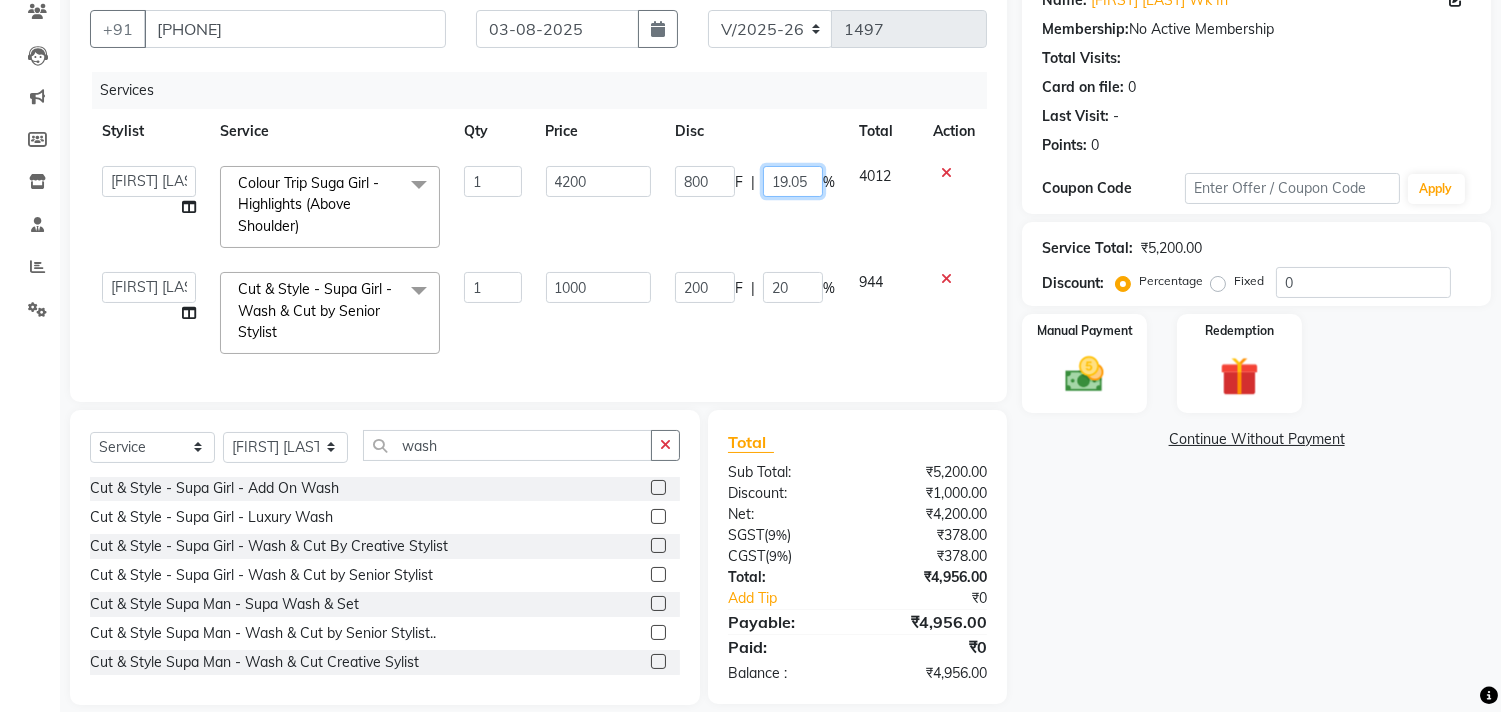 click on "19.05" 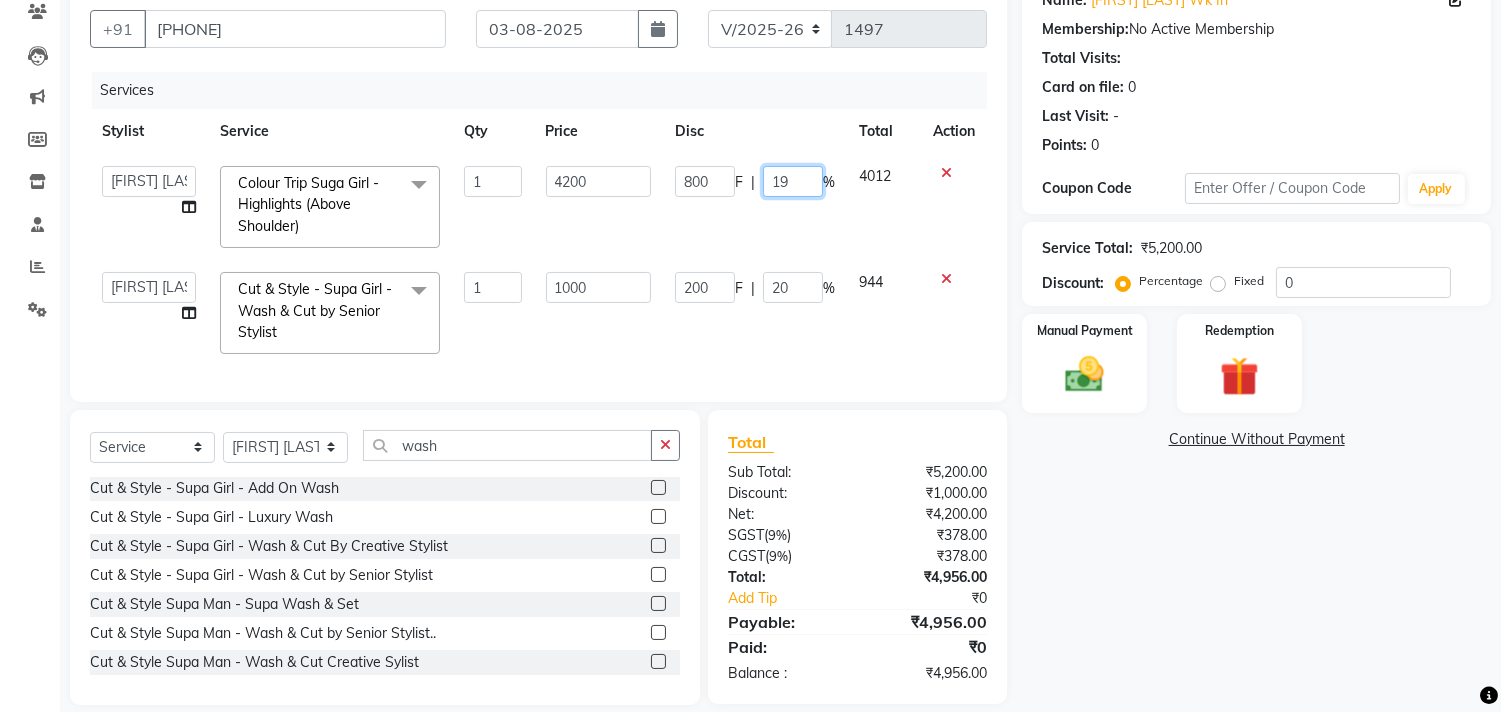 type on "1" 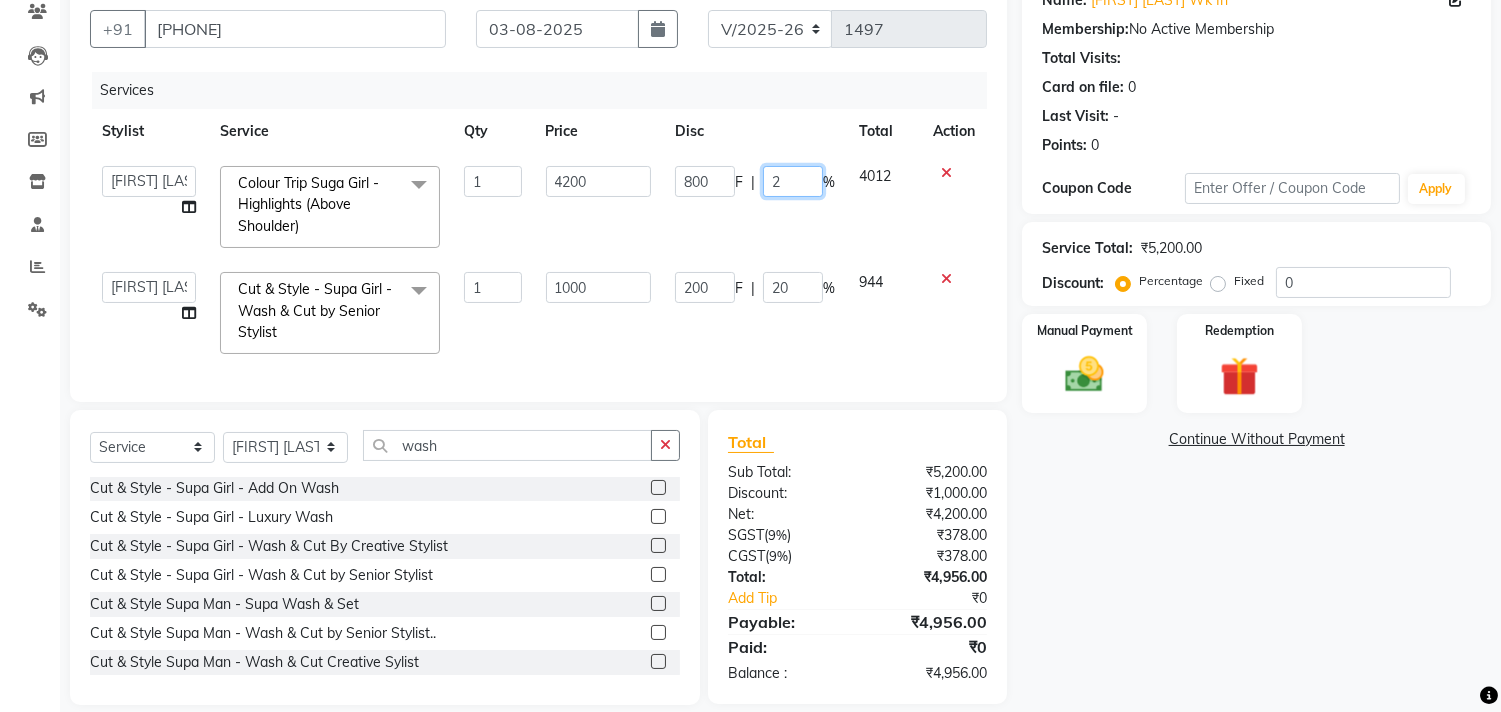 type on "20" 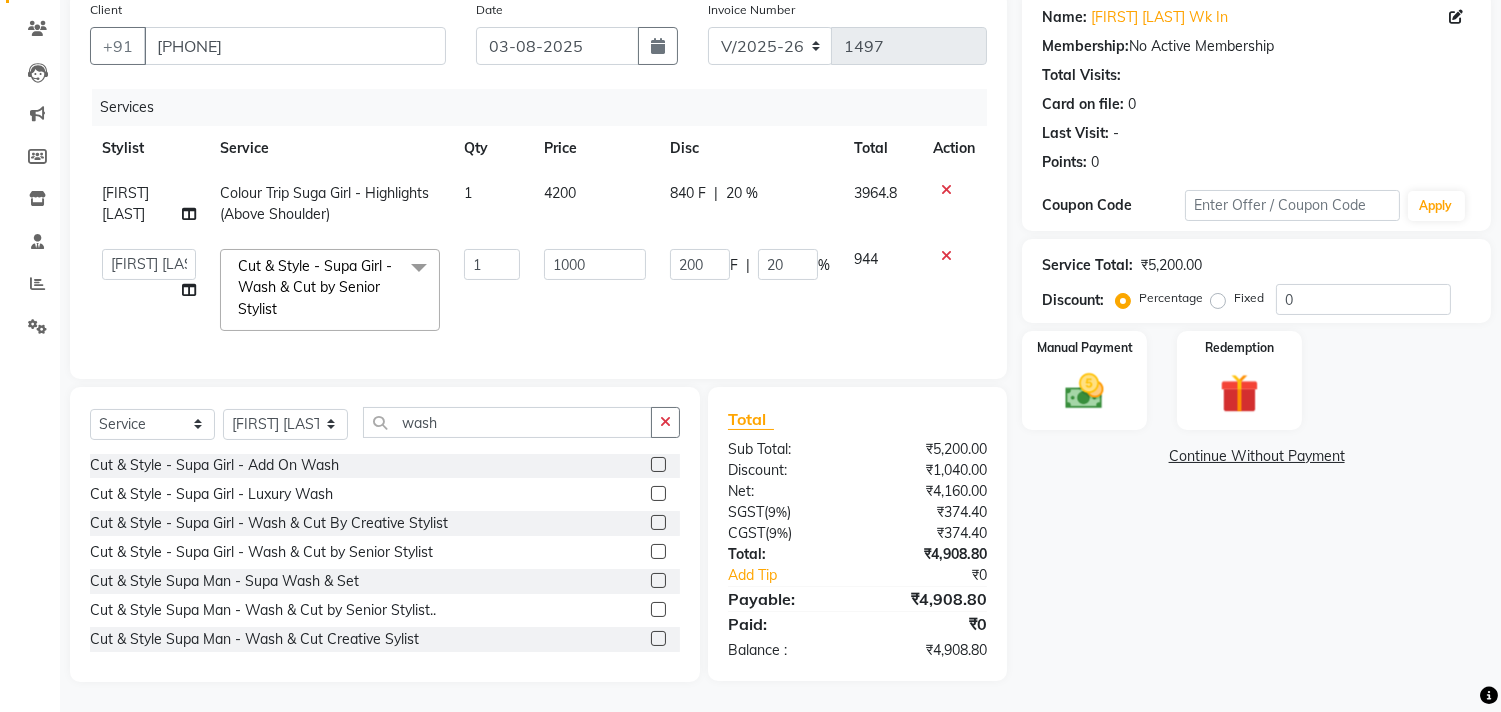 click on "Anwar Laskar Colour Trip Suga Girl  - Highlights (Above Shoulder) 1 4200 840 F | 20 % 3964.8  Alim Kaldane   Anwar Laskar   Hi On Hair   MAKYOPHI   Pankaj Thakur   Poonam Nalawade   Raani   Rasika  Shelar   Rehan Salmani   Saba Shaikh   Sana Shaikh   SOSEM   Zeeshan Salmani  Cut & Style - Supa Girl  - Wash & Cut by Senior Stylist  x ARGAN COCKTAIL ARGAN SPA FRINGE - STRAIGHTENING HAIR EXTENSION REMOVAL HAIR EXTENSIONS INTEGRITY UPTO SHOULDER MOISTURE PLUS SPA (Upto Shoulder) NANO PLASTIA (Very Short) OLA PLEX STAND ALONE OLA PLEX TREATMENT SLIVER SHINE COCKTAIL STENSILS STRAIGHTNING (ABOVE SHOULDER) STRAIGHTNING (BELOW SHOULDER) STRAIGHTNING (UPTO WAIST) STRAIGHTNING (VERY SHORT) Colour Care milkshake Spa foot massage Nose wax file/cut file/cut/polish outcurls Blow dry Aroma Manicure eyebrows/upperlips wash n Blowdry UPPERLIPS PINKINI WAX face Dtan Cateye gel polish Aroma Pedicure AVL pedicure marine sea alga face bleach Bomb pedicure Bomb Manicure AVL Manicure marine sea alga Feet Wax ADD ON OIL WASH 1 1000" 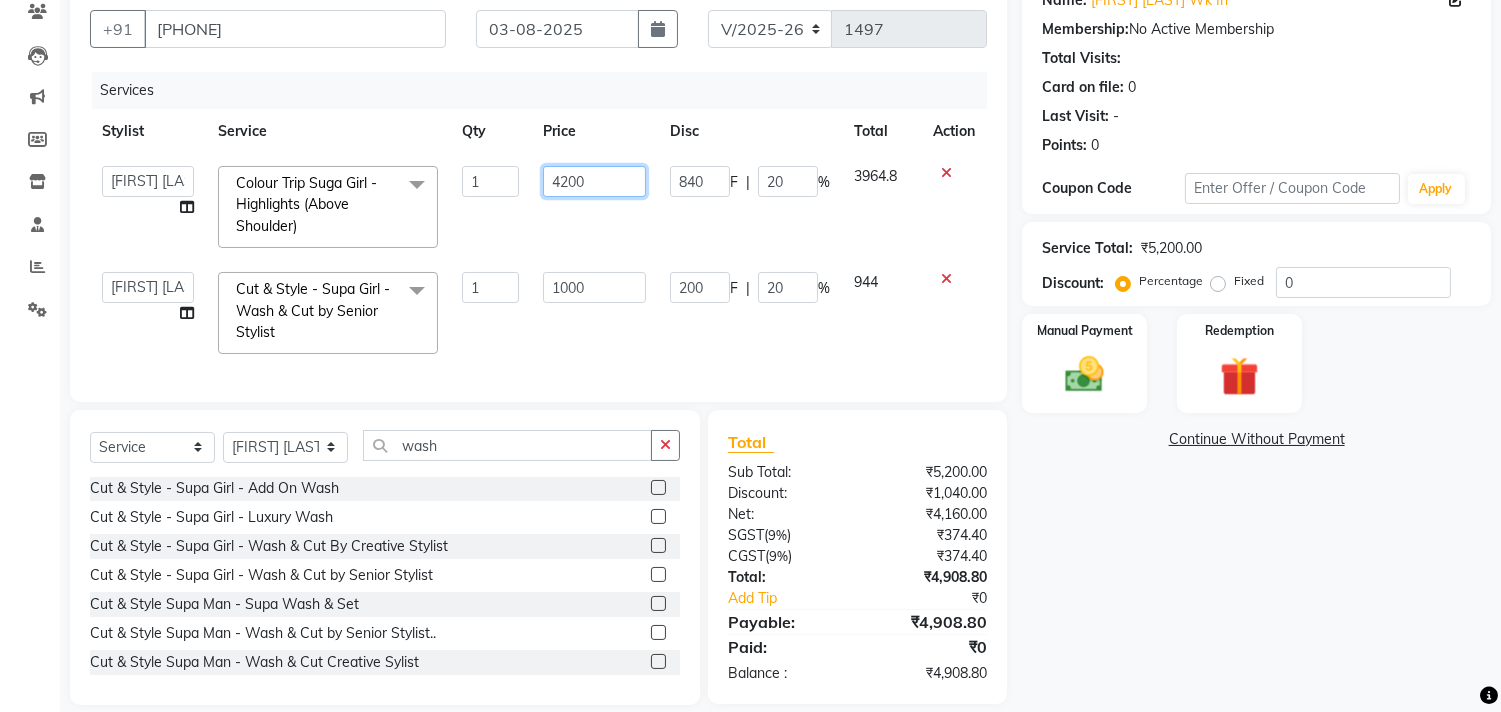 click on "4200" 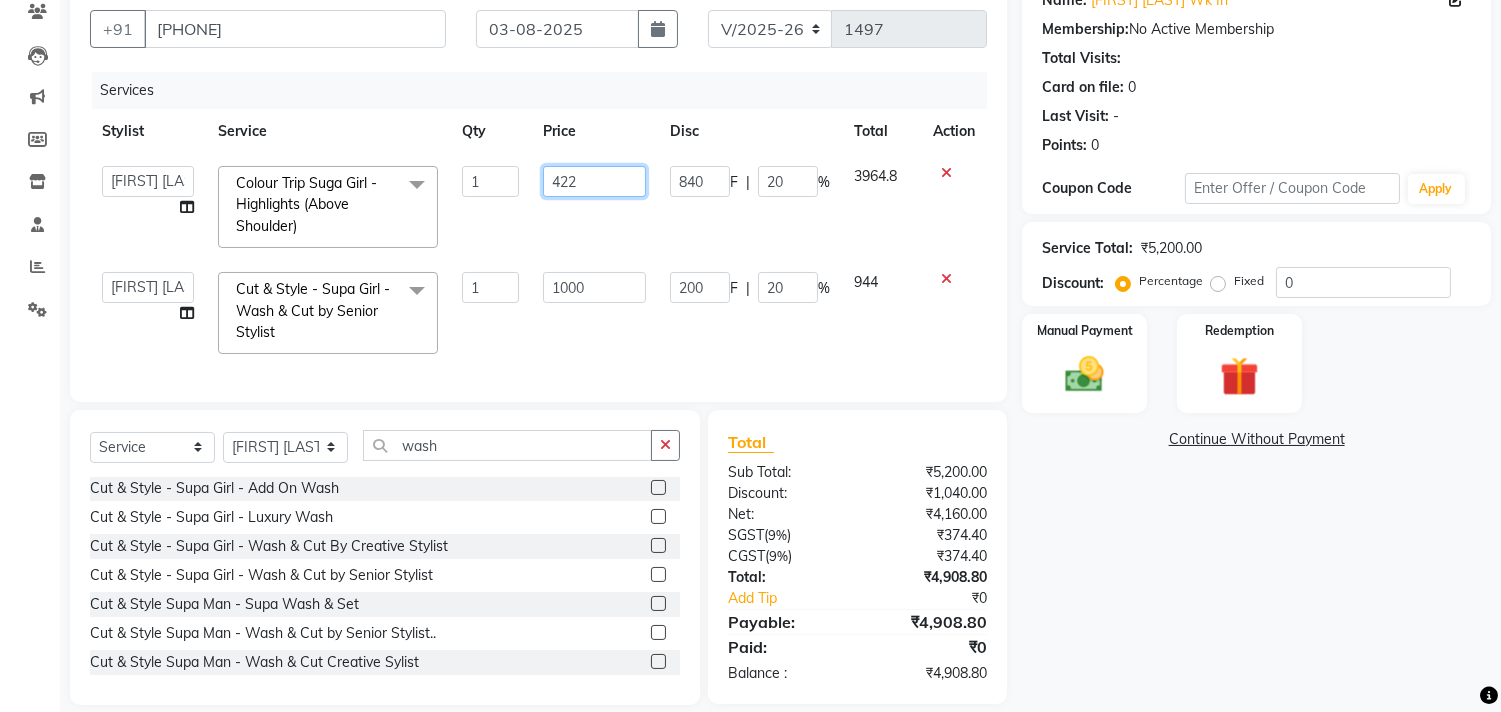 type on "4225" 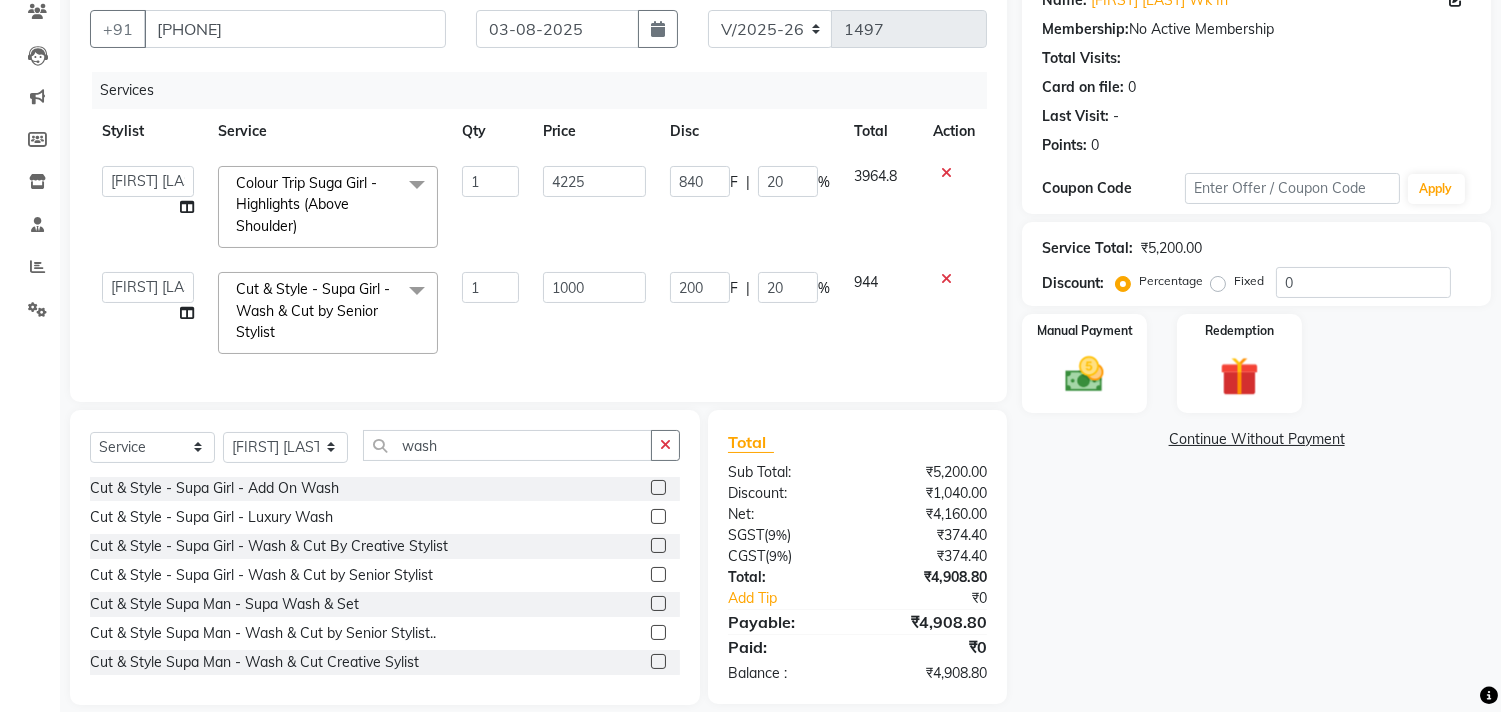 click on "4225" 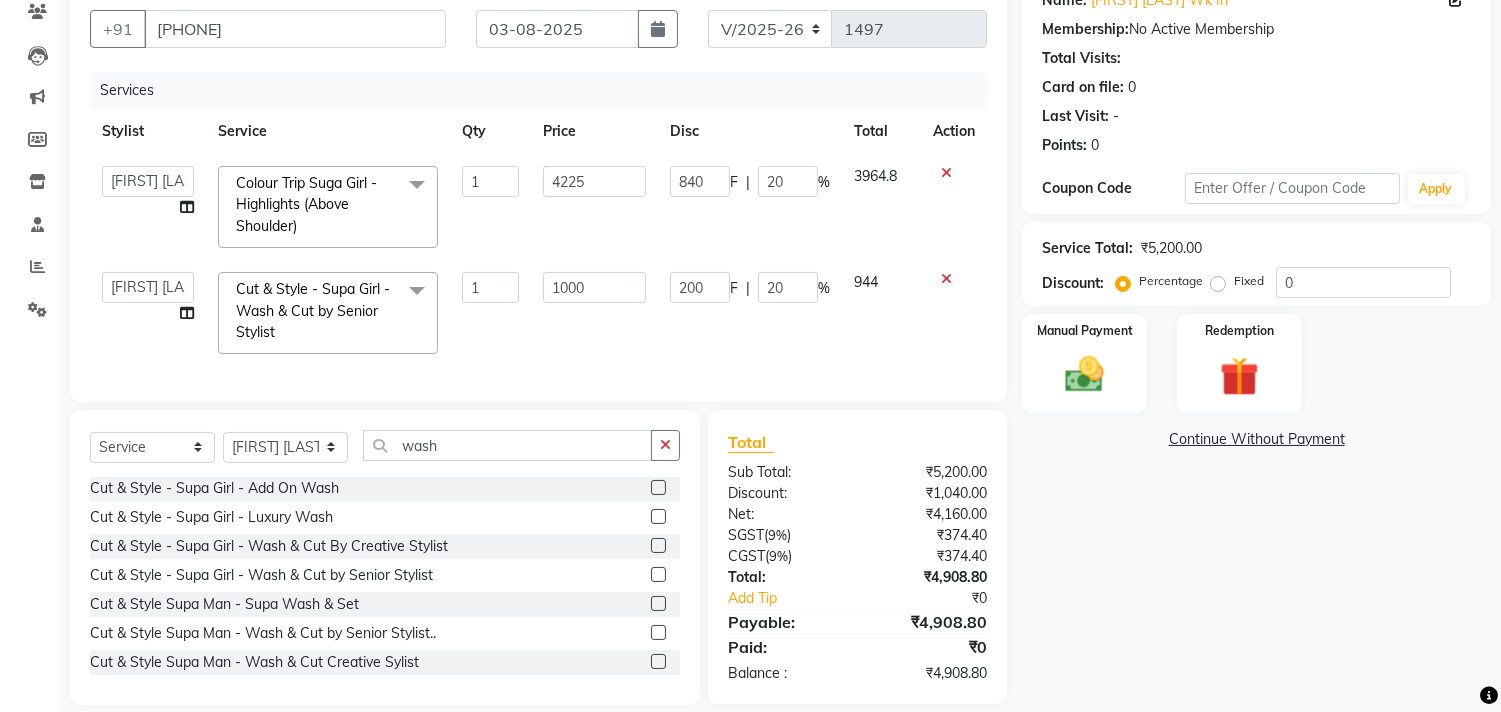 select on "48732" 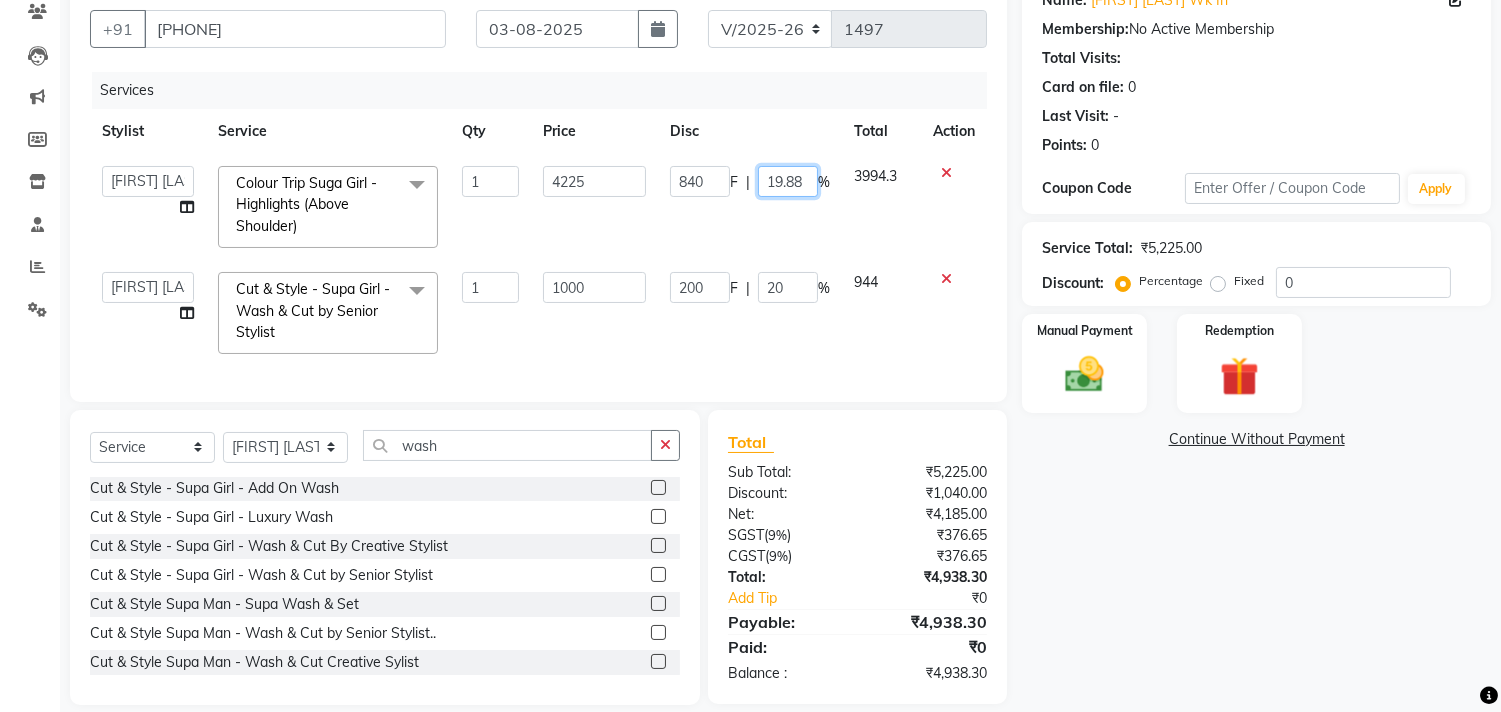 click on "19.88" 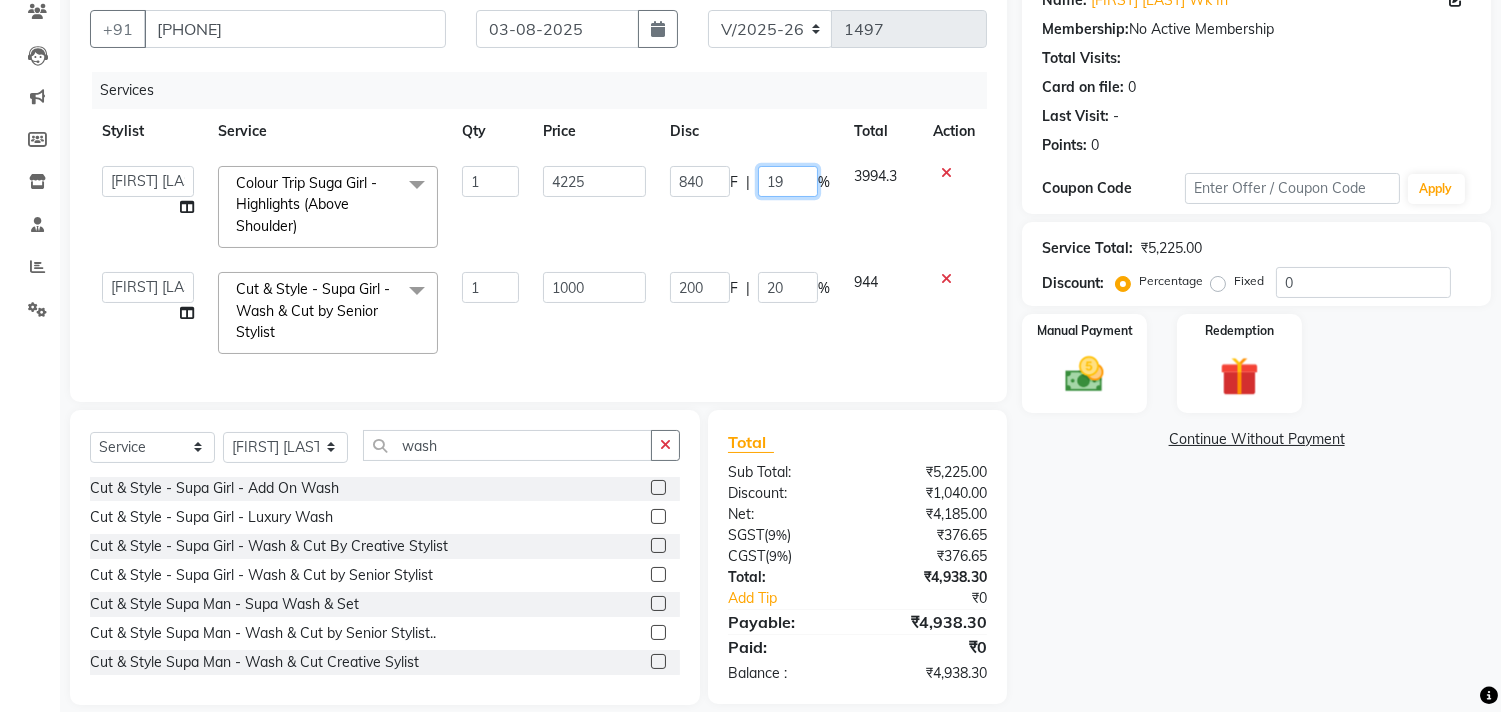 type on "1" 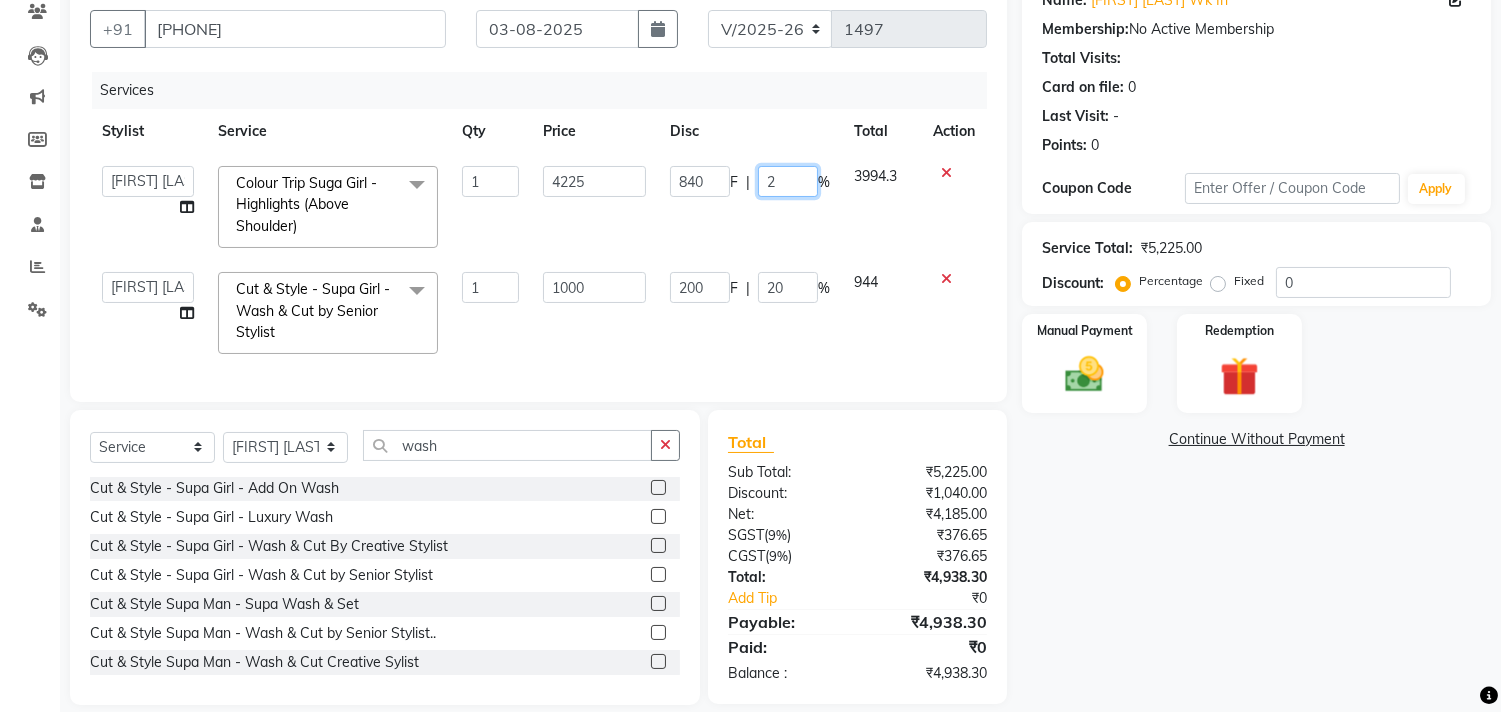 type on "20" 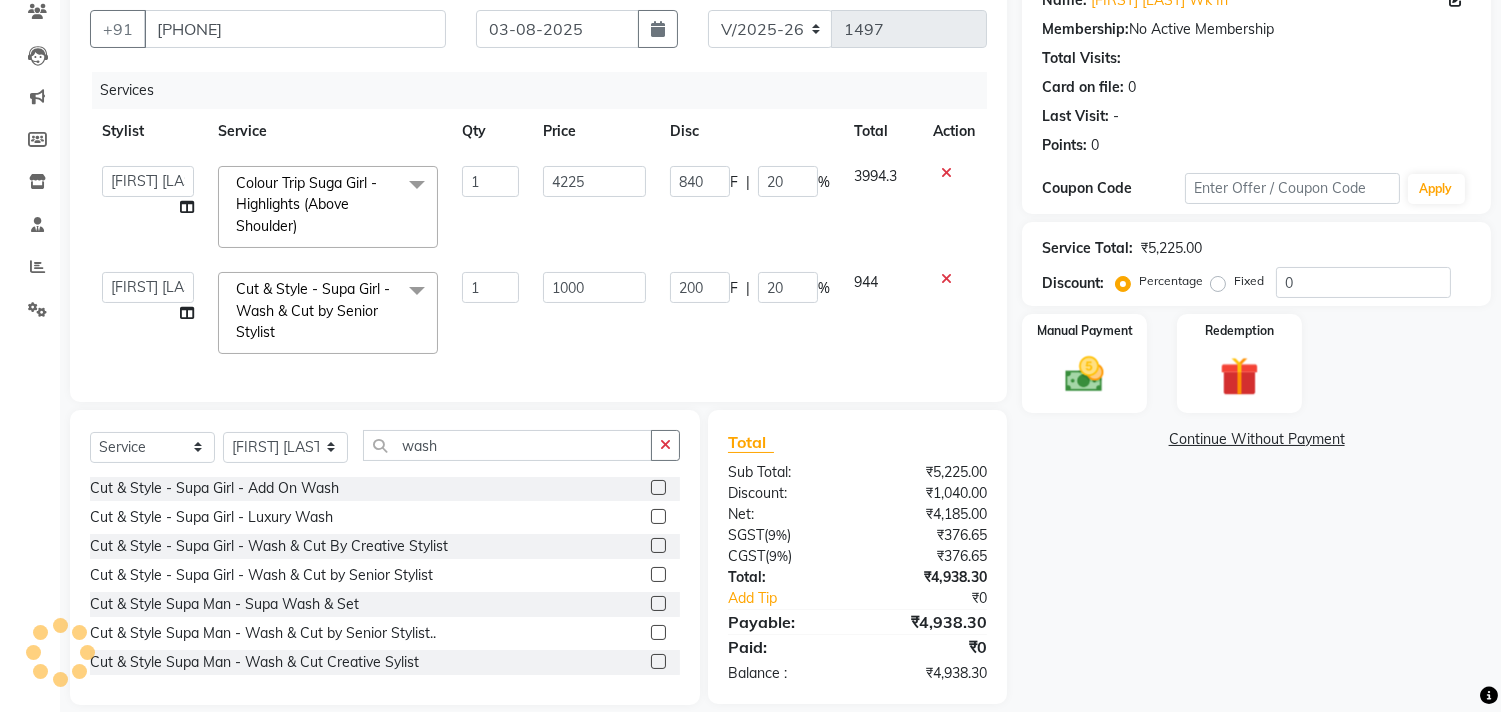 click on "840 F | 20 %" 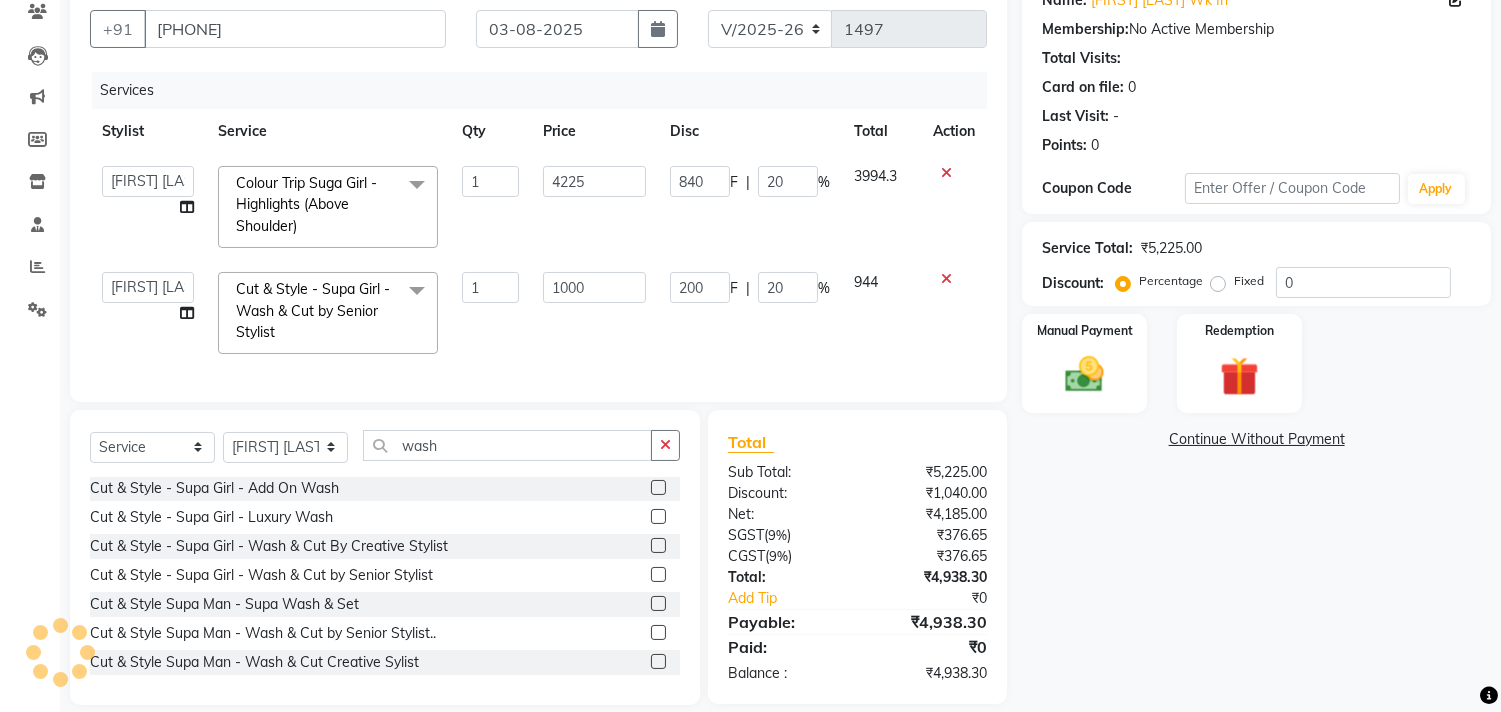 select on "48732" 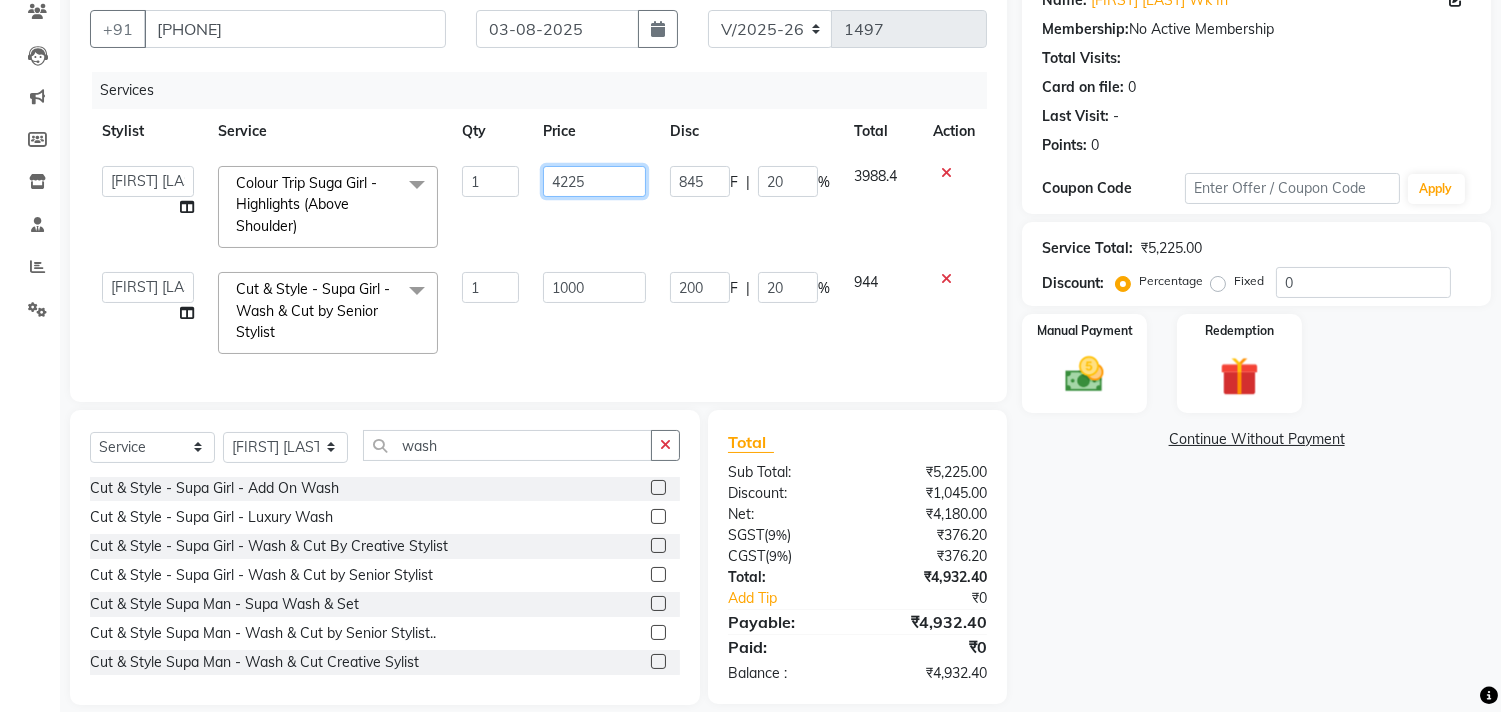 click on "4225" 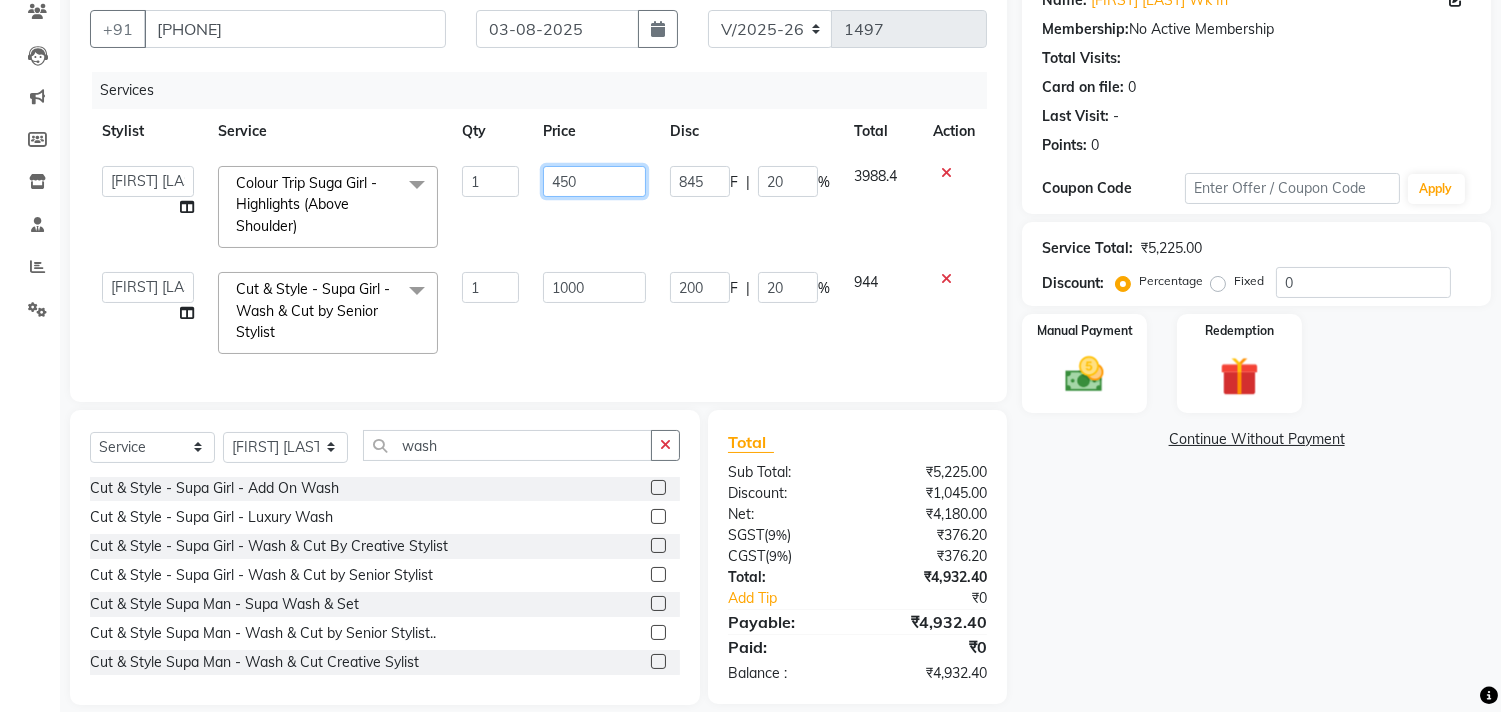 type on "4500" 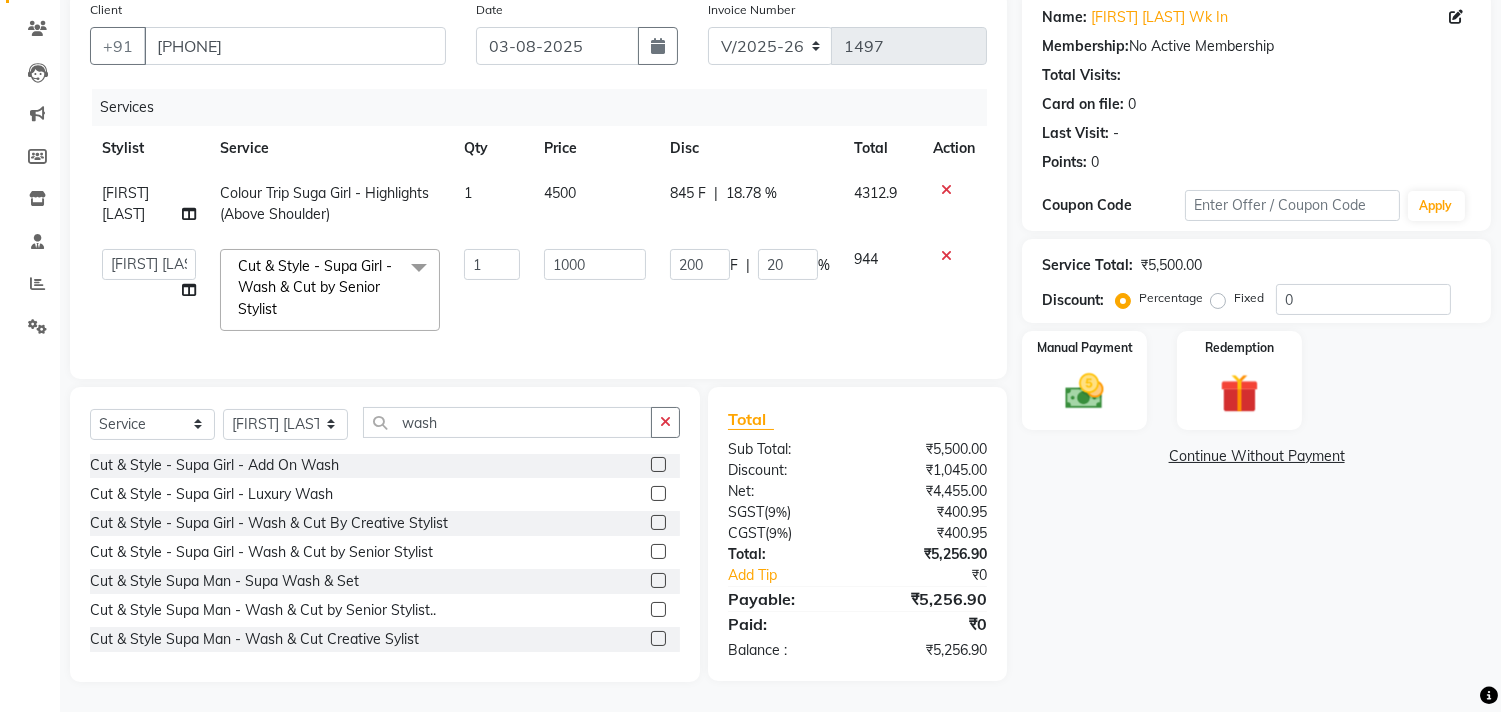 click on "4500" 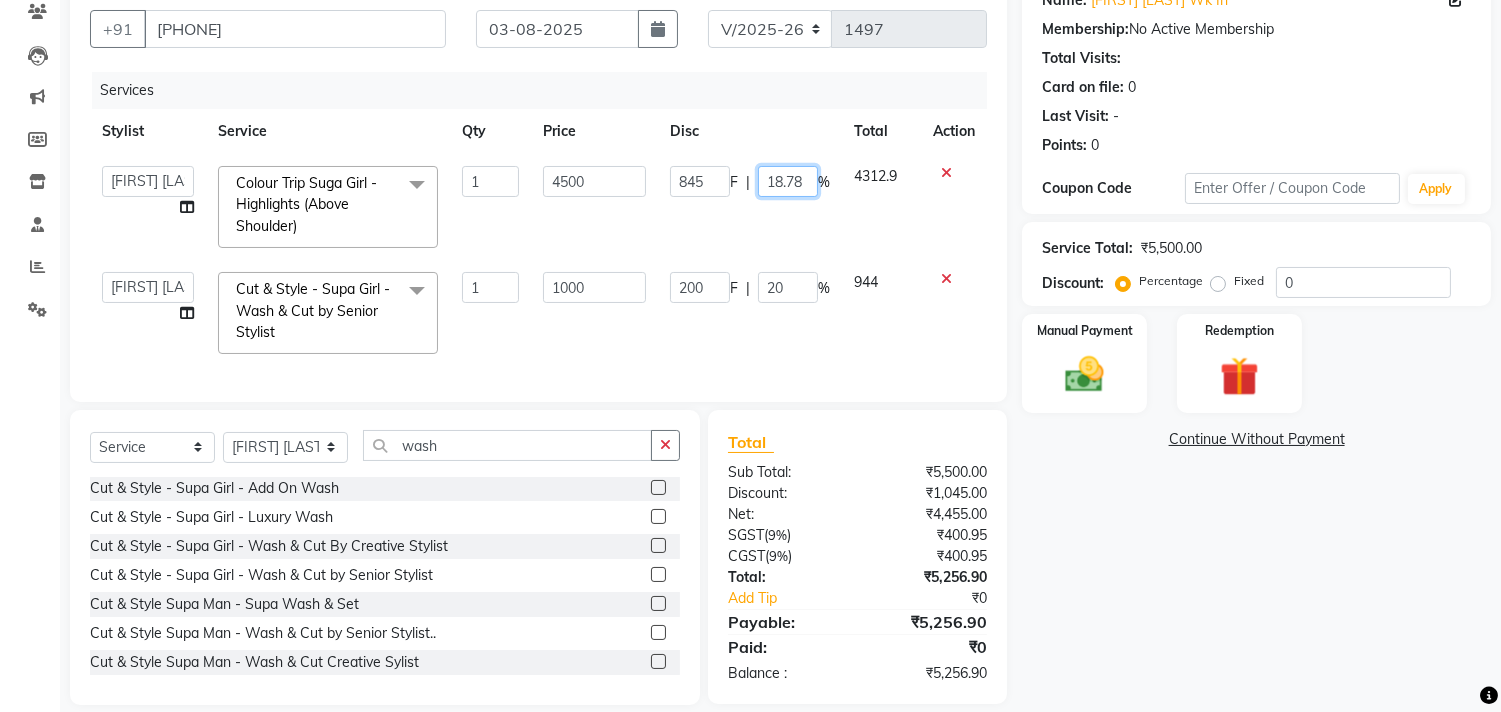 click on "18.78" 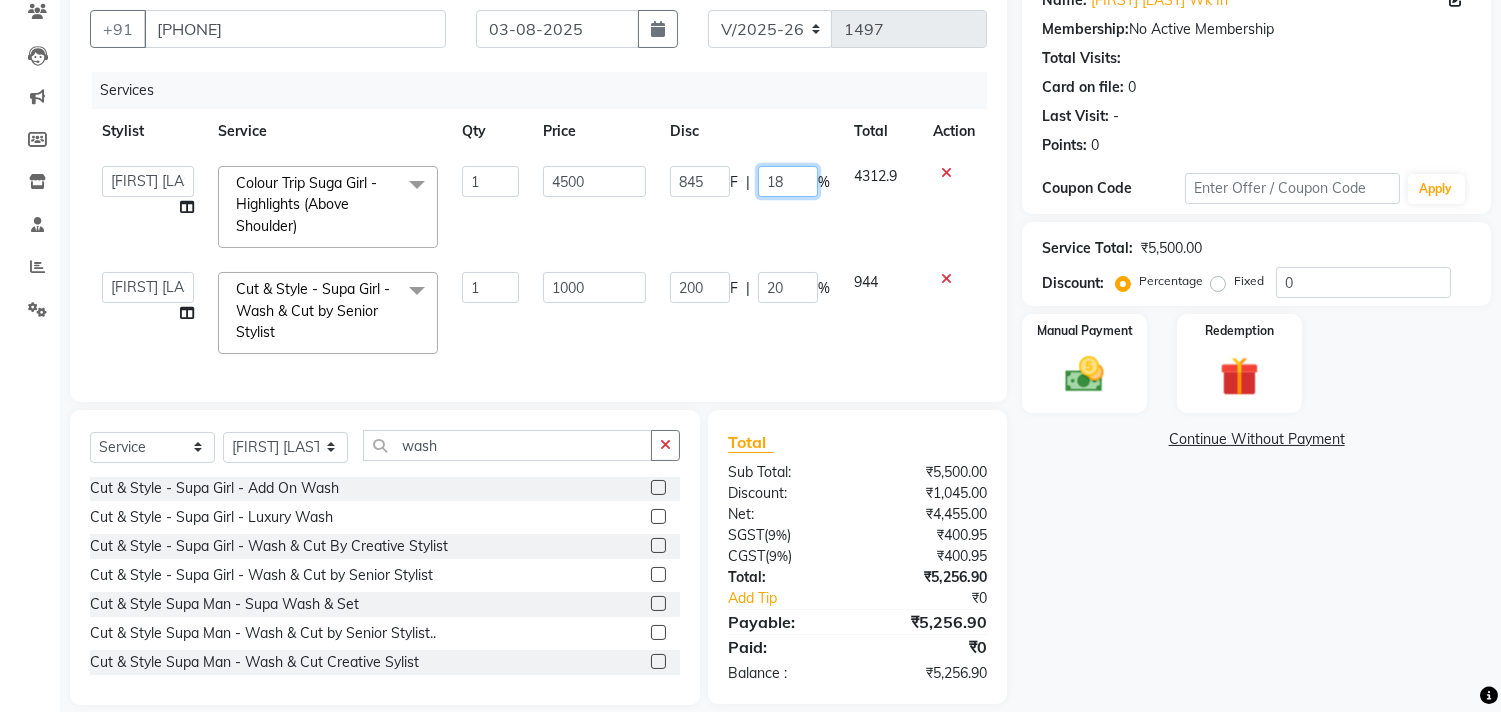 type on "1" 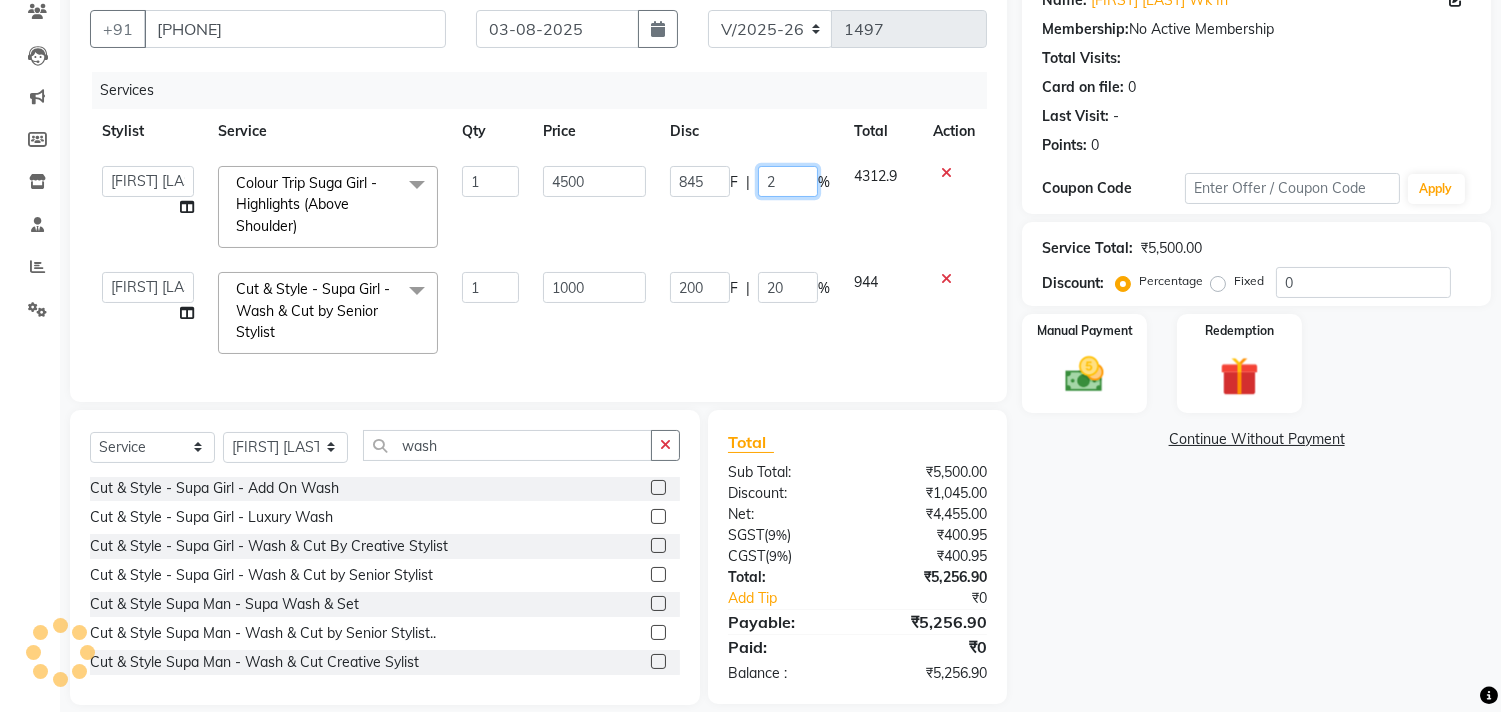 type on "20" 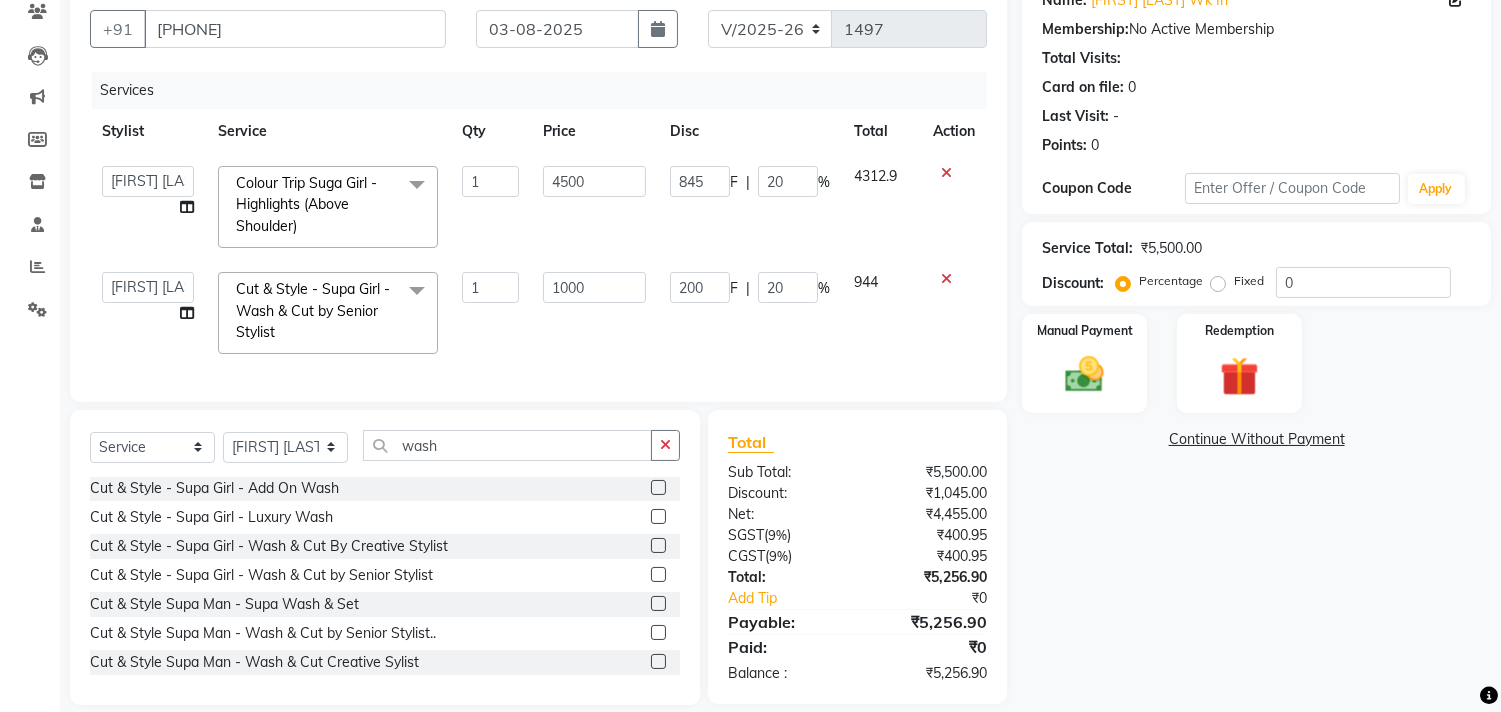 click on "Alim Kaldane   Anwar Laskar   Hi On Hair   MAKYOPHI   Pankaj Thakur   Poonam Nalawade   Raani   Rasika  Shelar   Rehan Salmani   Saba Shaikh   Sana Shaikh   SOSEM   Zeeshan Salmani  Colour Trip Suga Girl  - Highlights (Above Shoulder)  x ARGAN COCKTAIL ARGAN SPA FRINGE - STRAIGHTENING HAIR EXTENSION REMOVAL HAIR EXTENSIONS INTEGRITY UPTO SHOULDER MOISTURE PLUS SPA (Upto Shoulder) NANO PLASTIA (Very Short) OLA PLEX STAND ALONE OLA PLEX TREATMENT SLIVER SHINE COCKTAIL STENSILS STRAIGHTNING (ABOVE SHOULDER) STRAIGHTNING (BELOW SHOULDER) STRAIGHTNING (UPTO WAIST) STRAIGHTNING (VERY SHORT) Colour Care milkshake Spa foot massage Nose wax file/cut file/cut/polish outcurls Blow dry Aroma Manicure eyebrows/upperlips wash n Blowdry UPPERLIPS PINKINI WAX face Dtan Cateye gel polish Aroma Pedicure AVL pedicure marine sea alga face bleach Bomb pedicure Bomb Manicure AVL Manicure marine sea alga Feet Wax ADD ON OIL WASH FEET DTAN Polish change Add on Feet Pack Add on hands pack Brighting peel off mask Ola Plex Spa 1 4500" 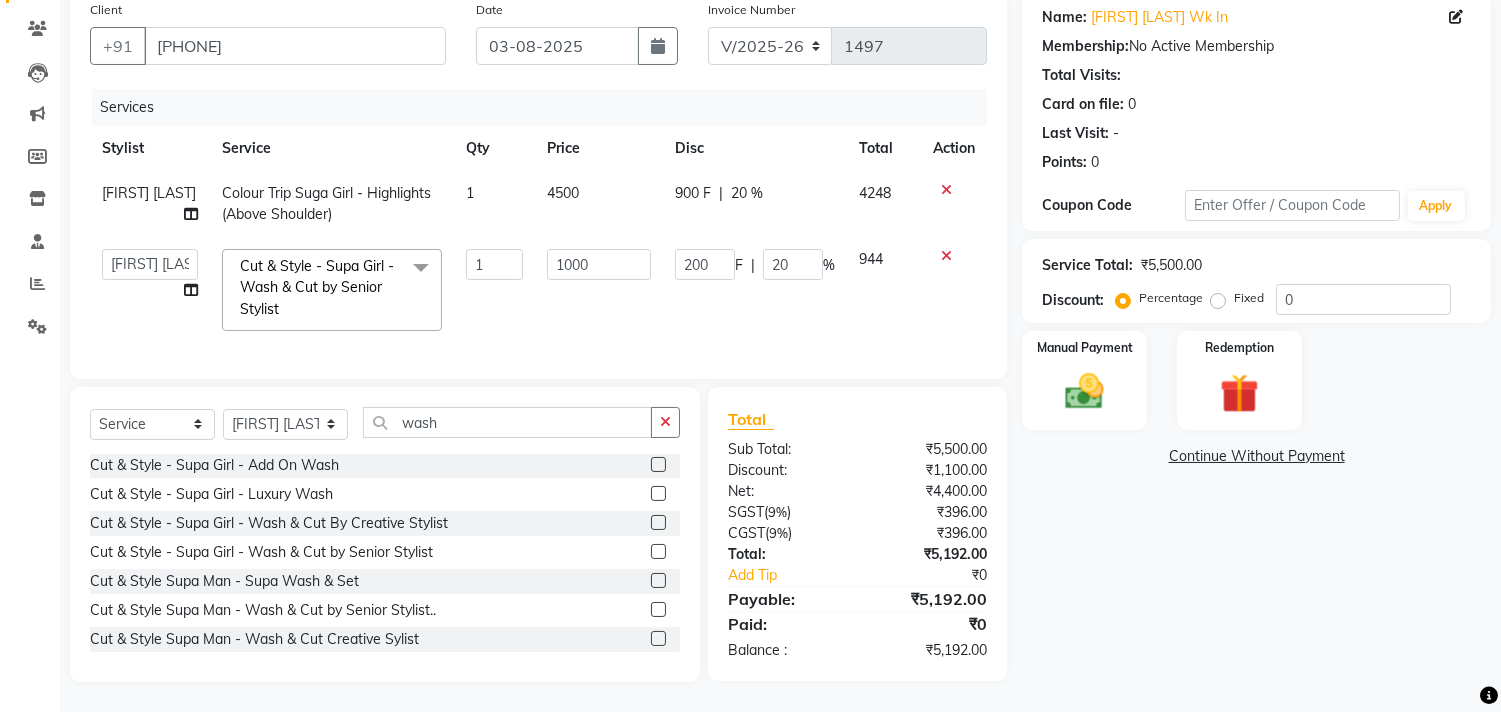click on "4500" 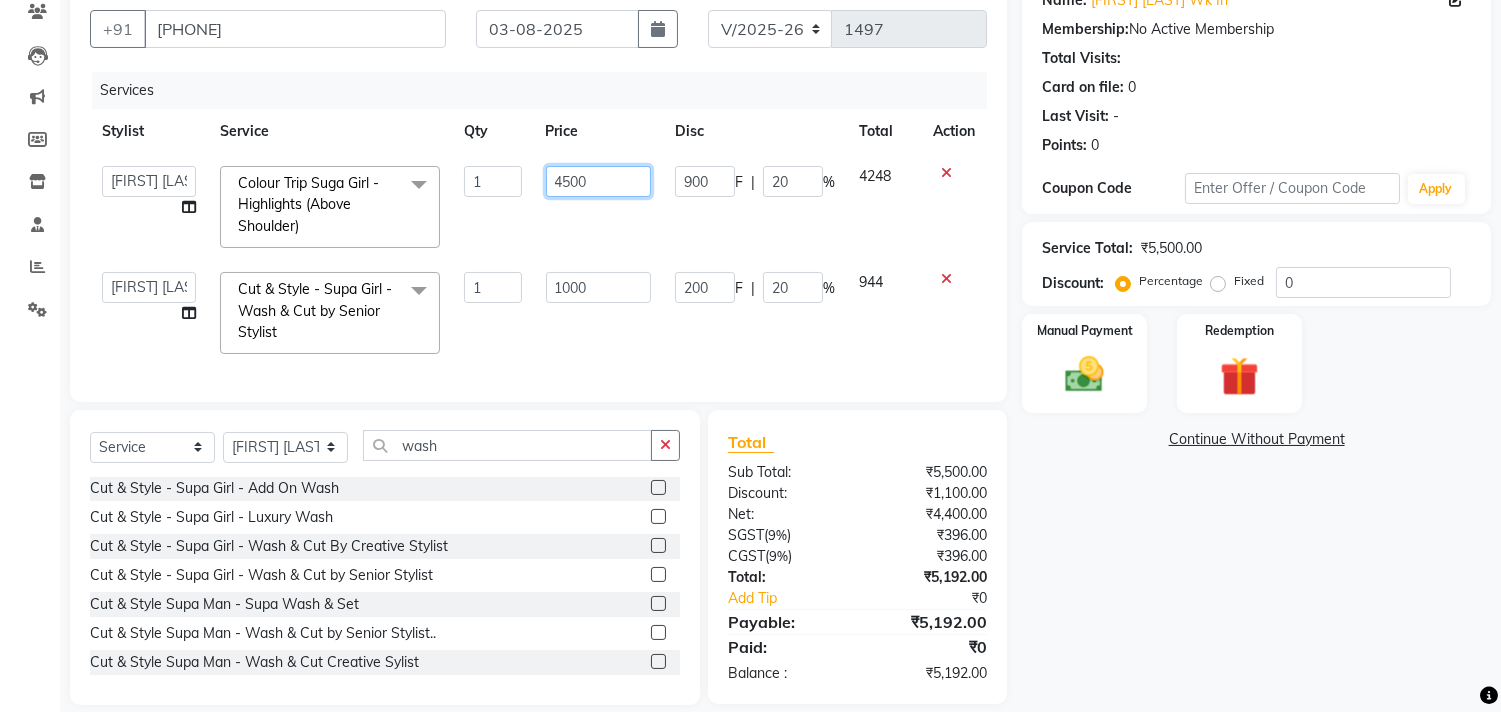 click on "4500" 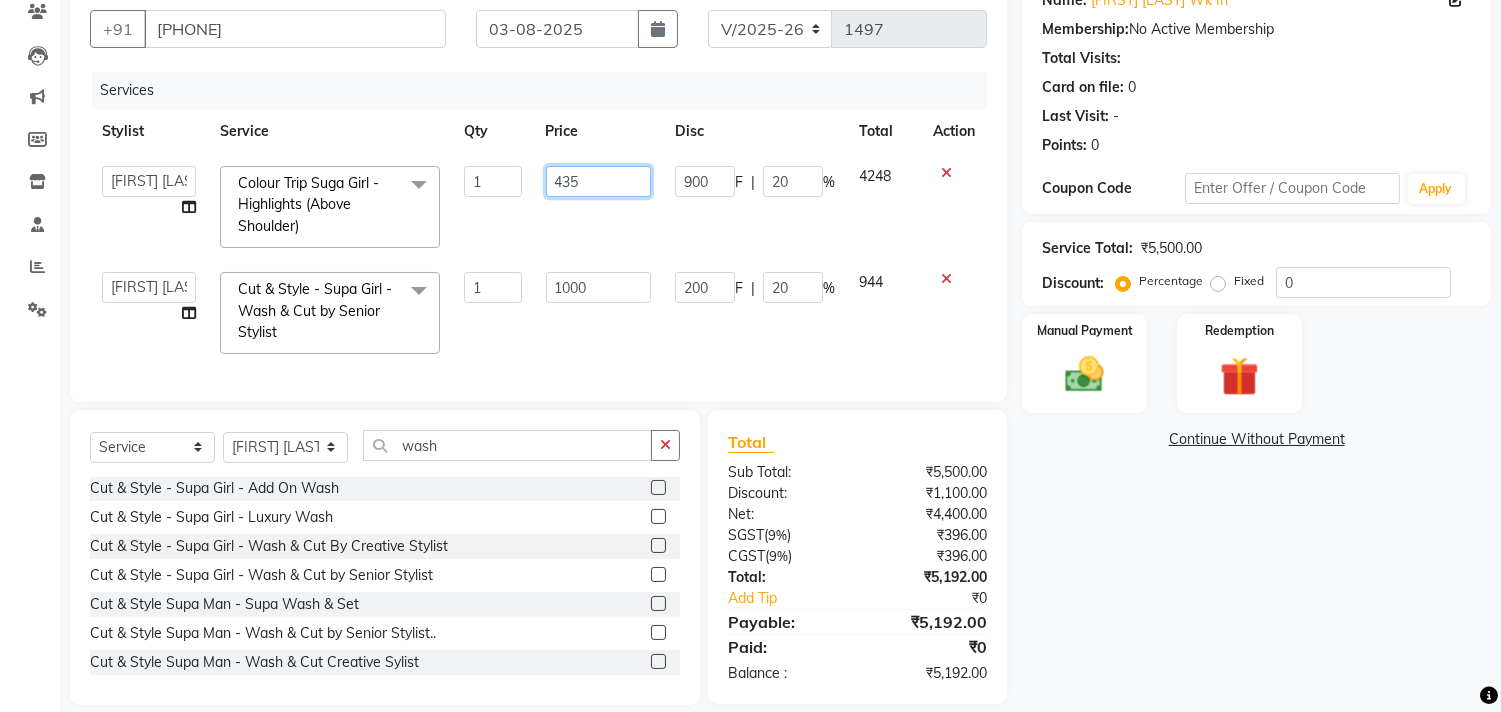 type on "4350" 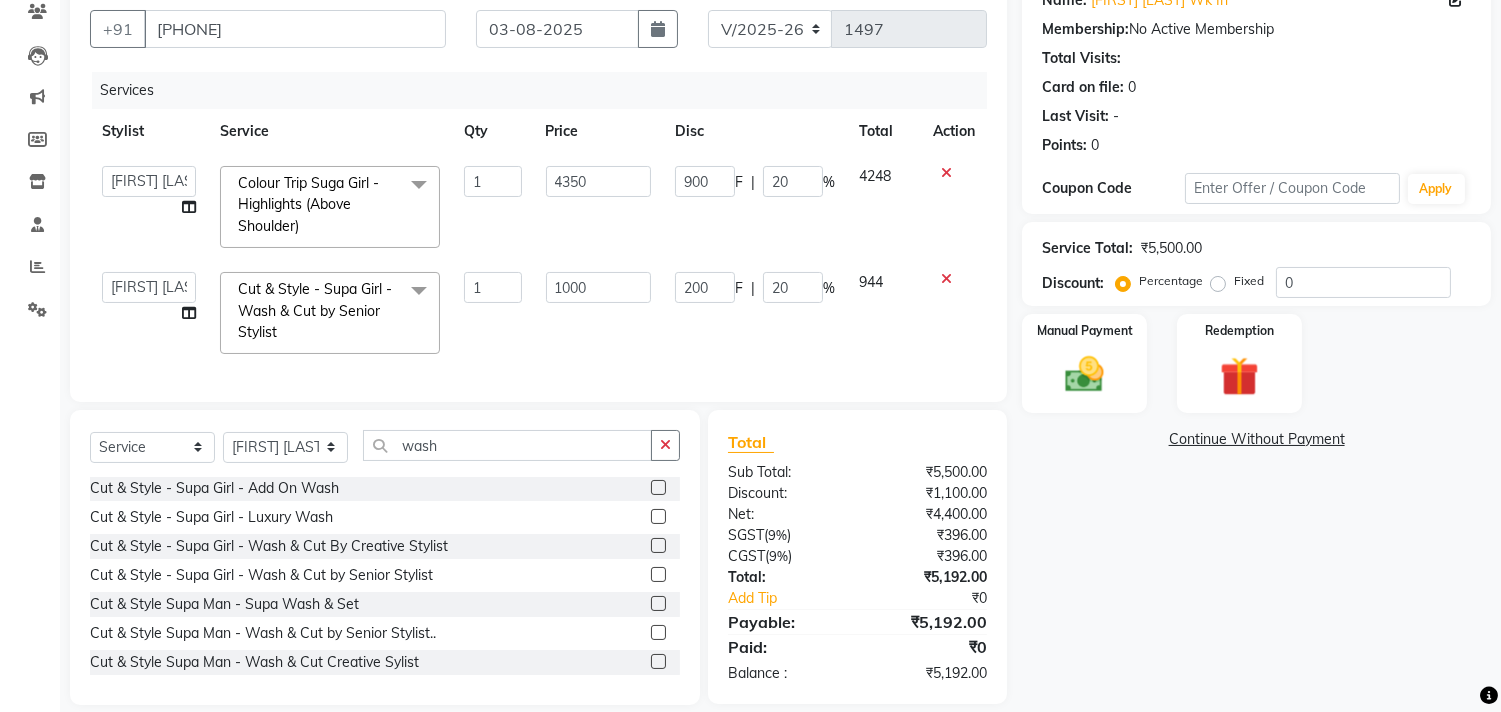 click on "Alim Kaldane   Anwar Laskar   Hi On Hair   MAKYOPHI   Pankaj Thakur   Poonam Nalawade   Raani   Rasika  Shelar   Rehan Salmani   Saba Shaikh   Sana Shaikh   SOSEM   Zeeshan Salmani  Colour Trip Suga Girl  - Highlights (Above Shoulder)  x ARGAN COCKTAIL ARGAN SPA FRINGE - STRAIGHTENING HAIR EXTENSION REMOVAL HAIR EXTENSIONS INTEGRITY UPTO SHOULDER MOISTURE PLUS SPA (Upto Shoulder) NANO PLASTIA (Very Short) OLA PLEX STAND ALONE OLA PLEX TREATMENT SLIVER SHINE COCKTAIL STENSILS STRAIGHTNING (ABOVE SHOULDER) STRAIGHTNING (BELOW SHOULDER) STRAIGHTNING (UPTO WAIST) STRAIGHTNING (VERY SHORT) Colour Care milkshake Spa foot massage Nose wax file/cut file/cut/polish outcurls Blow dry Aroma Manicure eyebrows/upperlips wash n Blowdry UPPERLIPS PINKINI WAX face Dtan Cateye gel polish Aroma Pedicure AVL pedicure marine sea alga face bleach Bomb pedicure Bomb Manicure AVL Manicure marine sea alga Feet Wax ADD ON OIL WASH FEET DTAN Polish change Add on Feet Pack Add on hands pack Brighting peel off mask Ola Plex Spa 1 4350" 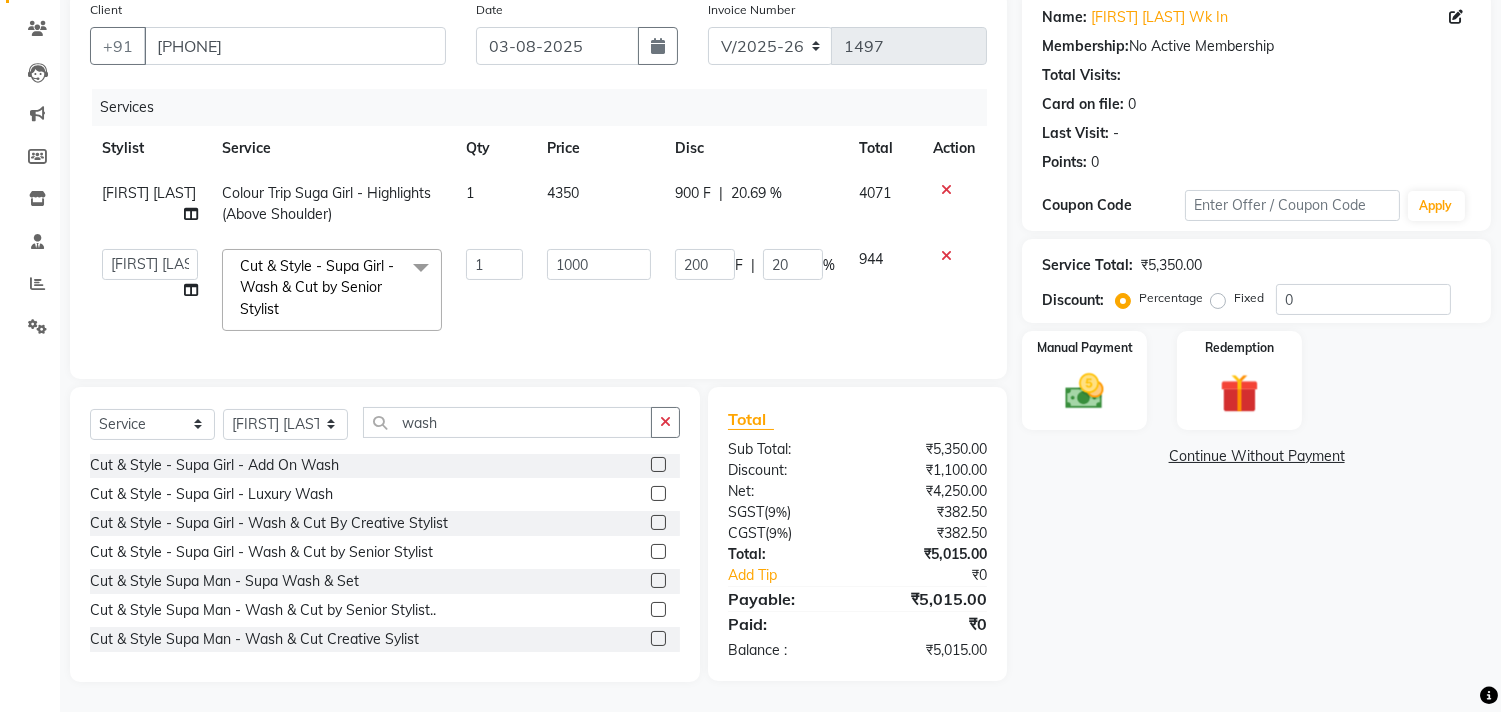 click on "20.69 %" 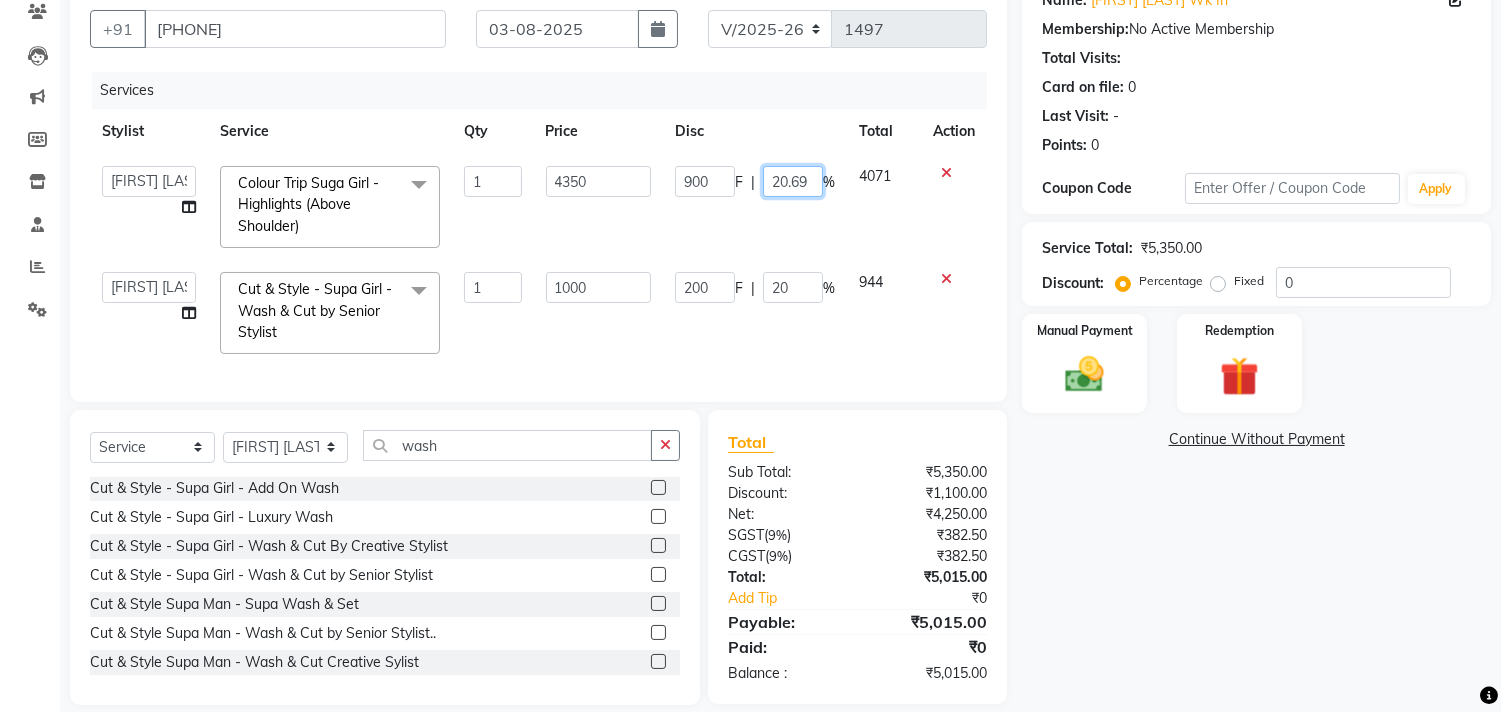 click on "20.69" 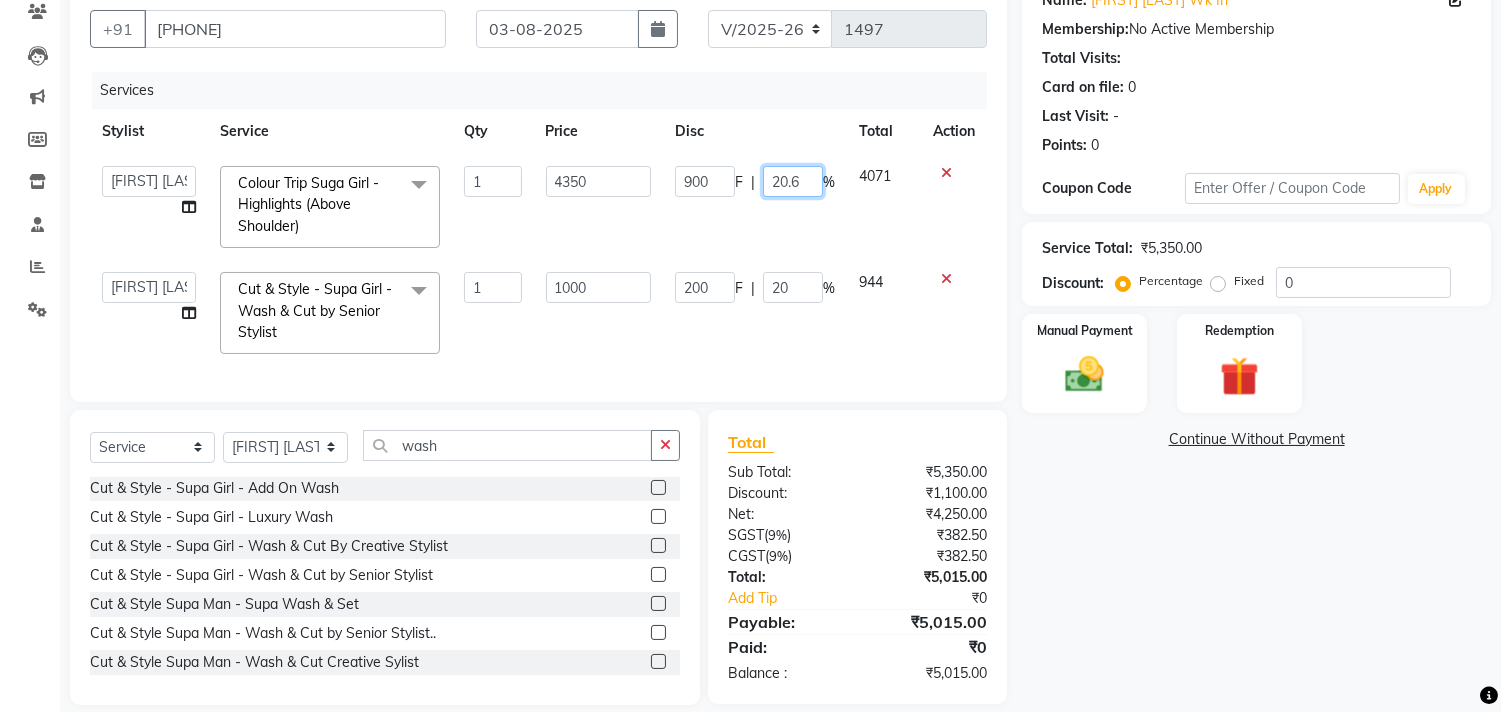 type on "20" 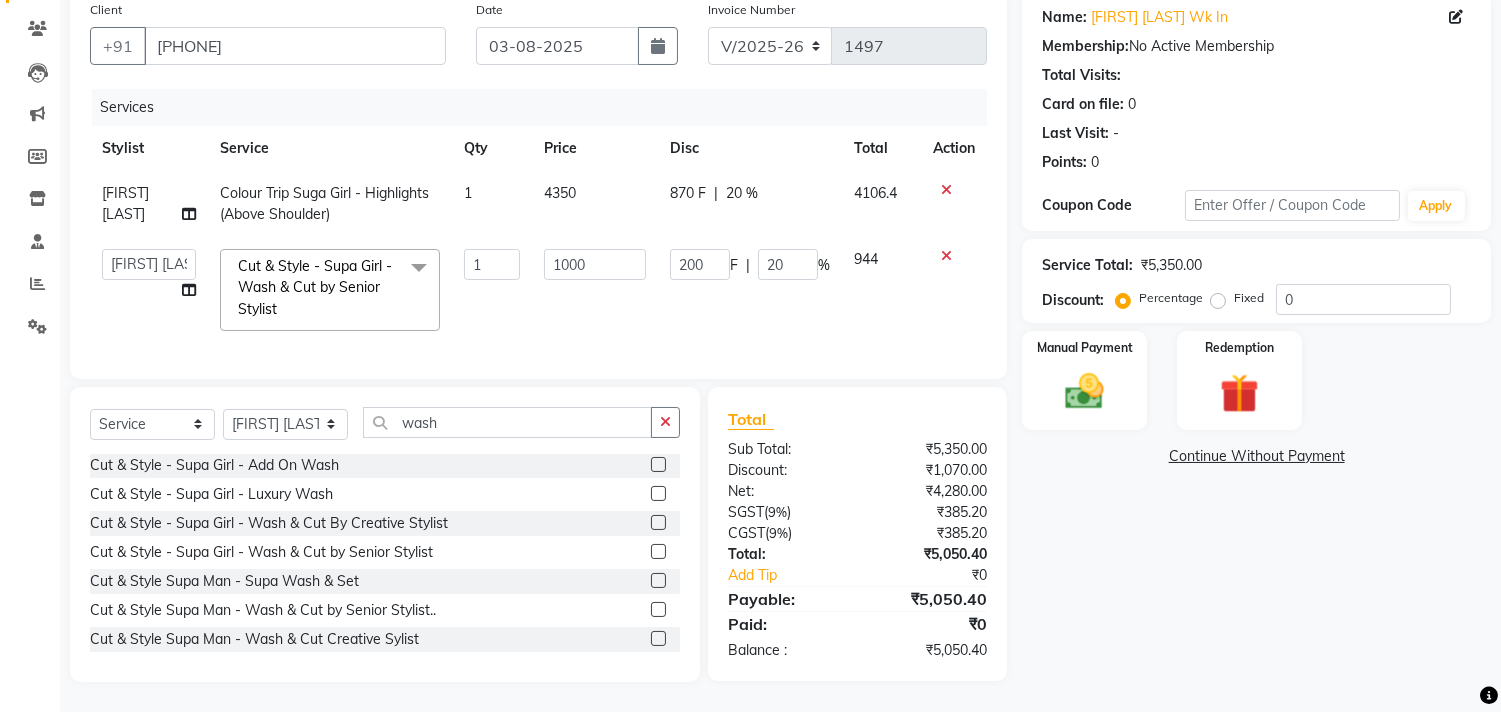 click on "870 F | 20 %" 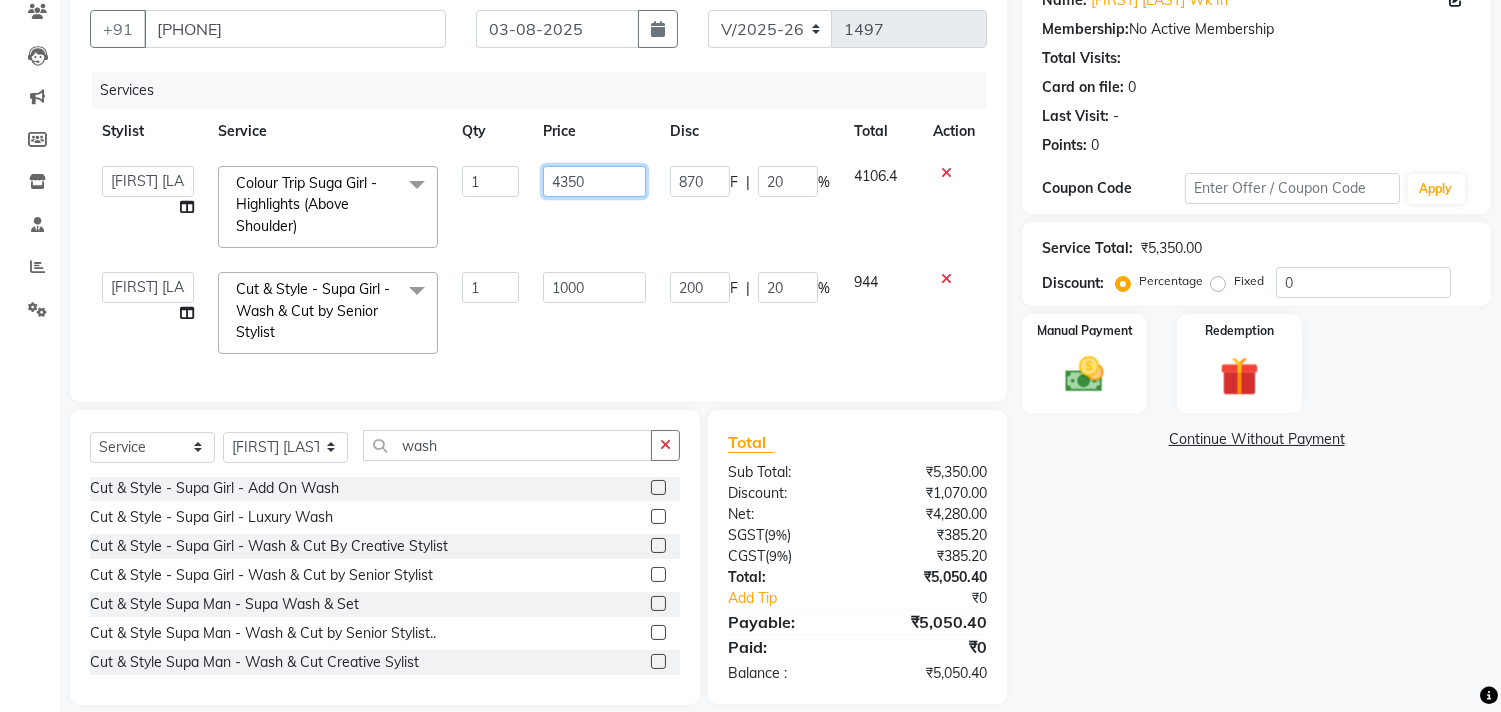 click on "4350" 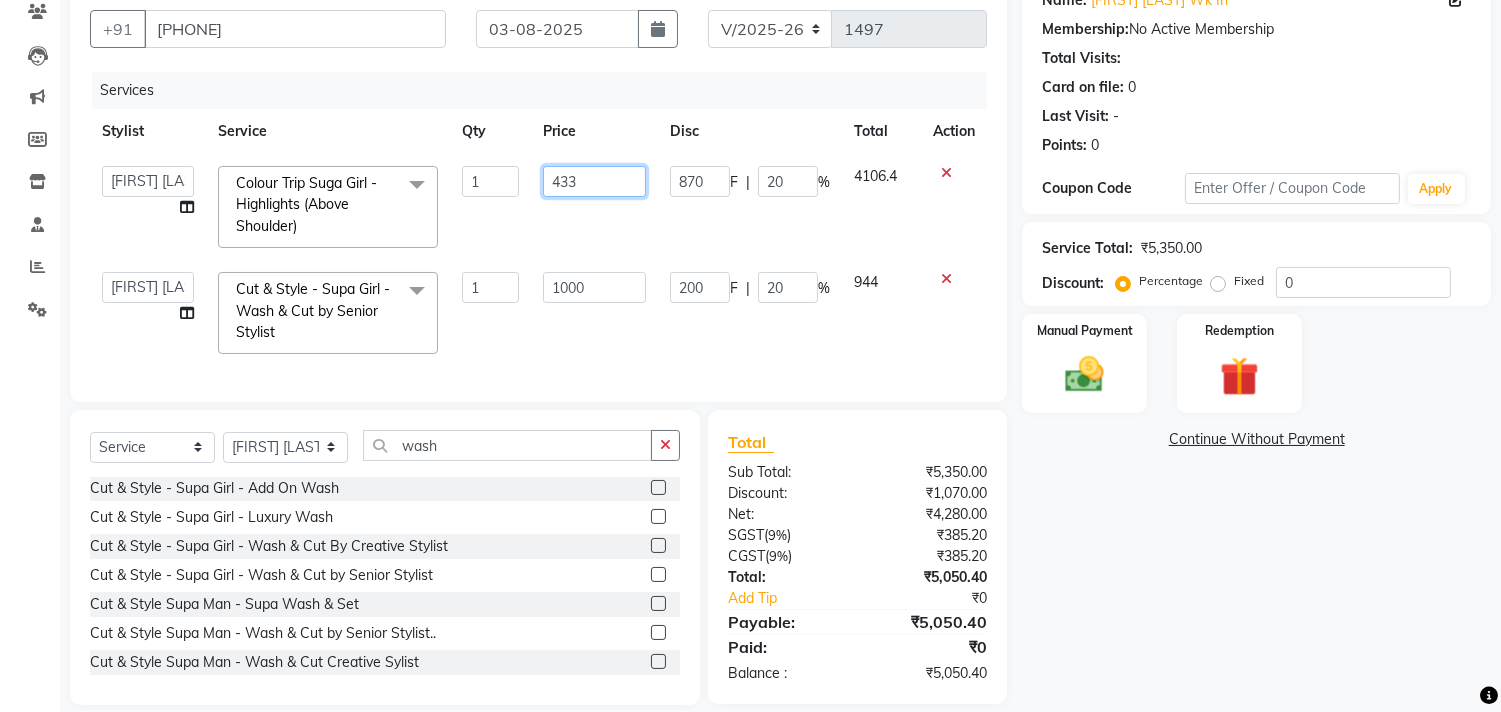 type on "4330" 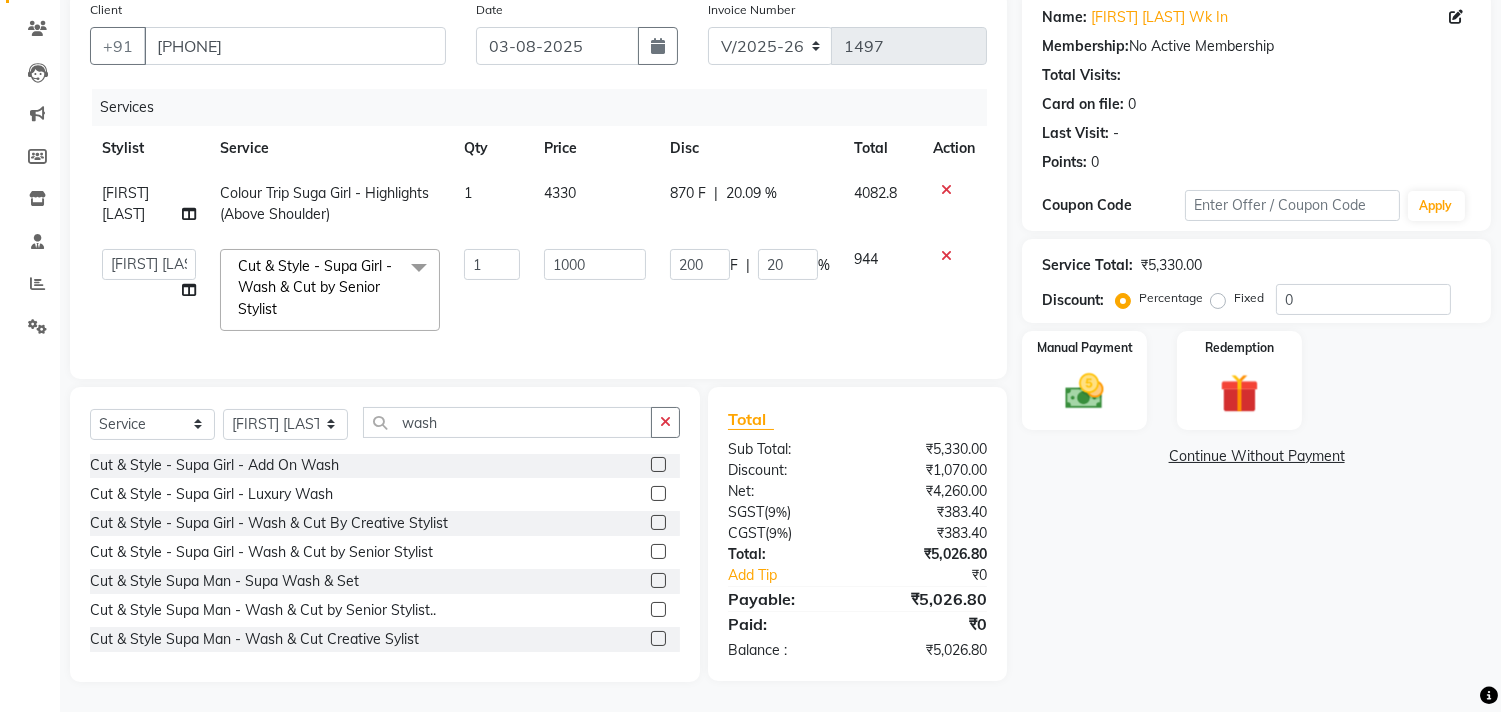 click on "4330" 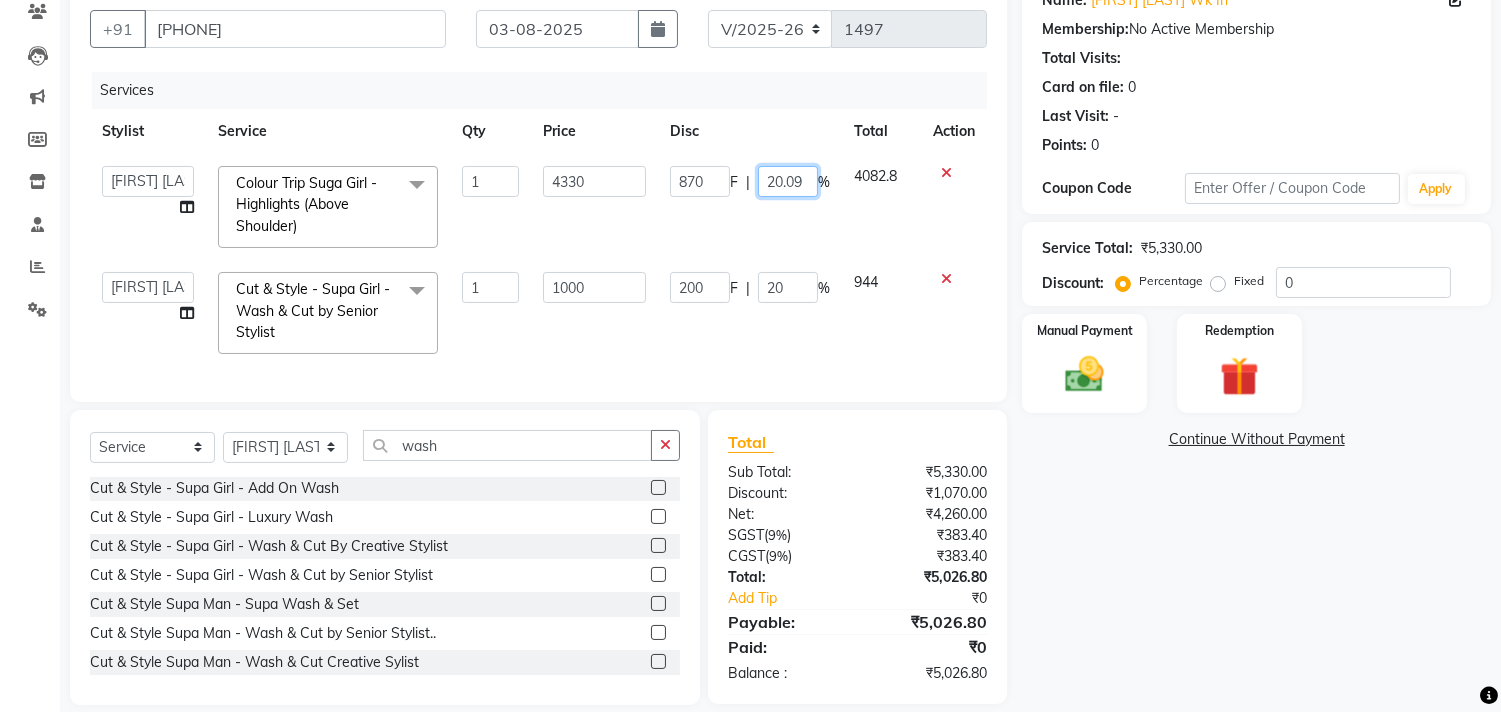 click on "20.09" 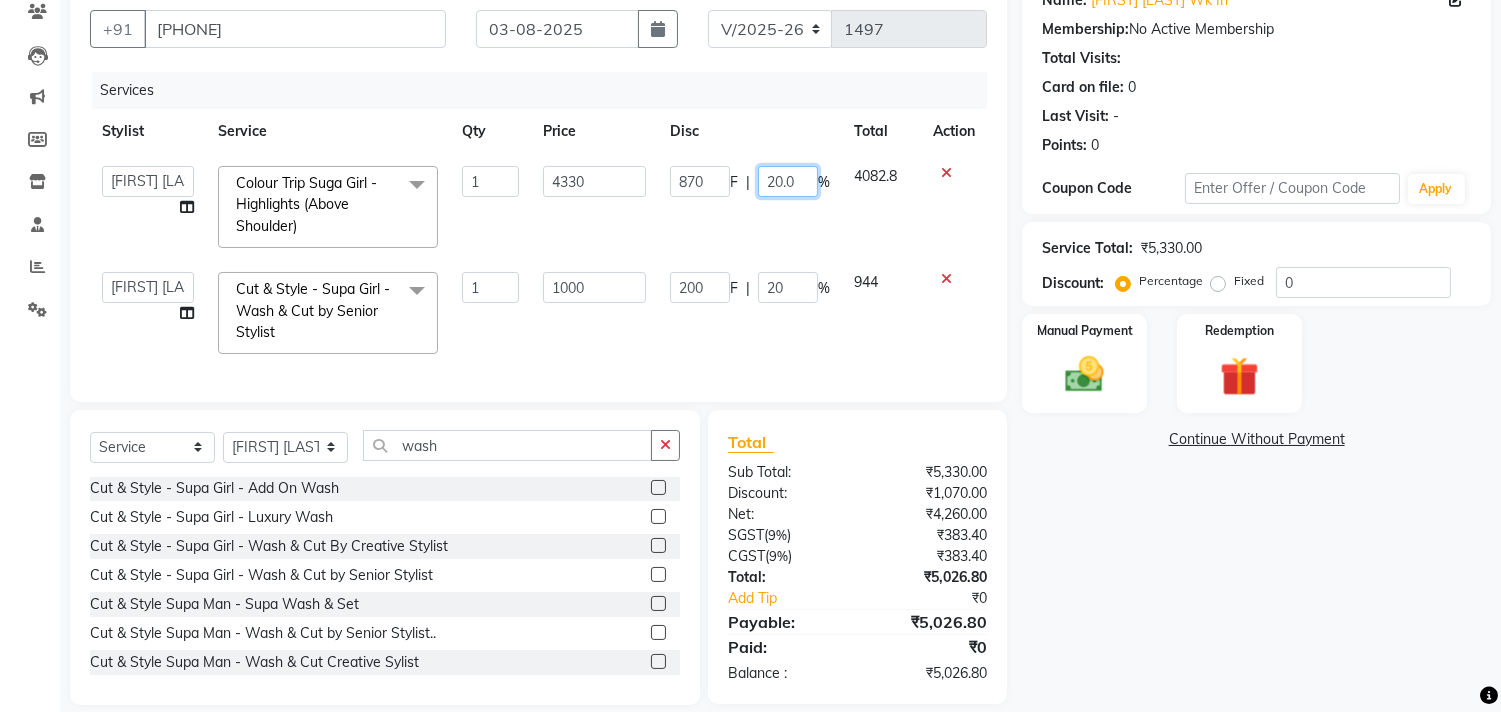 type on "20" 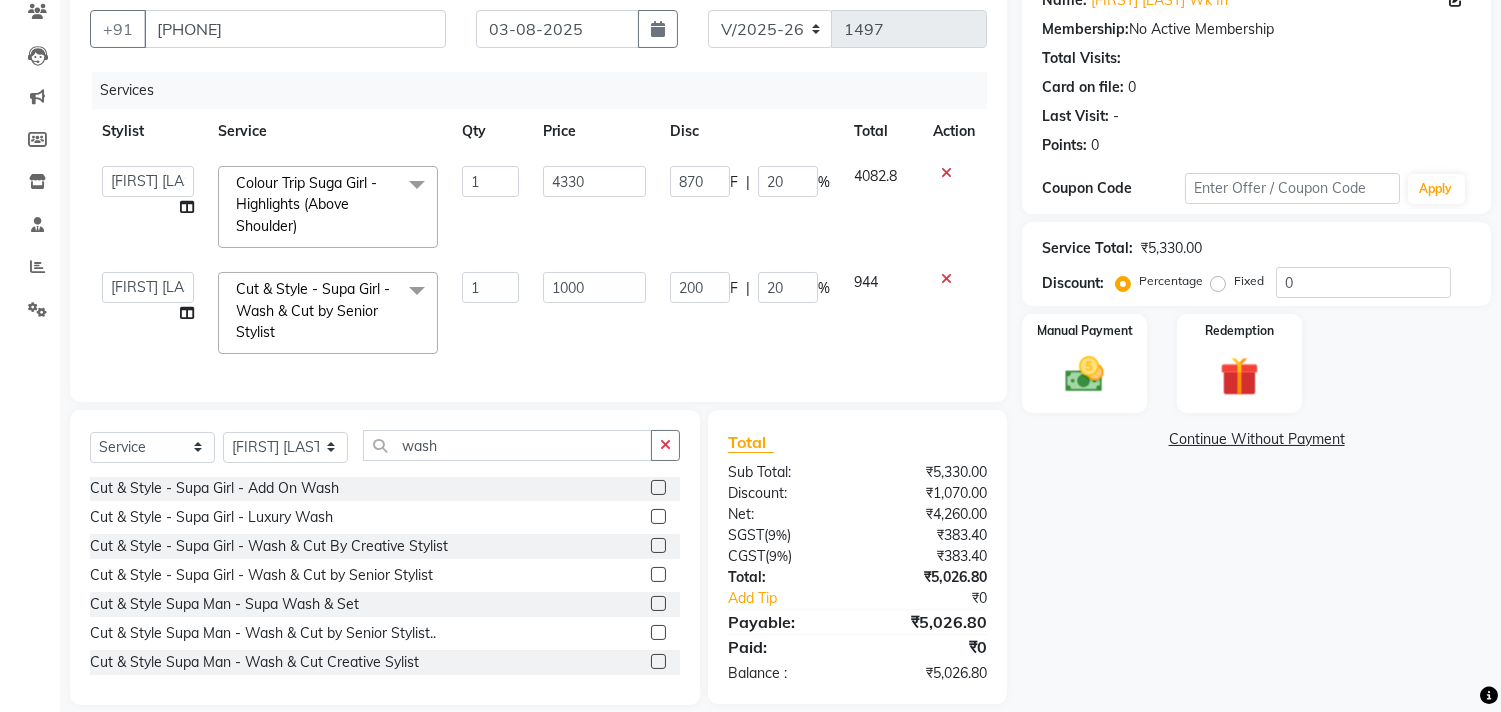 click on "870 F | 20 %" 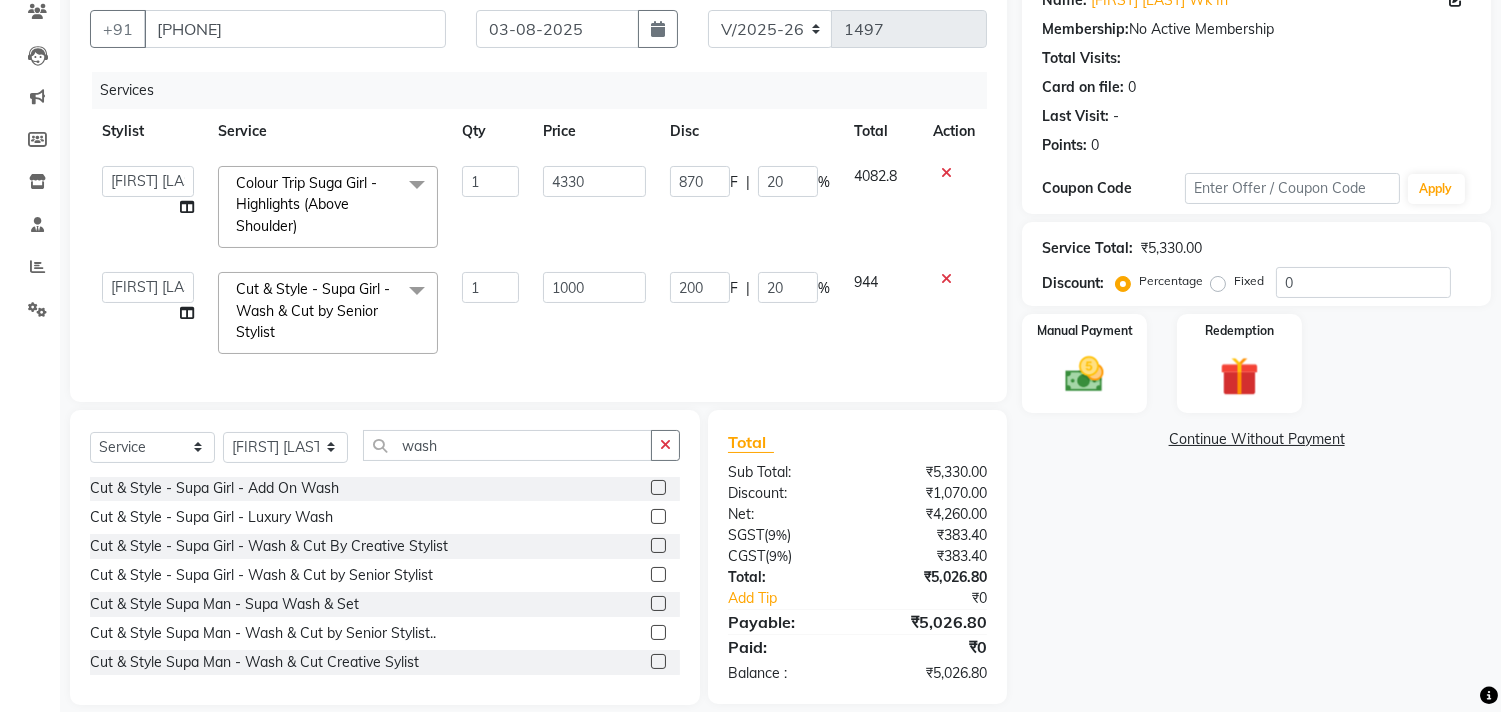 select on "48732" 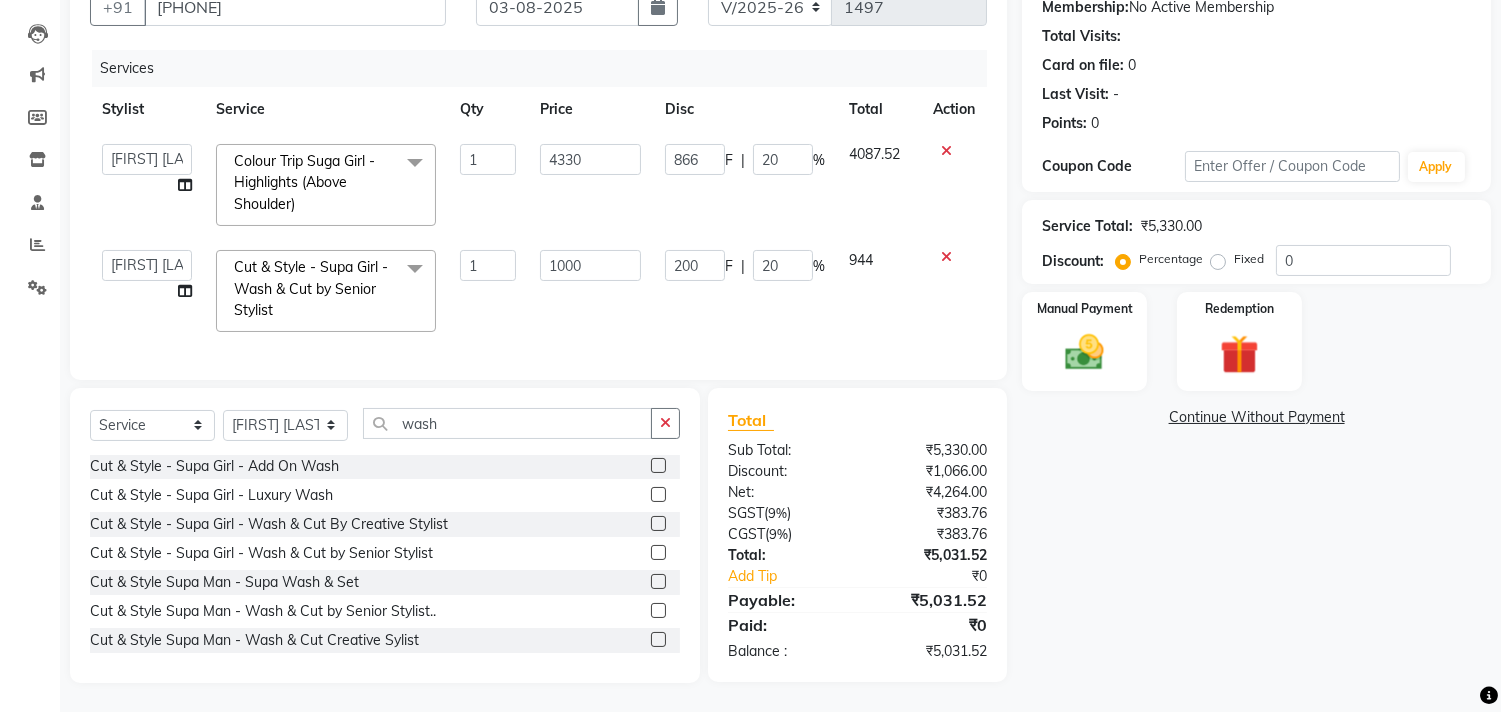 scroll, scrollTop: 216, scrollLeft: 0, axis: vertical 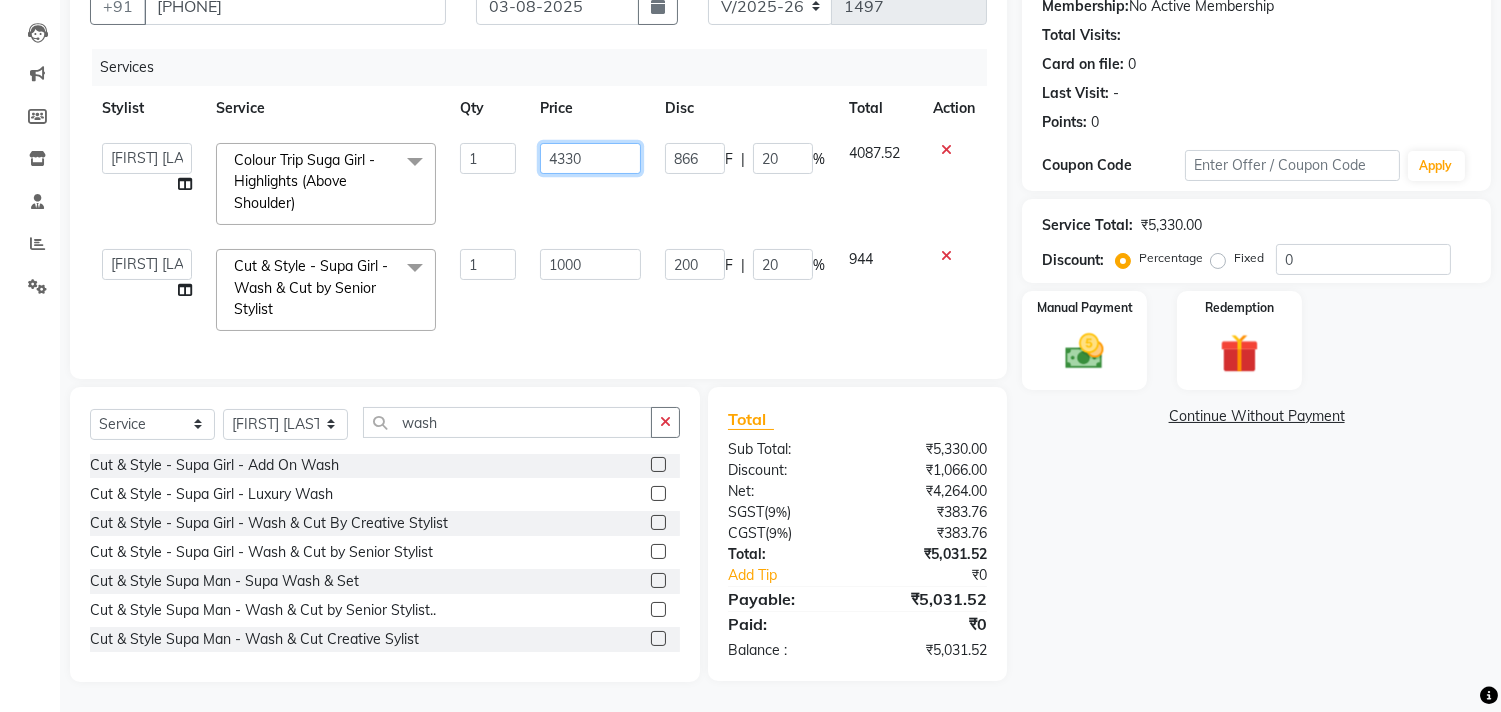 click on "4330" 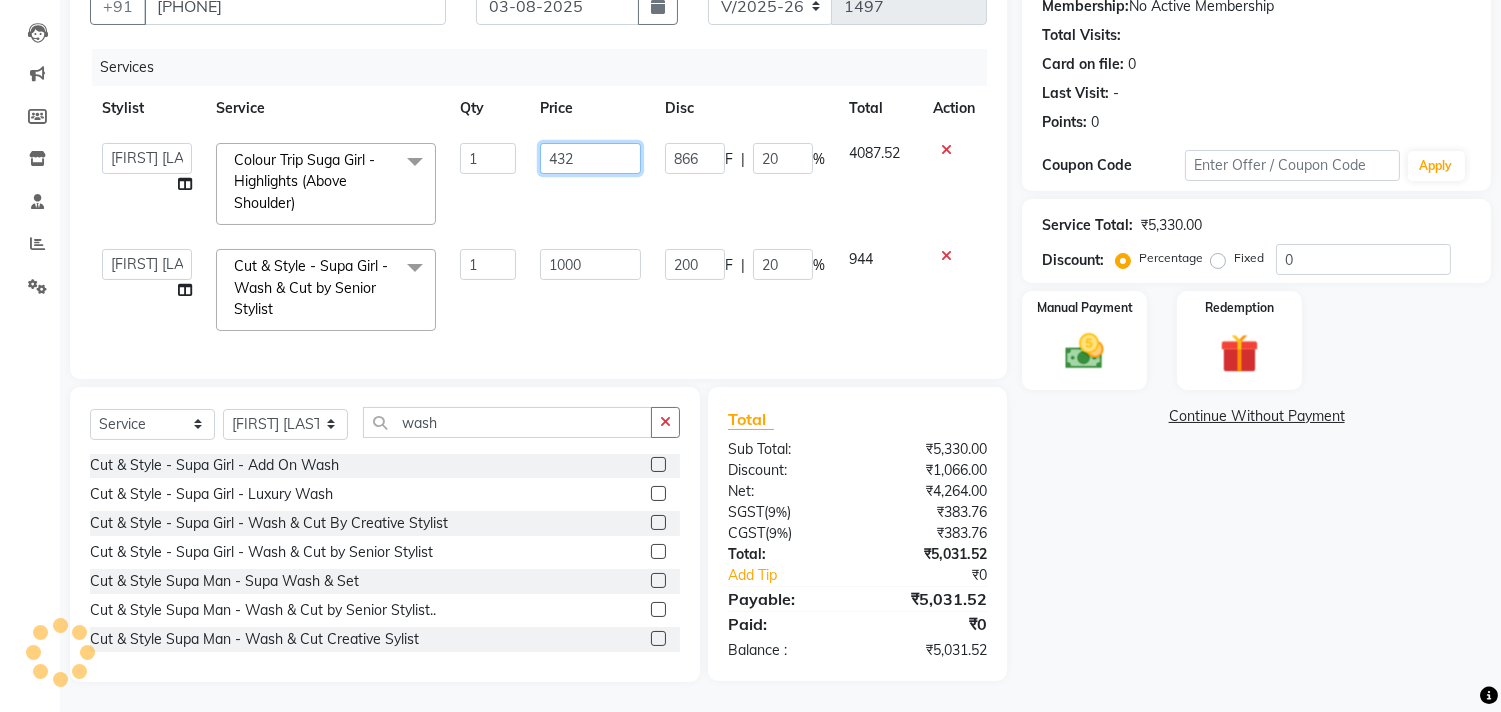 type on "4320" 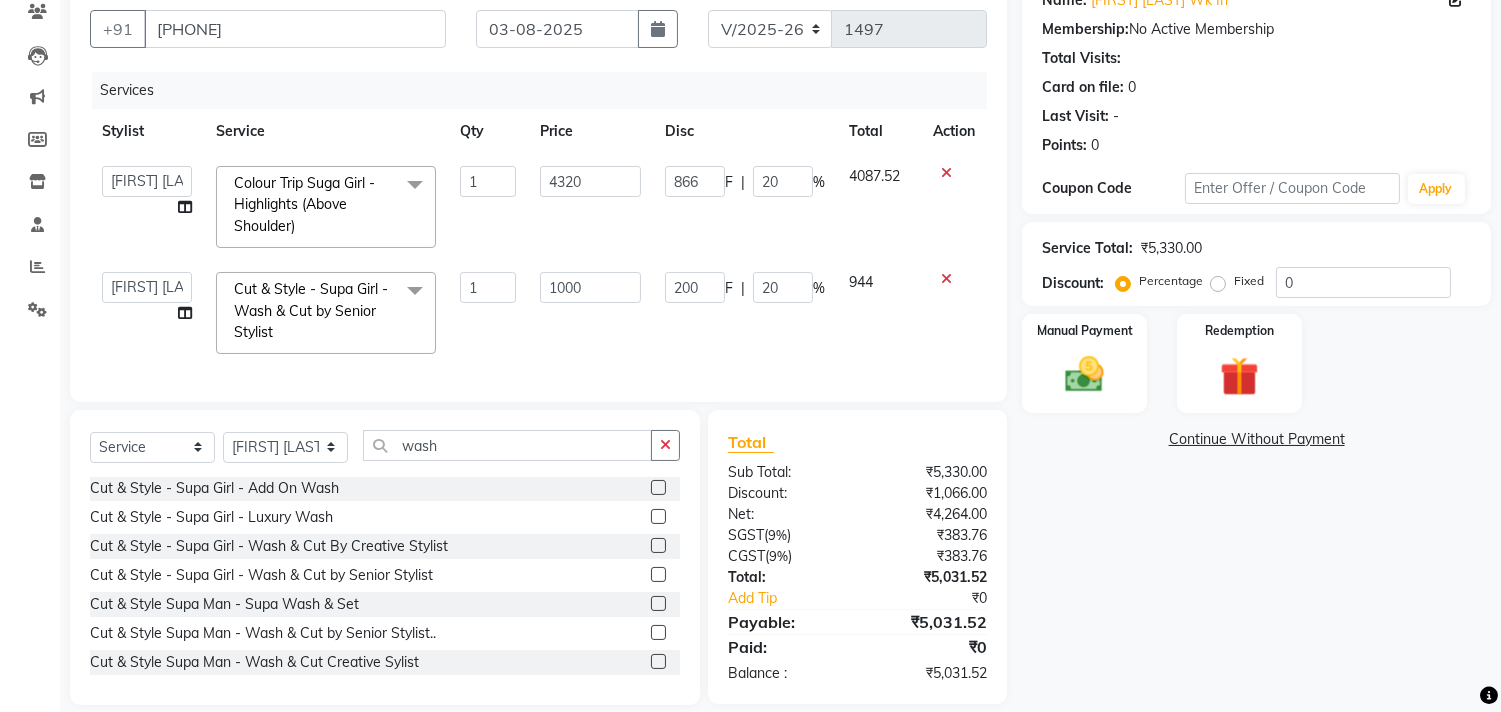 click on "4320" 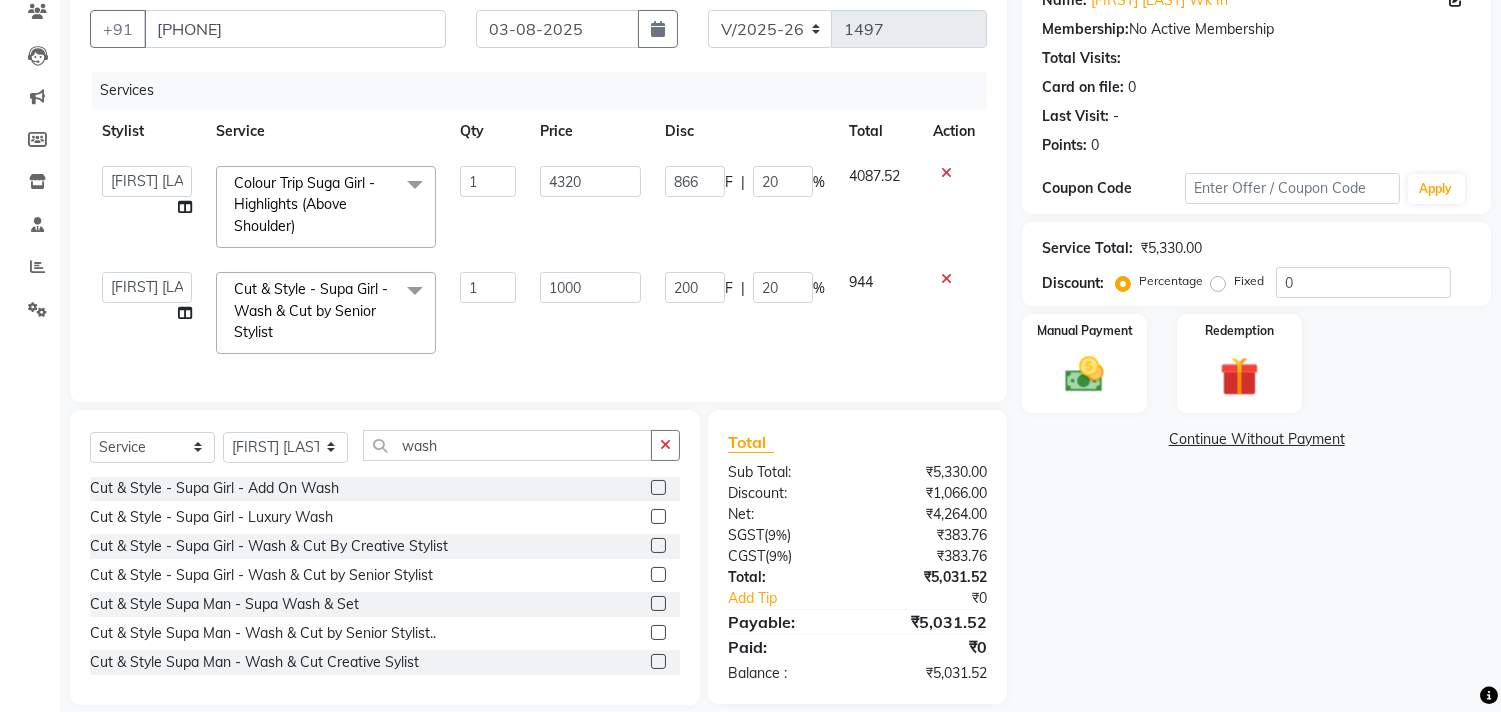 select on "48732" 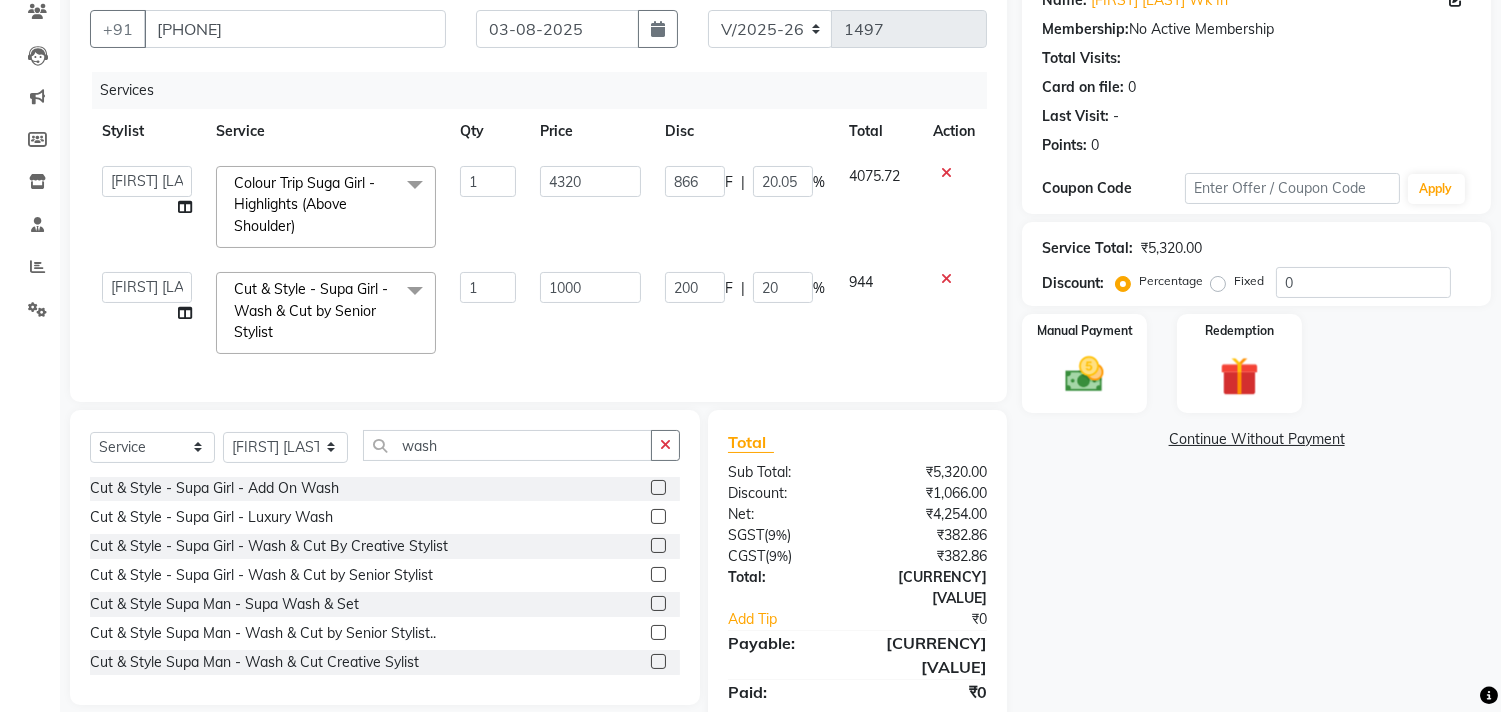 scroll, scrollTop: 216, scrollLeft: 0, axis: vertical 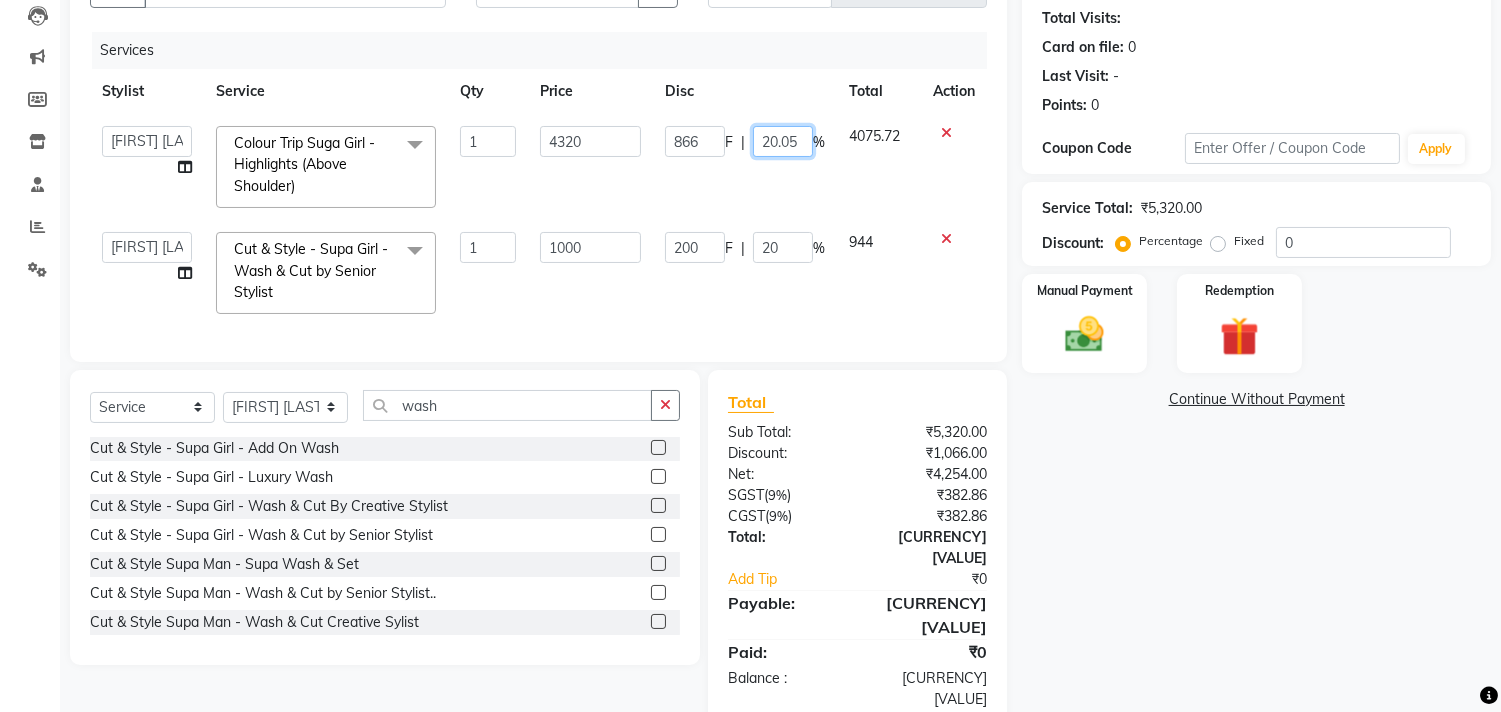click on "20.05" 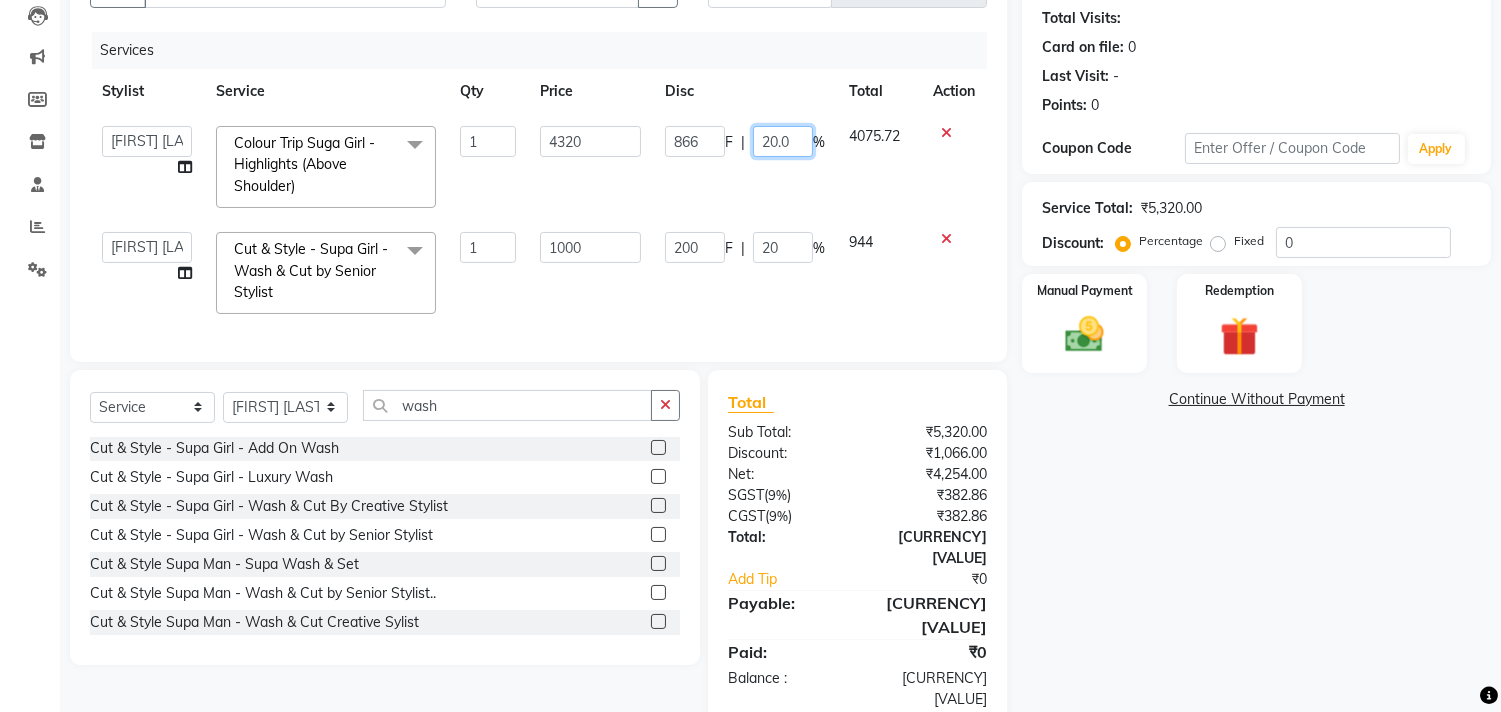 type on "20" 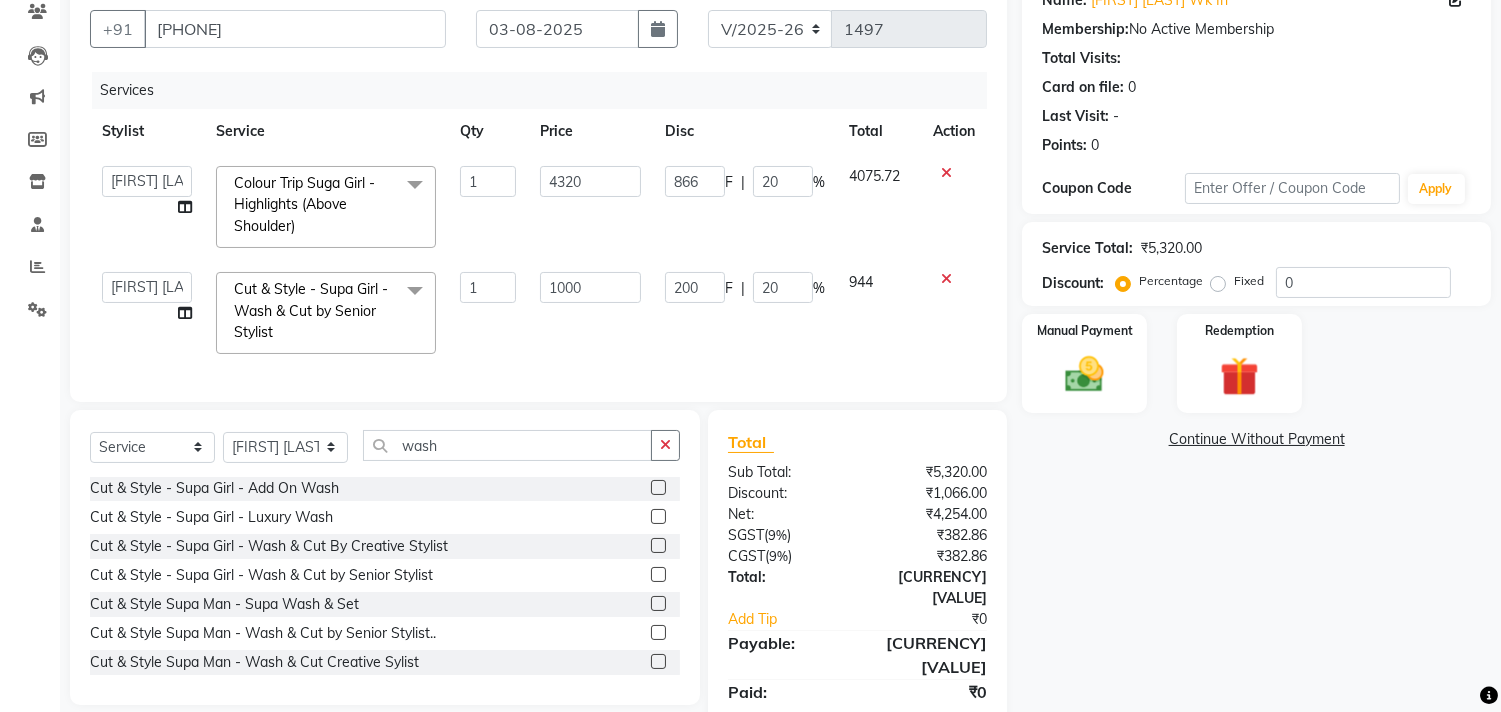 click on "866 F | 20 %" 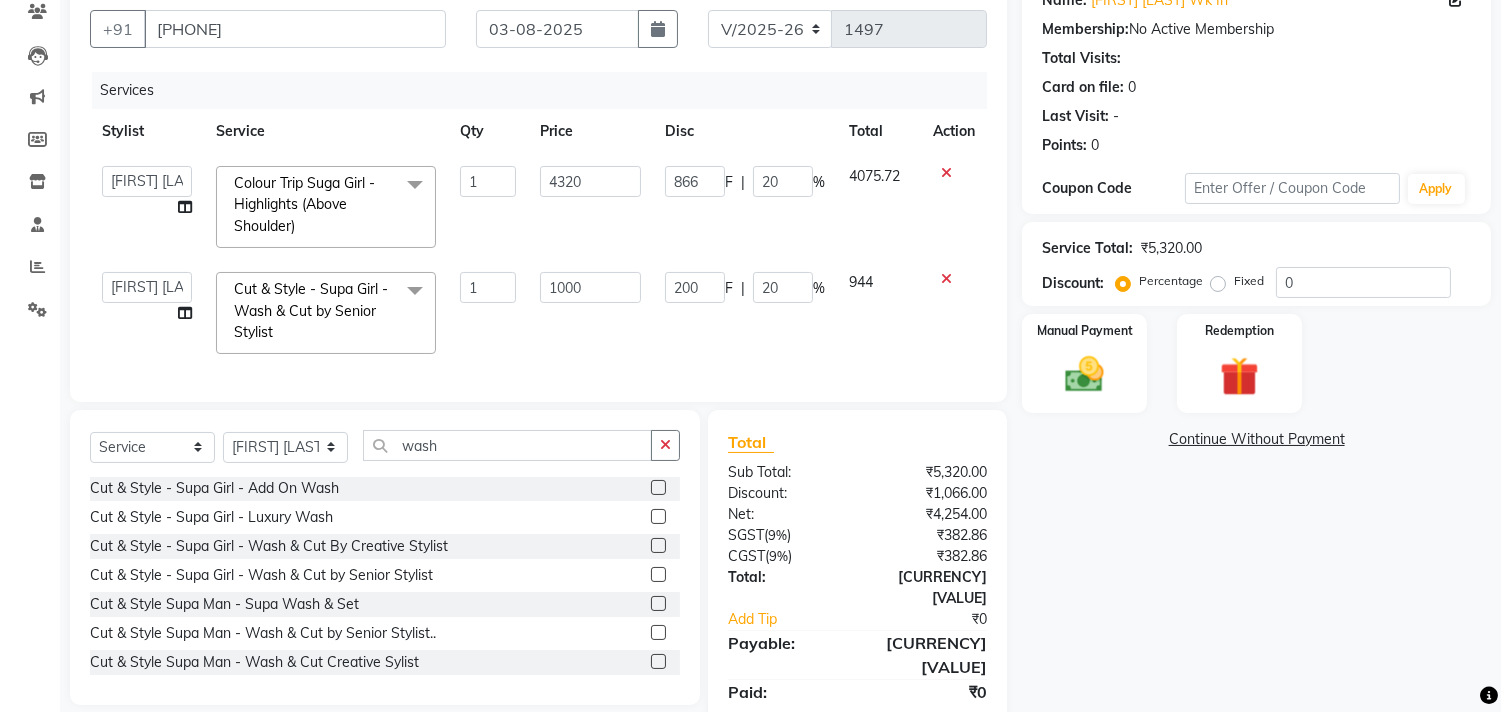 select on "48732" 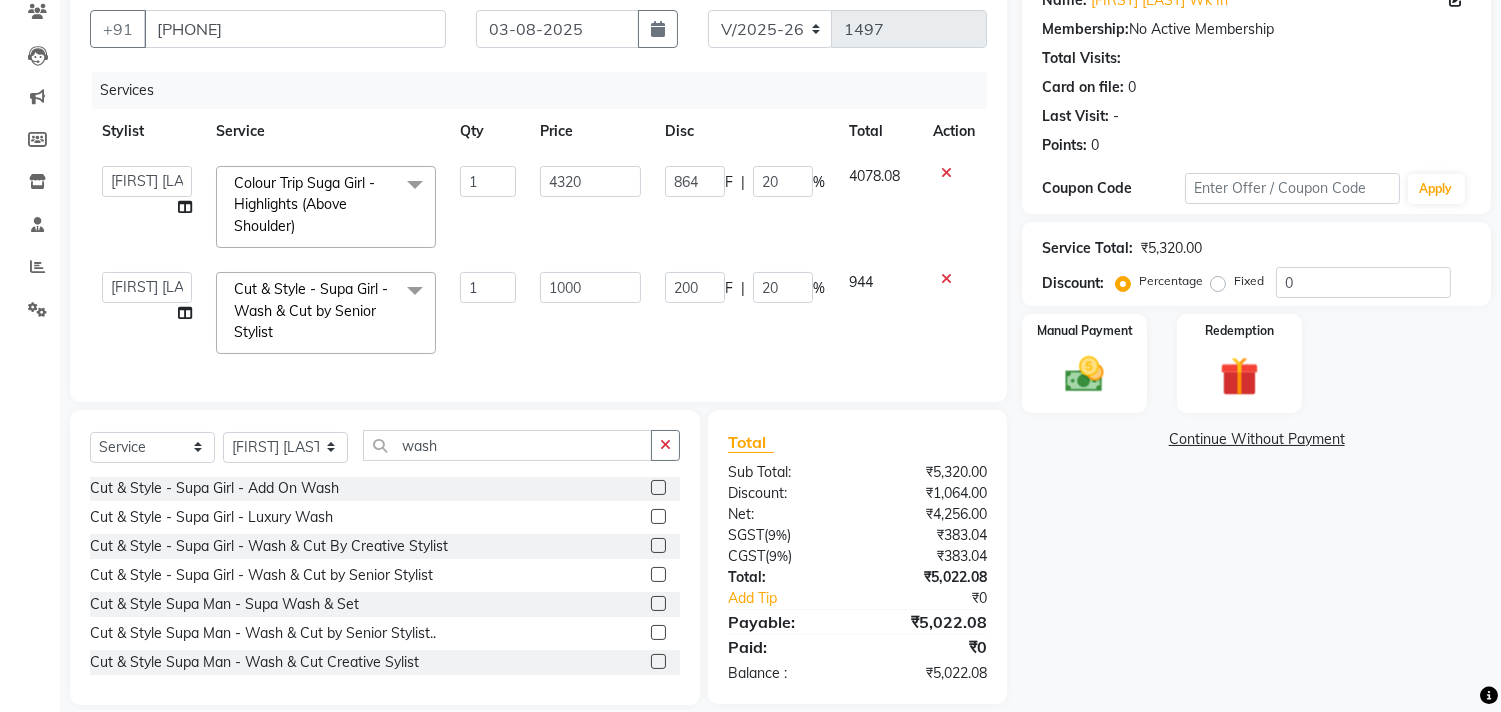 scroll, scrollTop: 216, scrollLeft: 0, axis: vertical 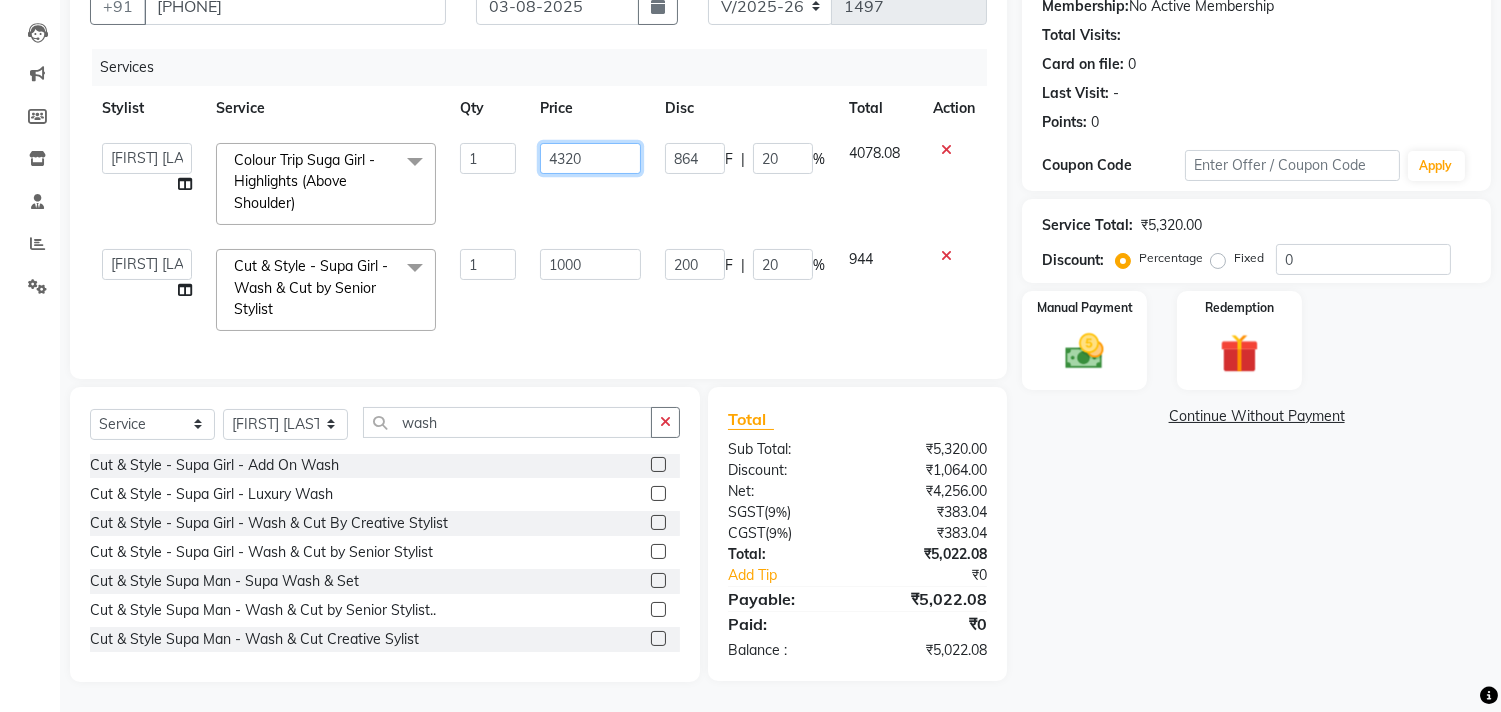 click on "4320" 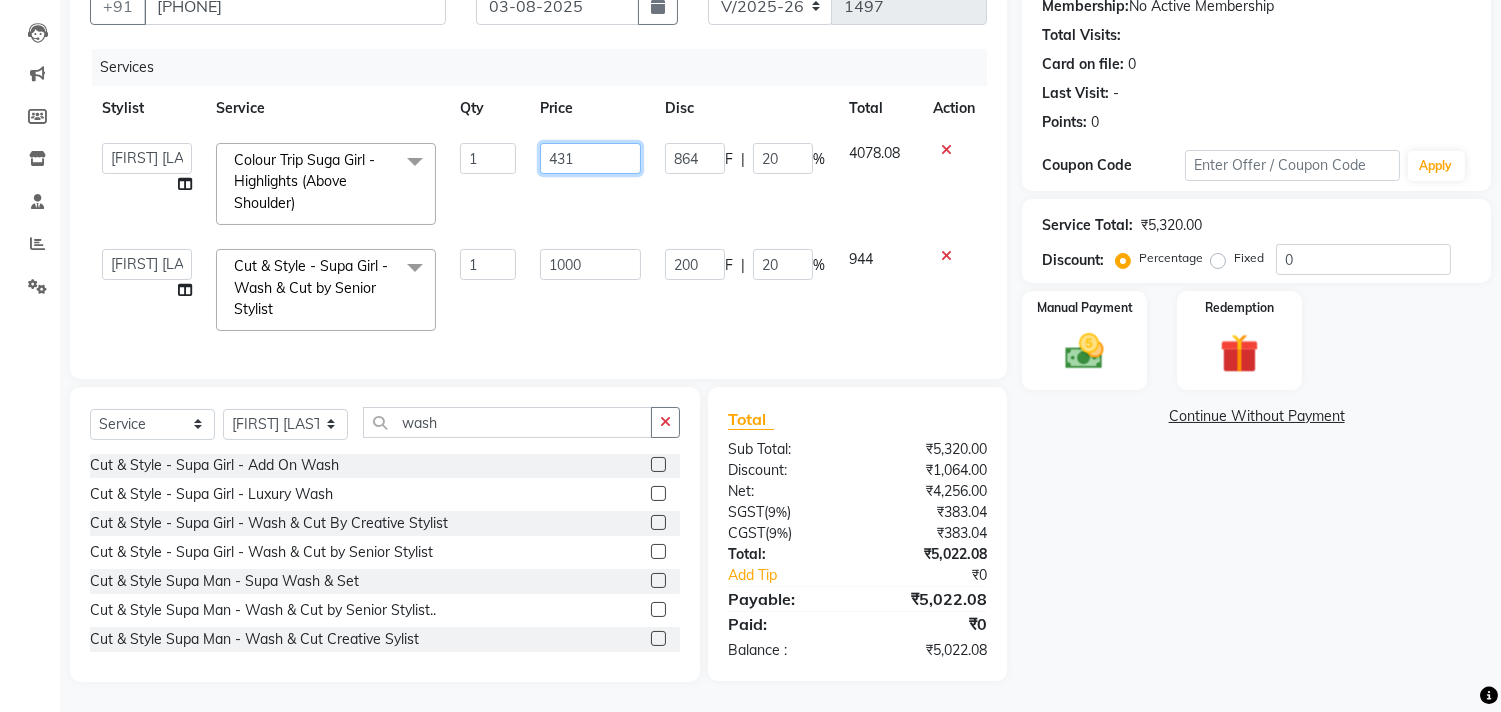 type on "4310" 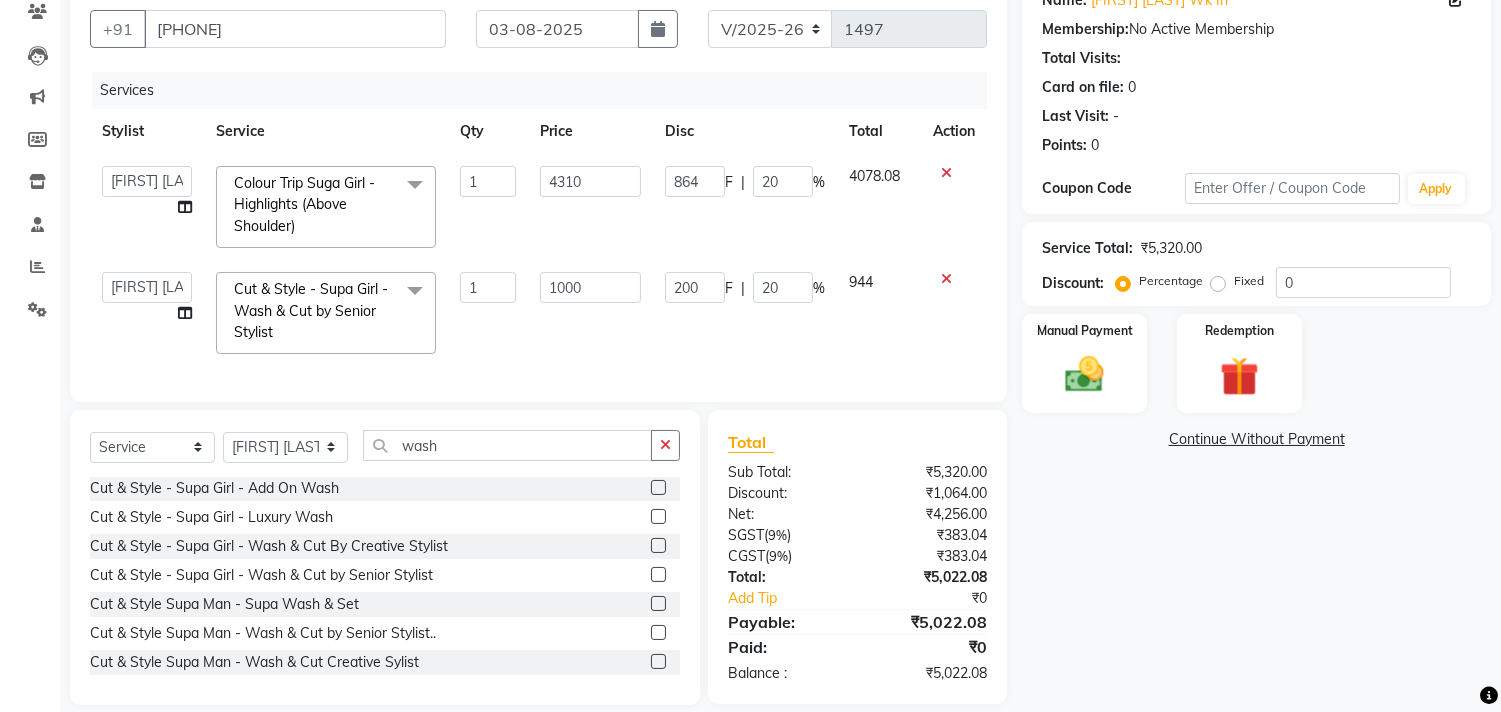 click on "4310" 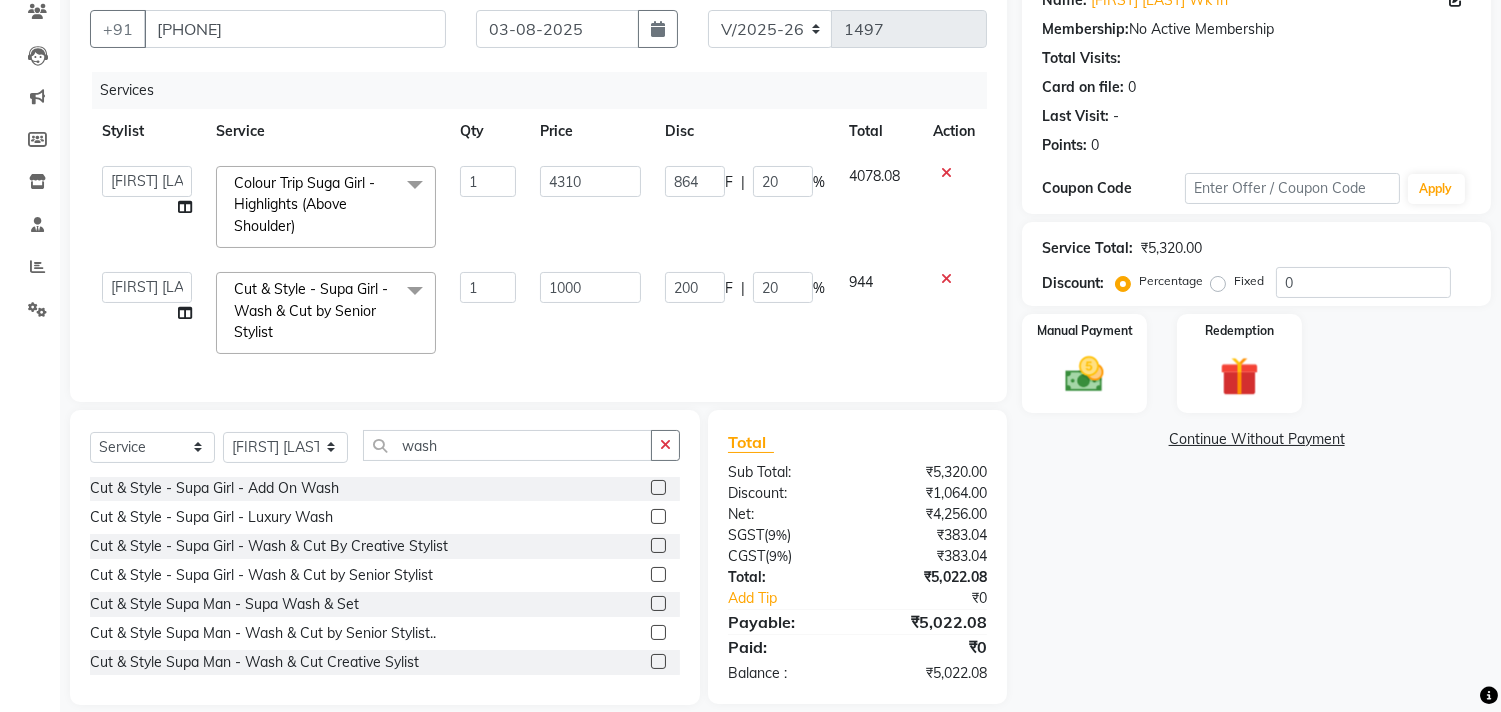 select on "48732" 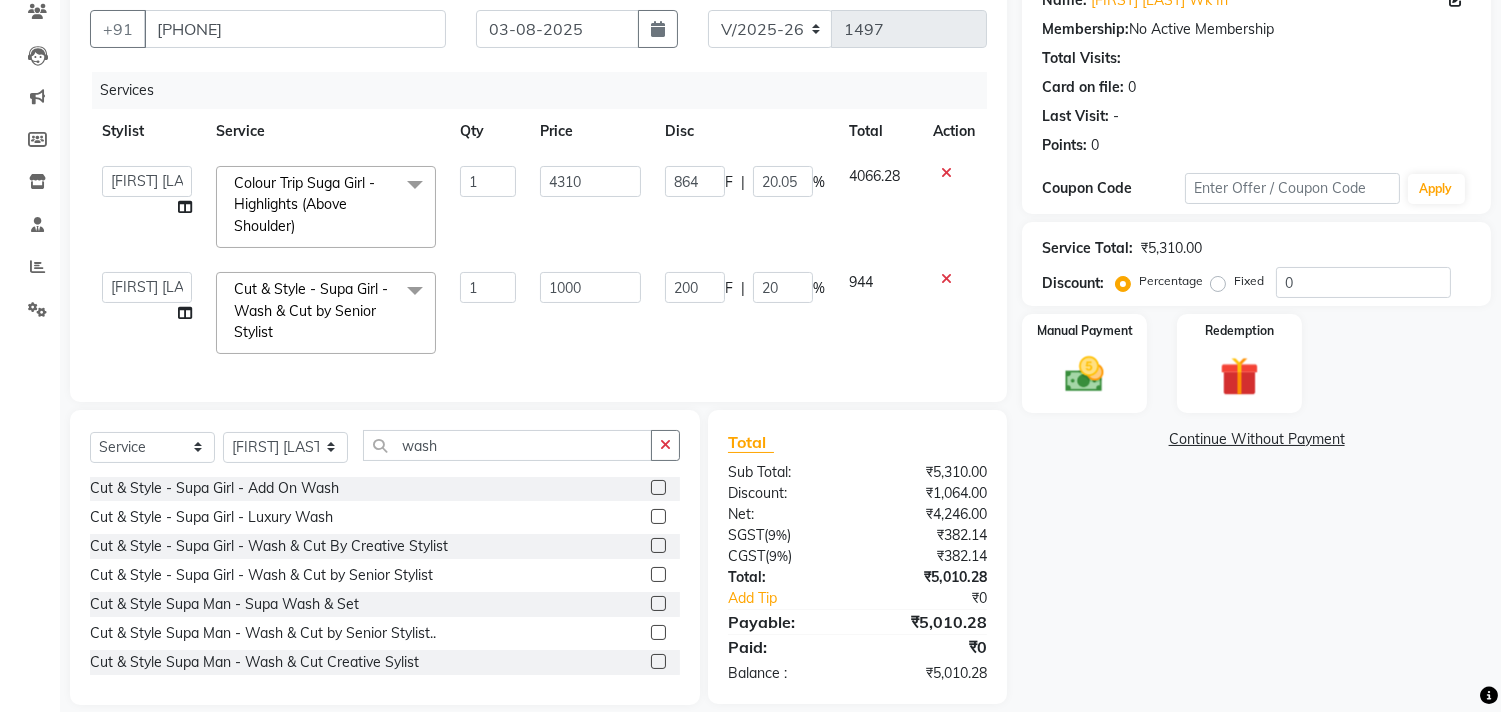 scroll, scrollTop: 216, scrollLeft: 0, axis: vertical 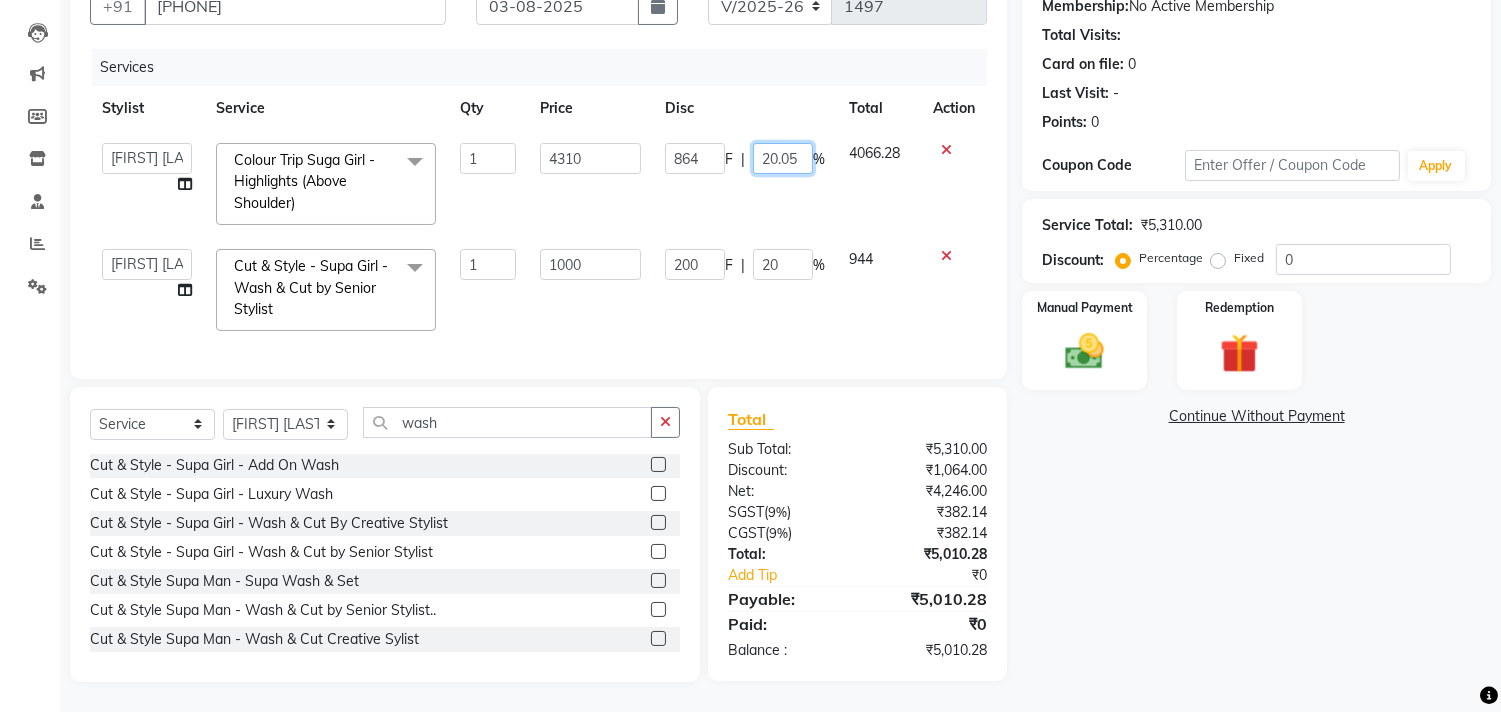 click on "20.05" 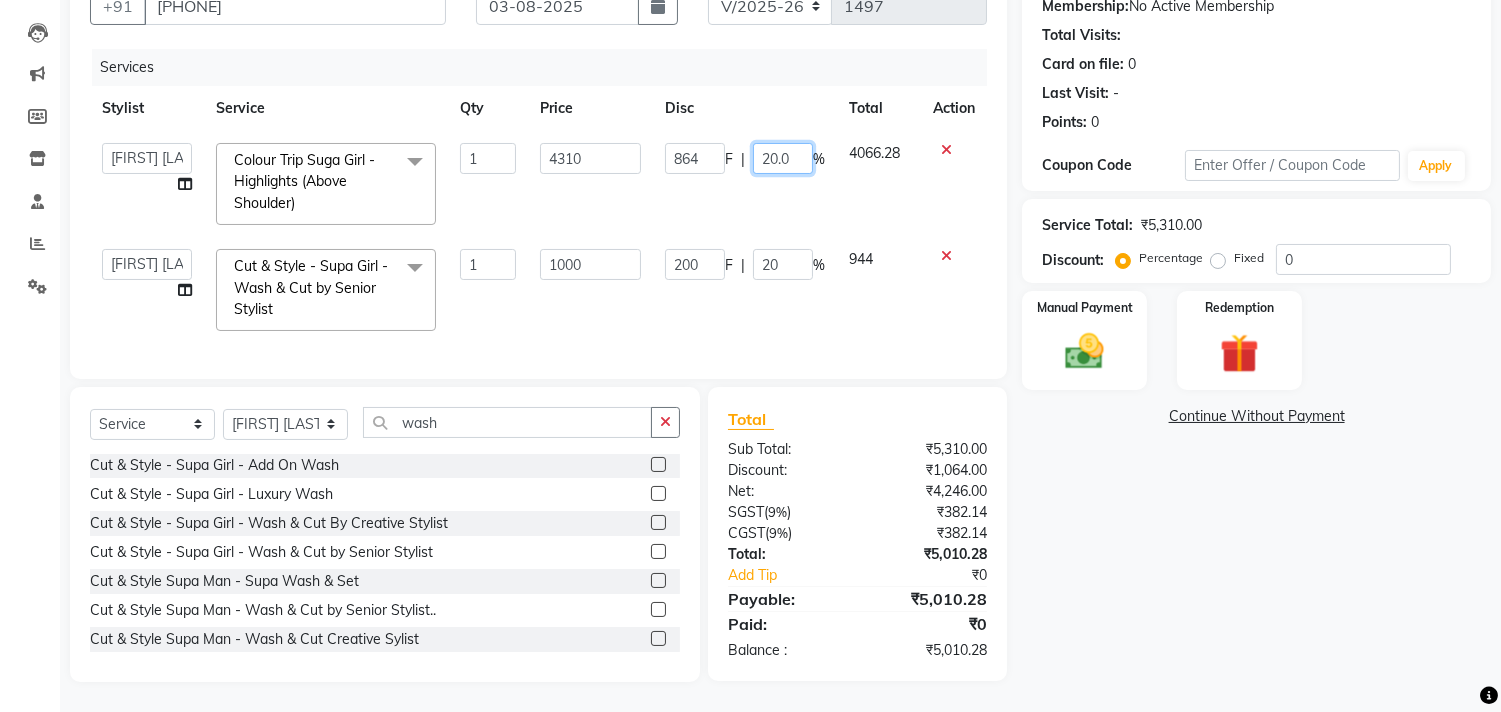 type on "20" 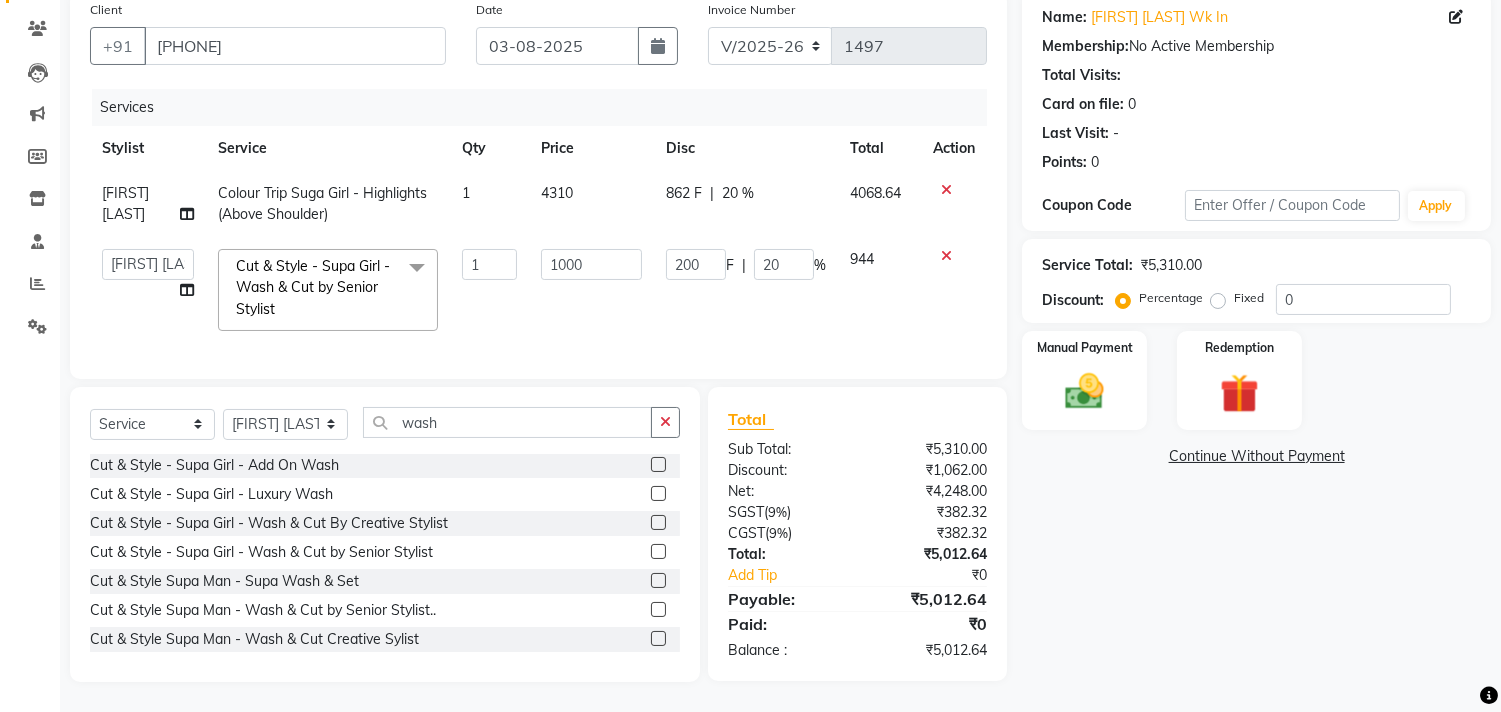 click on "862 F | 20 %" 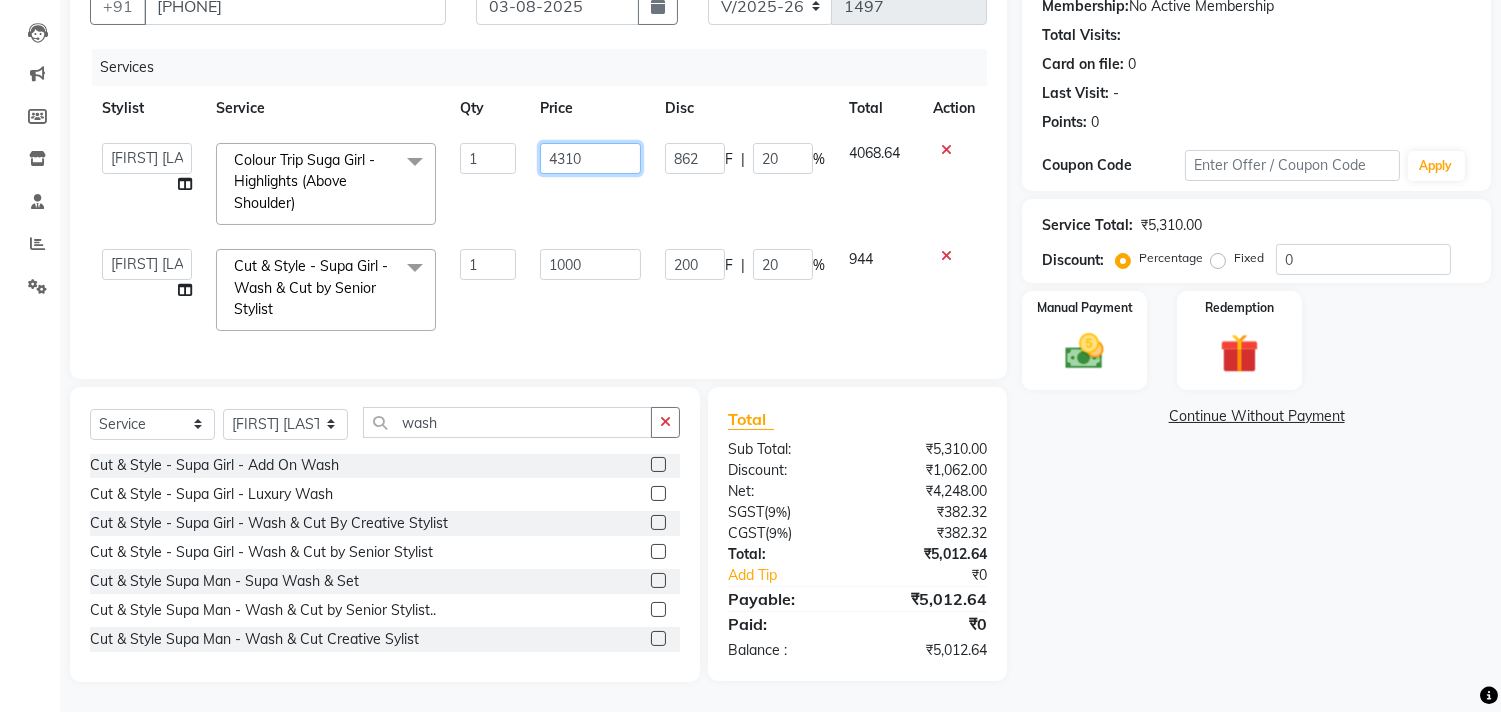 click on "4310" 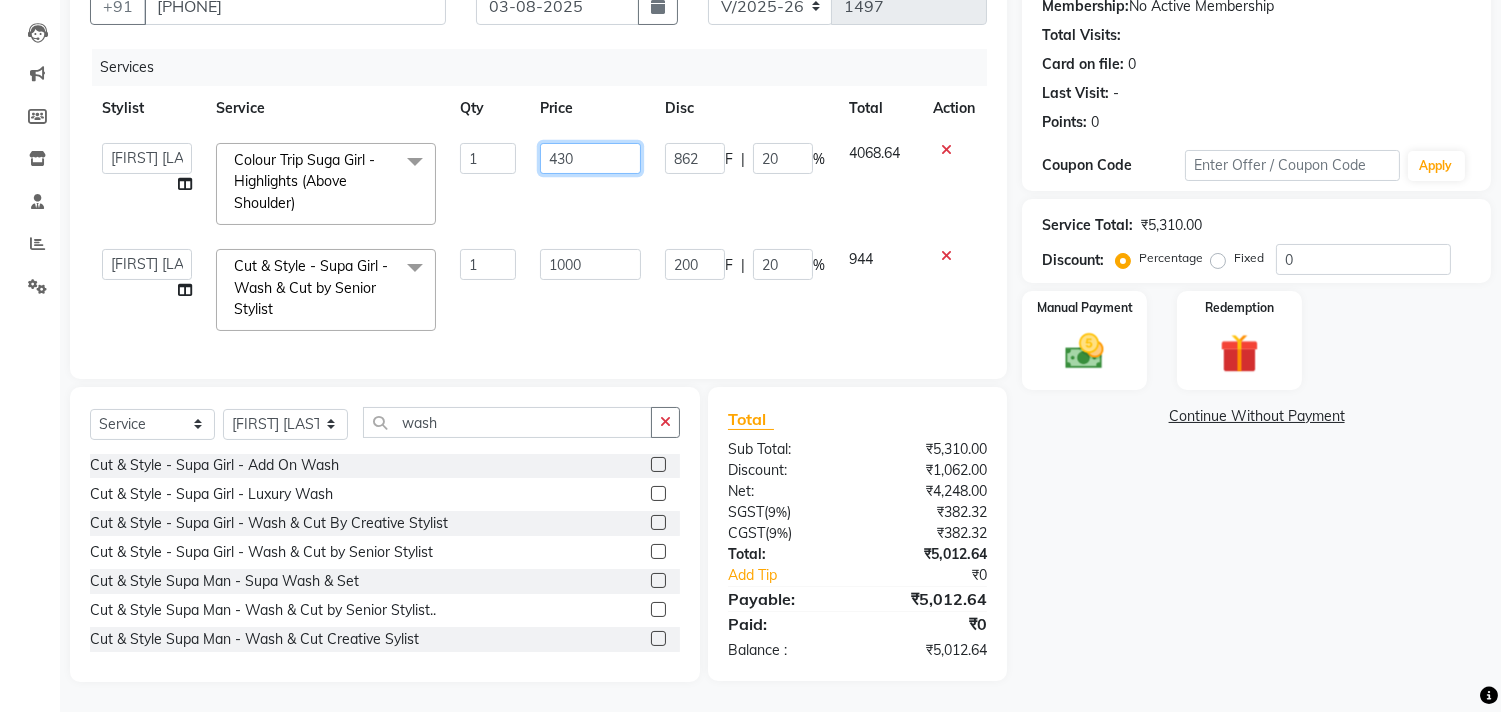 type on "4300" 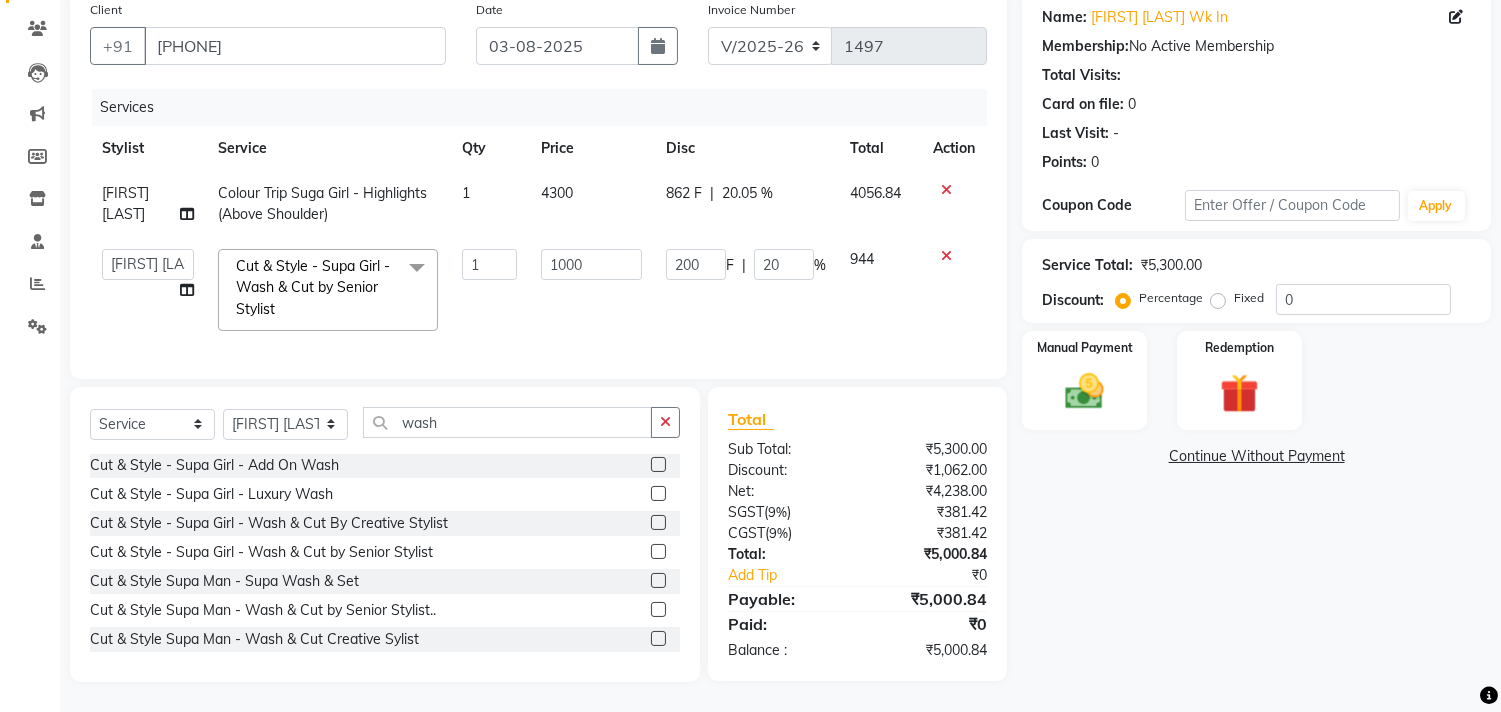 click on "4300" 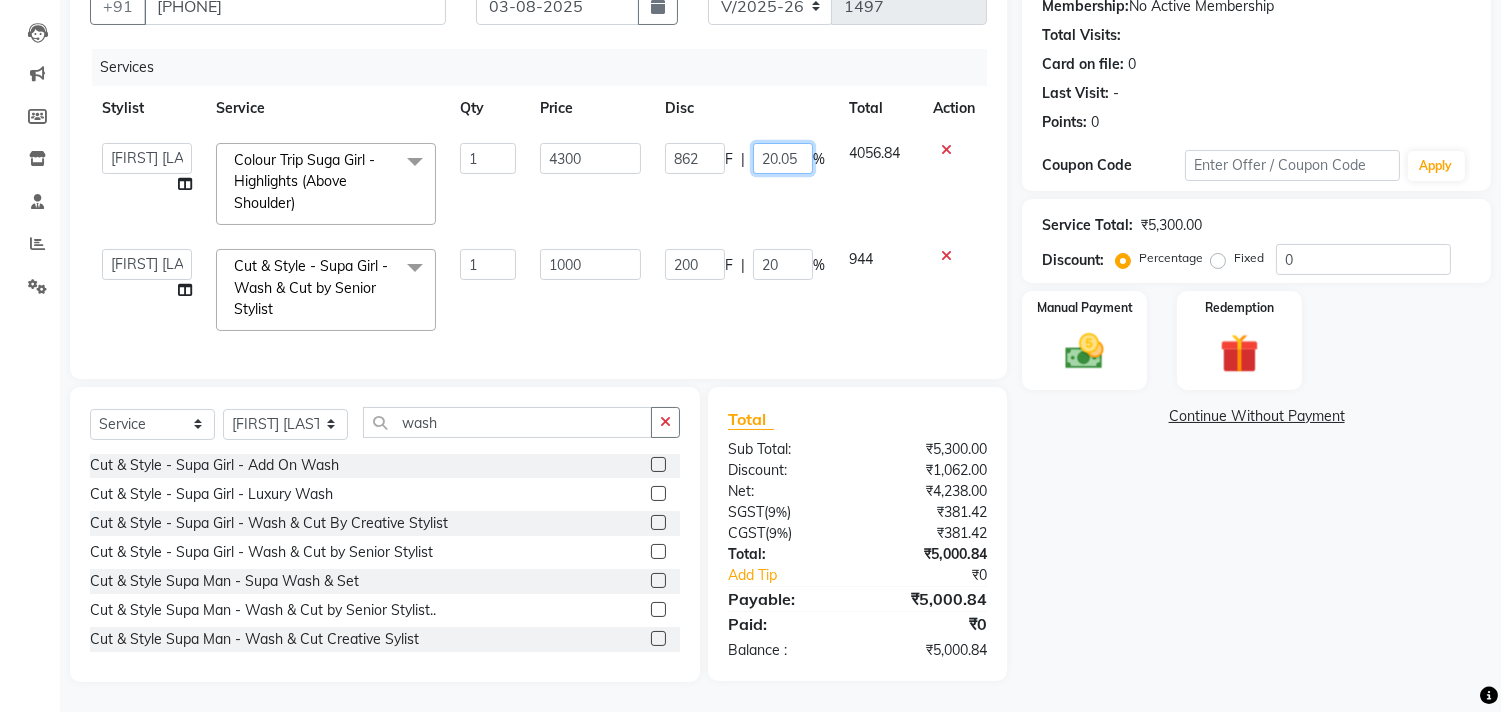 click on "20.05" 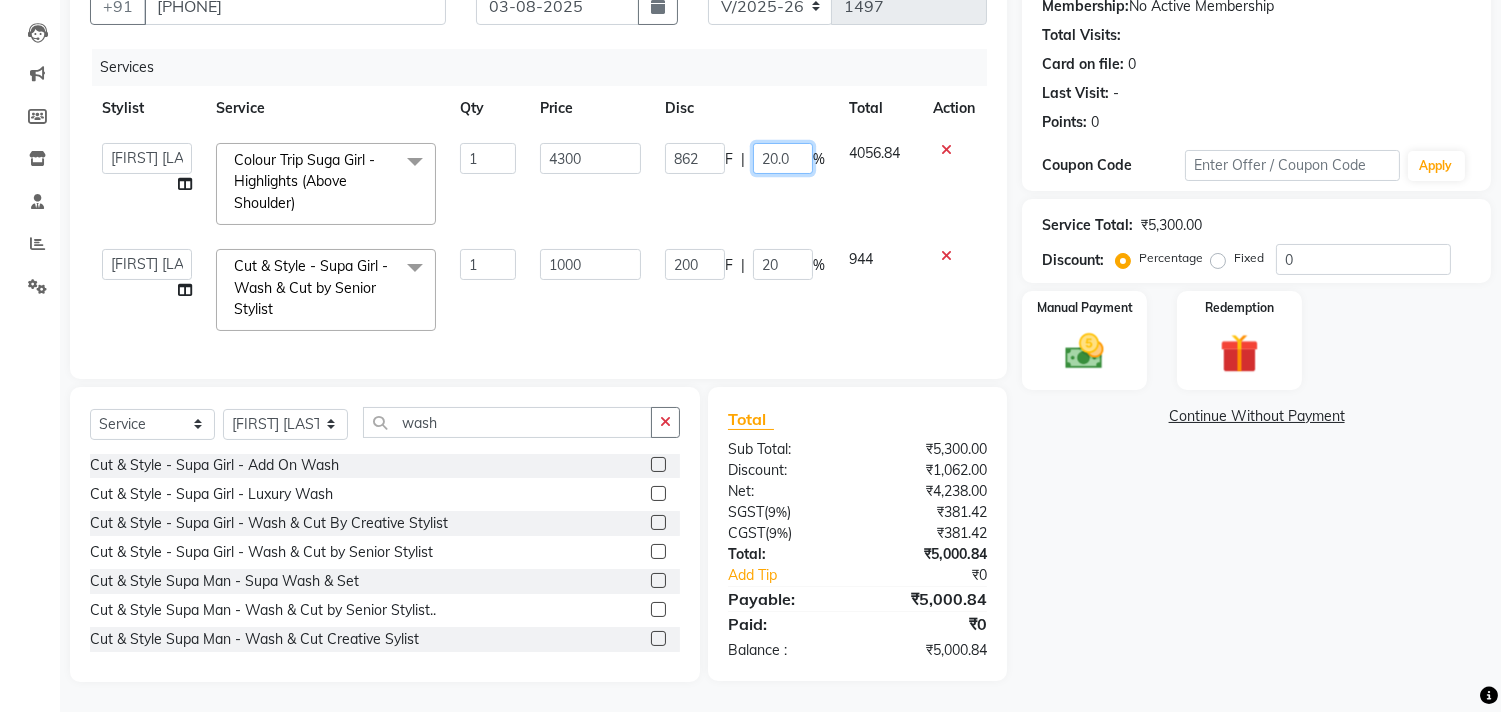 type on "20" 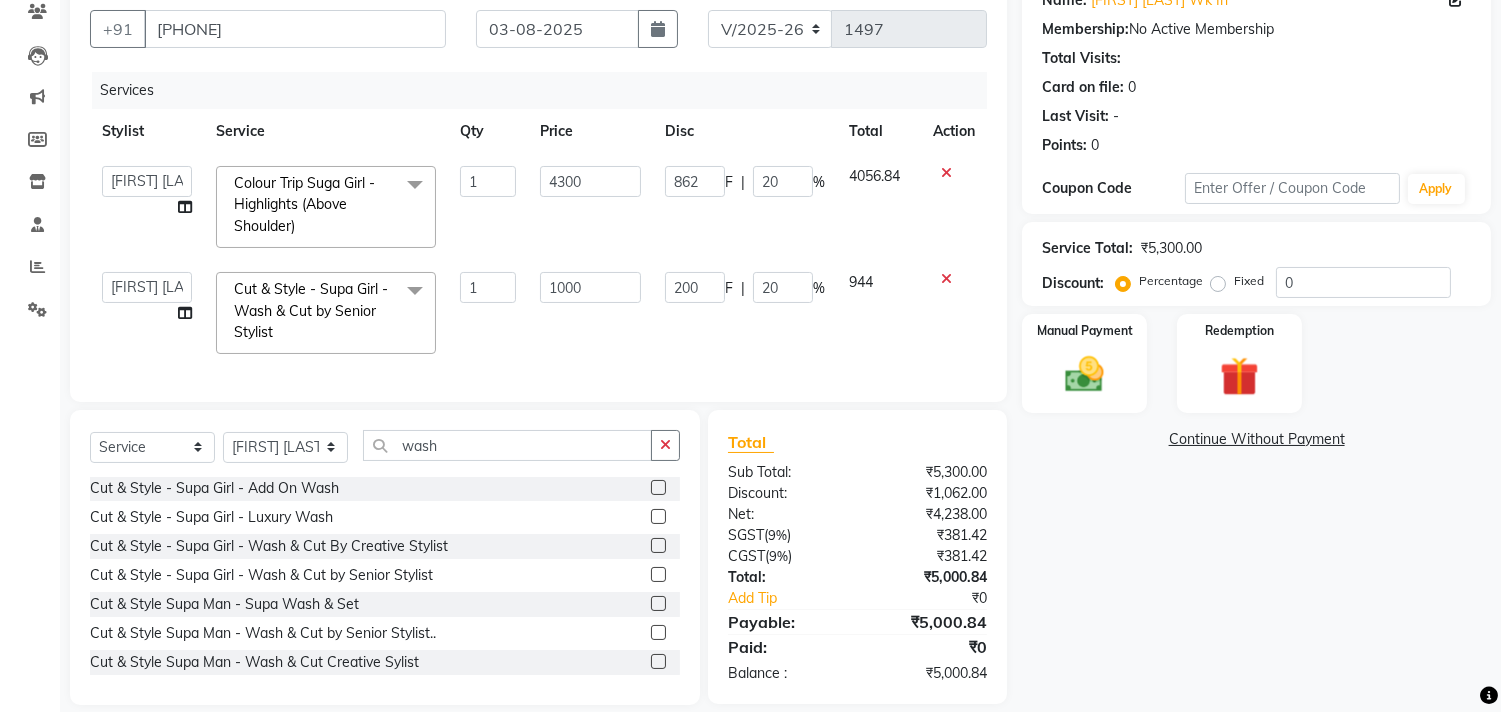 click on "862 F | 20 %" 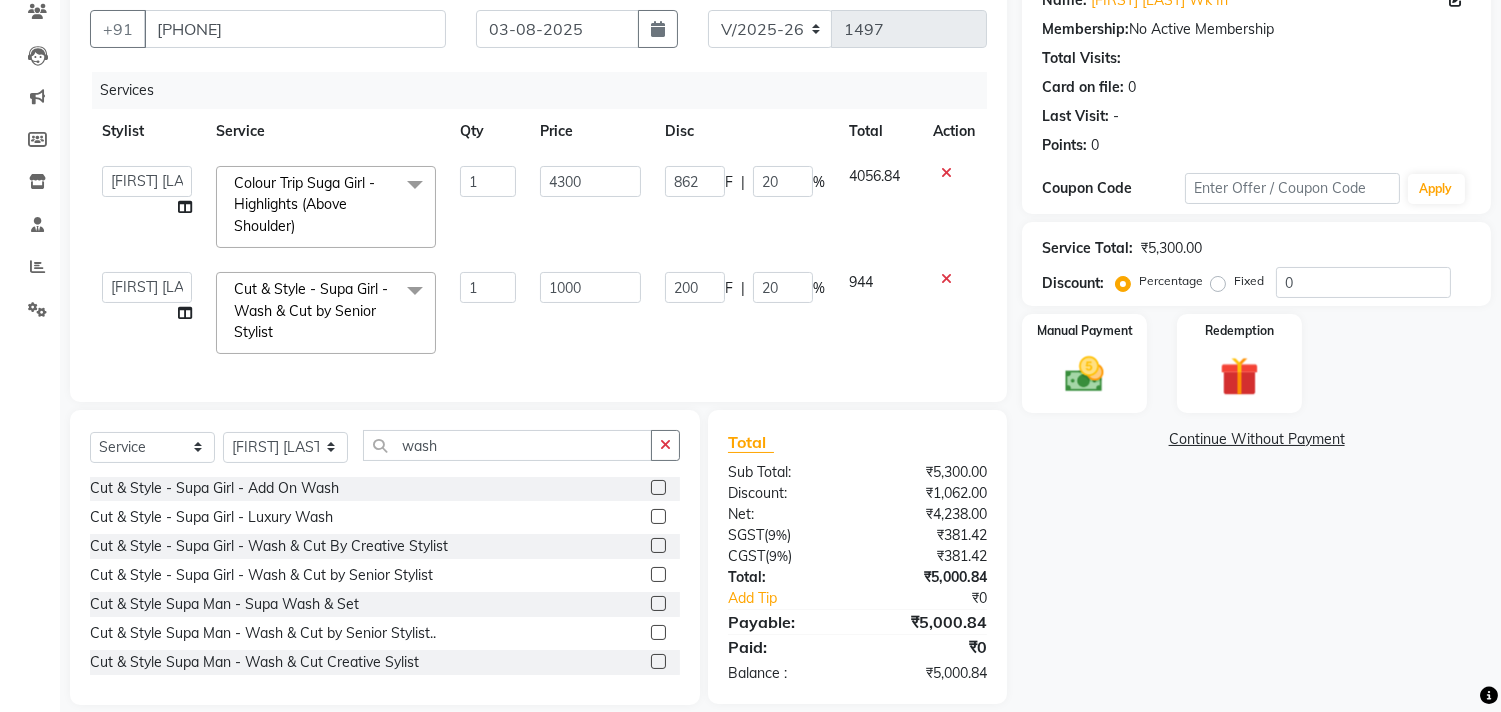 select on "48732" 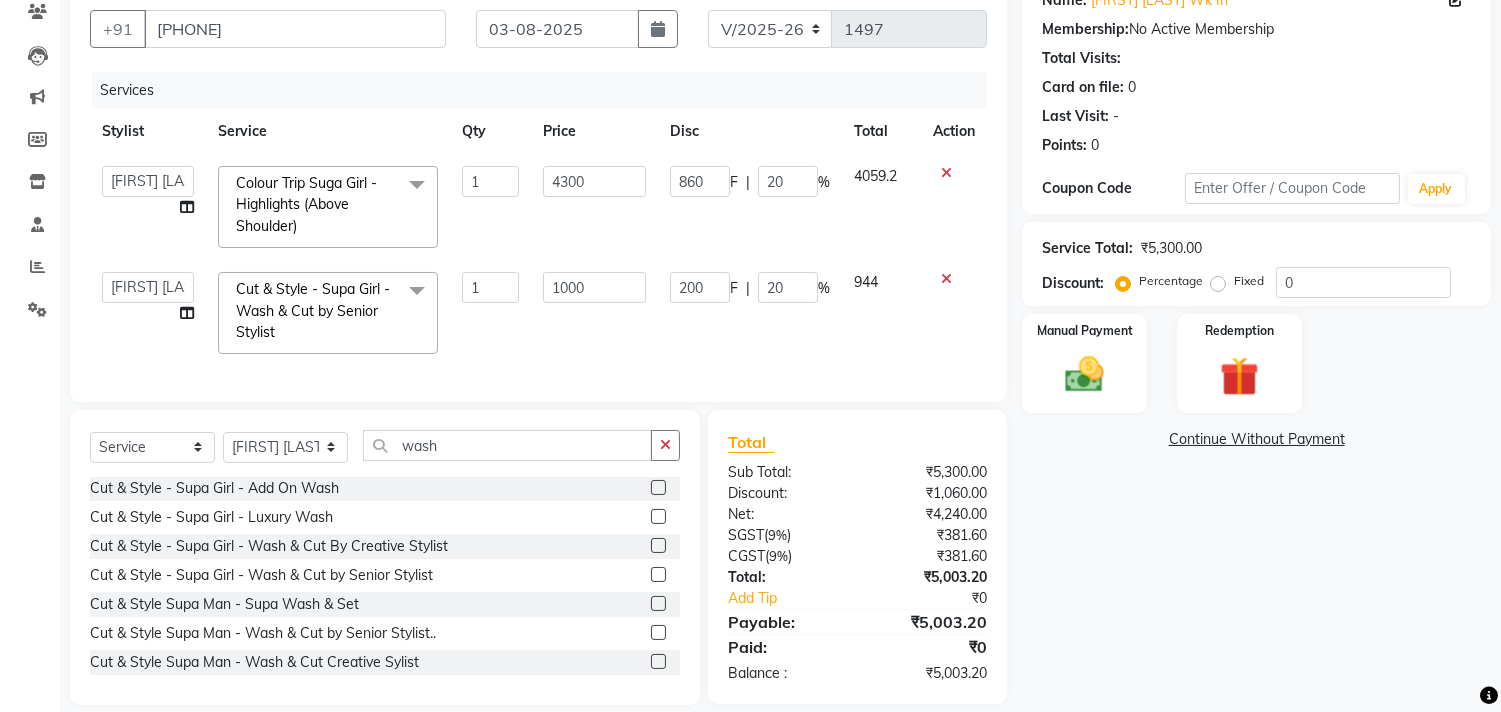 scroll, scrollTop: 216, scrollLeft: 0, axis: vertical 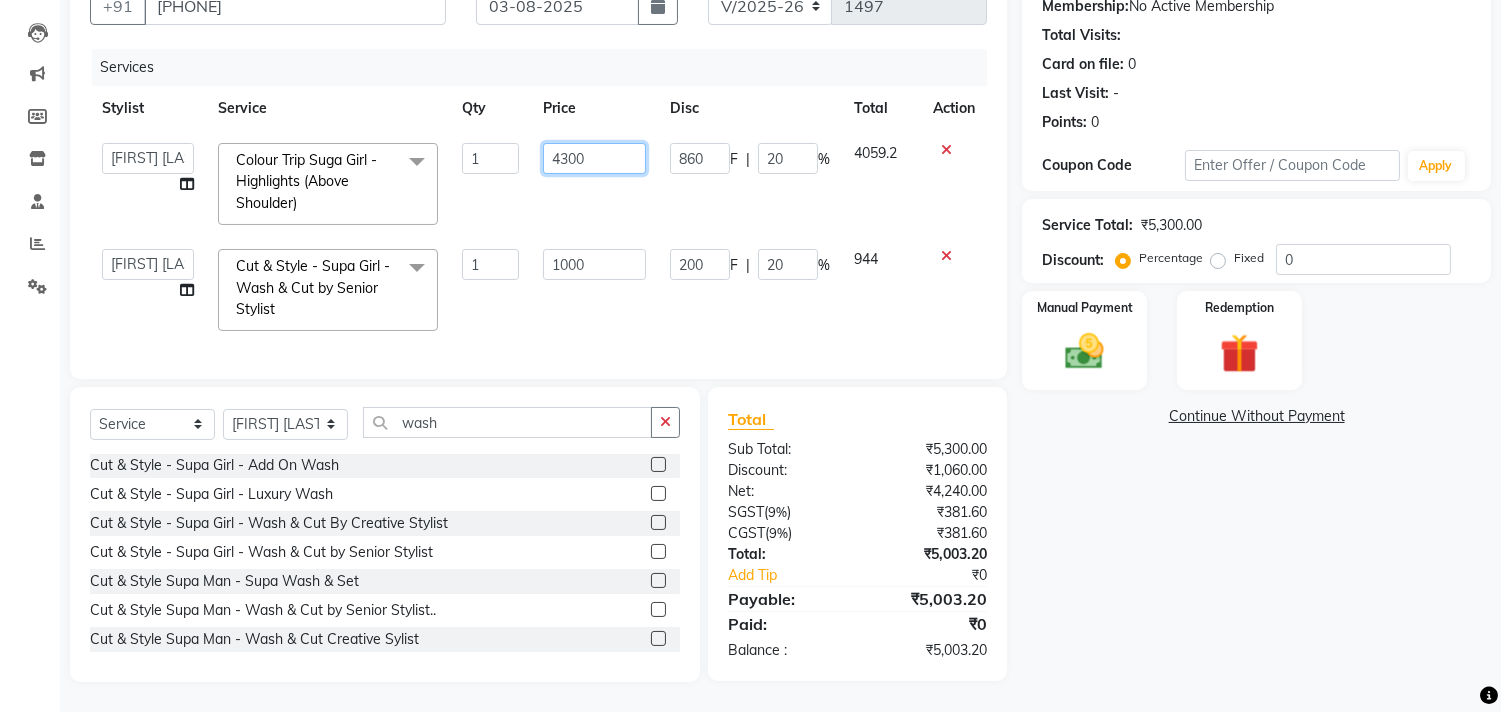 click on "4300" 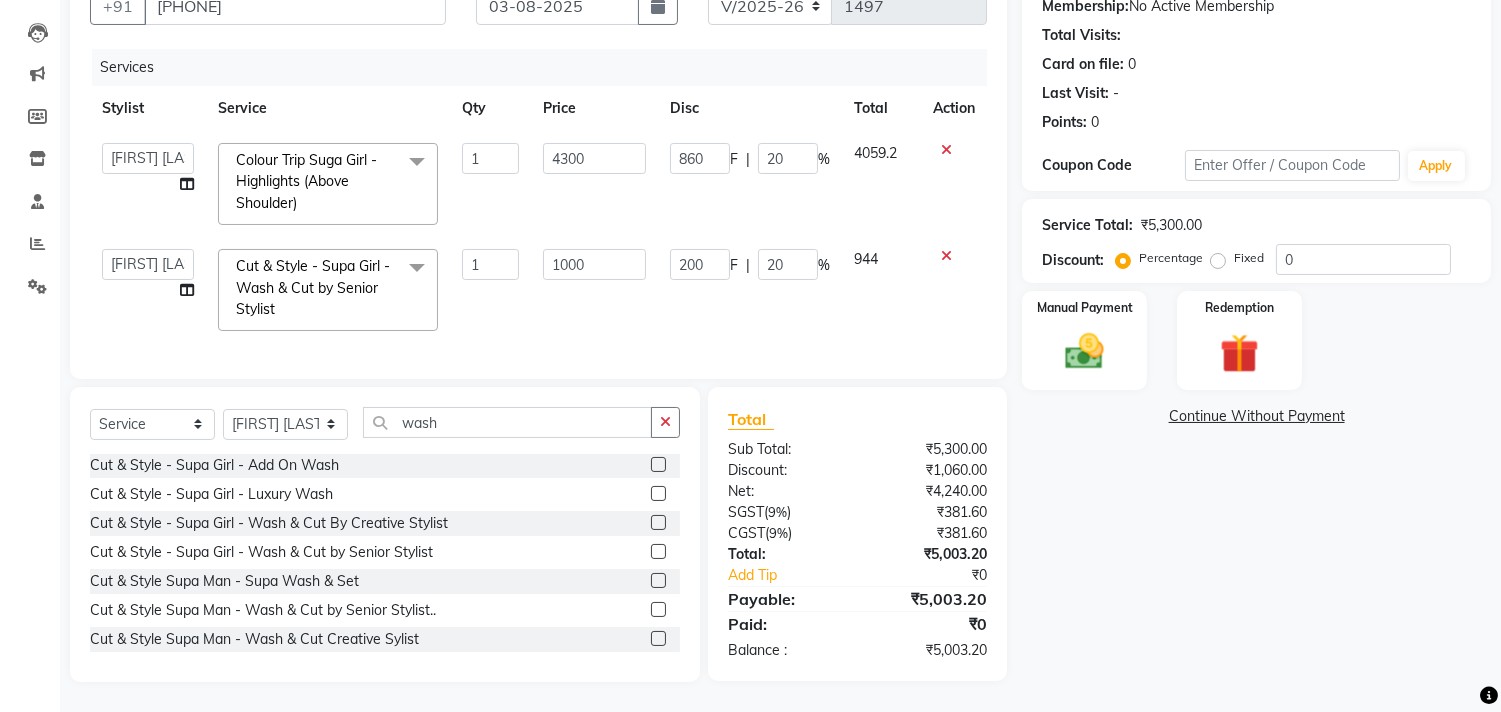 scroll, scrollTop: 176, scrollLeft: 0, axis: vertical 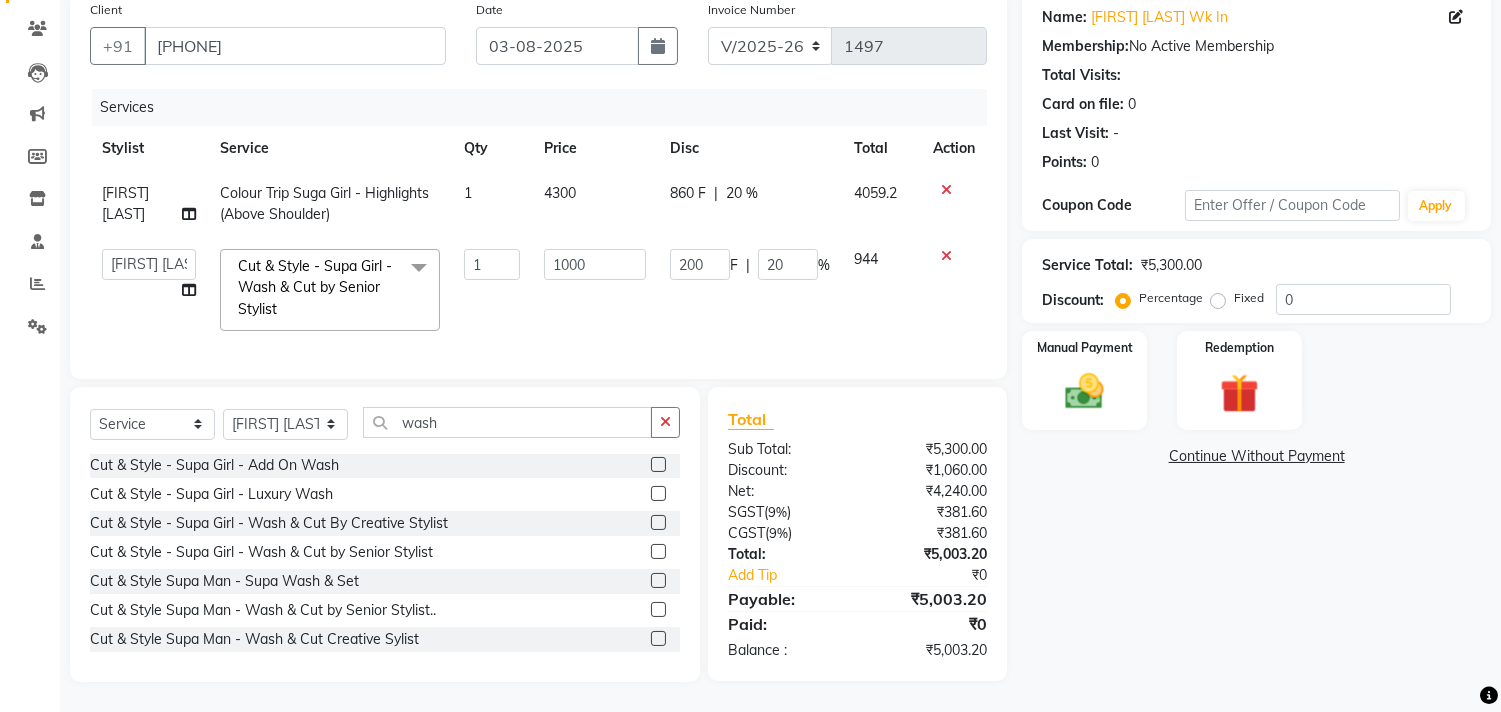 click on "860 F | 20 %" 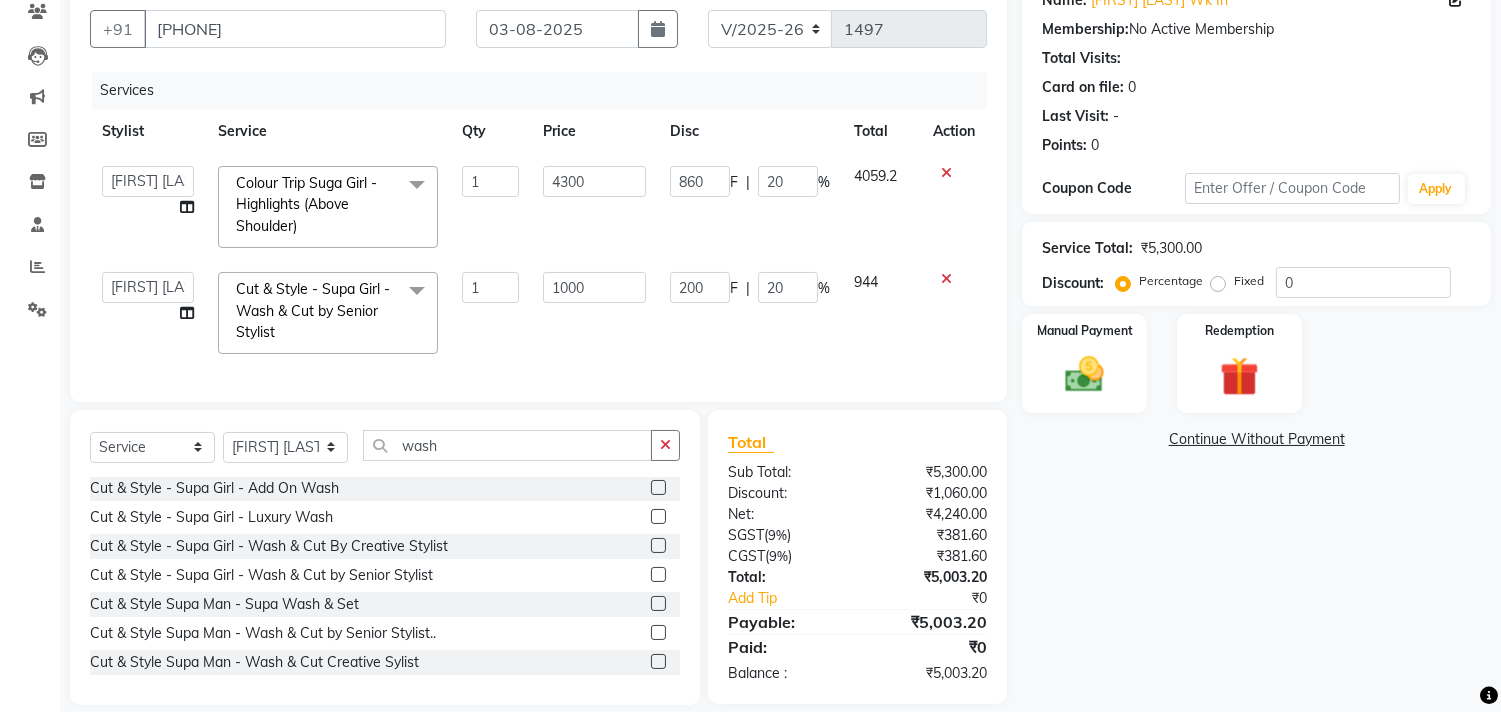 scroll, scrollTop: 216, scrollLeft: 0, axis: vertical 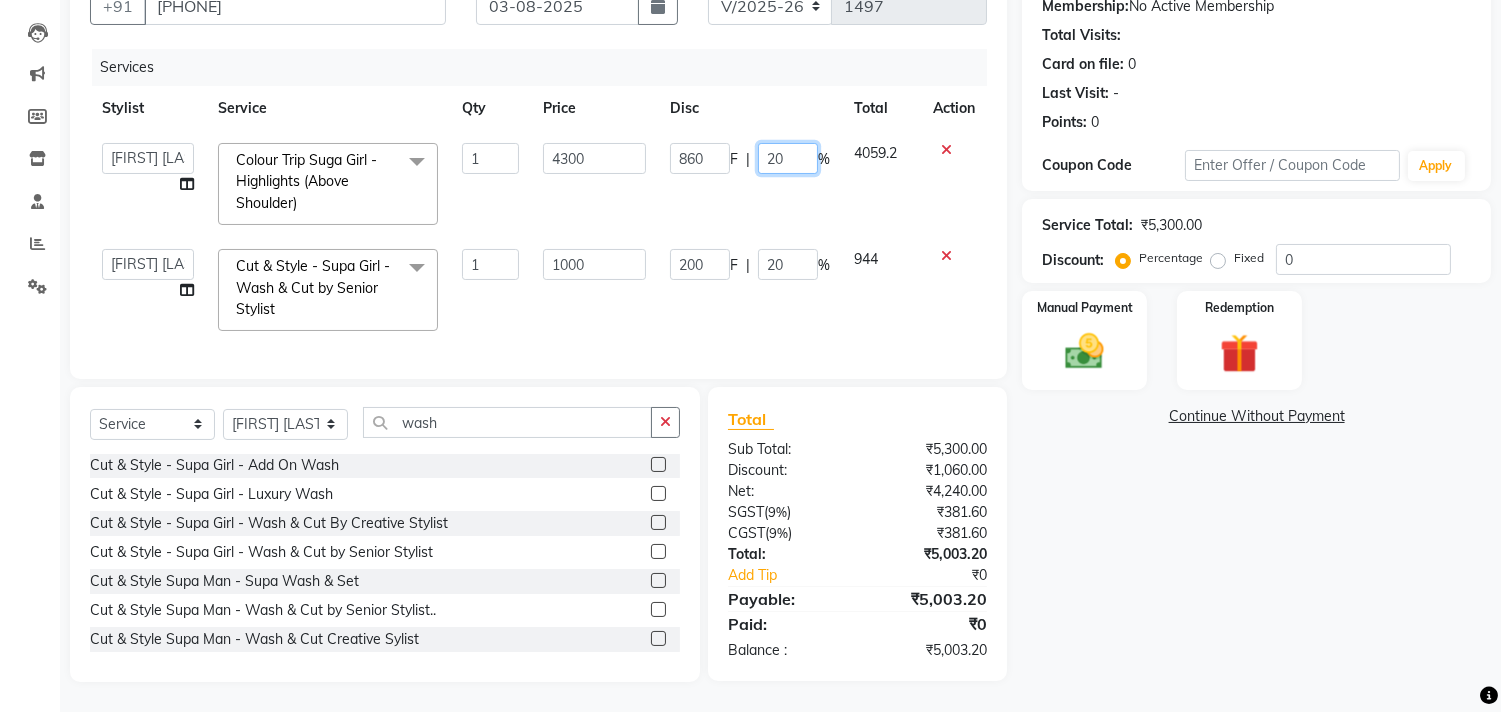 click on "20" 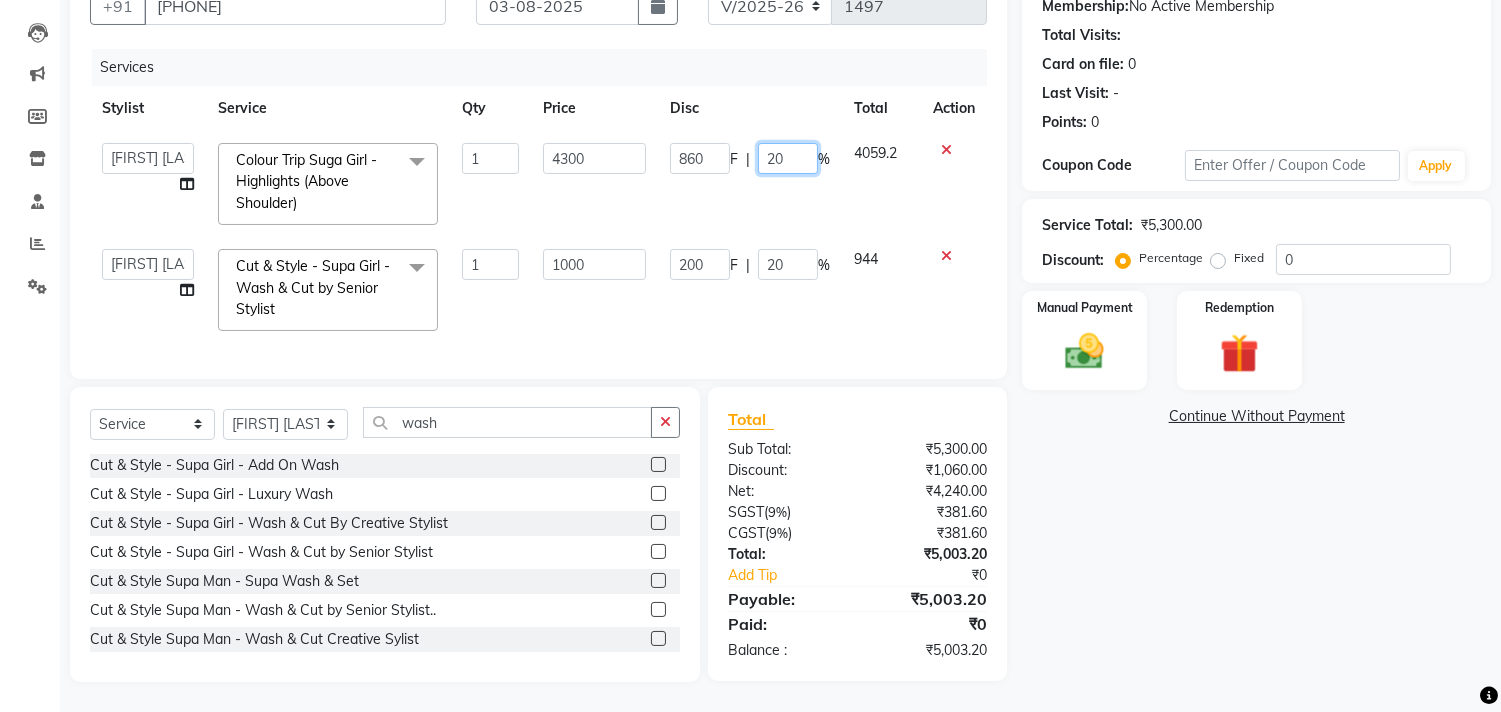 type on "20.5" 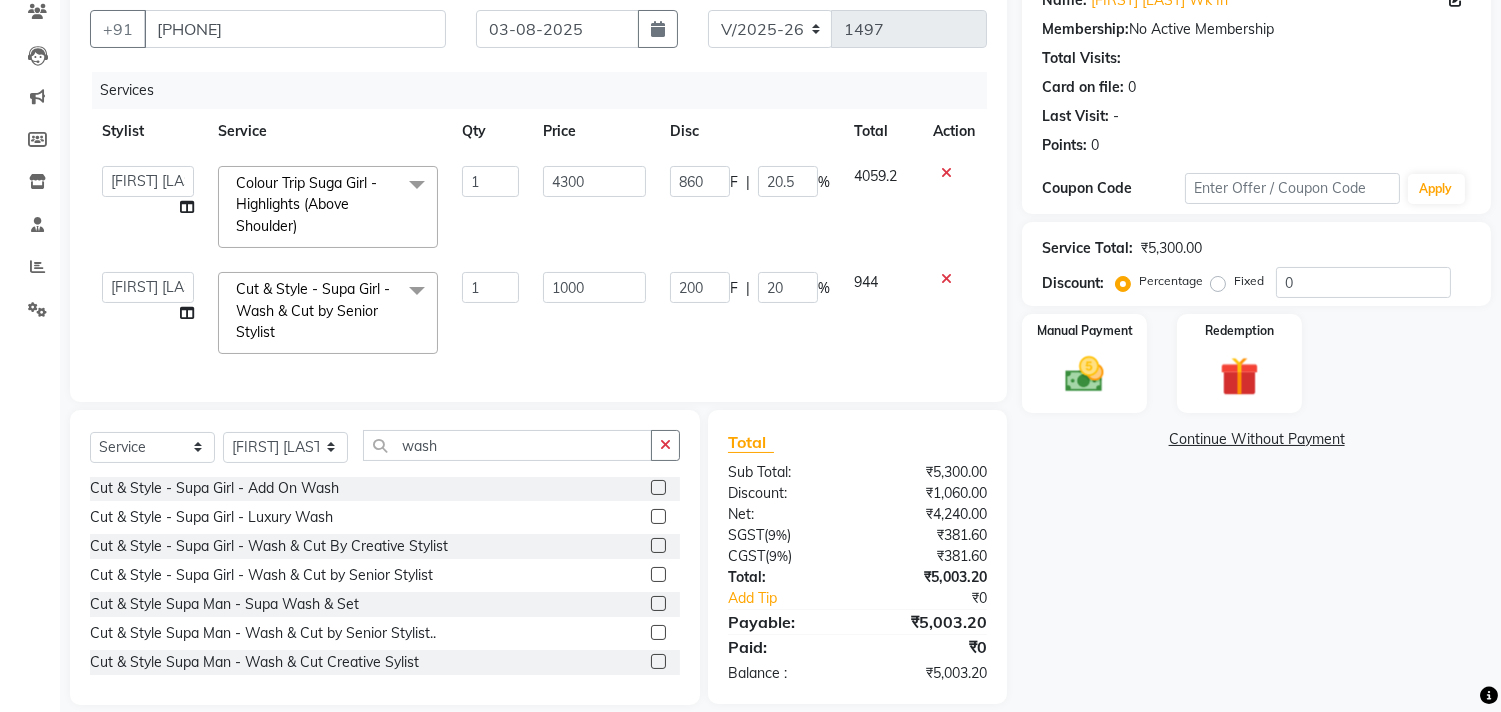 click on "860 F | 20.5 %" 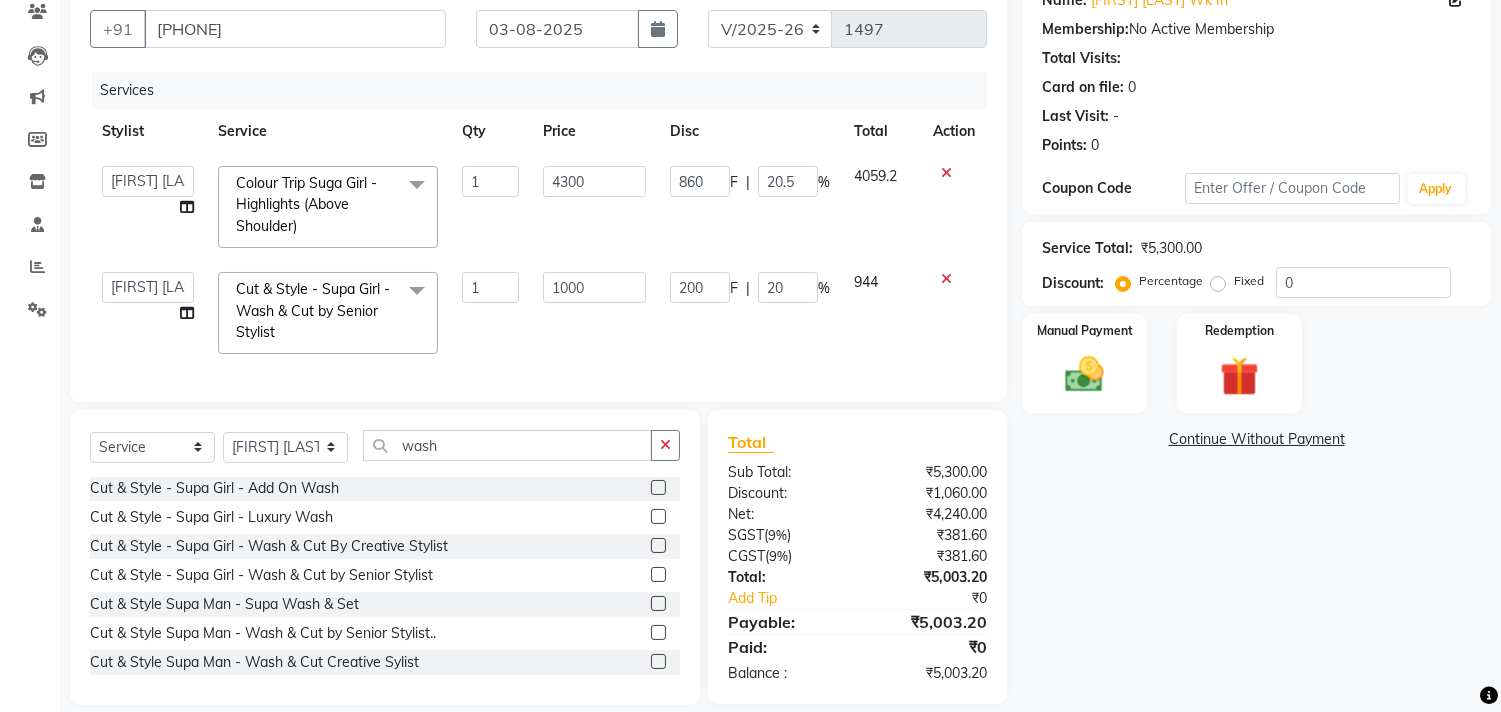 select on "48732" 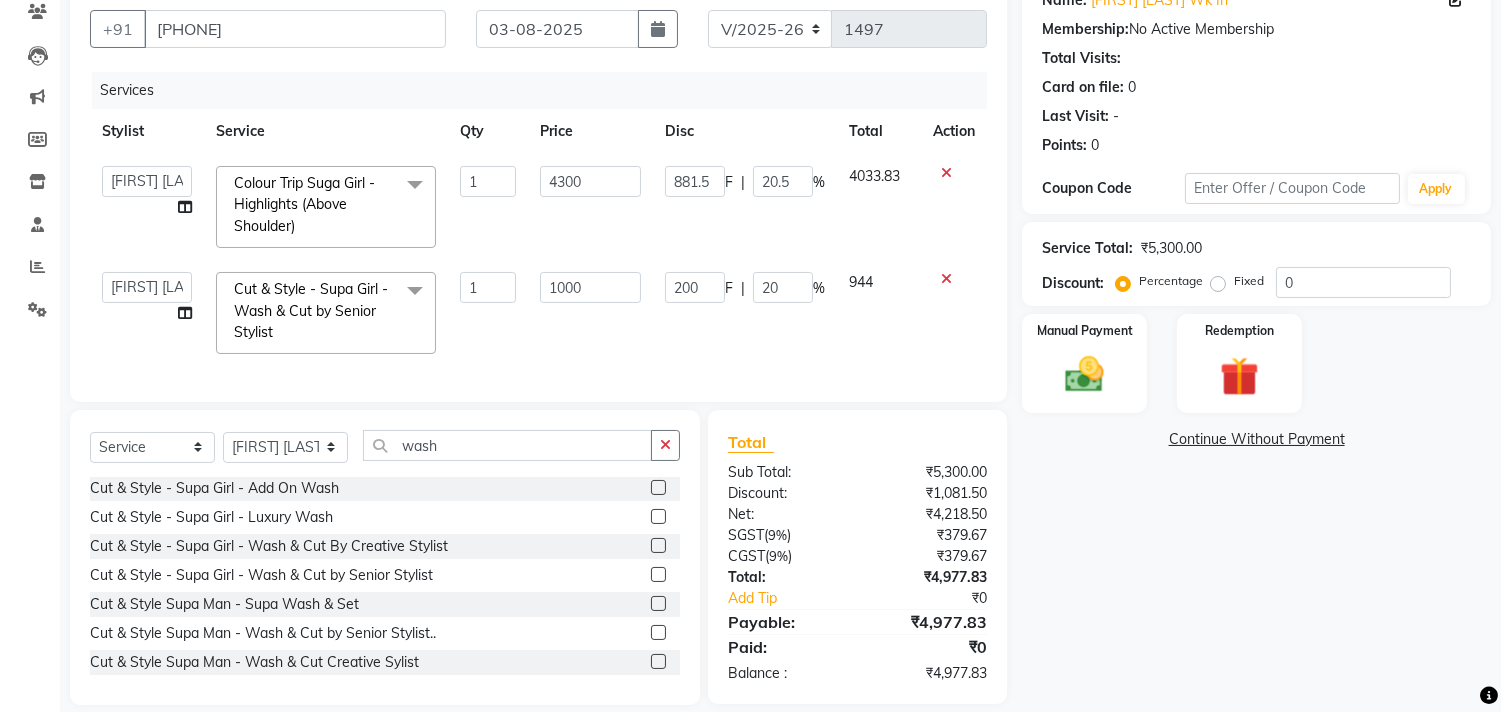 scroll, scrollTop: 216, scrollLeft: 0, axis: vertical 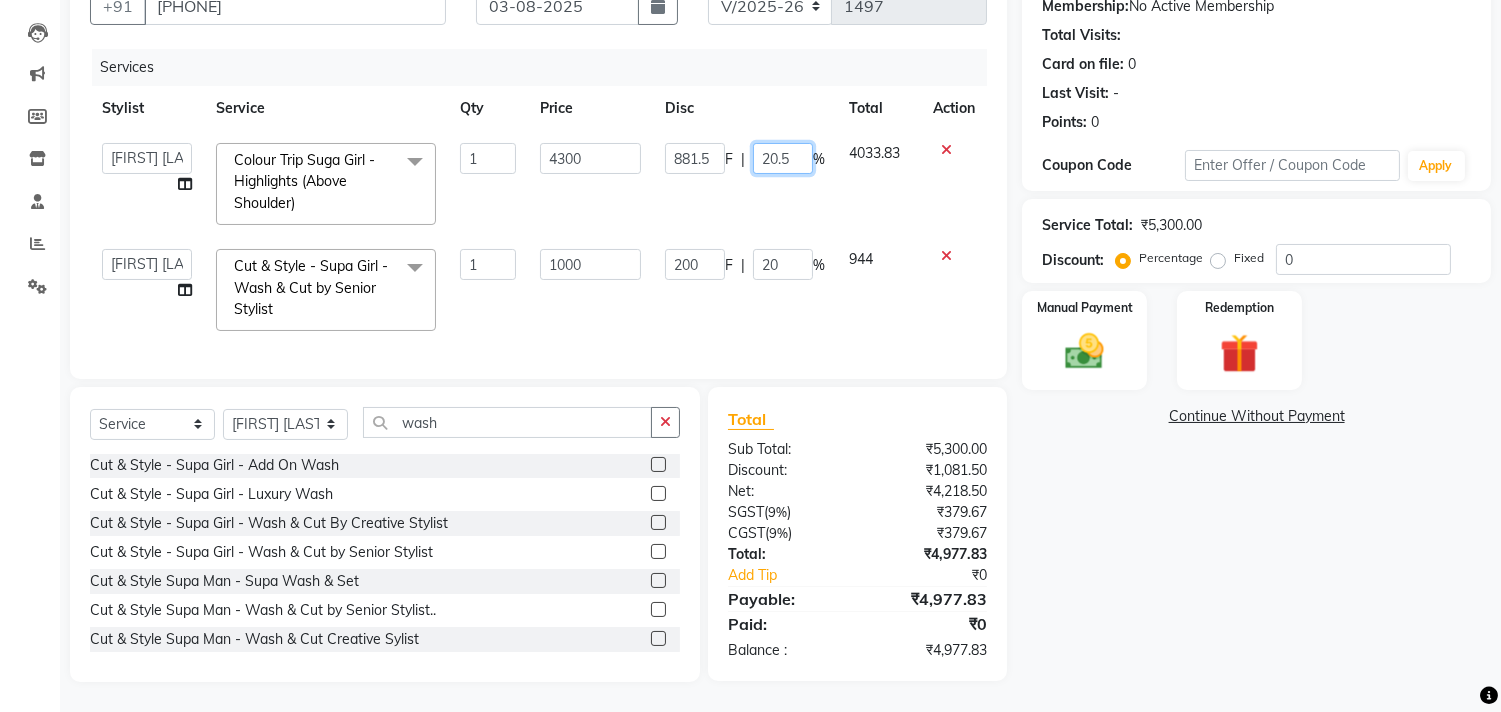 click on "20.5" 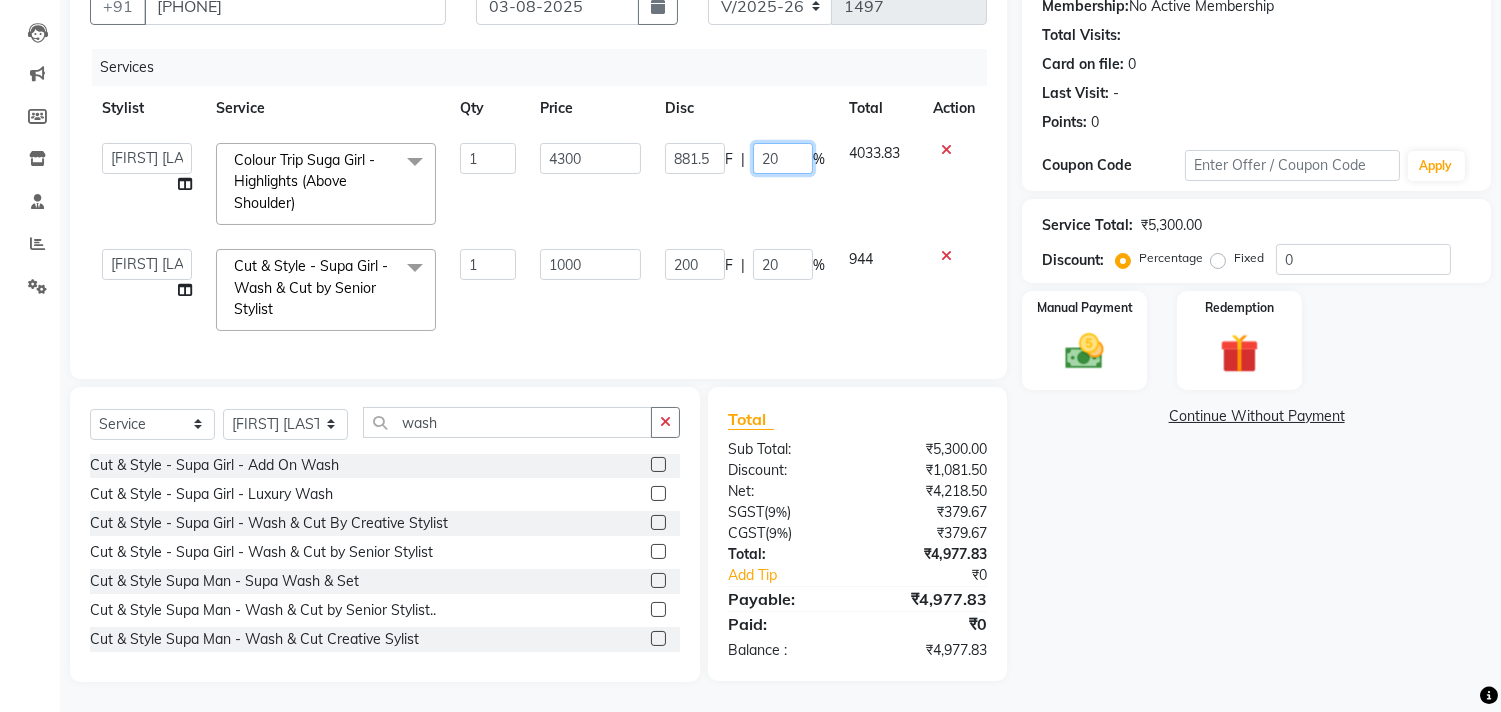 type on "20.3" 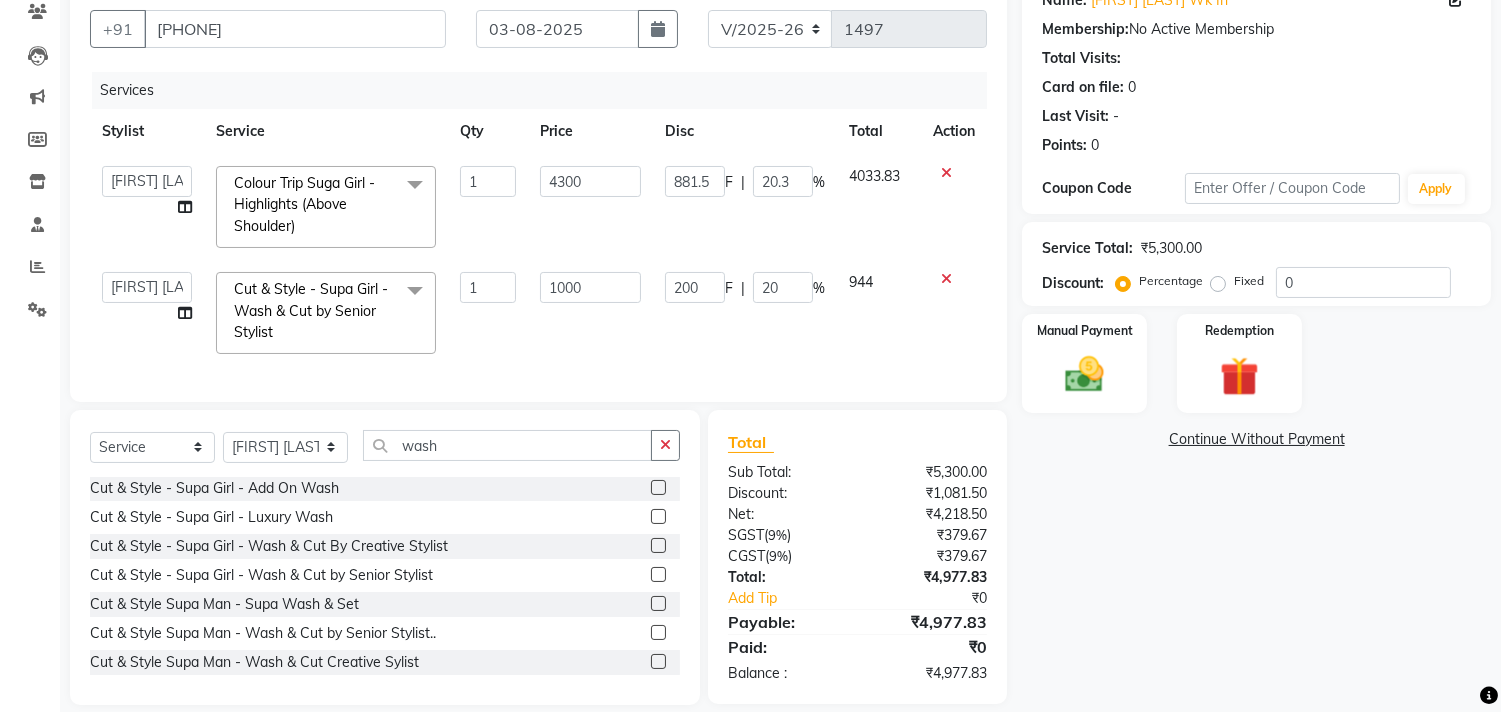 click on "881.5 F | 20.3 %" 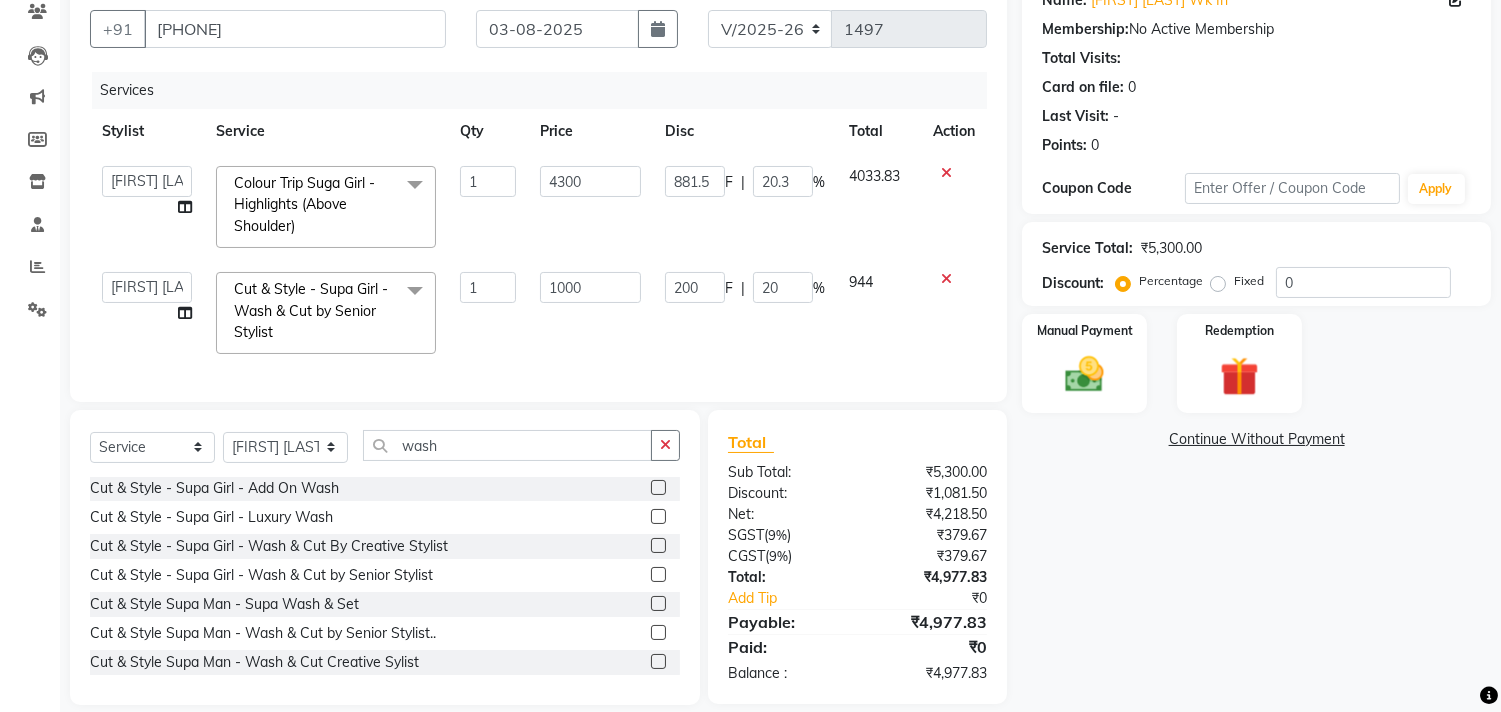 select on "48732" 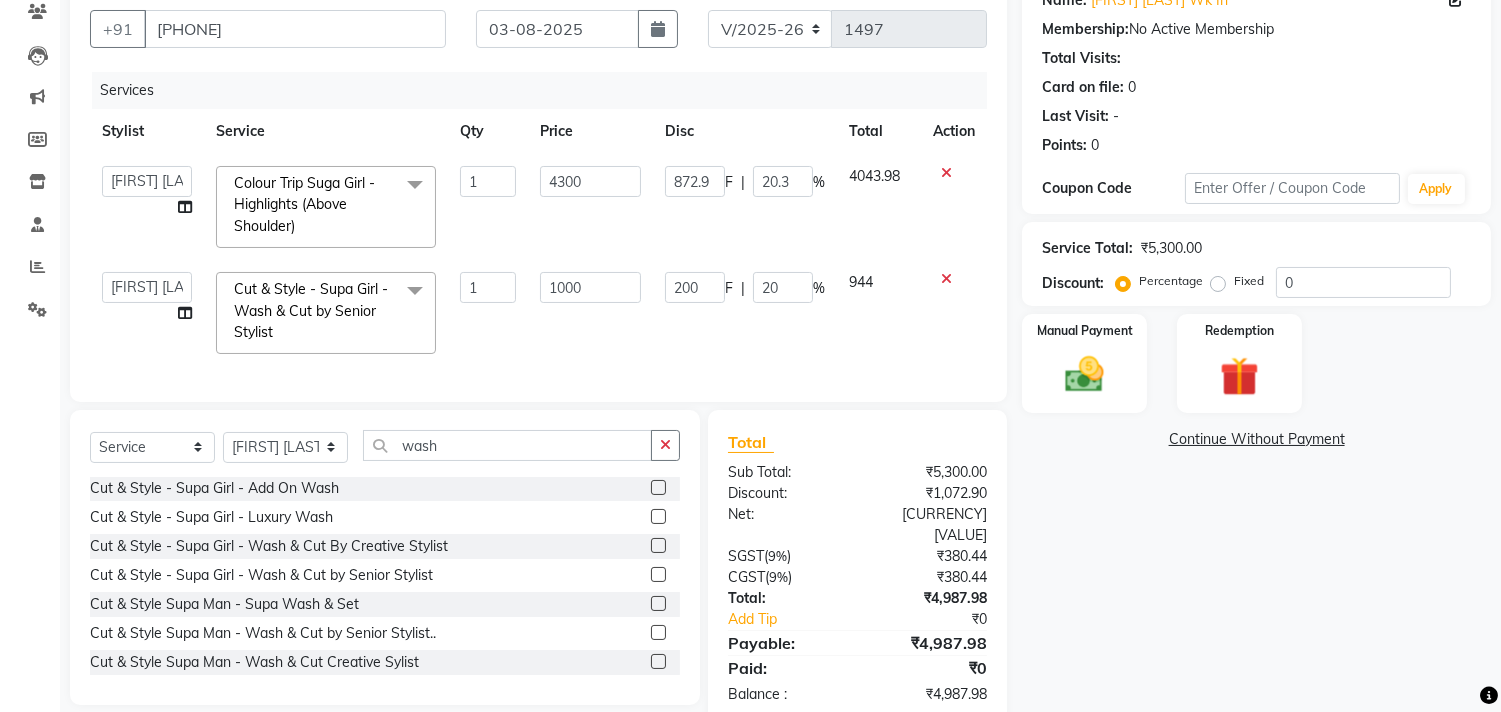 scroll, scrollTop: 216, scrollLeft: 0, axis: vertical 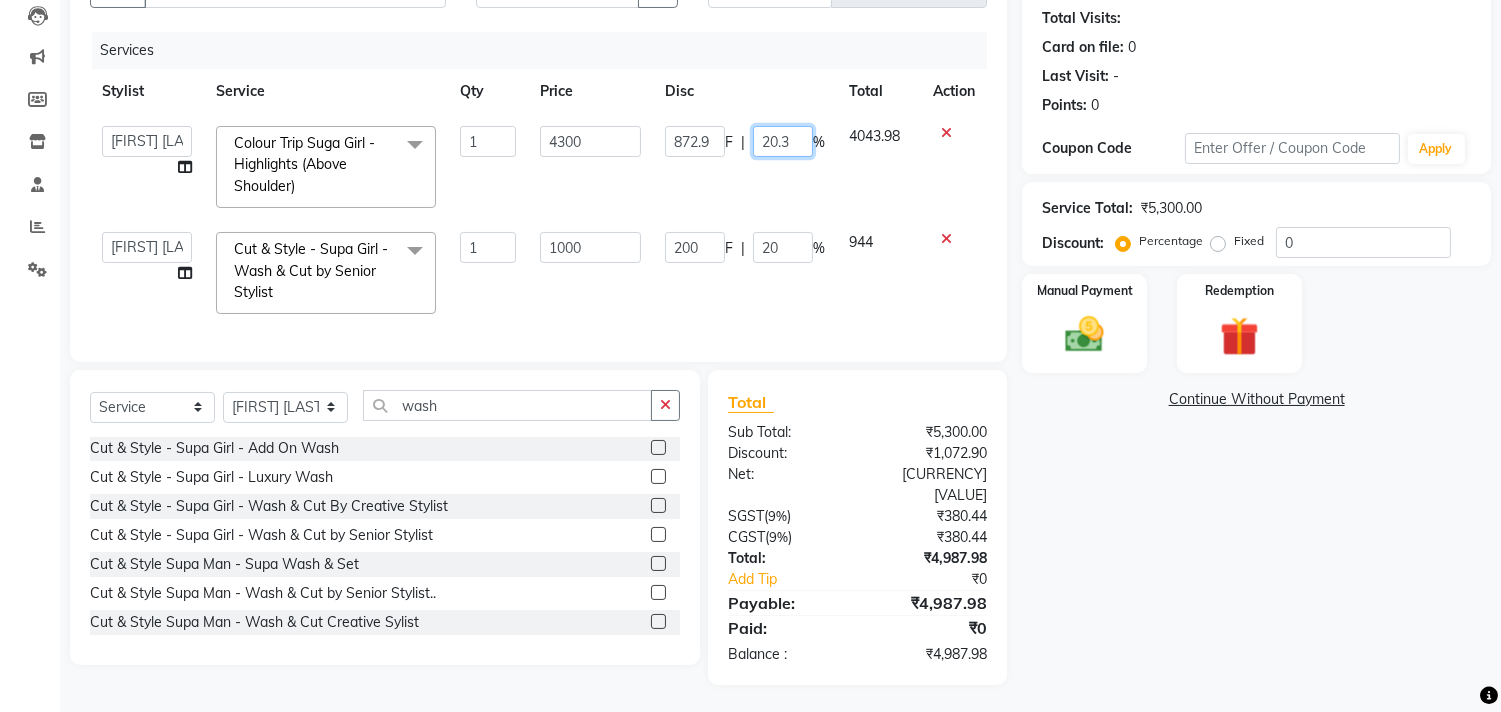 click on "20.3" 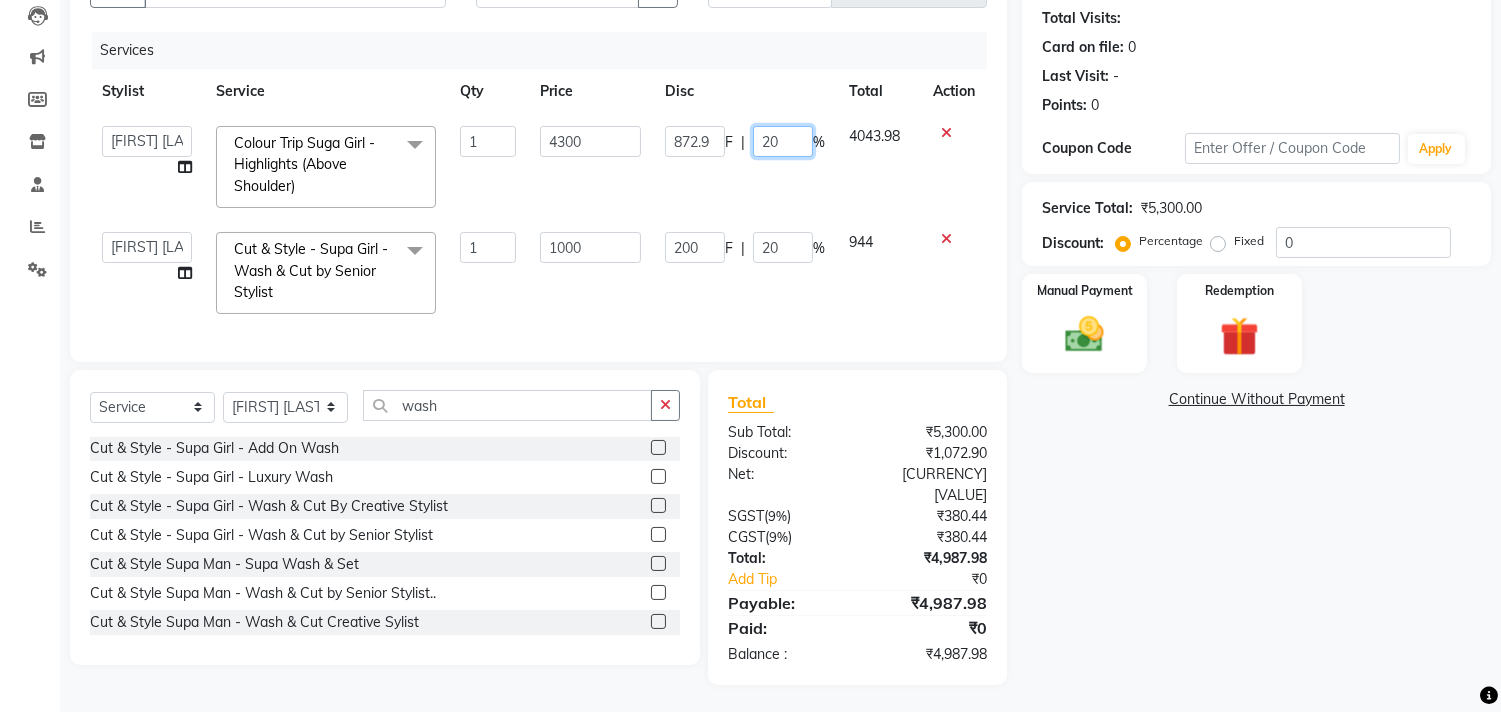 type on "20.4" 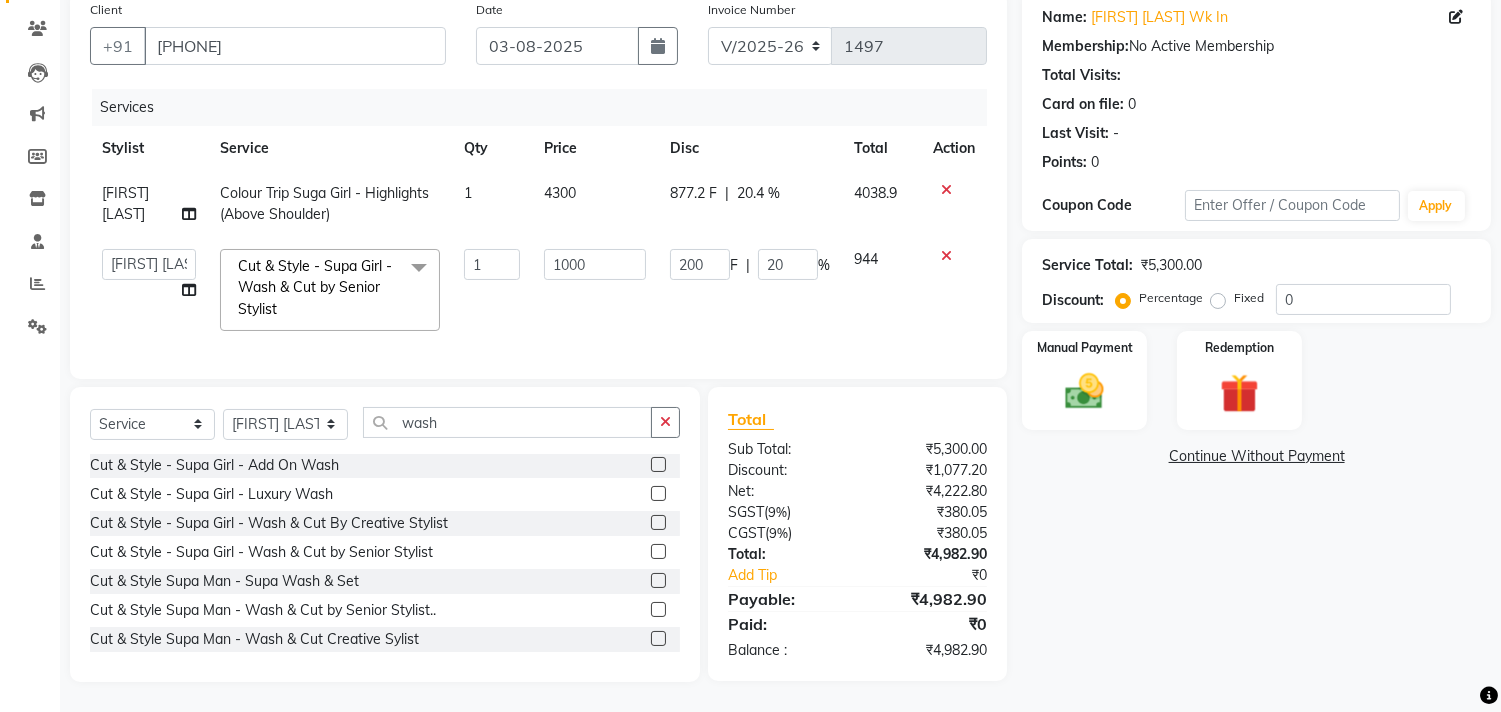 scroll, scrollTop: 176, scrollLeft: 0, axis: vertical 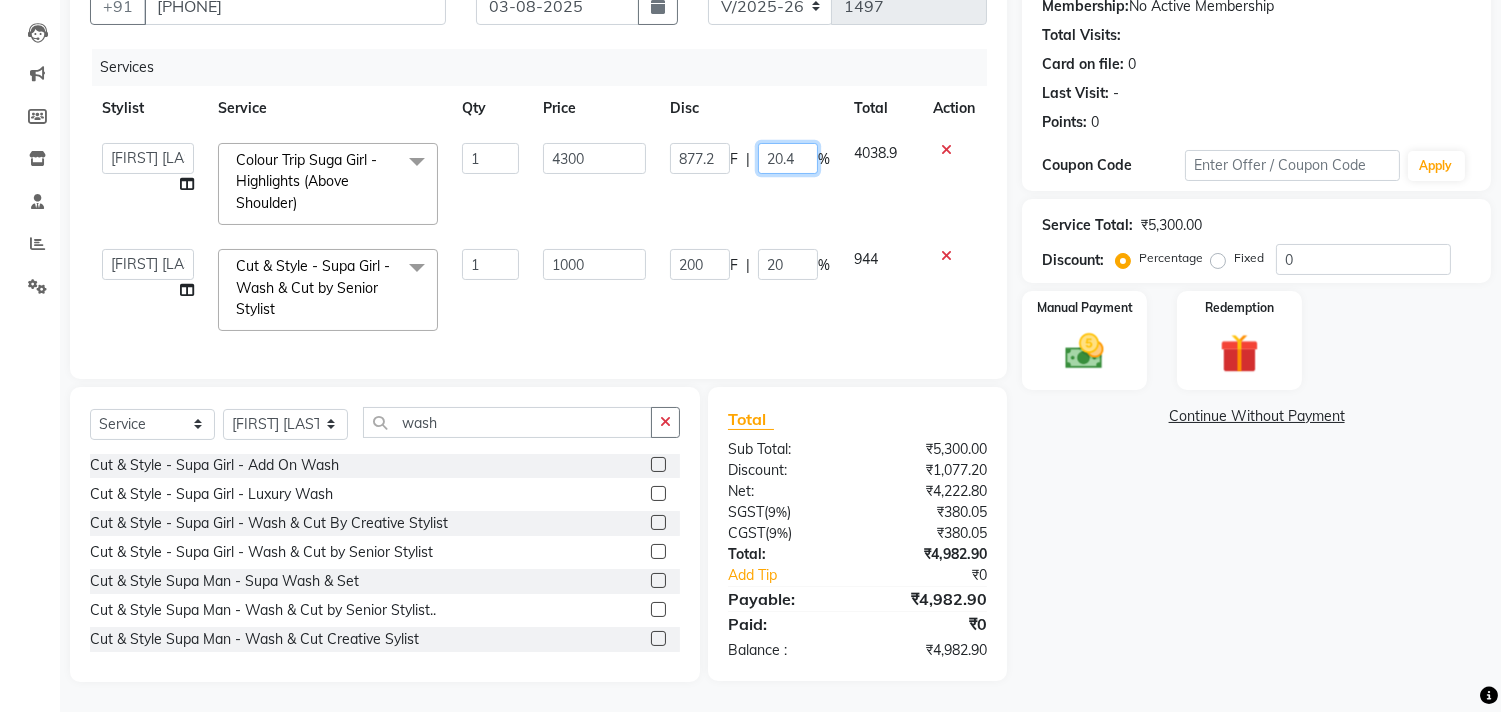click on "20.4" 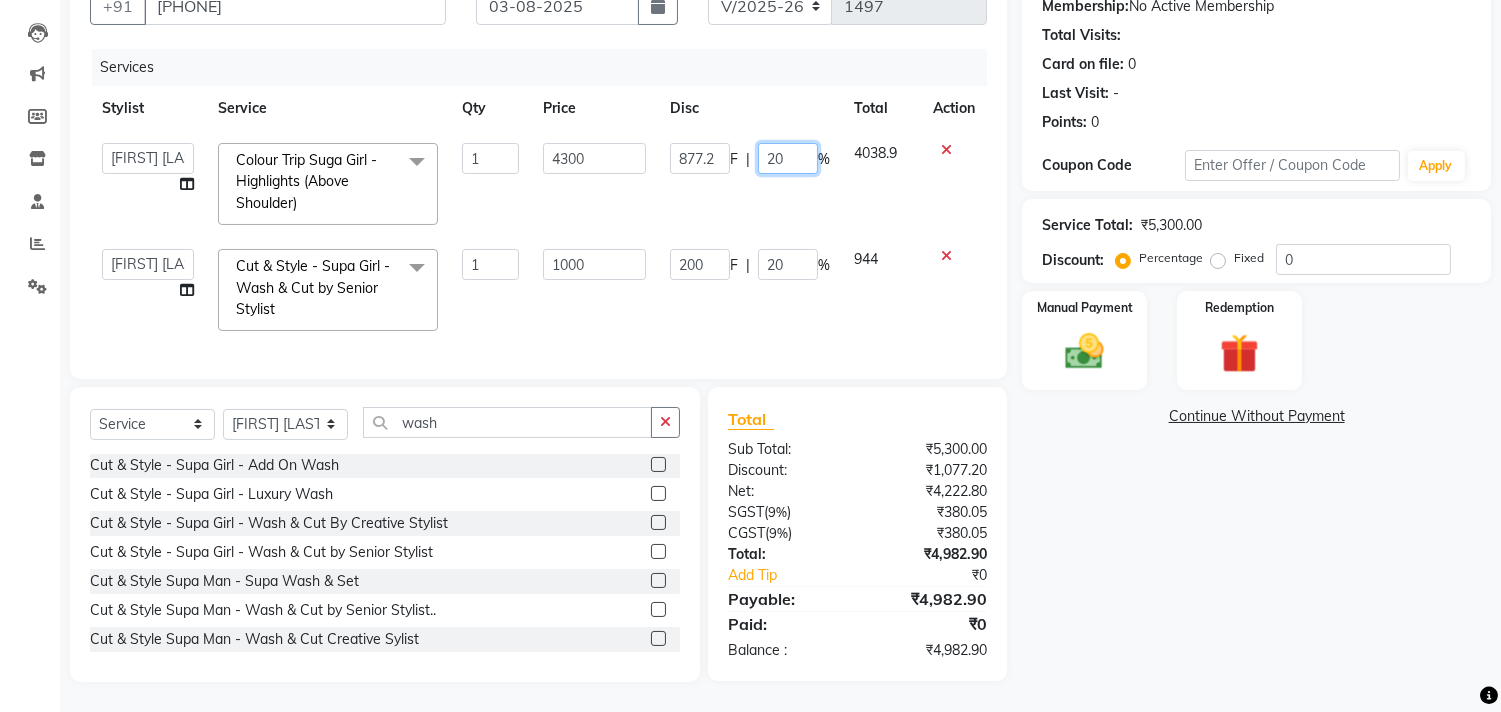 type on "20.5" 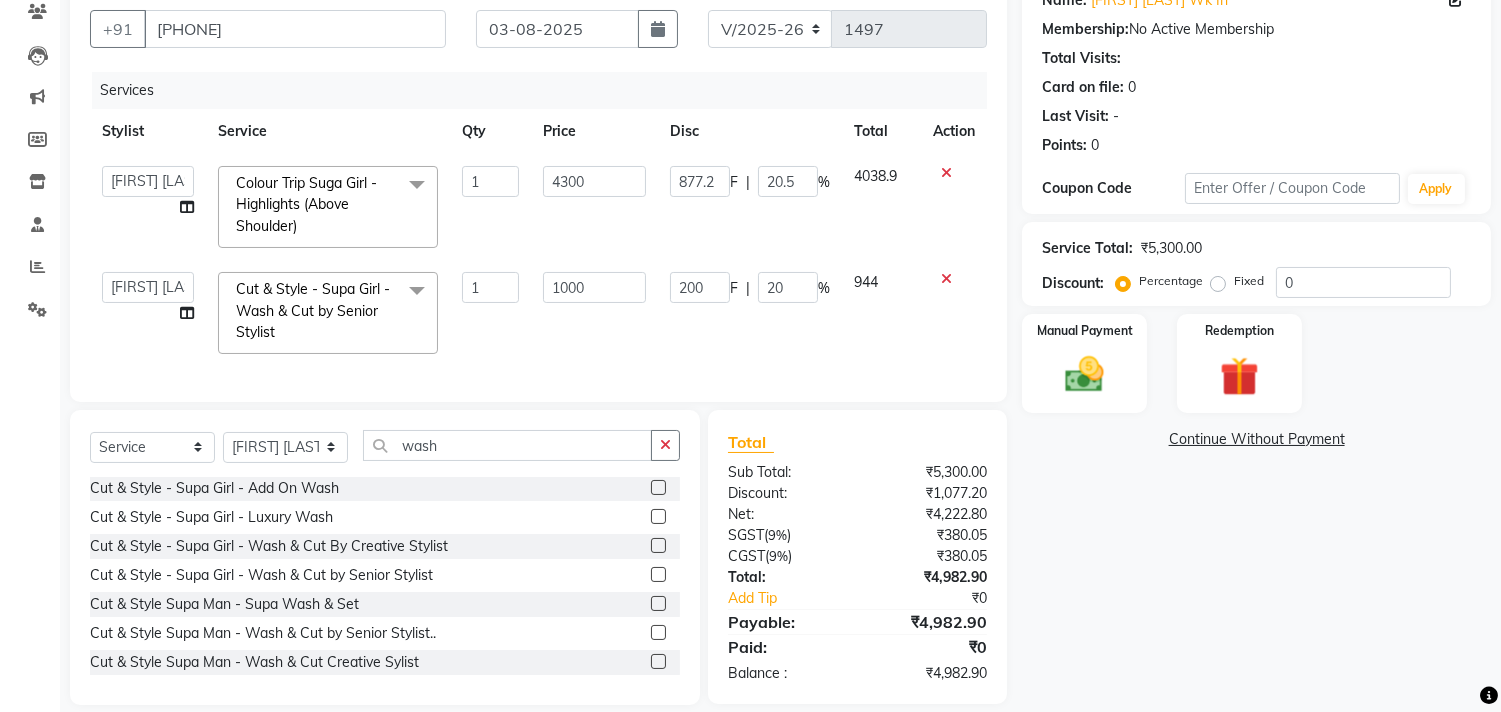 click on "877.2 F | 20.5 %" 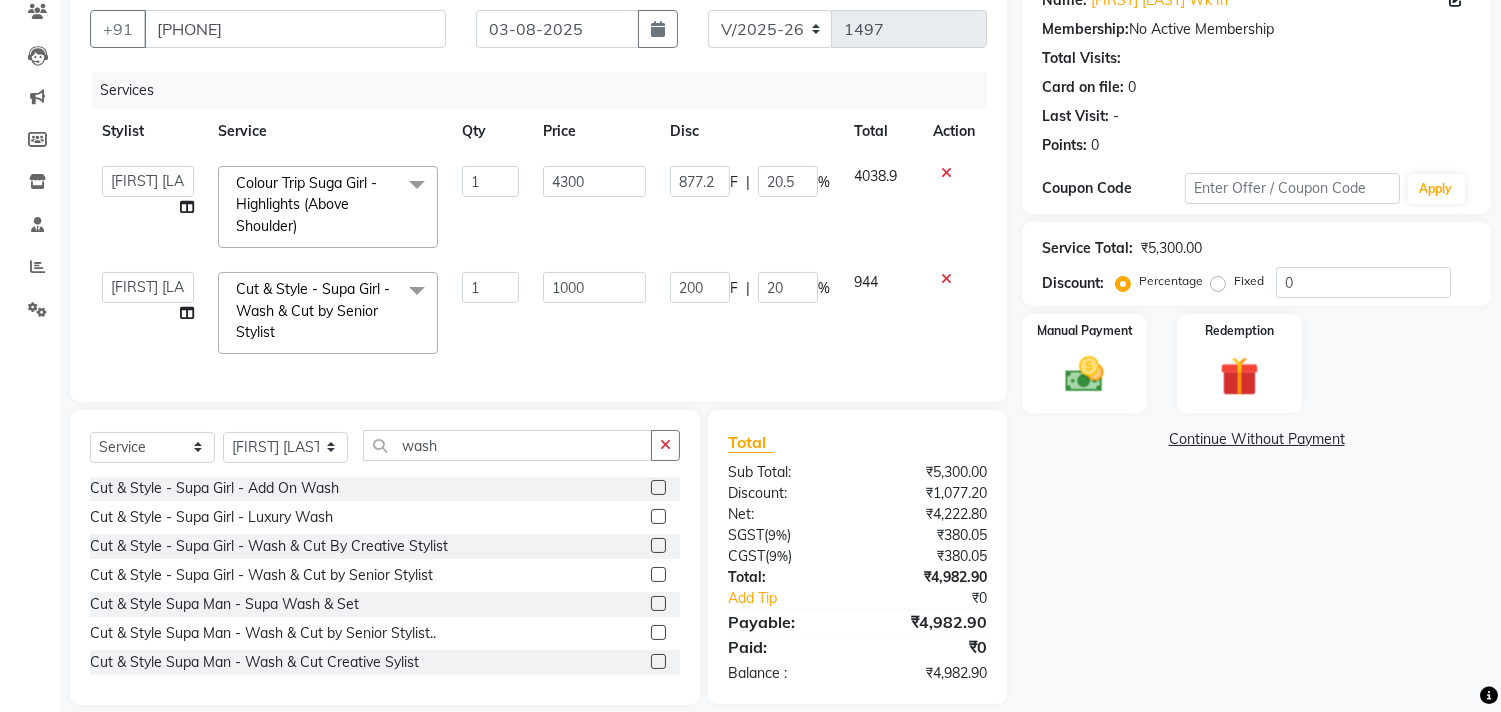 select on "48732" 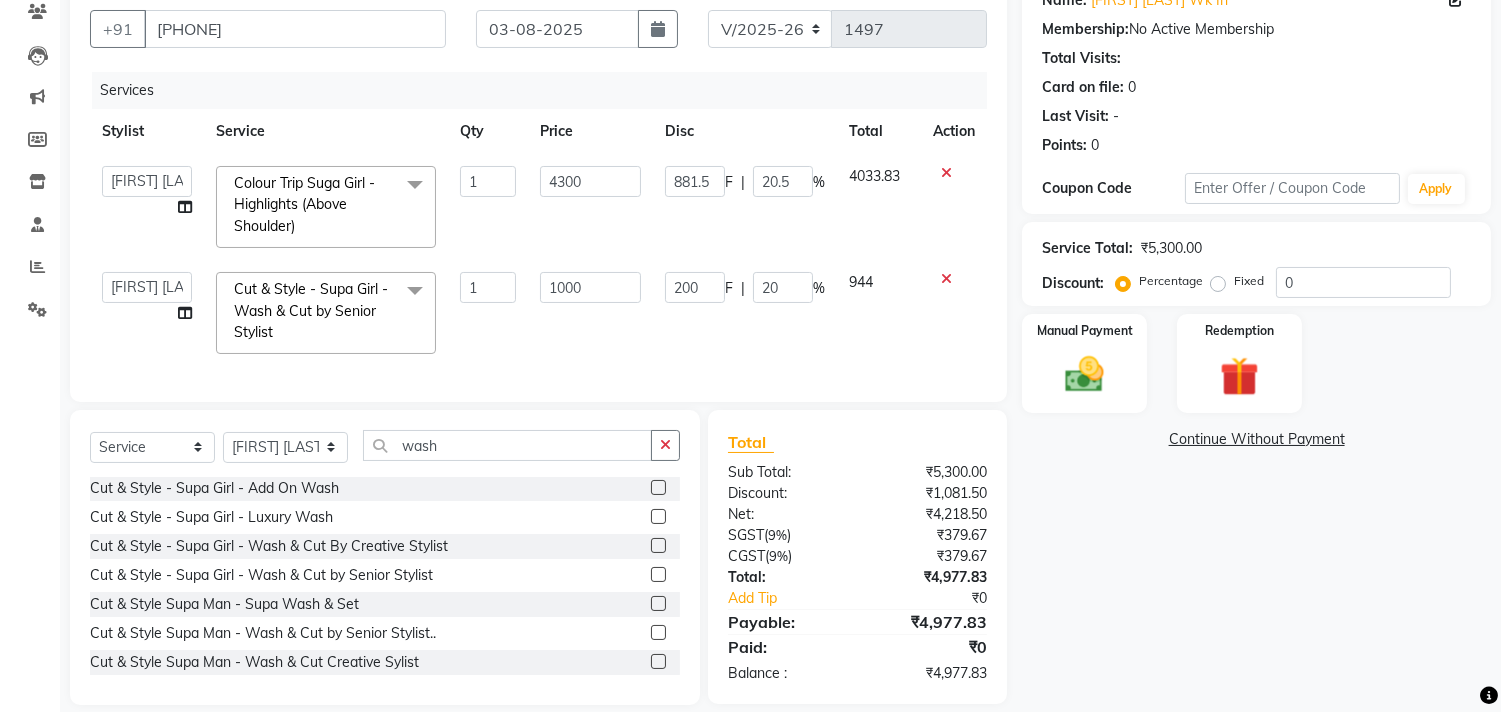 scroll, scrollTop: 216, scrollLeft: 0, axis: vertical 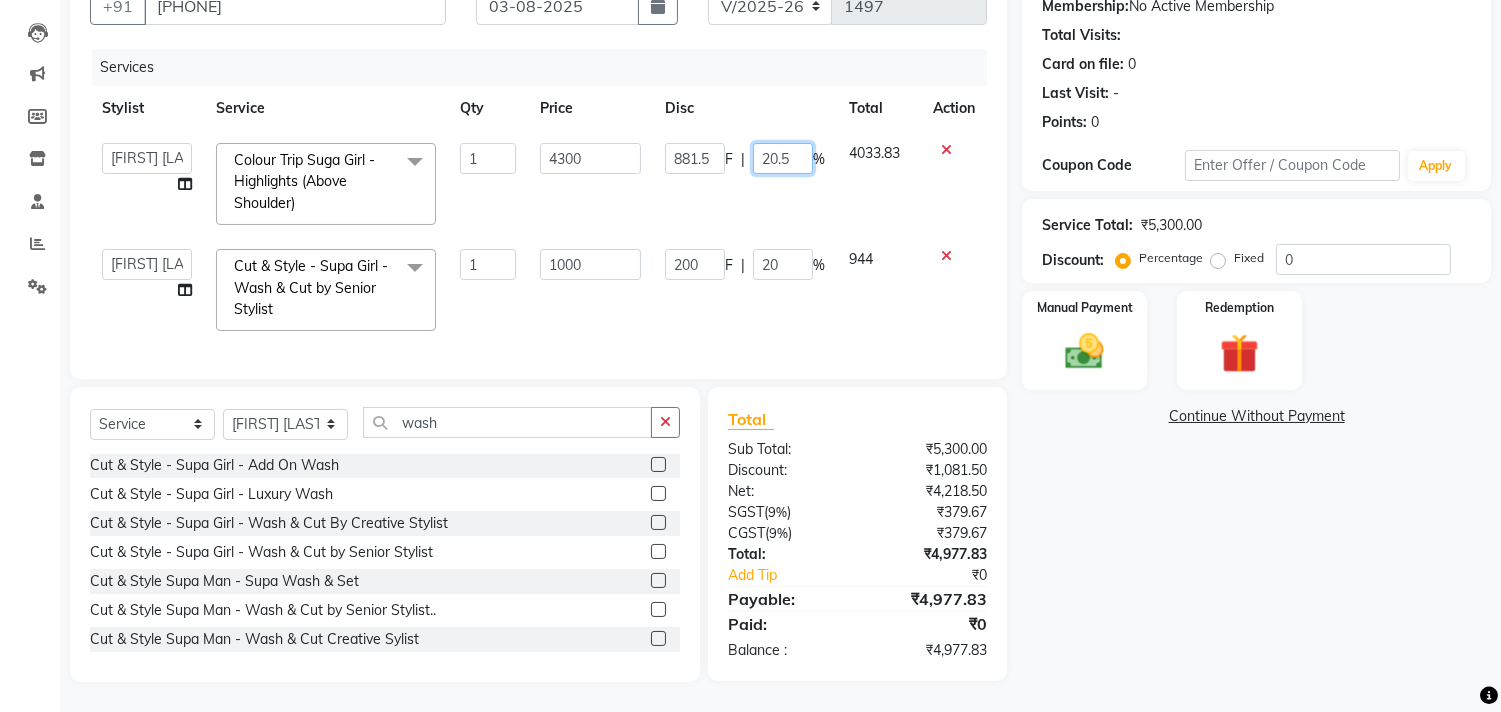 click on "20.5" 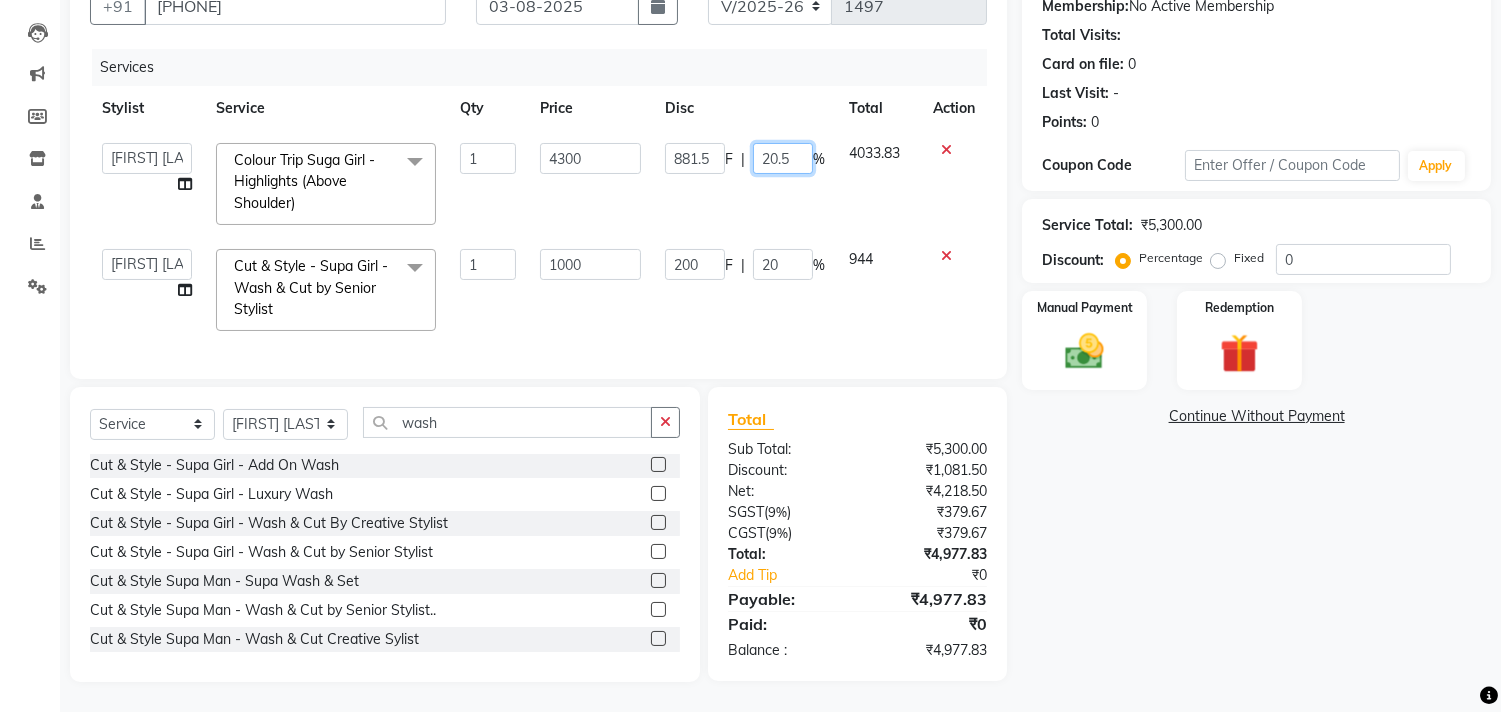 type on "20.50" 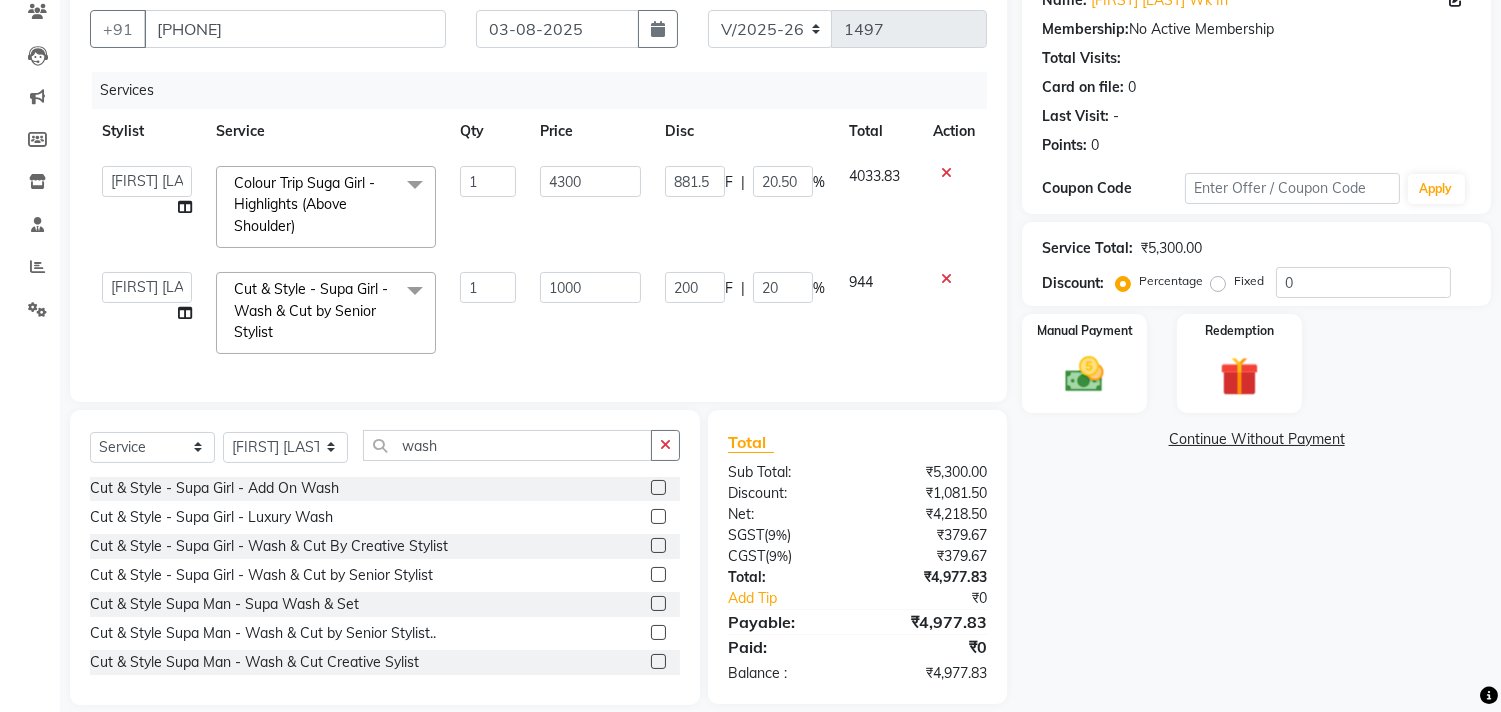 click on "881.5 F | 20.50 %" 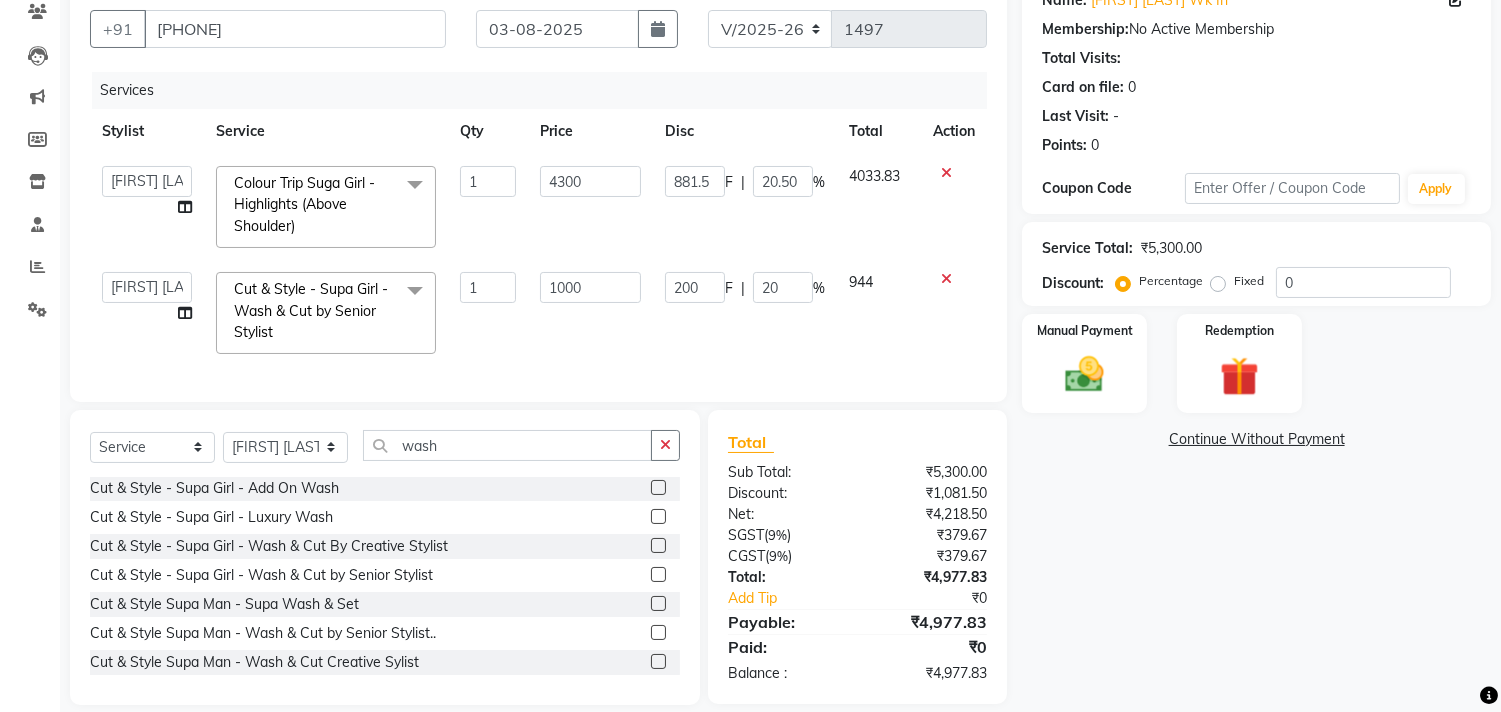 select on "48732" 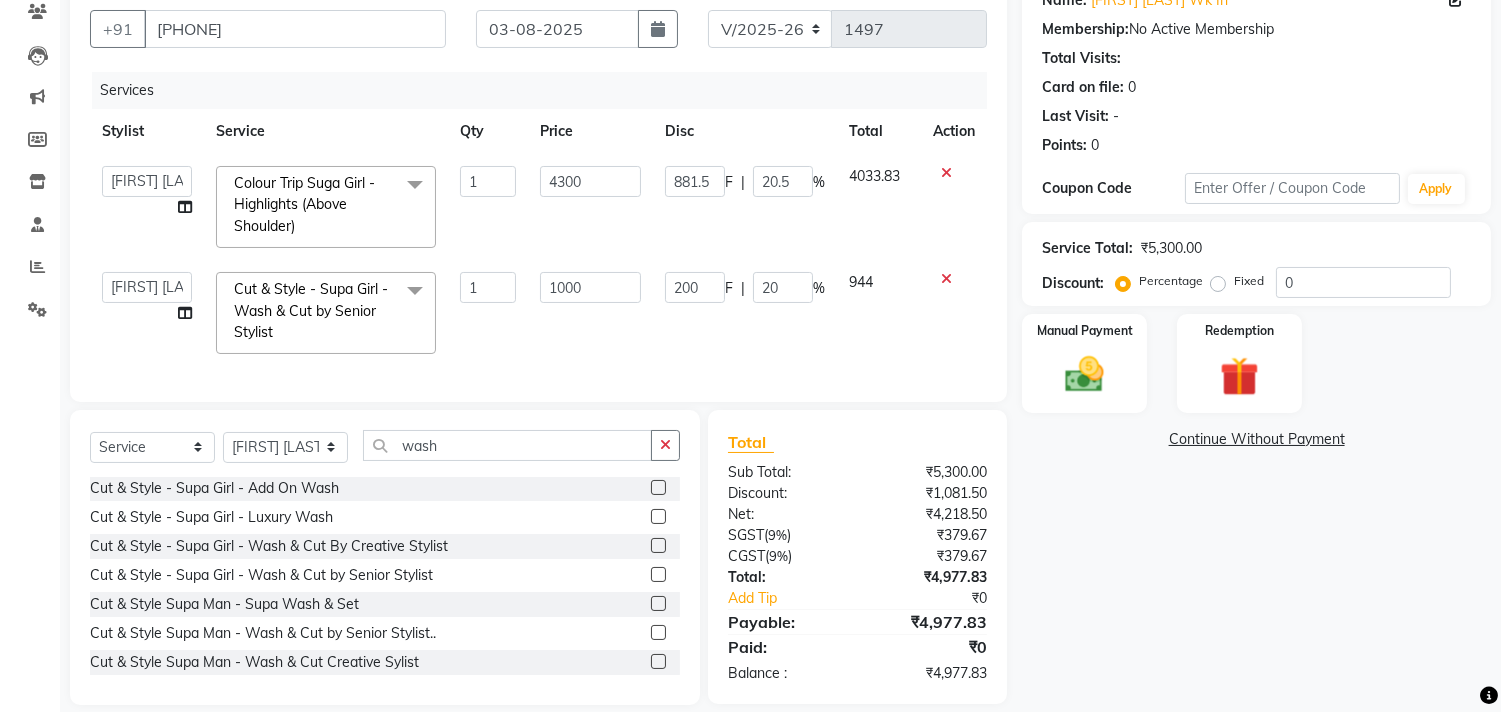 scroll, scrollTop: 216, scrollLeft: 0, axis: vertical 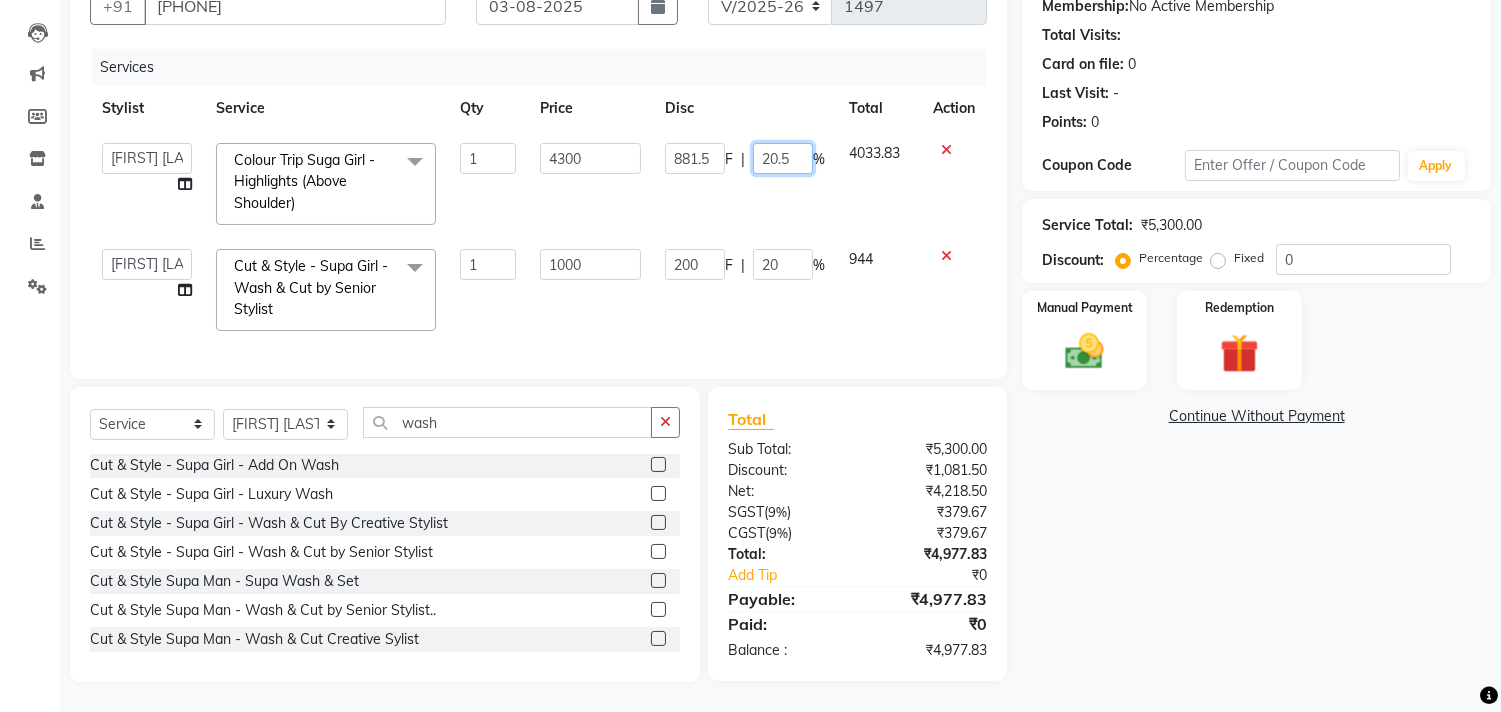 click on "20.5" 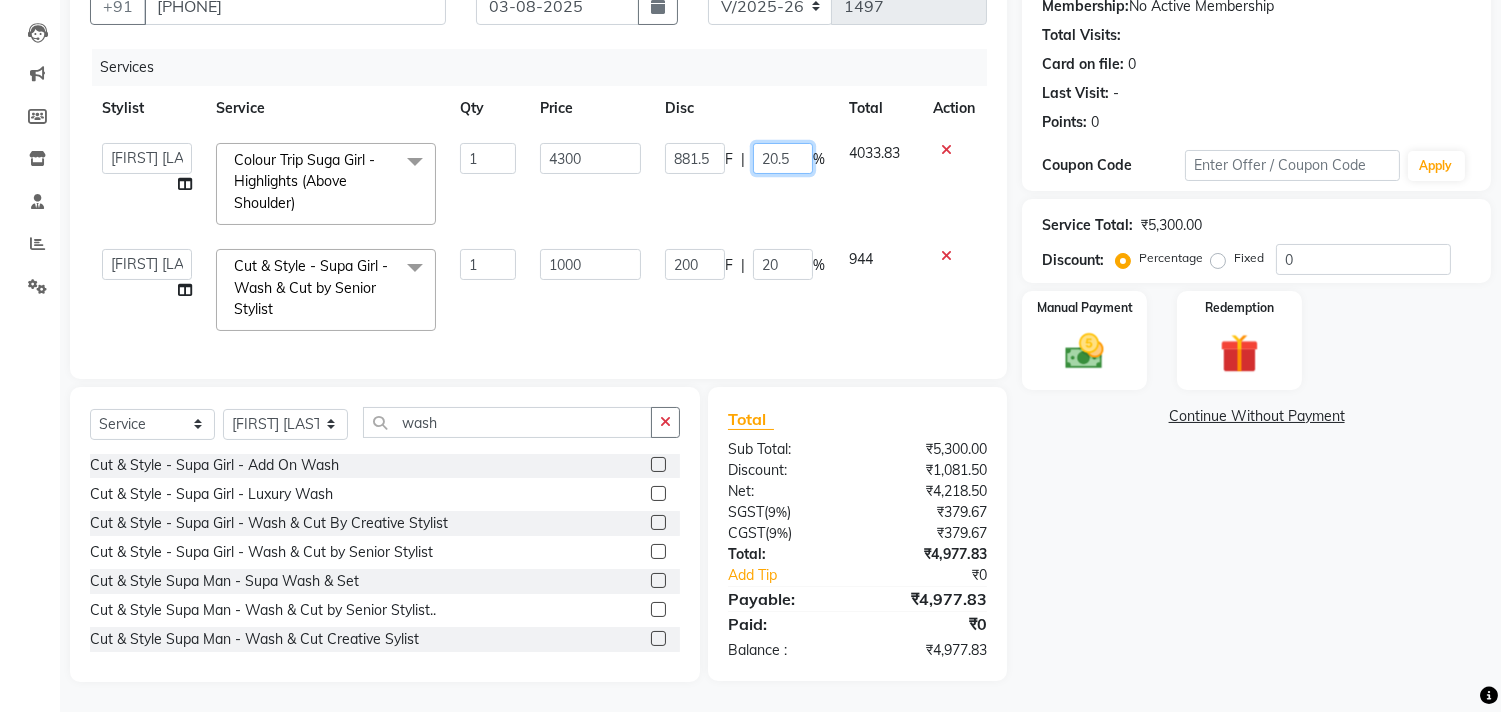 type on "20" 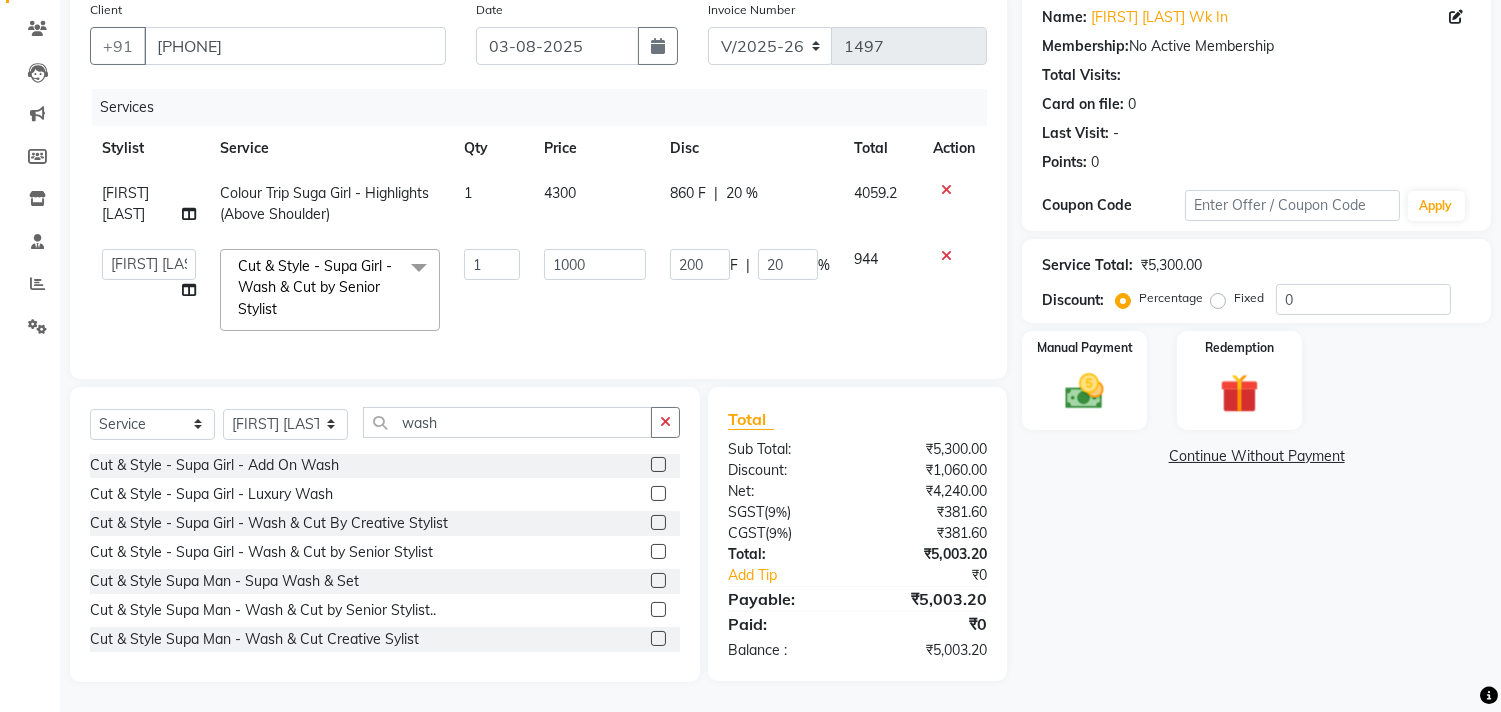 click on "860 F | 20 %" 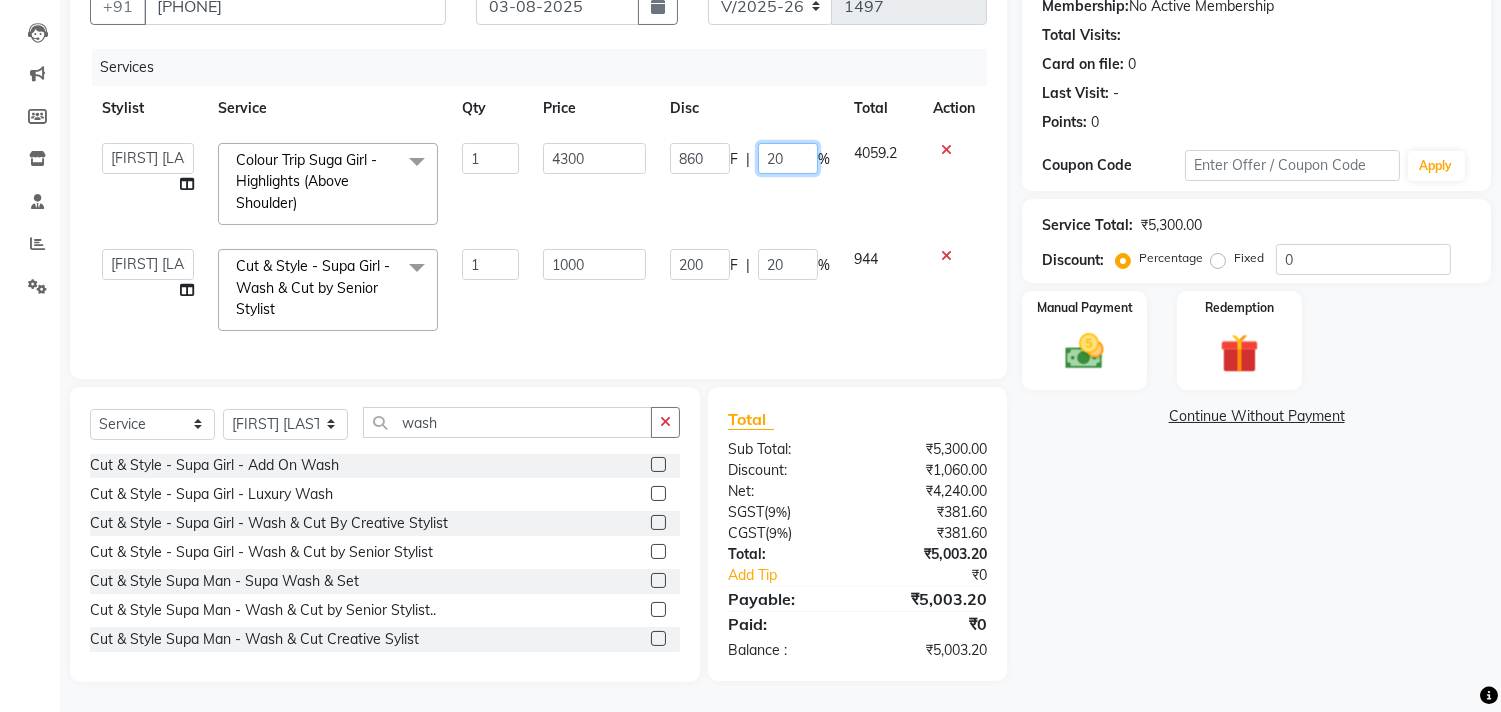 click on "20" 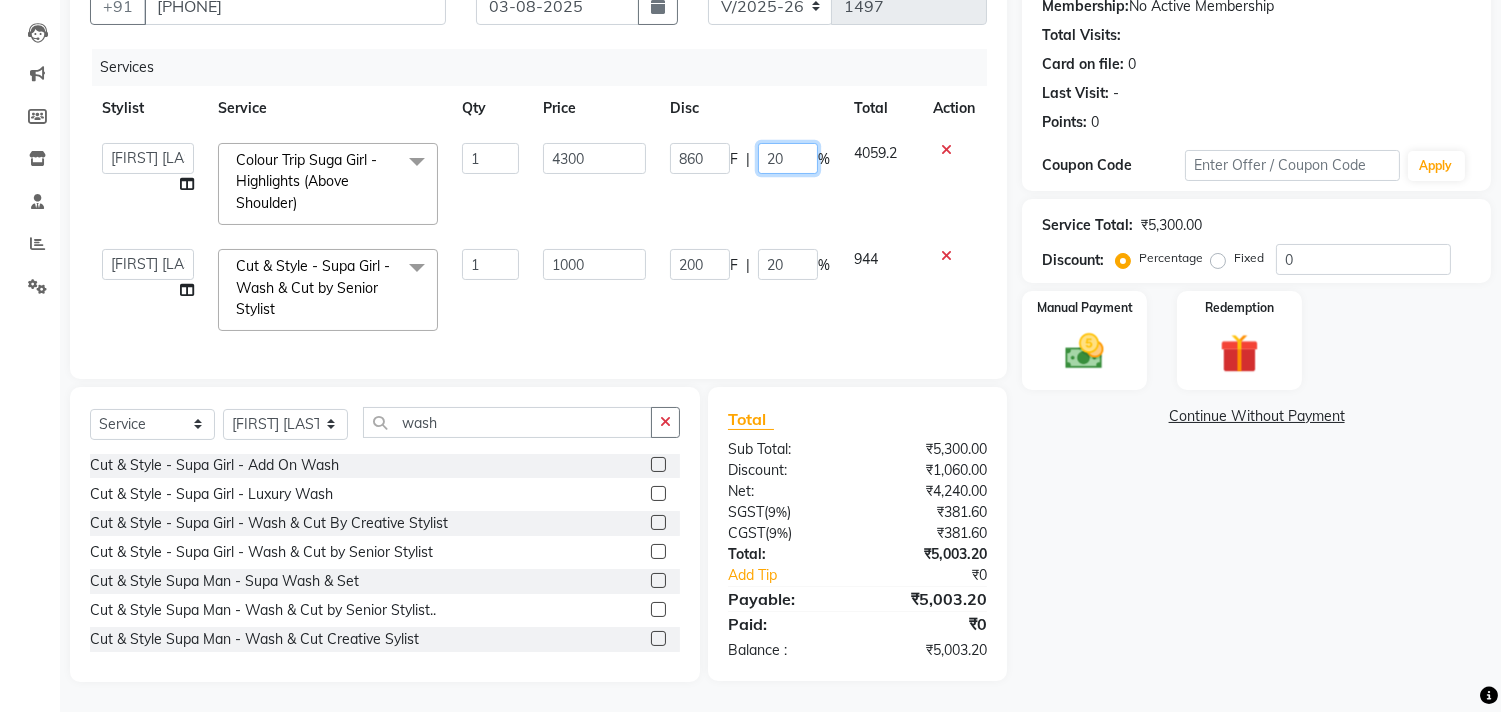 type on "20.2" 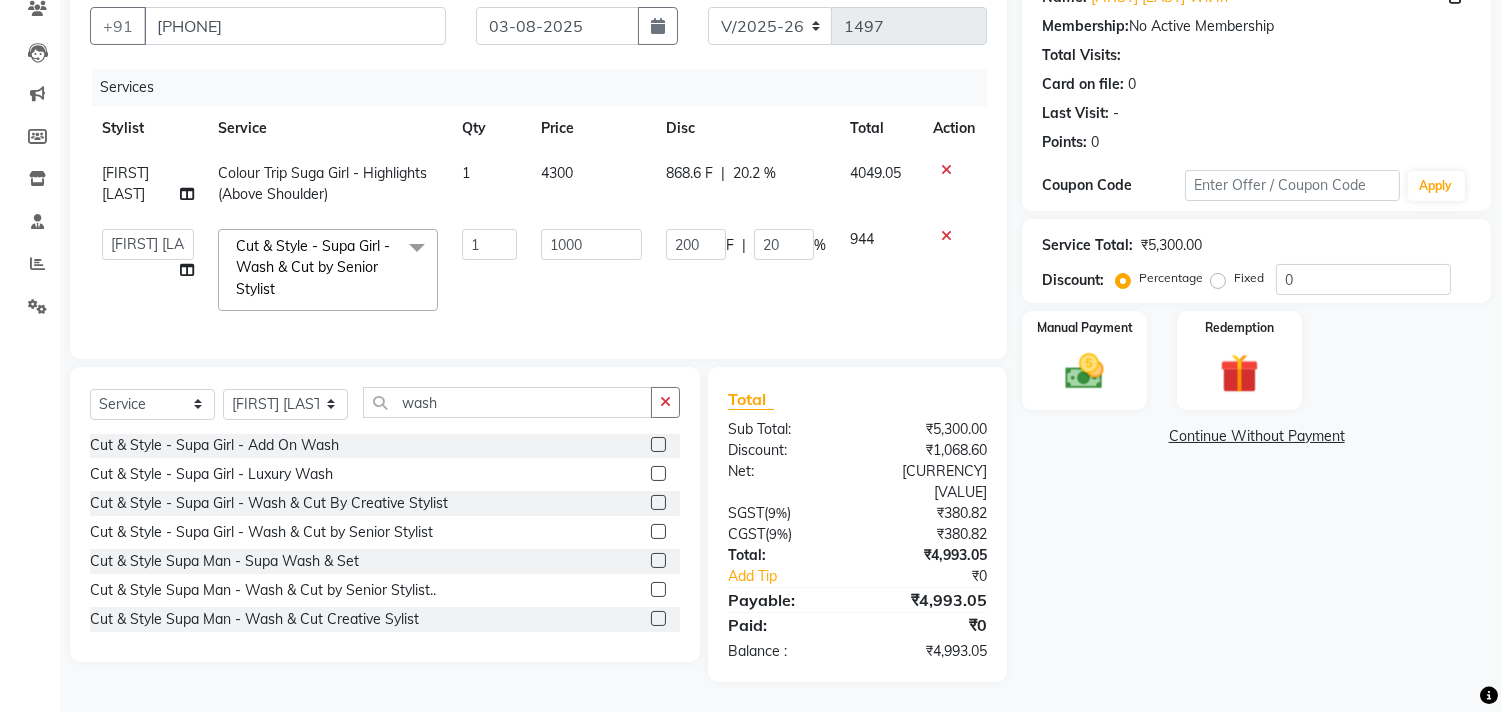 scroll, scrollTop: 216, scrollLeft: 0, axis: vertical 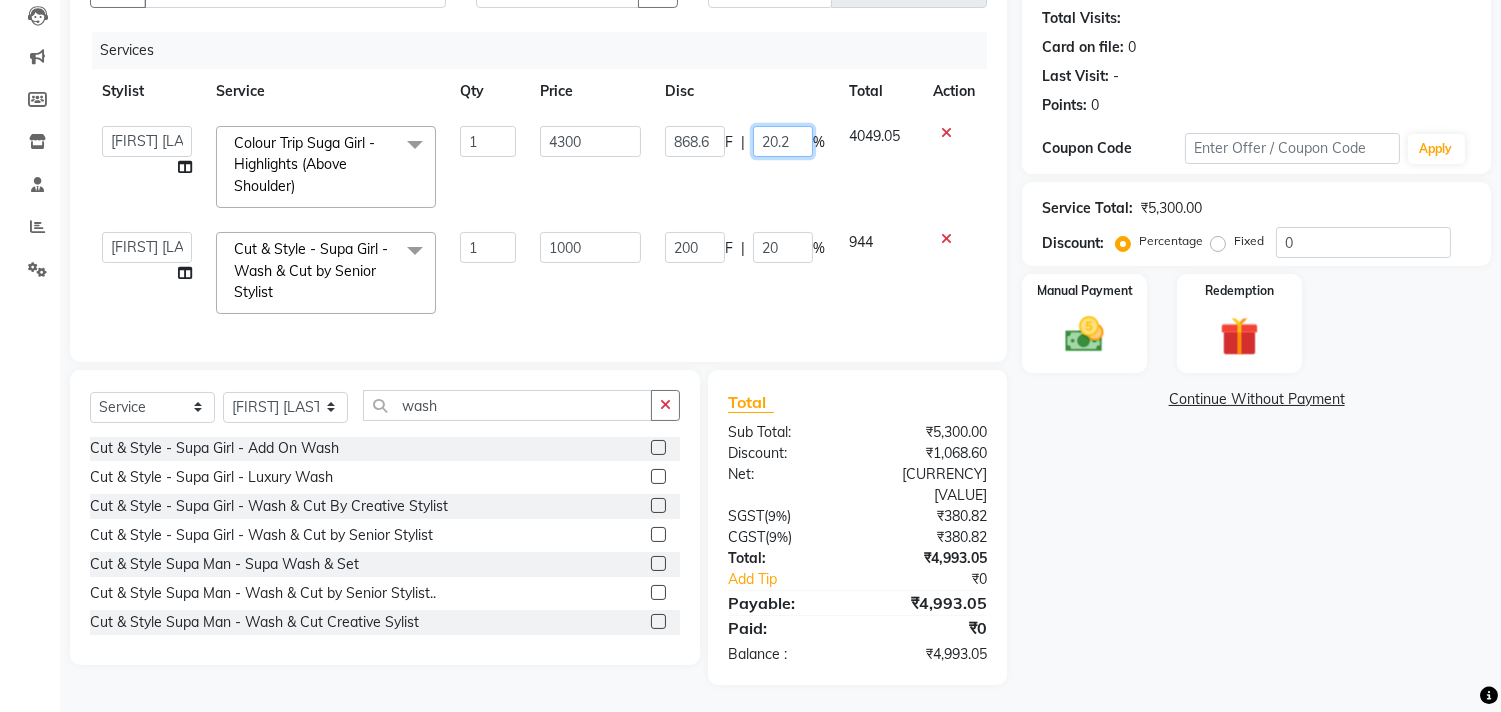 click on "20.2" 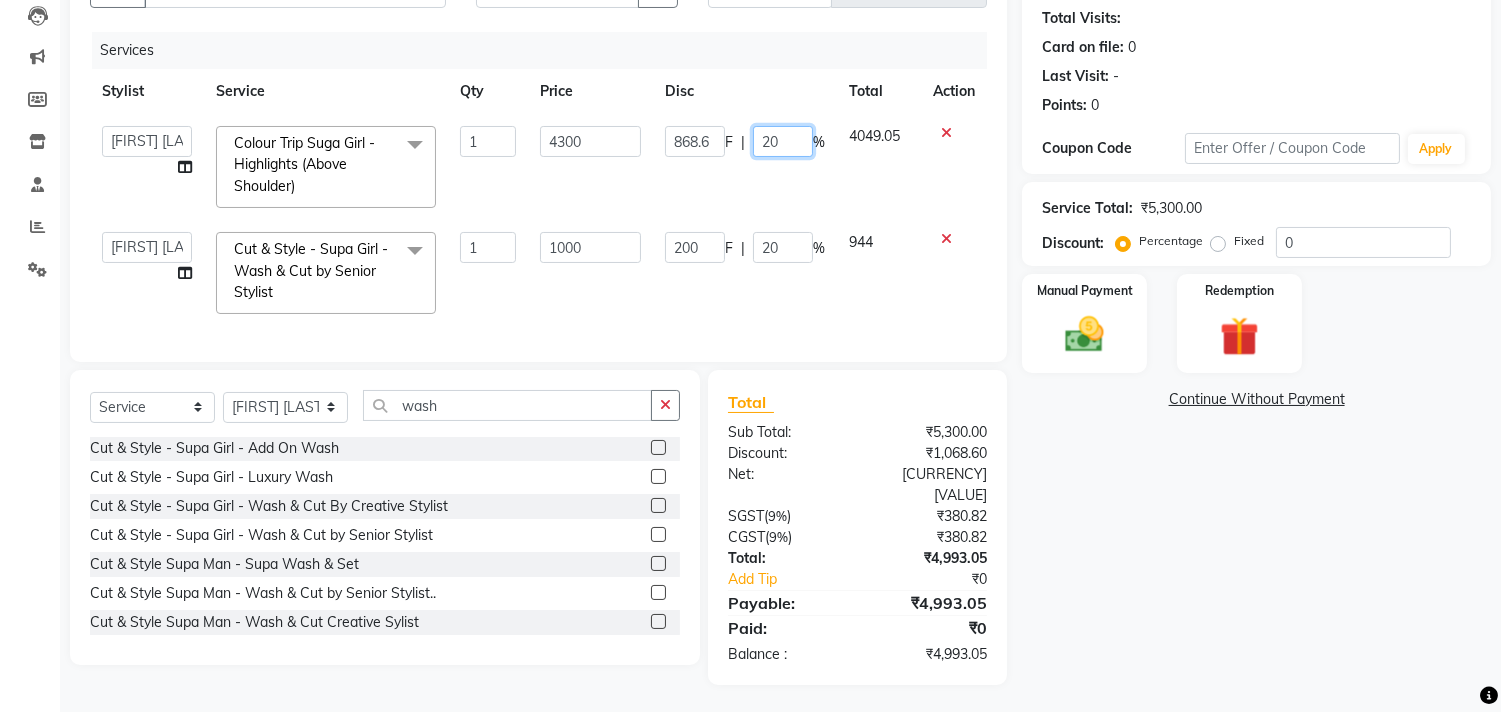 type on "20.3" 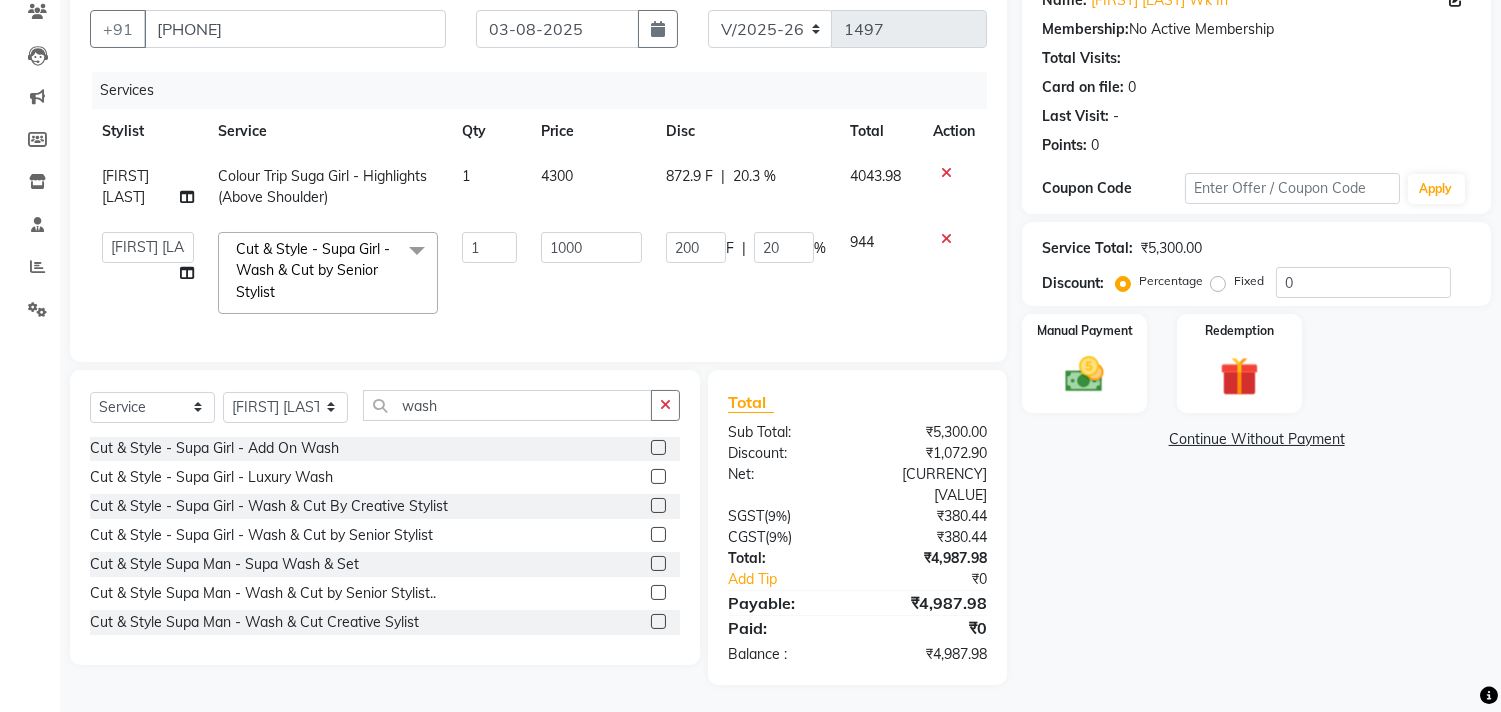 click on "872.9 F | 20.3 %" 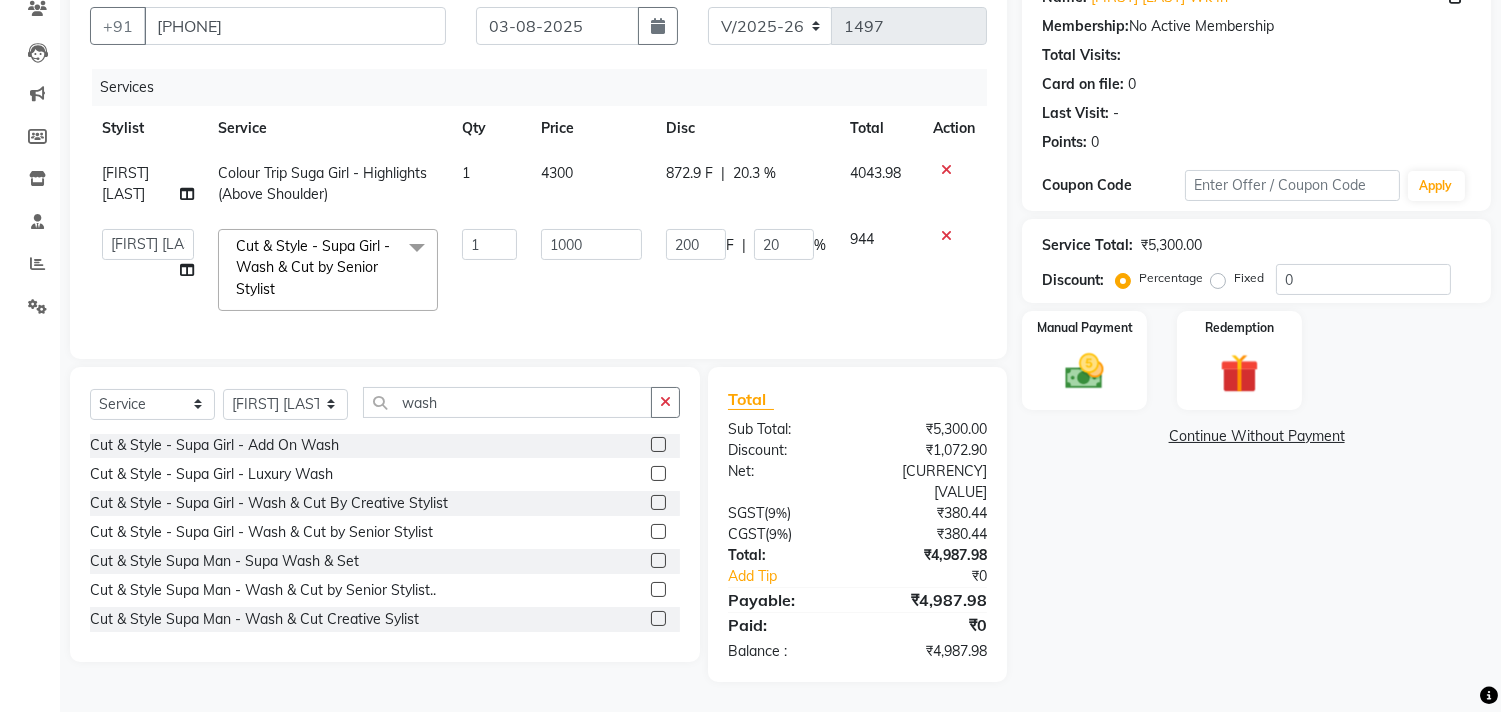 select on "48732" 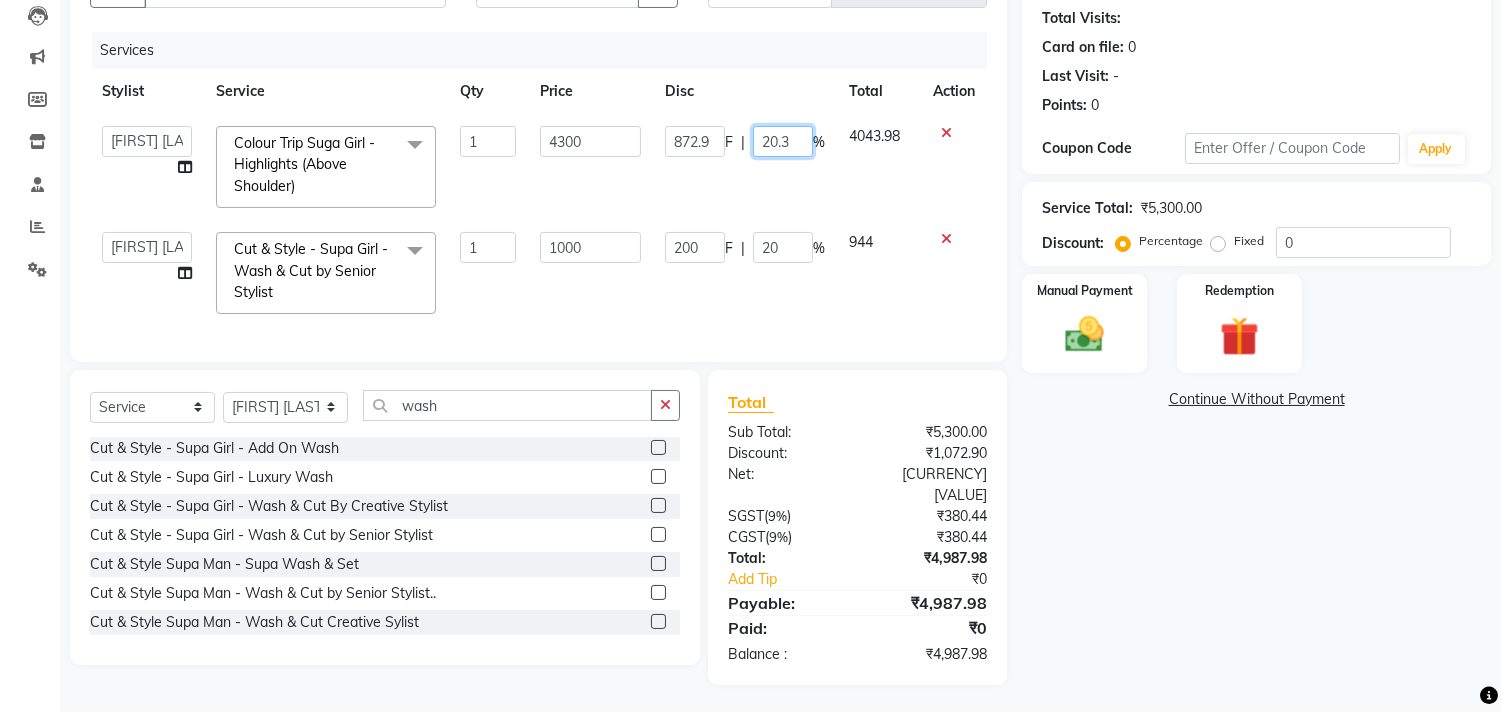click on "20.3" 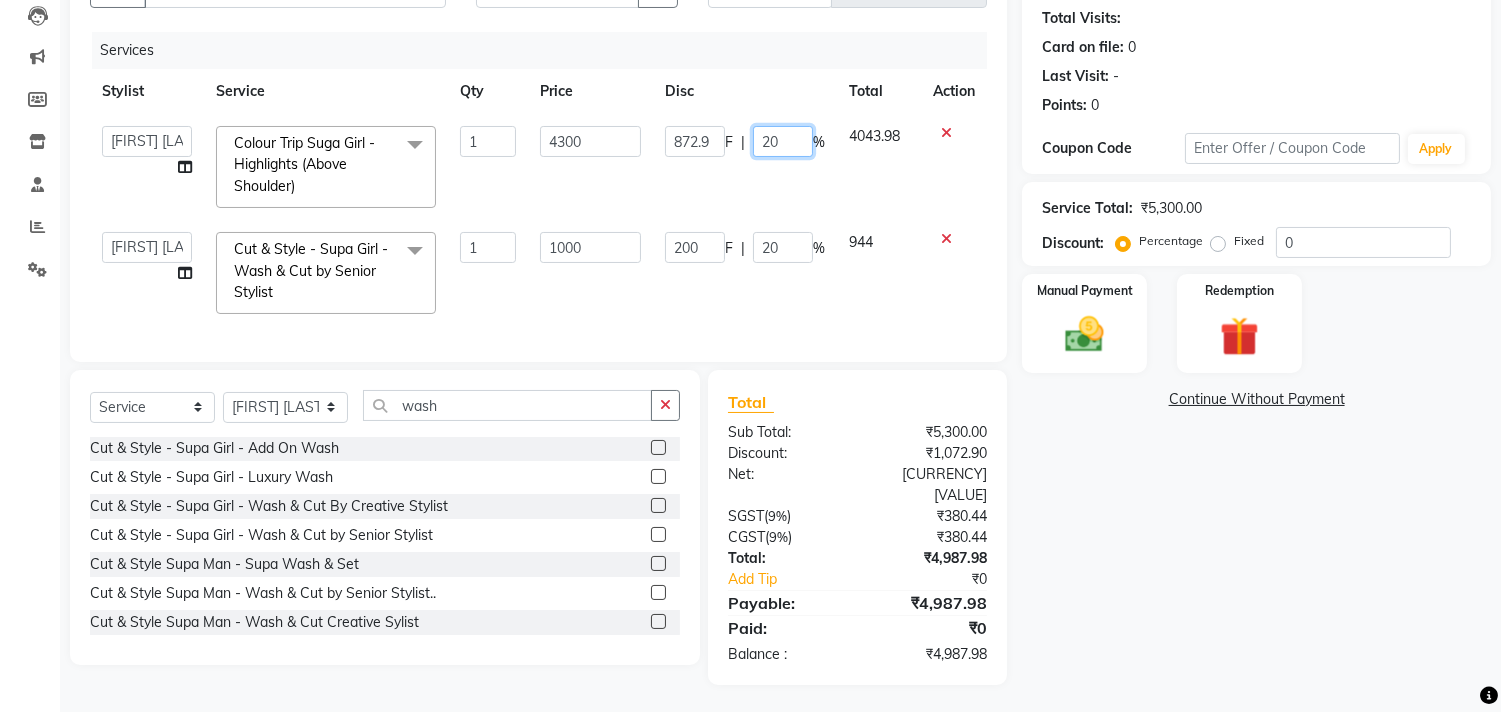 type on "20.1" 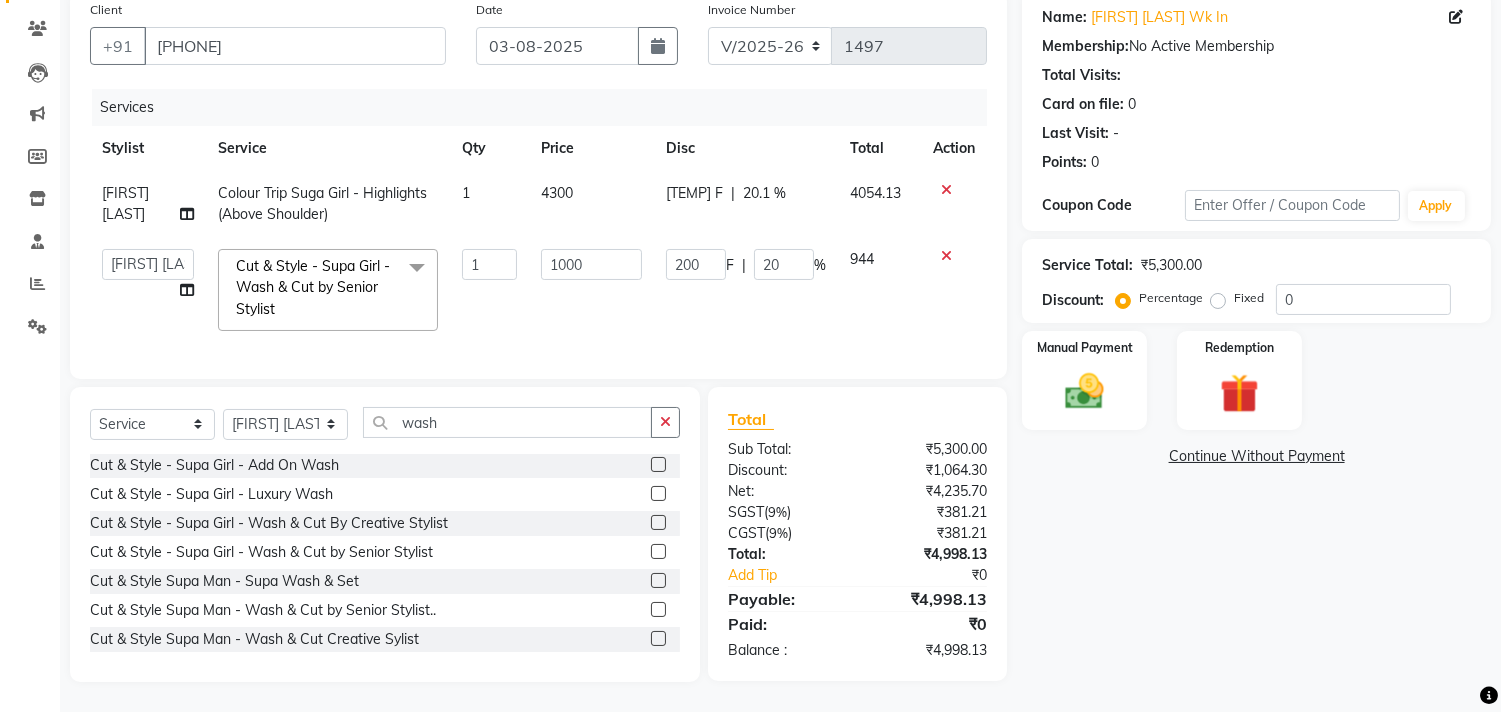 click on "864.3 F | 20.1 %" 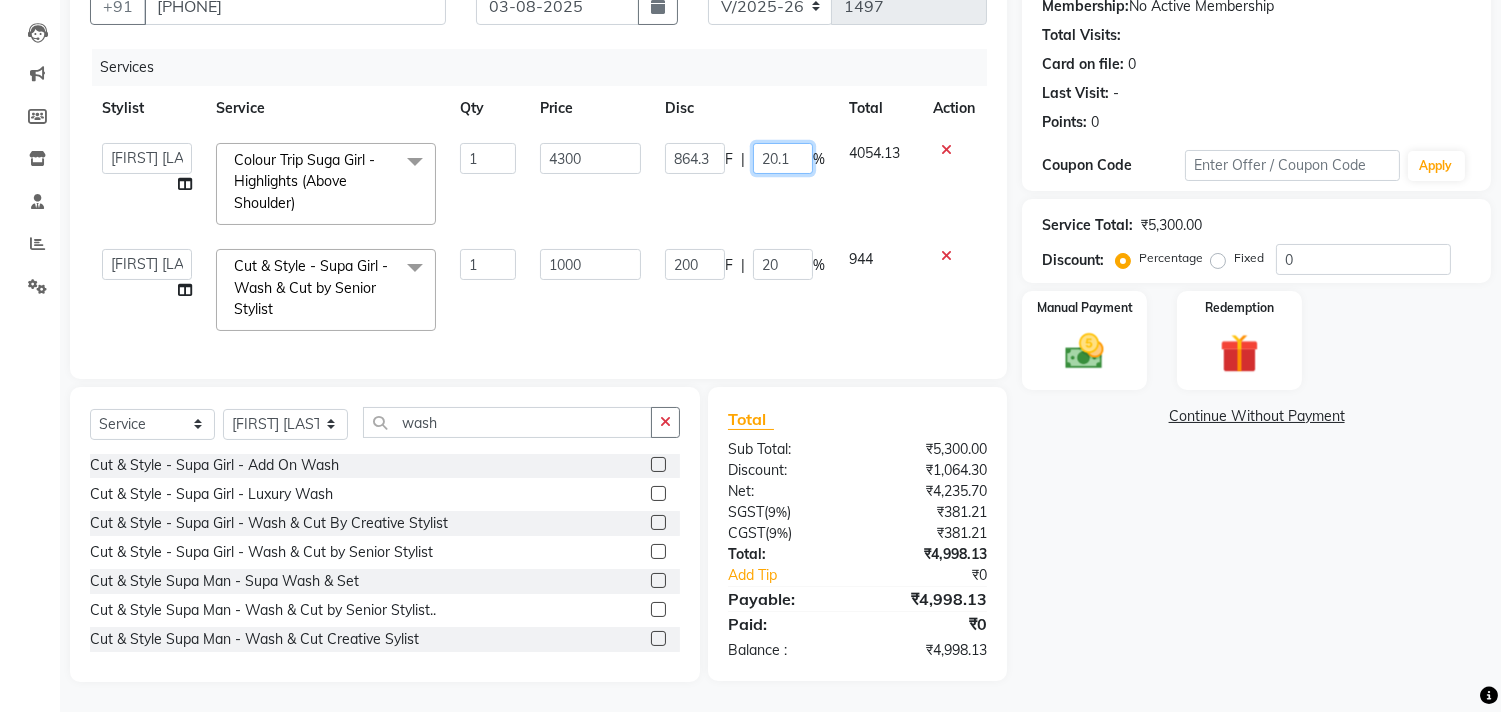 click on "20.1" 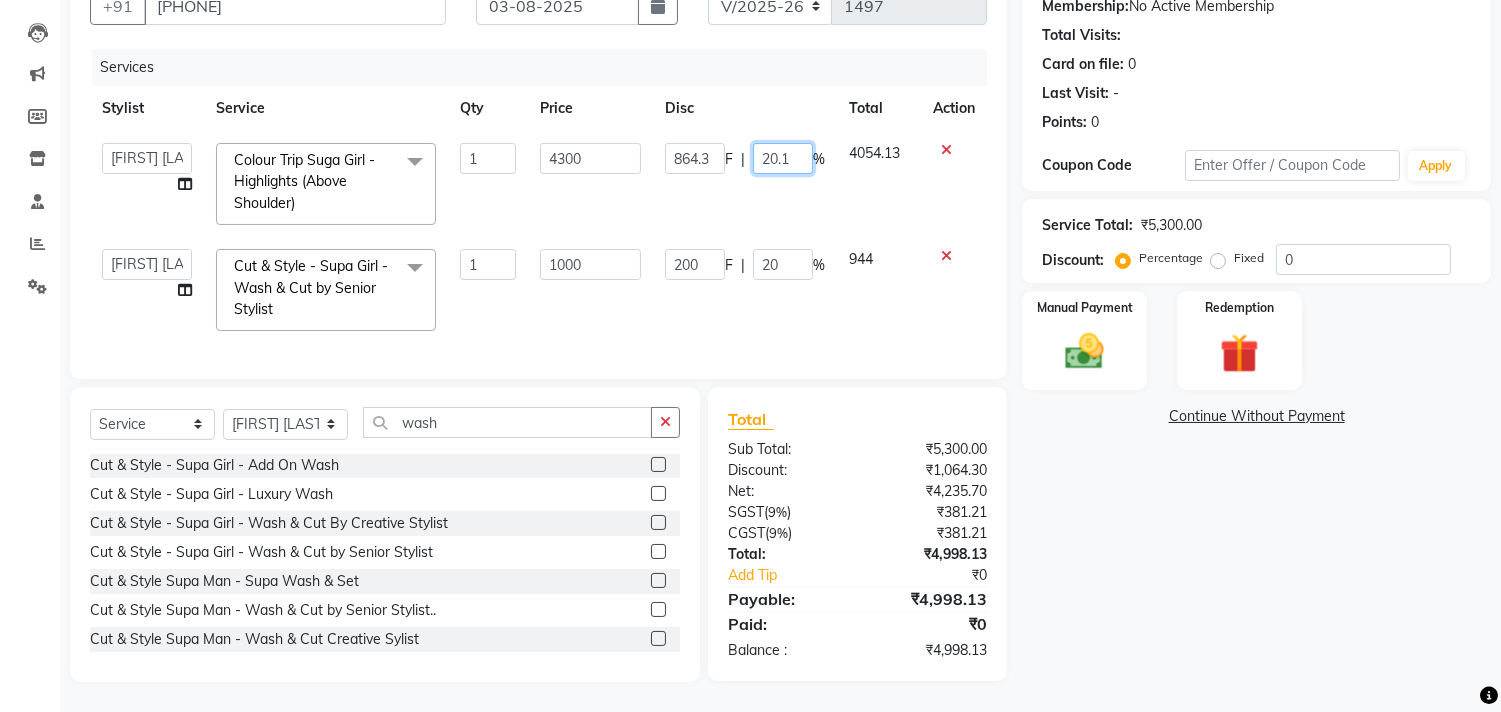 type on "20" 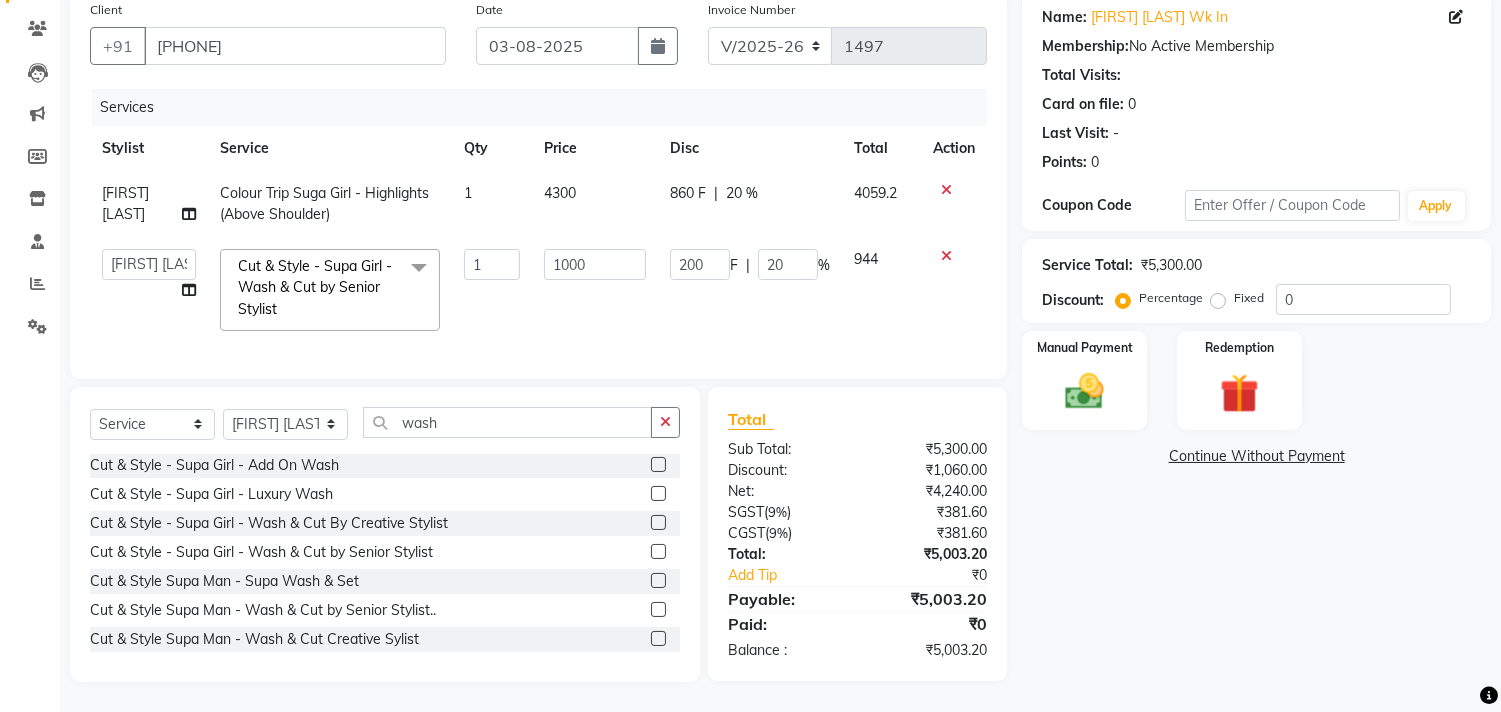 click on "860 F | 20 %" 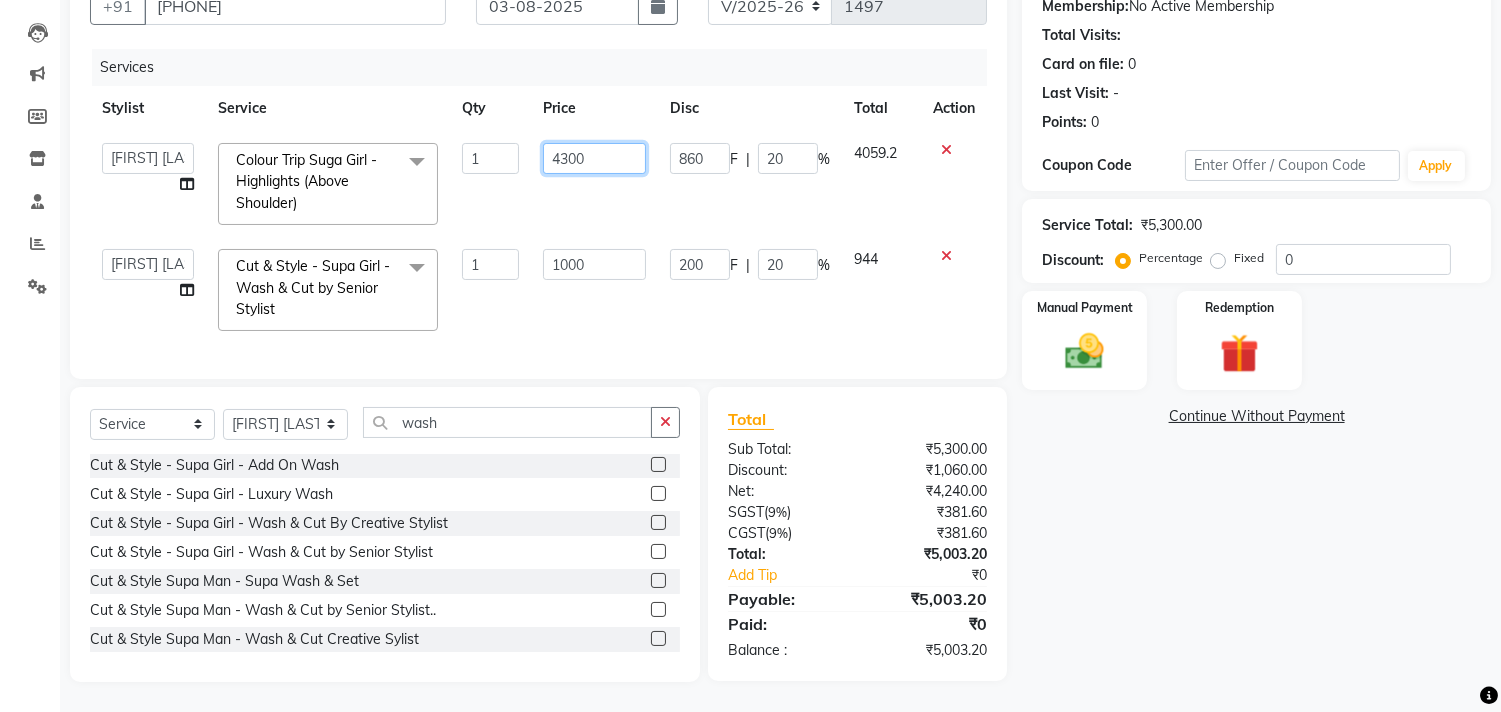 click on "4300" 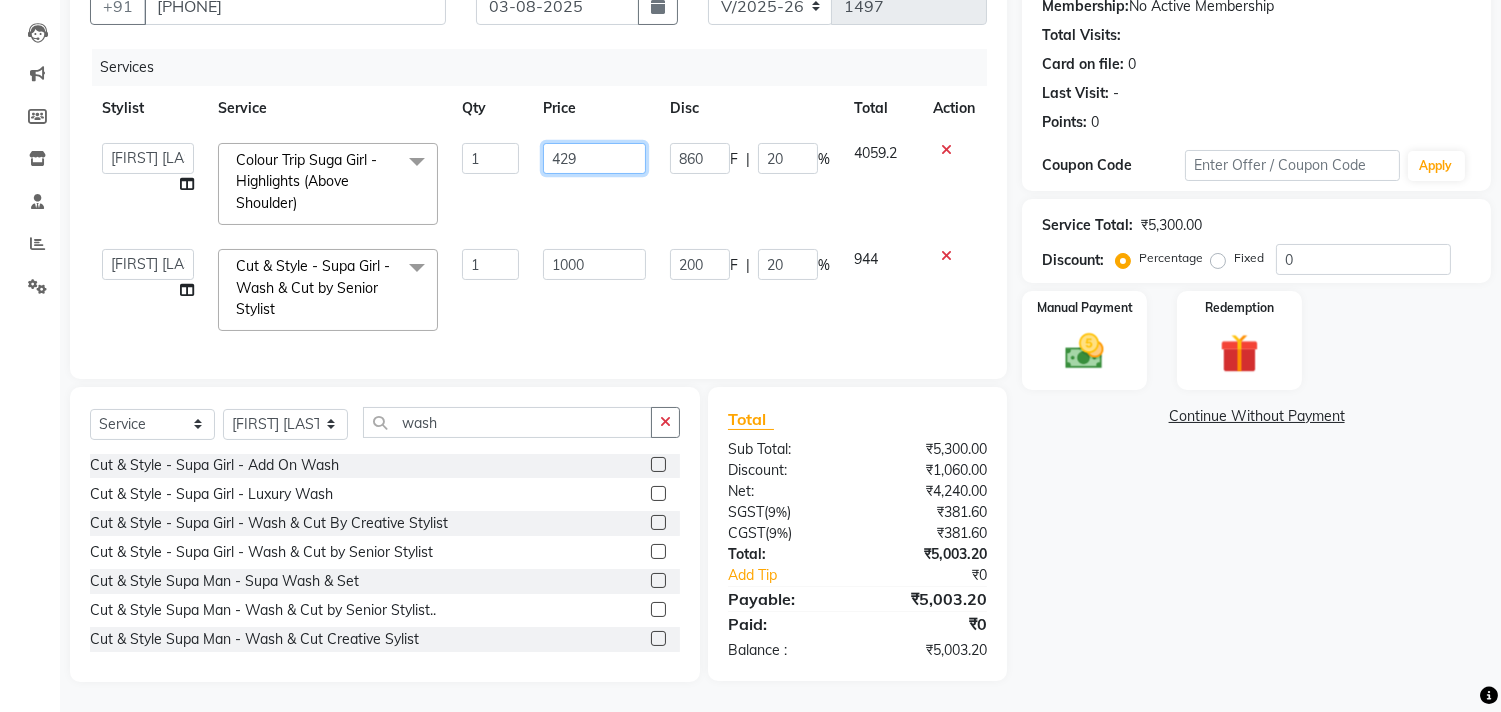 type on "4298" 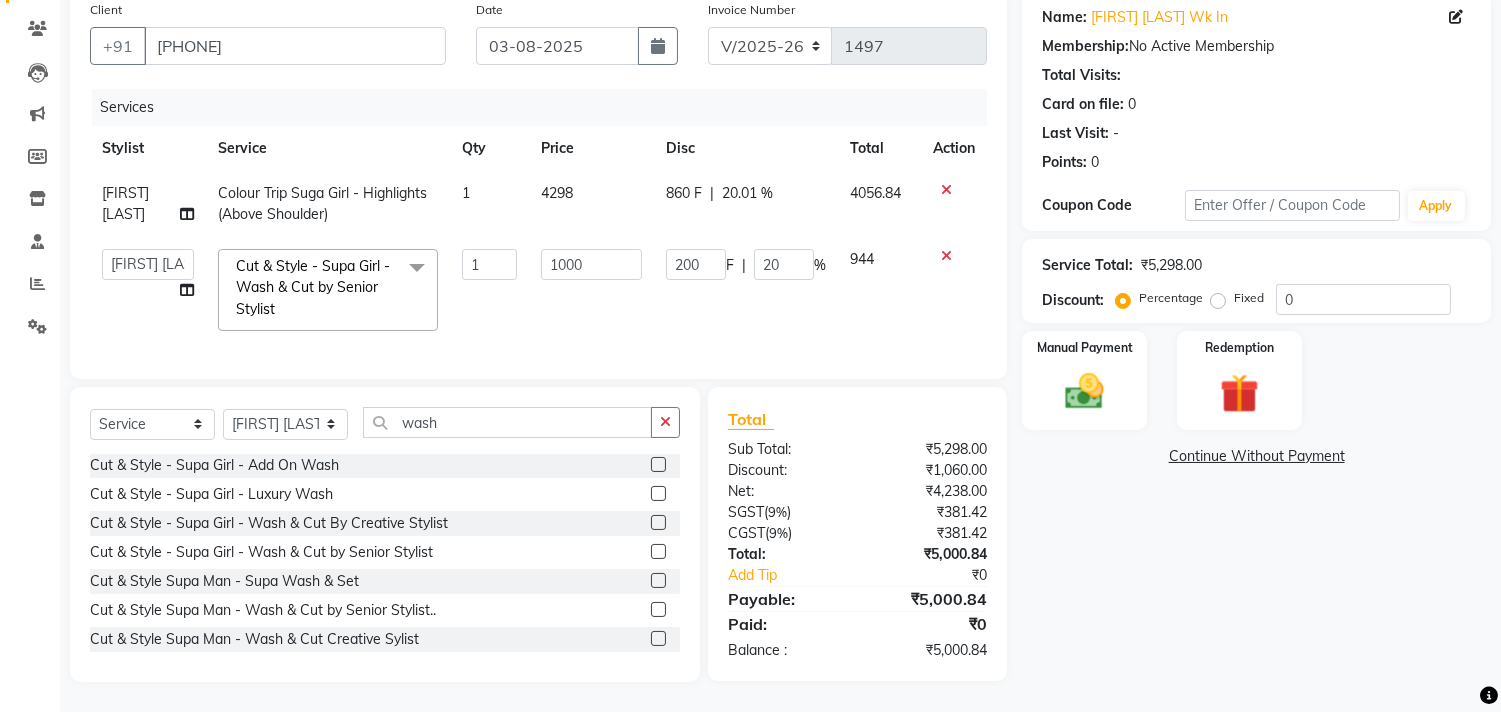 click on "4298" 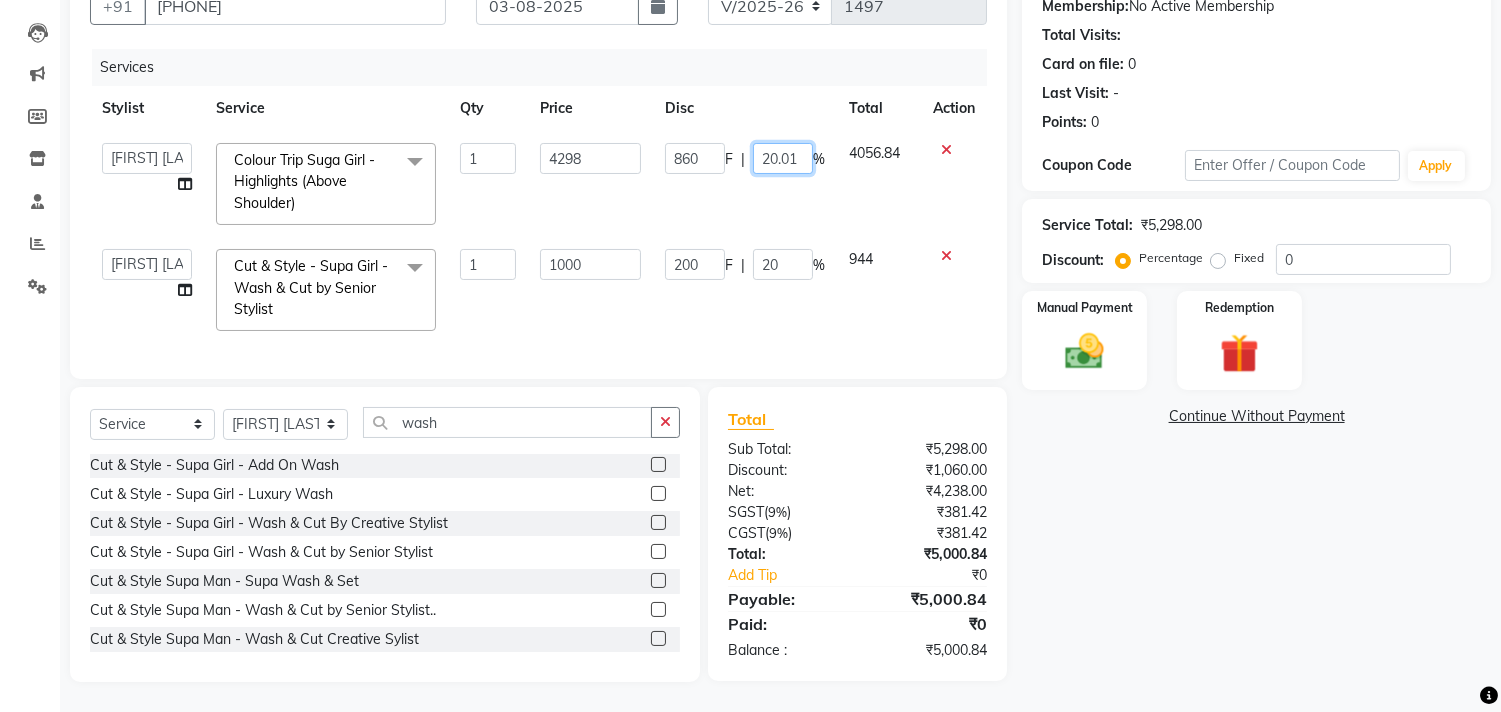 click on "20.01" 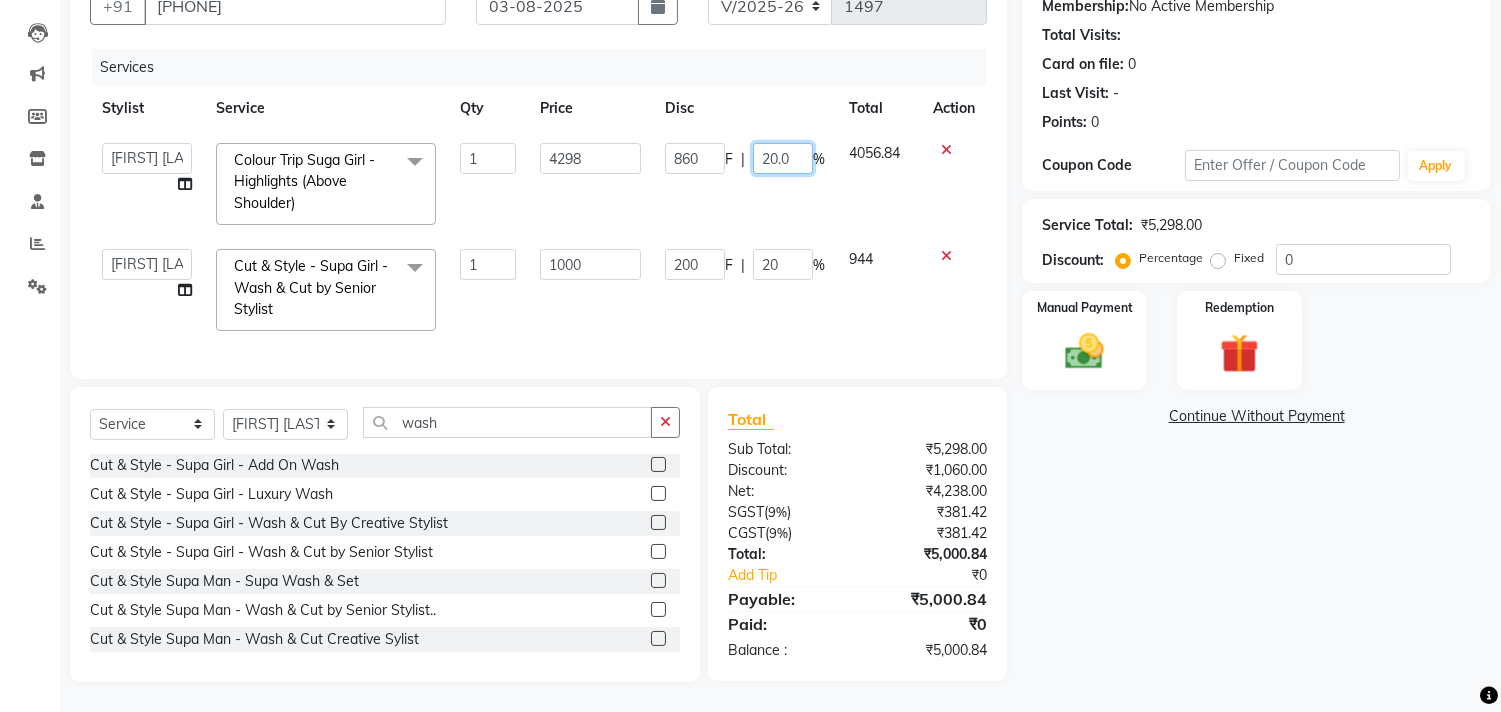 type on "20" 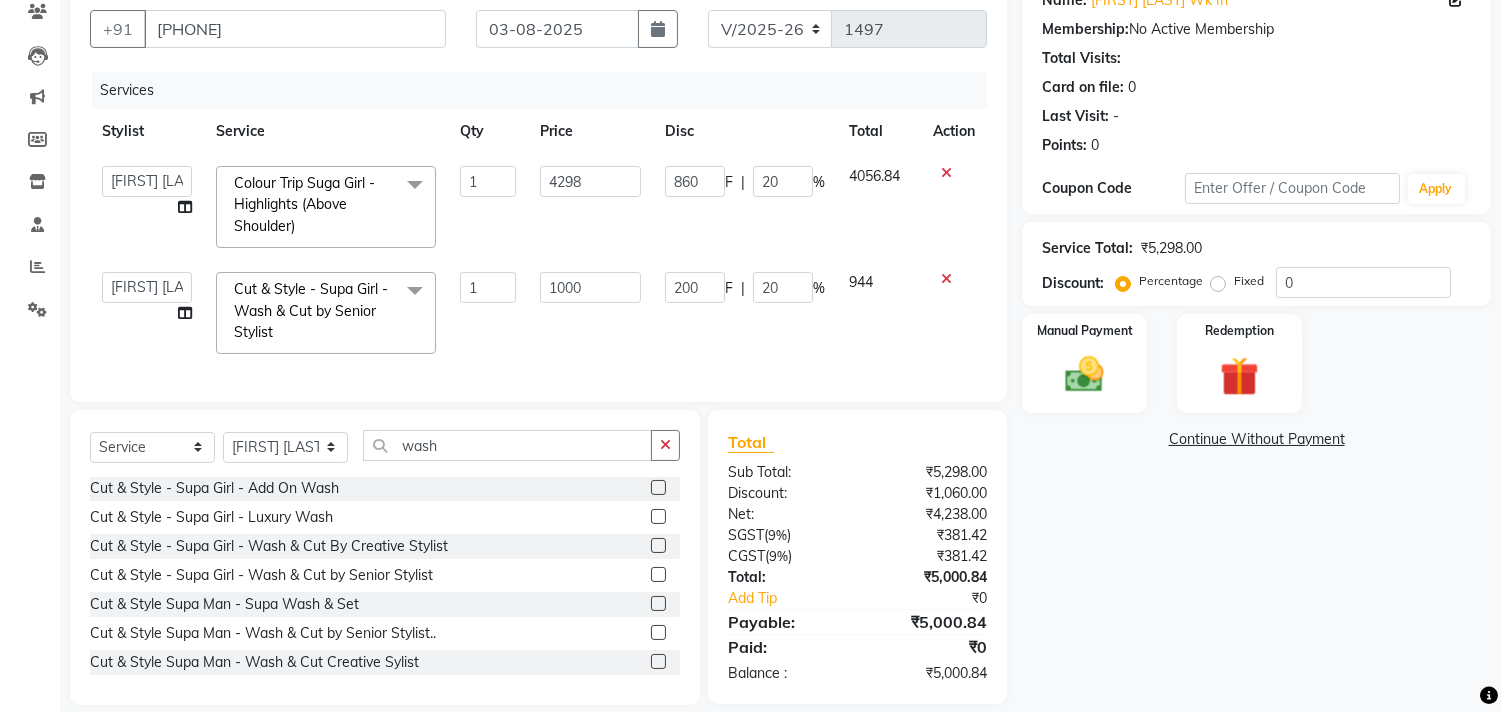 click on "860 F | 20 %" 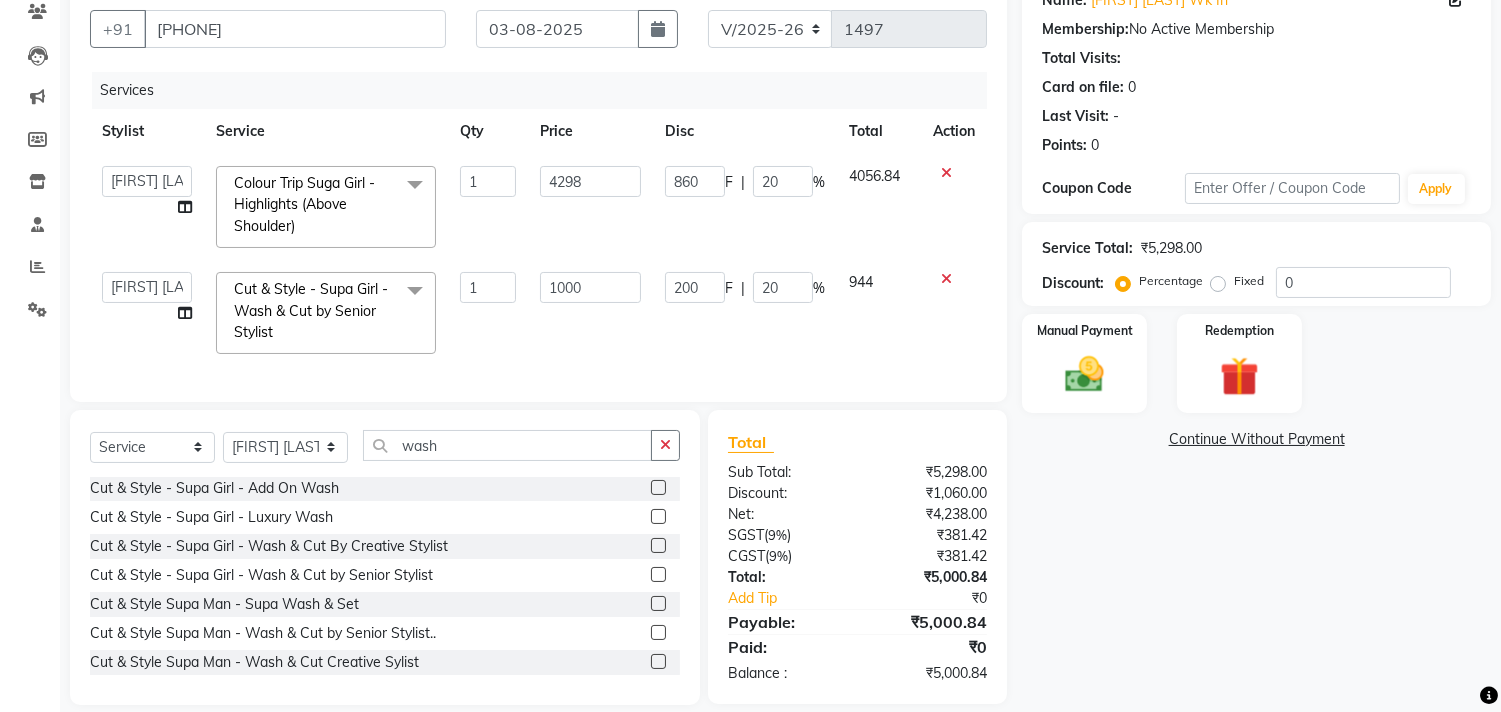 select on "48732" 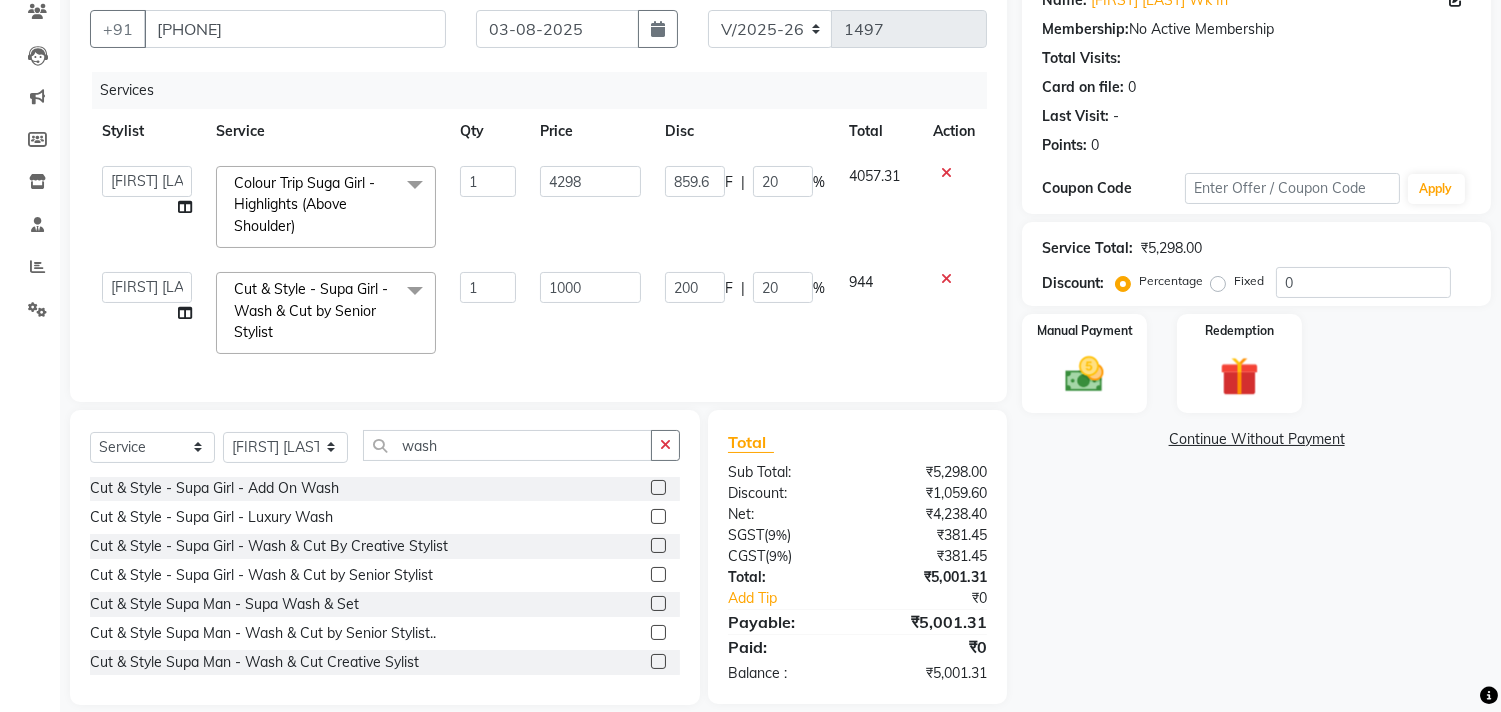 scroll, scrollTop: 216, scrollLeft: 0, axis: vertical 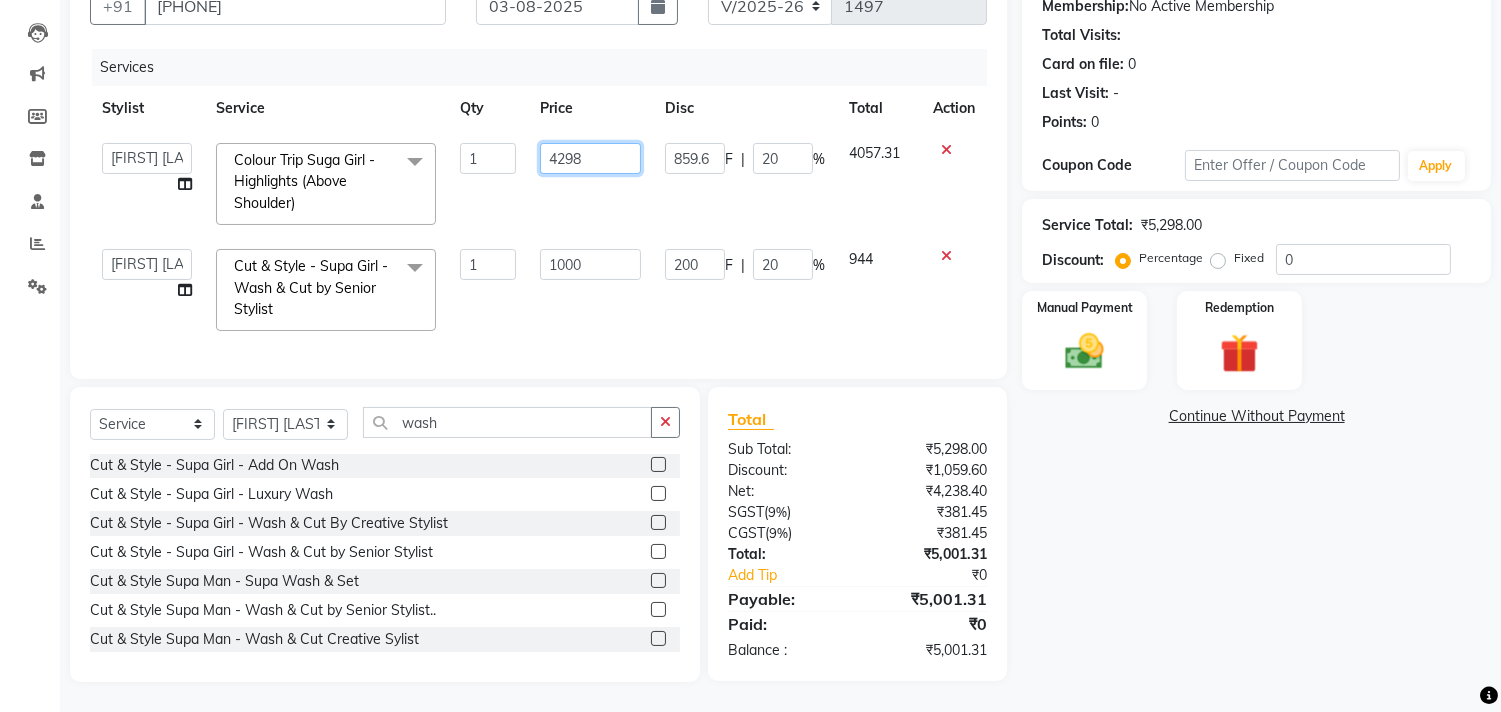 click on "4298" 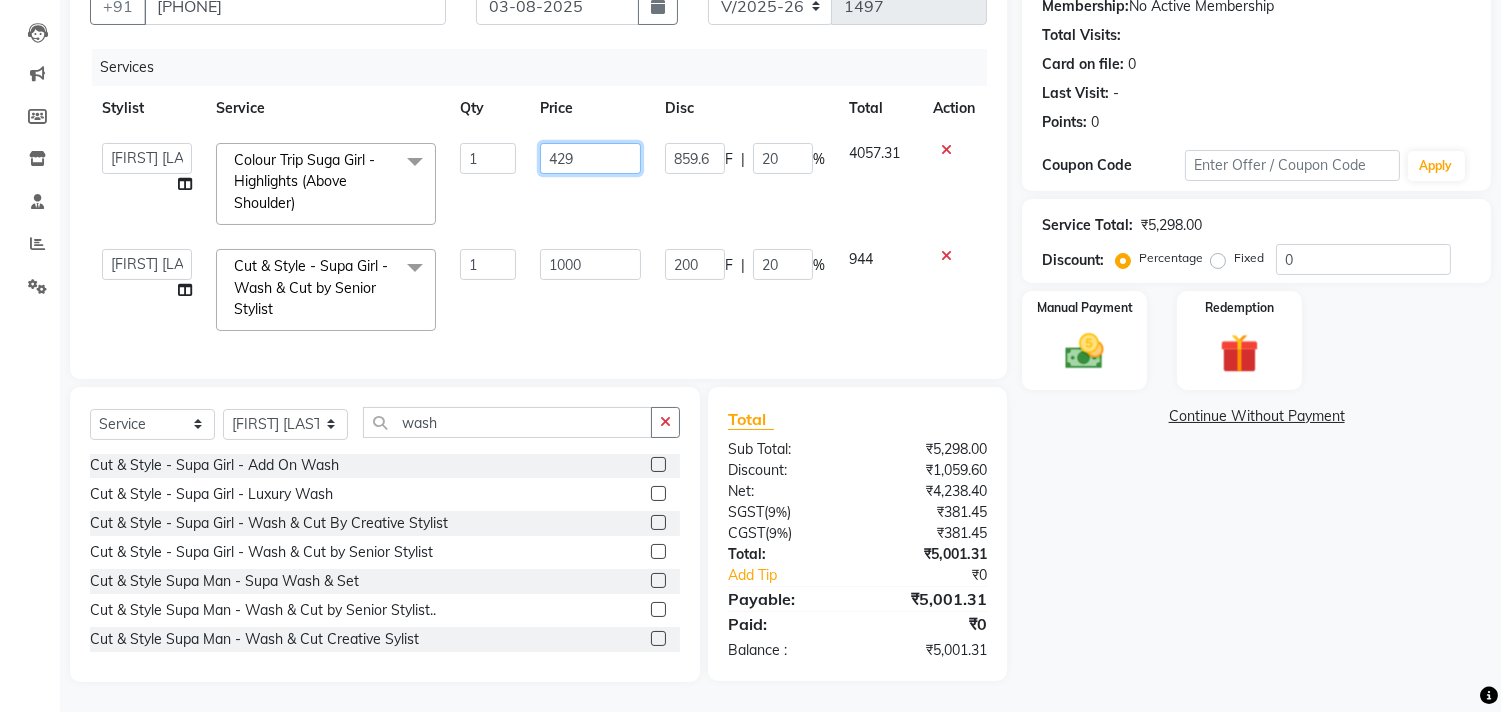 type on "4297" 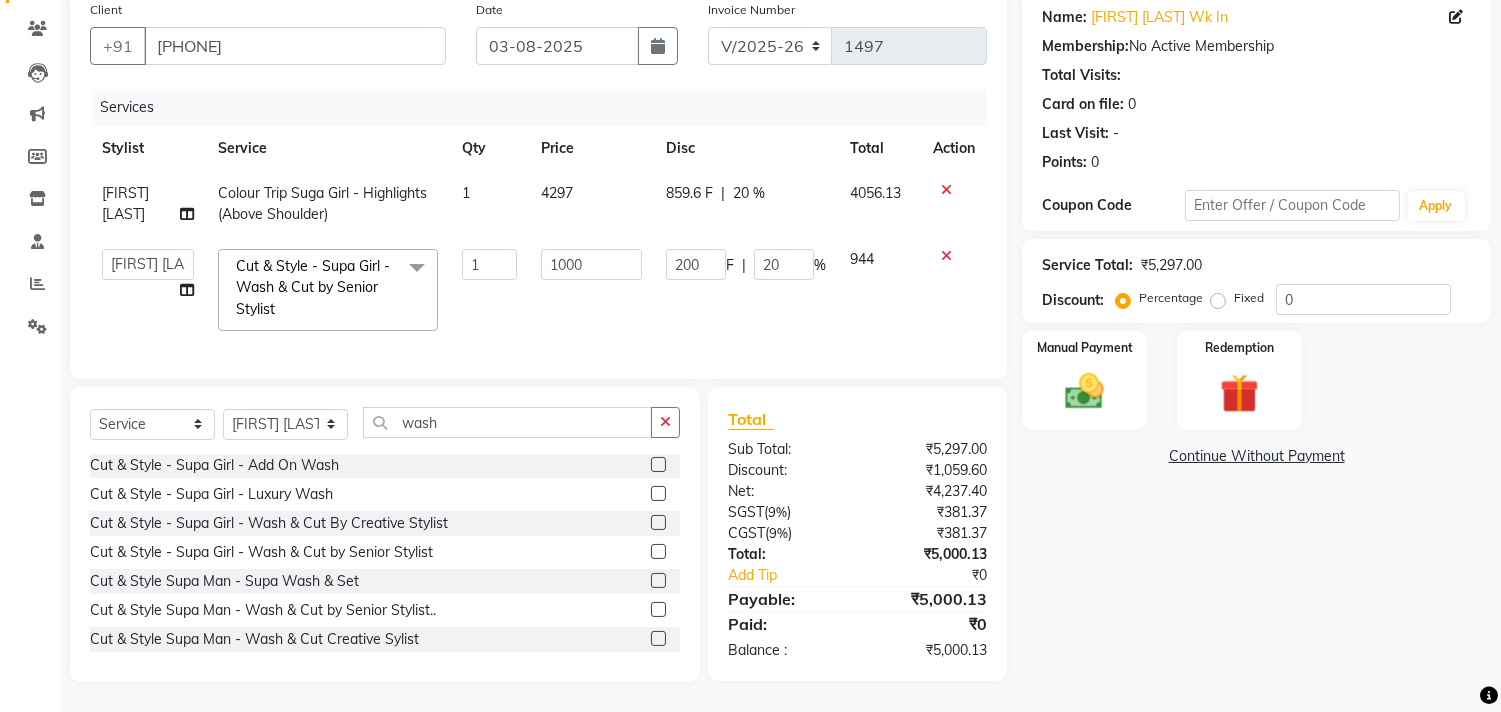 click on "4297" 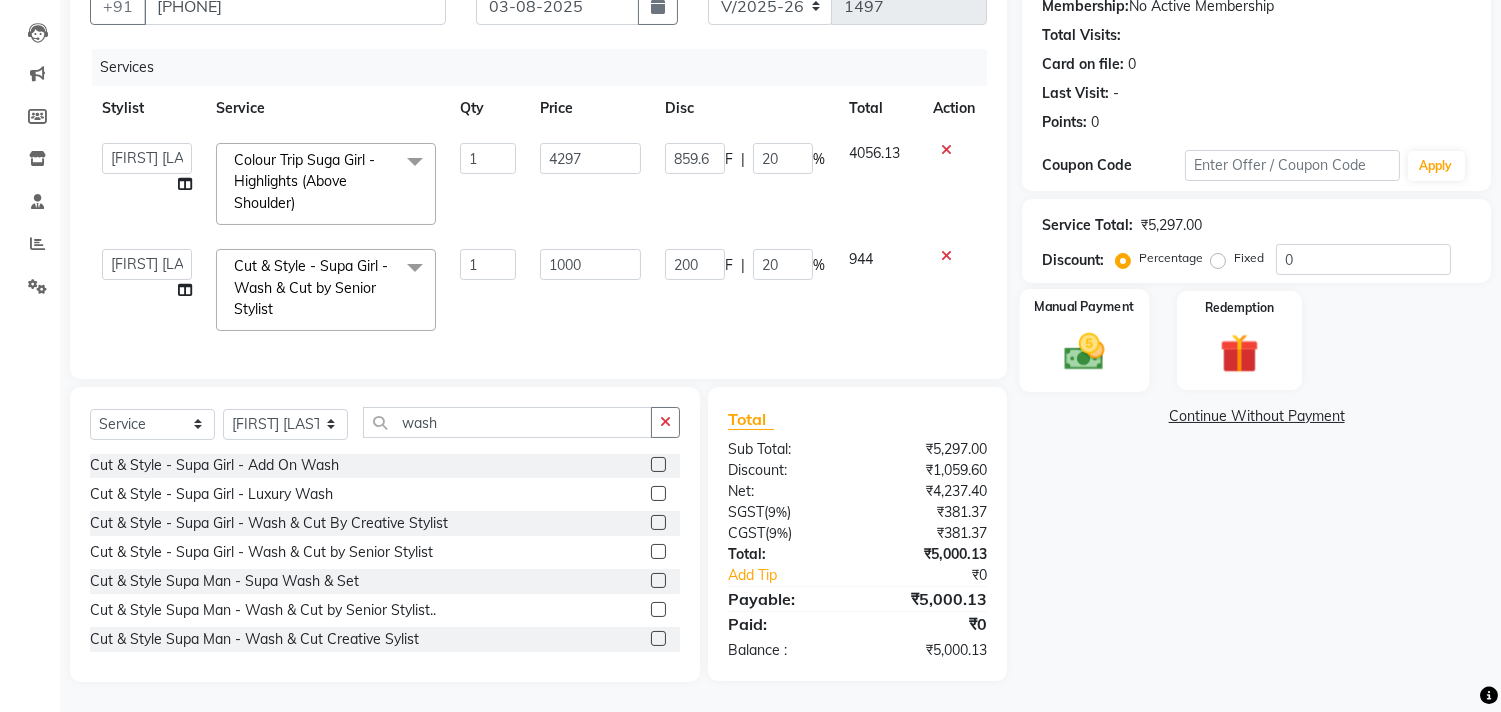 click 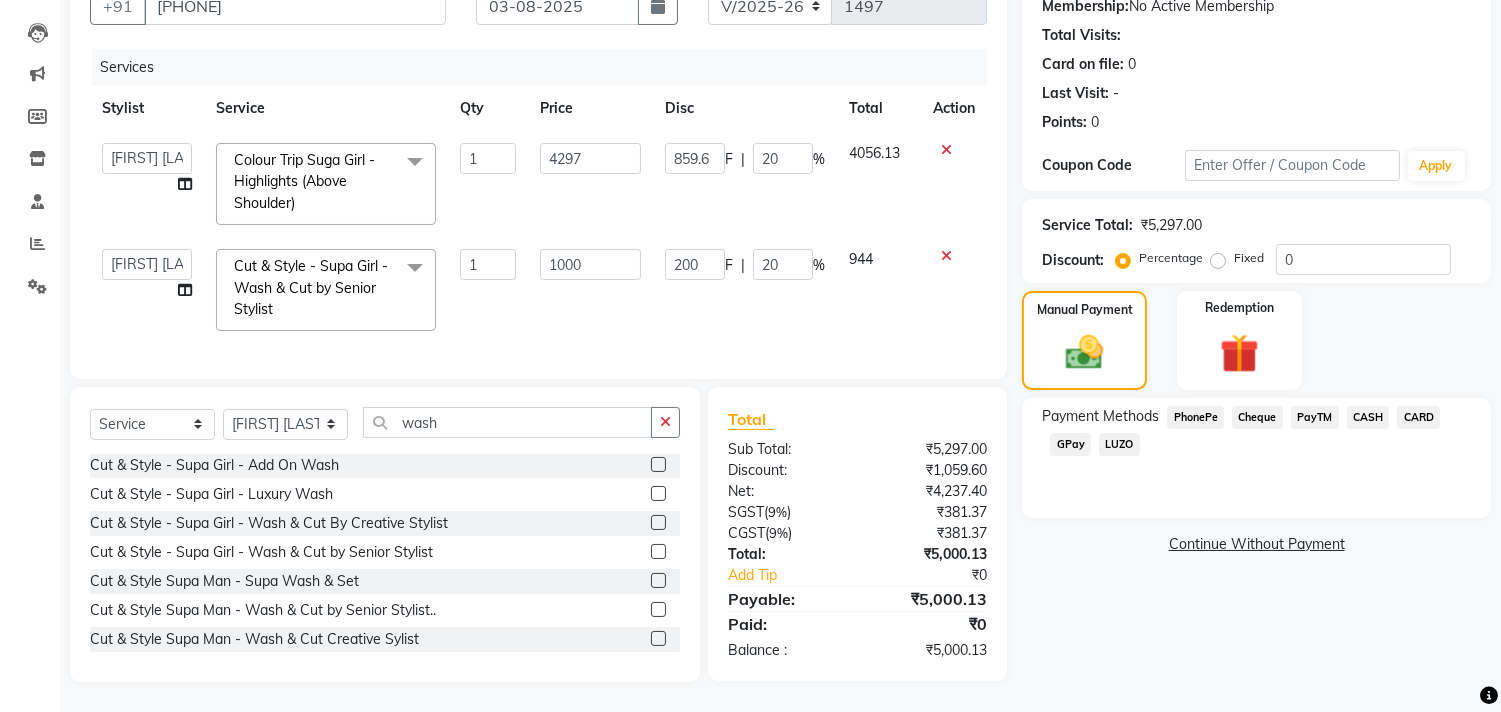 click on "GPay" 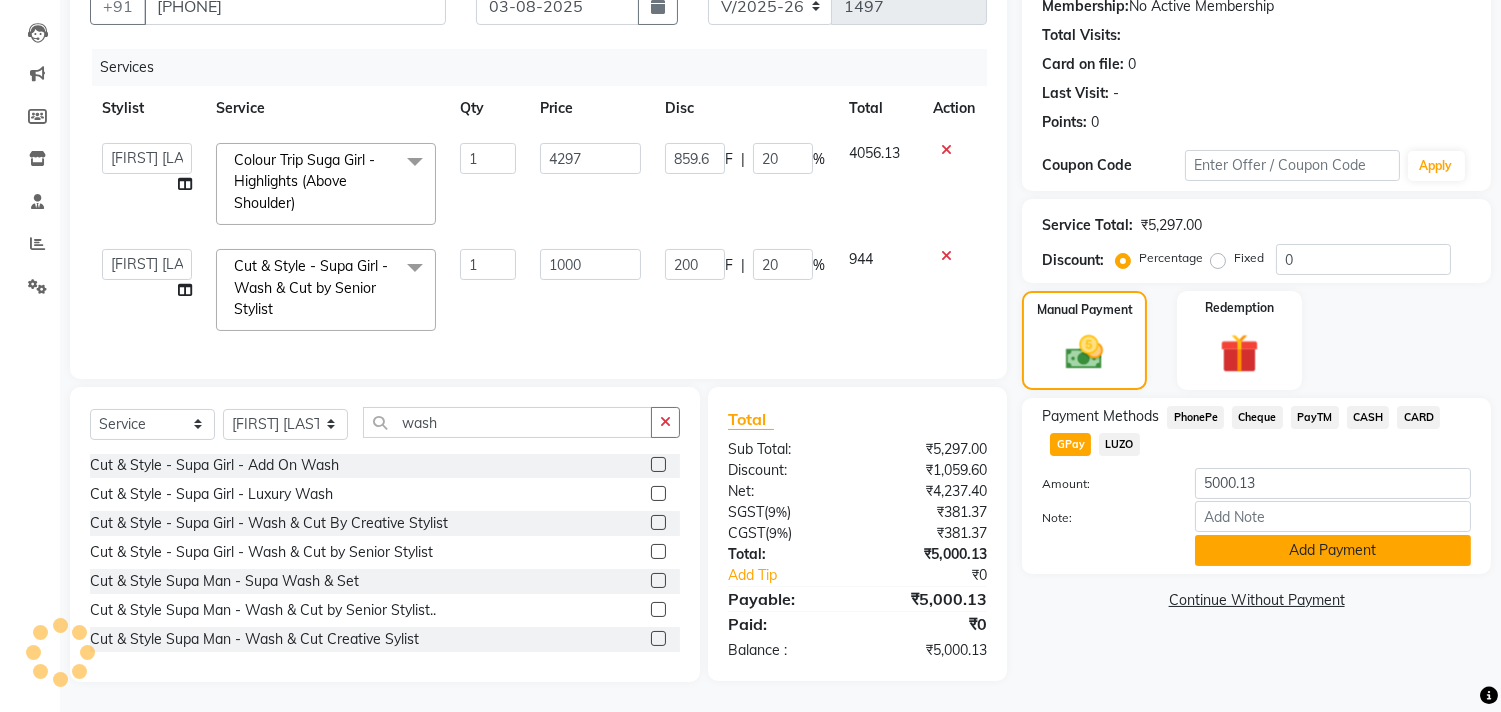 click on "Add Payment" 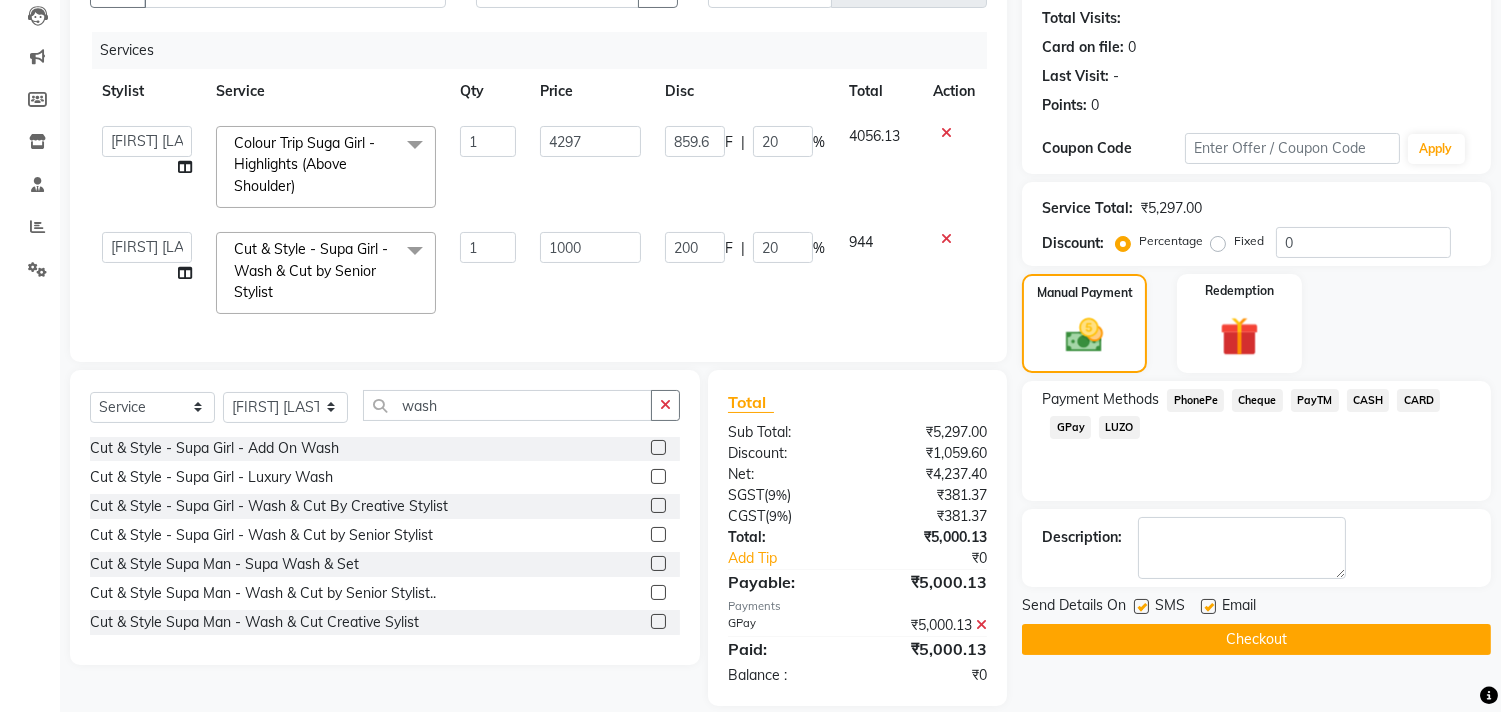 click 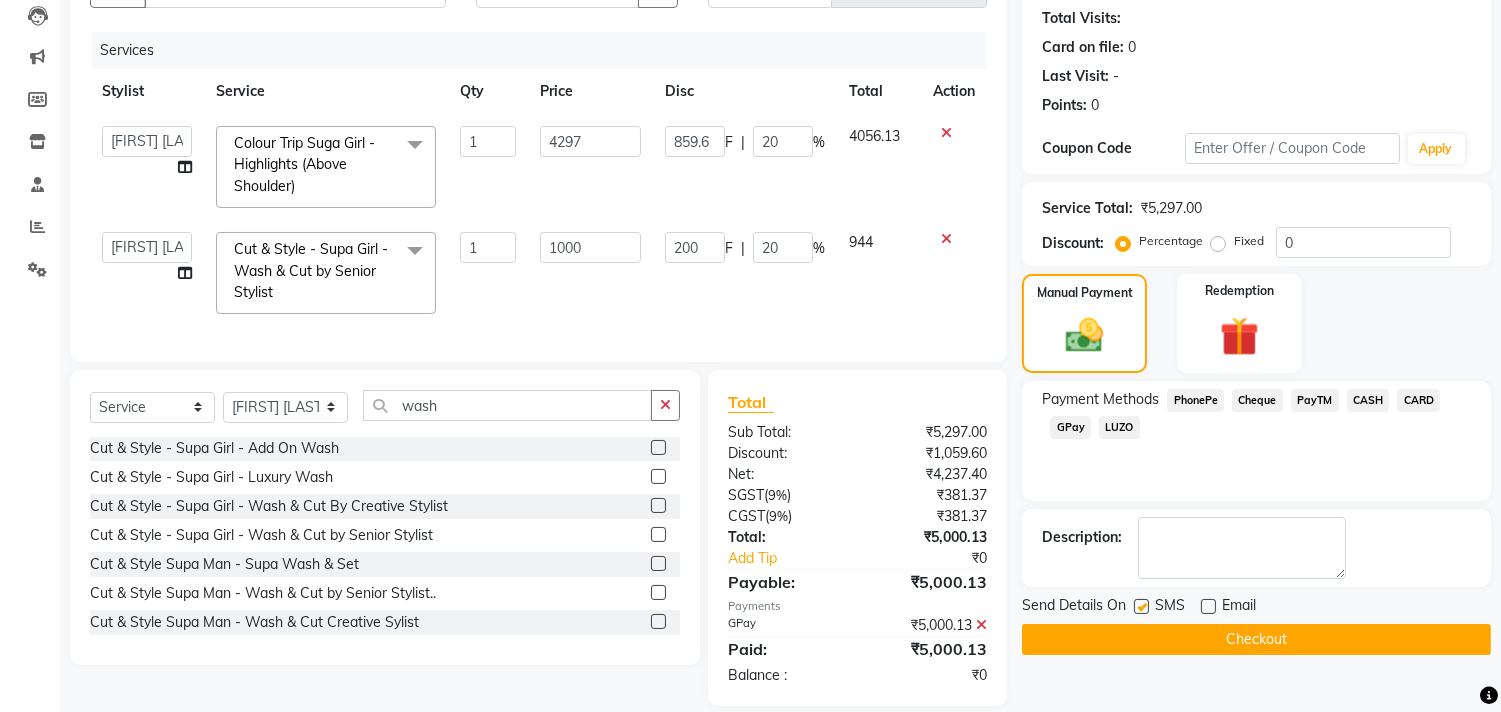 click on "Checkout" 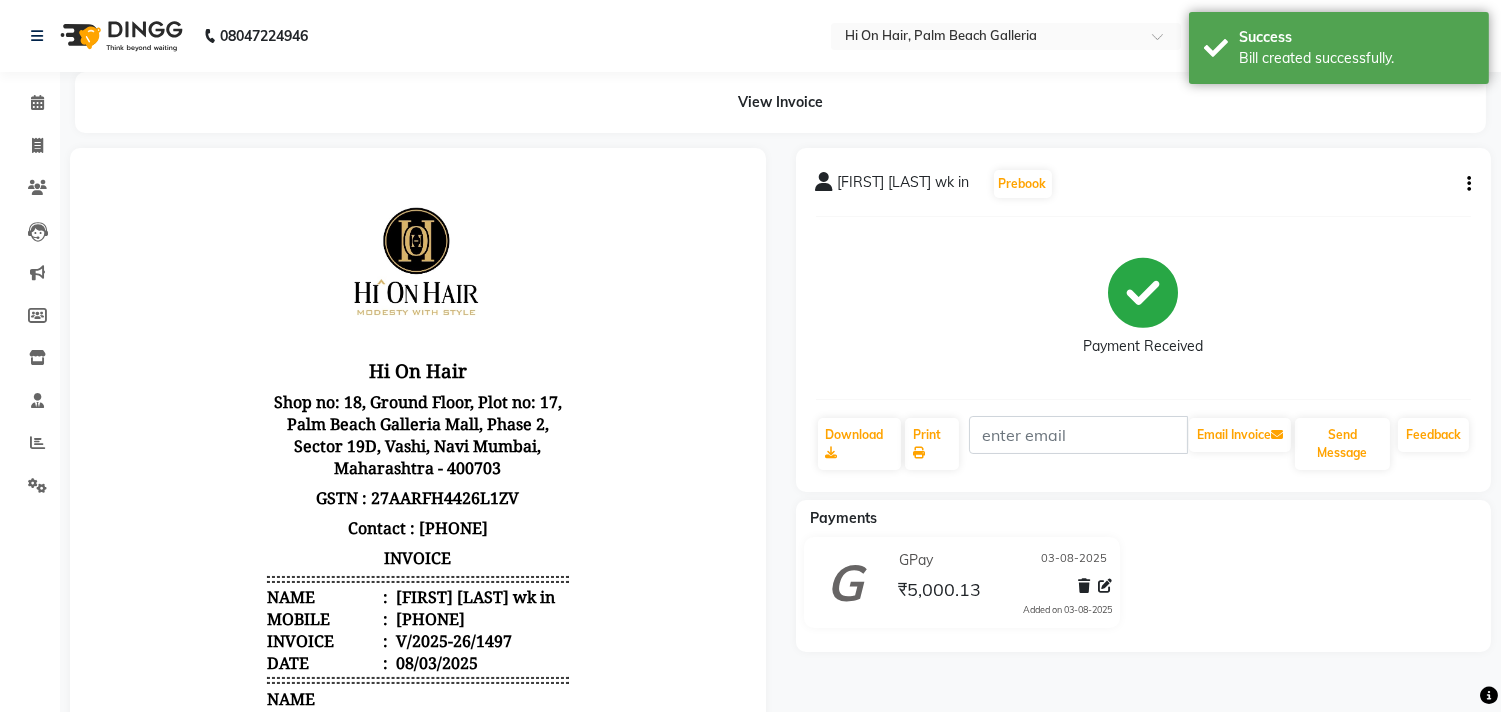 scroll, scrollTop: 0, scrollLeft: 0, axis: both 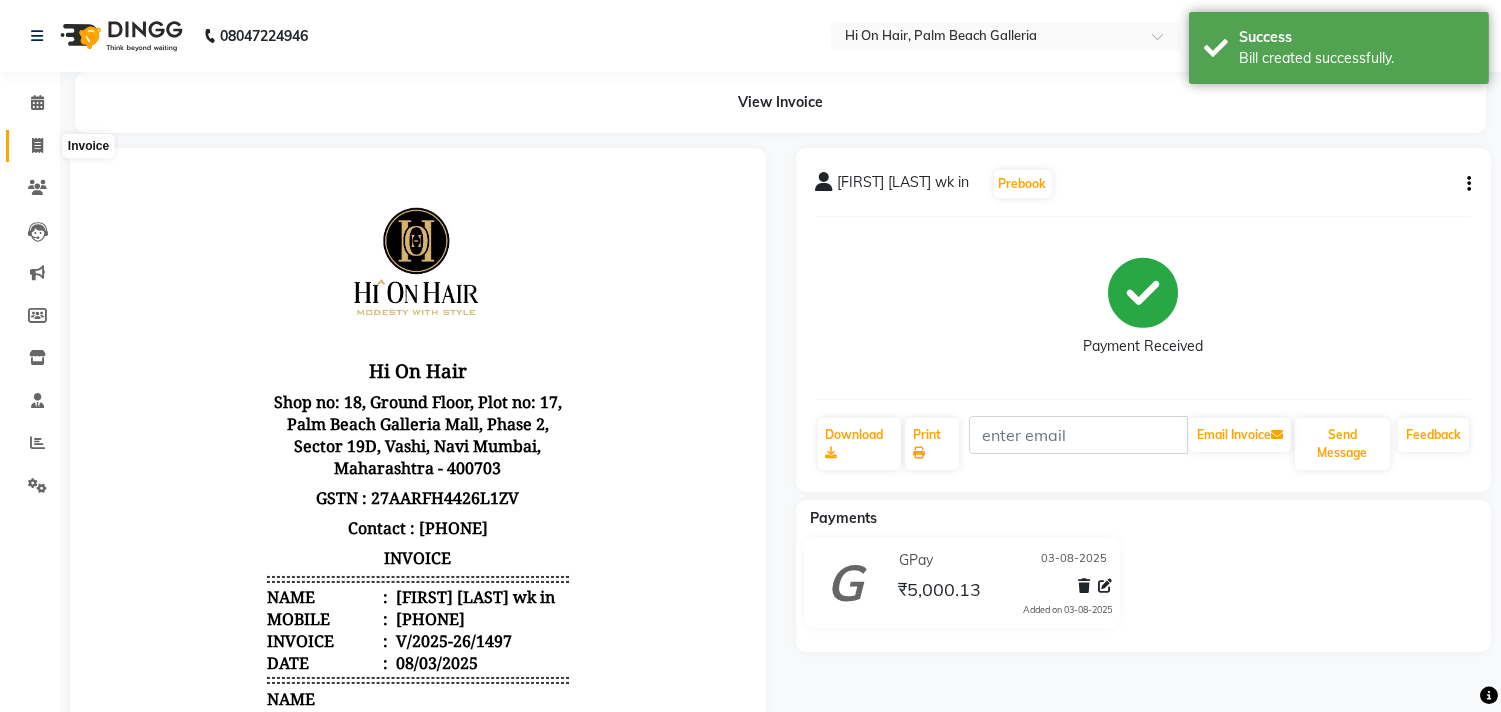 click 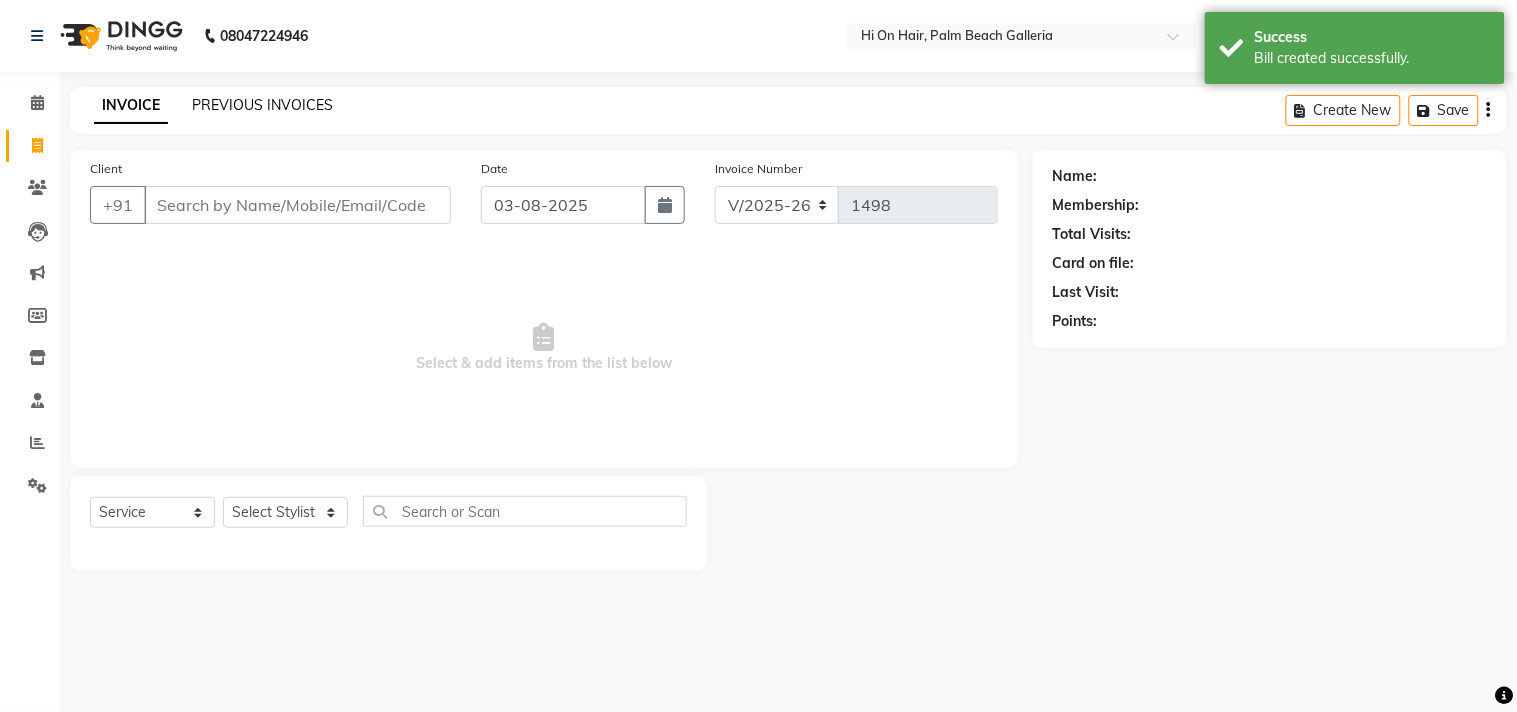 click on "PREVIOUS INVOICES" 